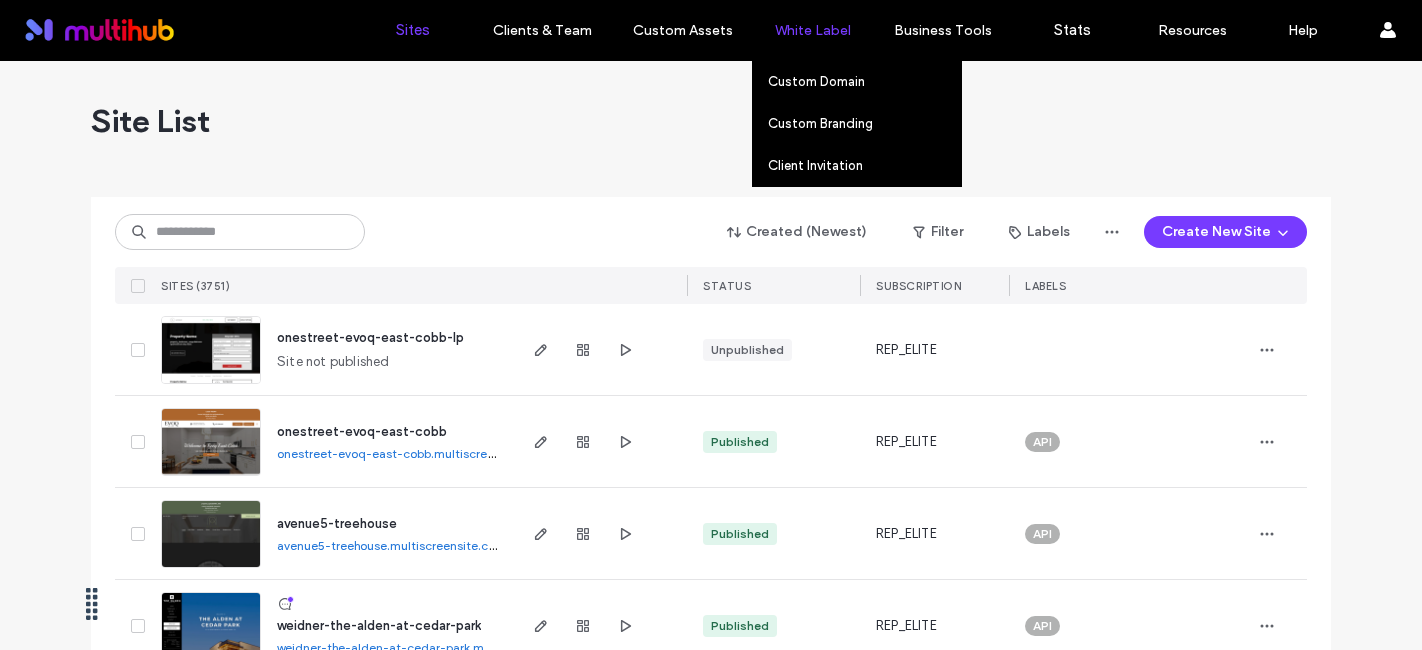 scroll, scrollTop: 0, scrollLeft: 0, axis: both 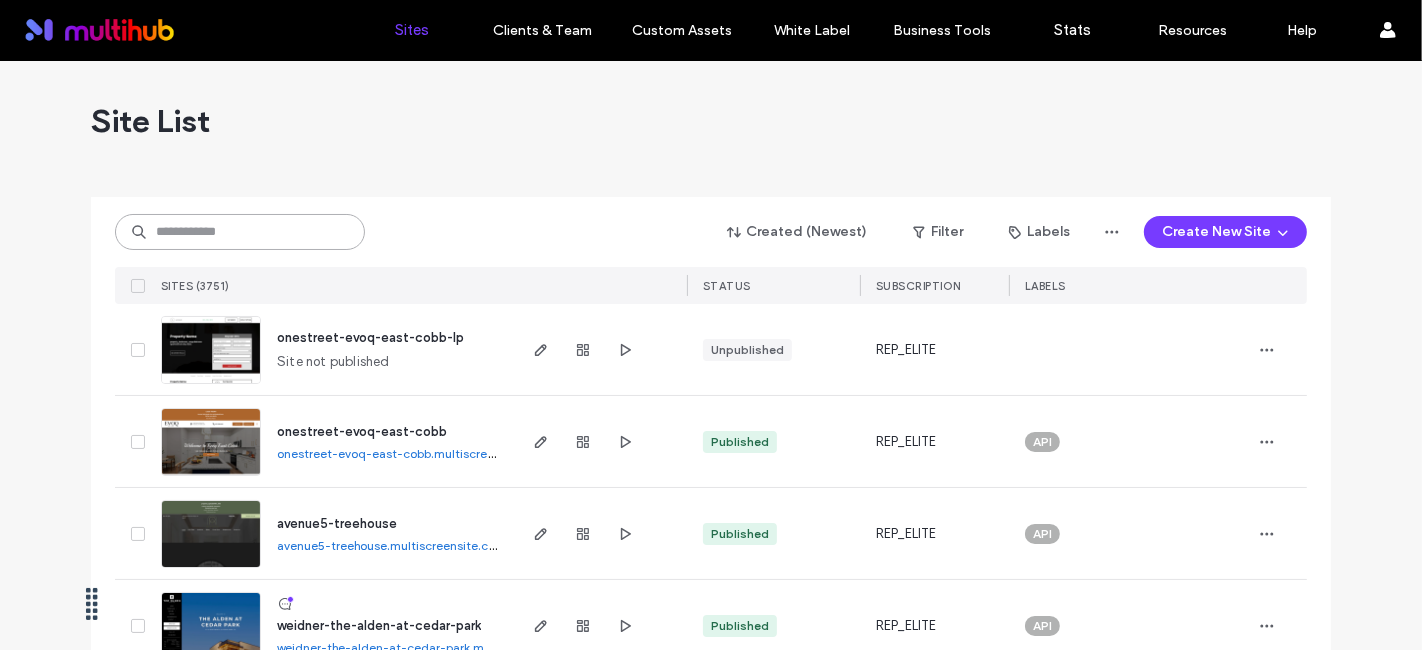 click at bounding box center (240, 232) 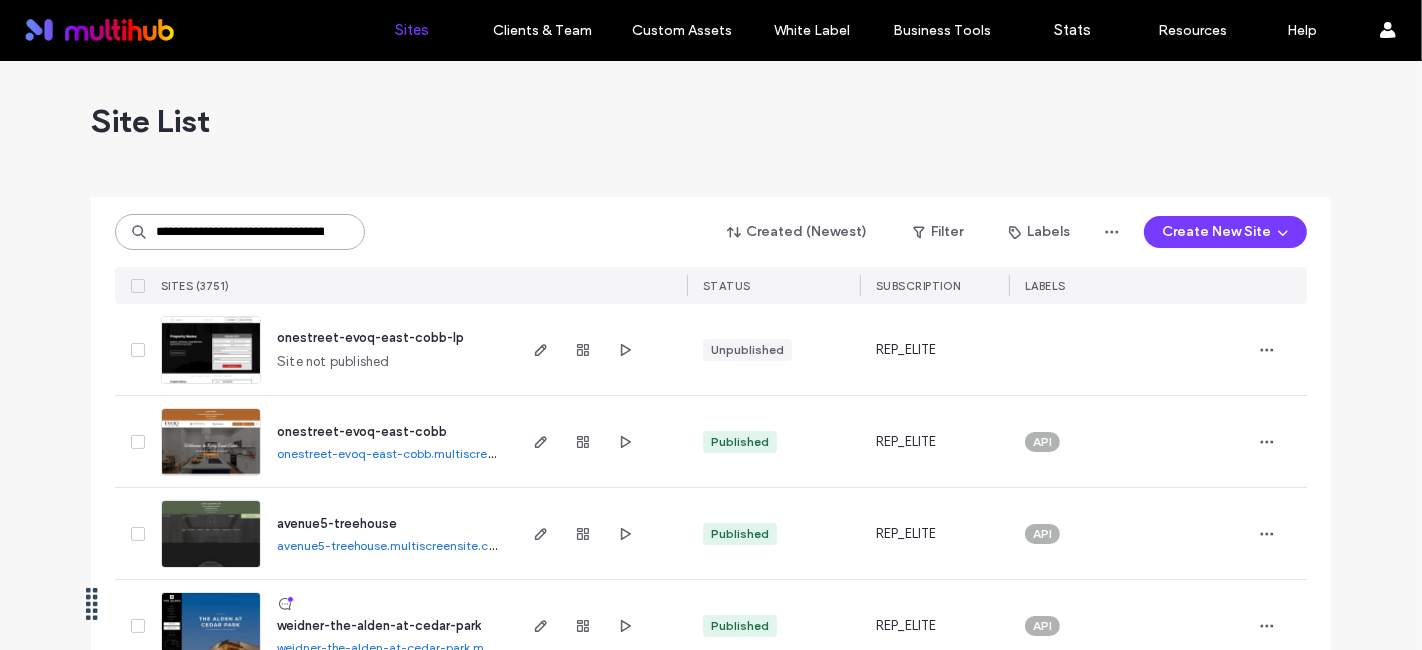 scroll, scrollTop: 0, scrollLeft: 64, axis: horizontal 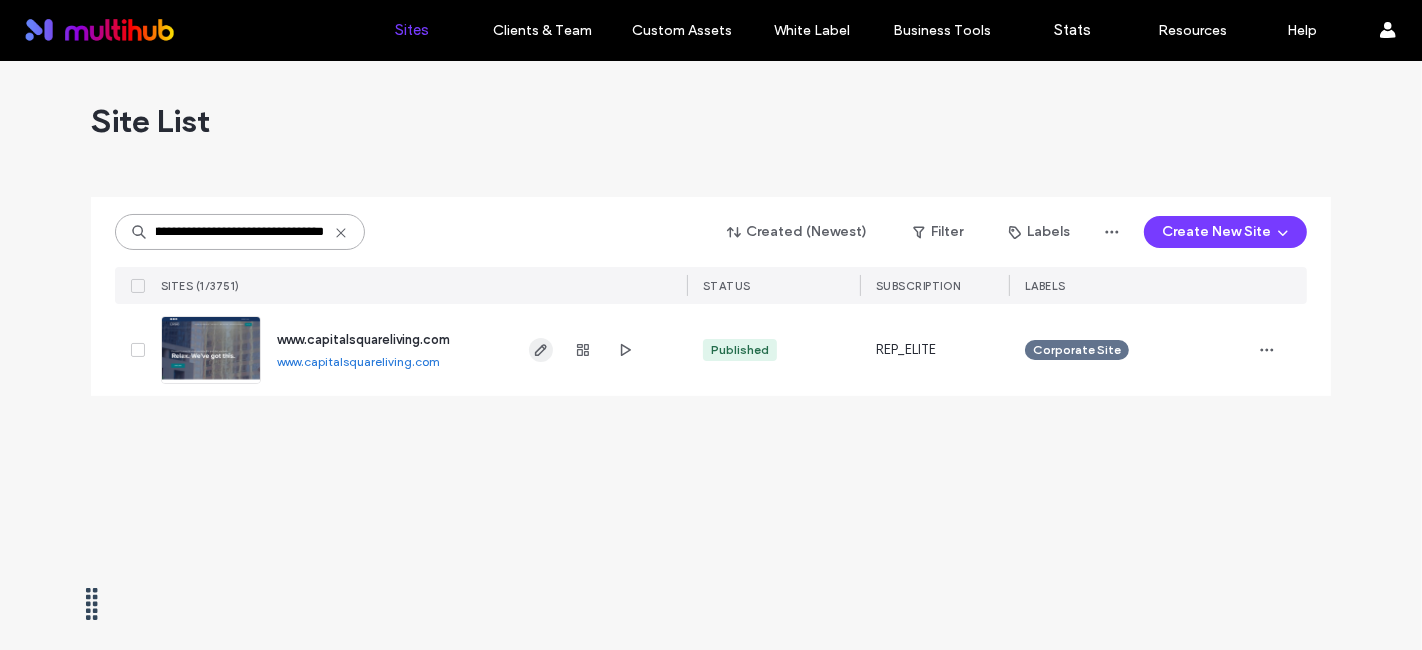 type on "**********" 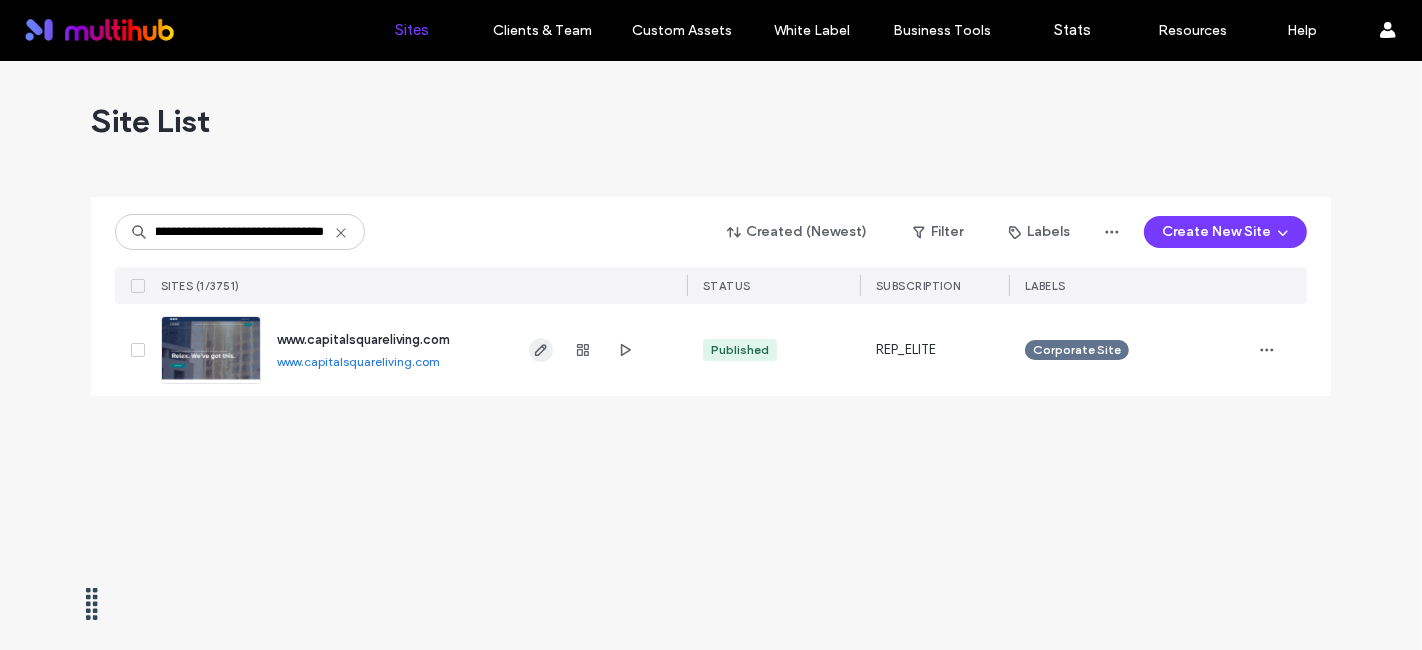 click 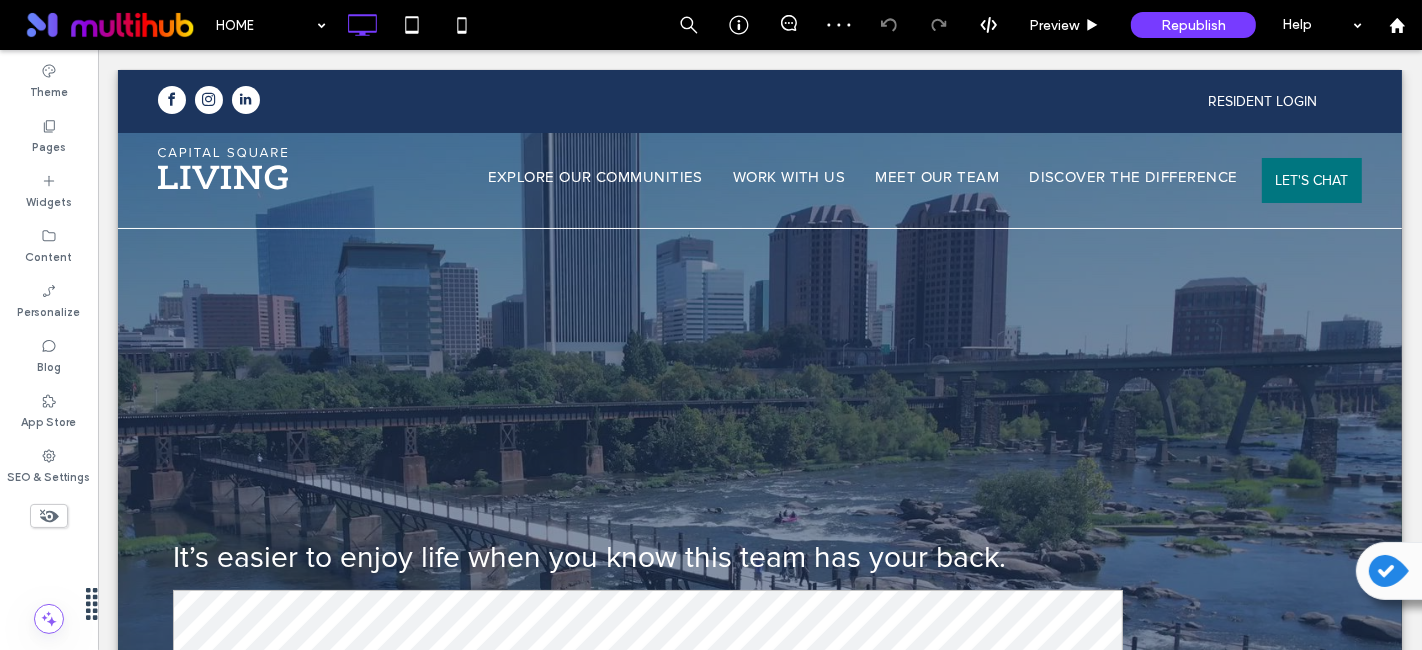 scroll, scrollTop: 0, scrollLeft: 0, axis: both 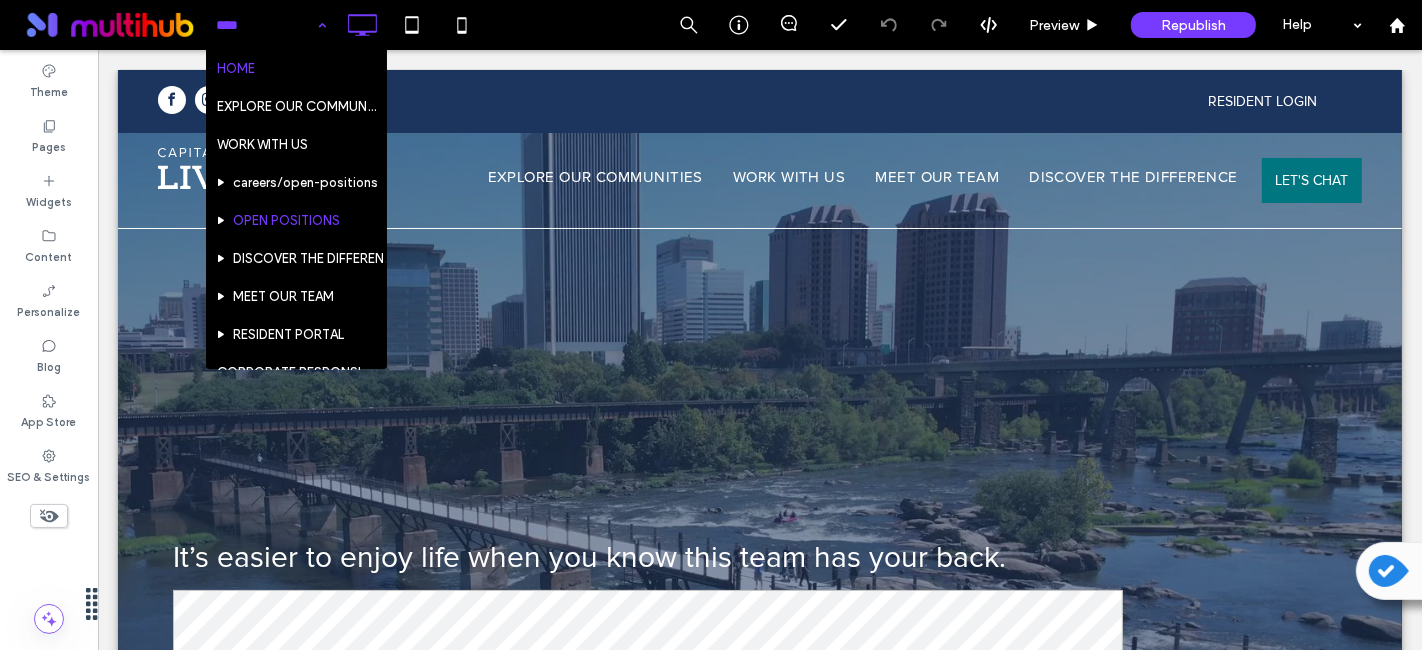 drag, startPoint x: 307, startPoint y: 219, endPoint x: 1014, endPoint y: 301, distance: 711.73944 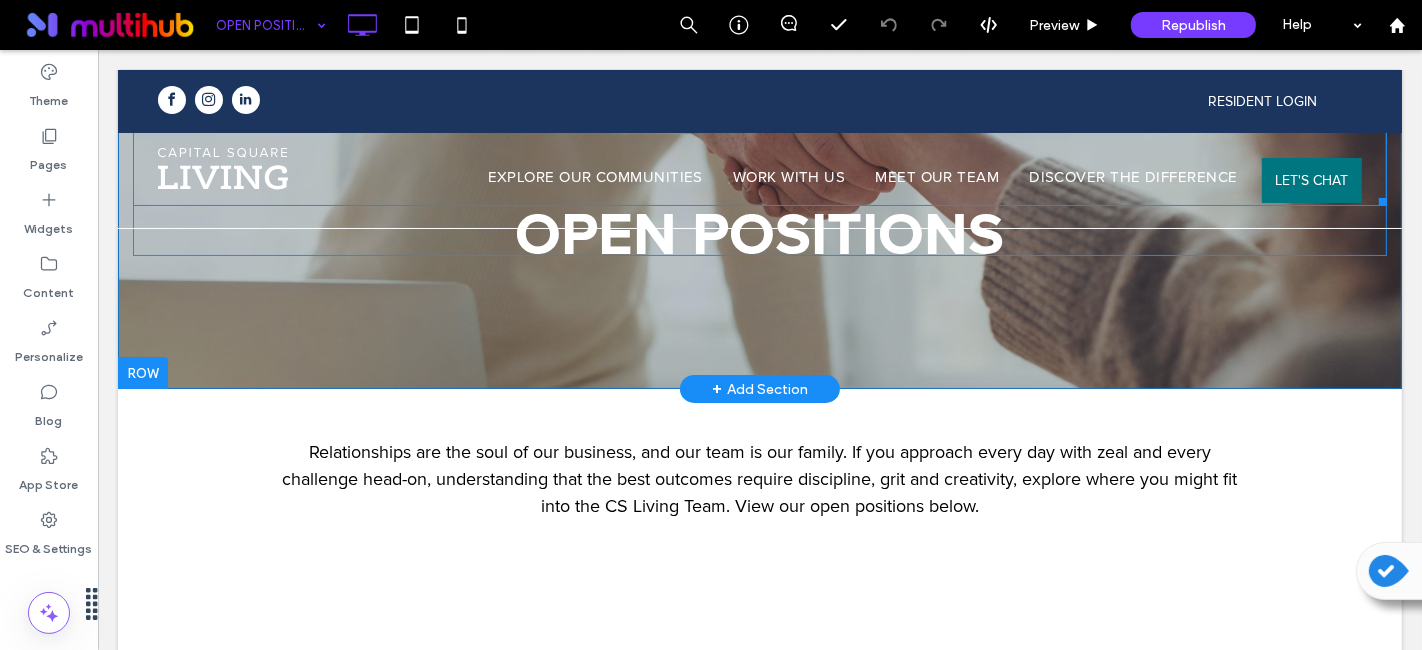scroll, scrollTop: 444, scrollLeft: 0, axis: vertical 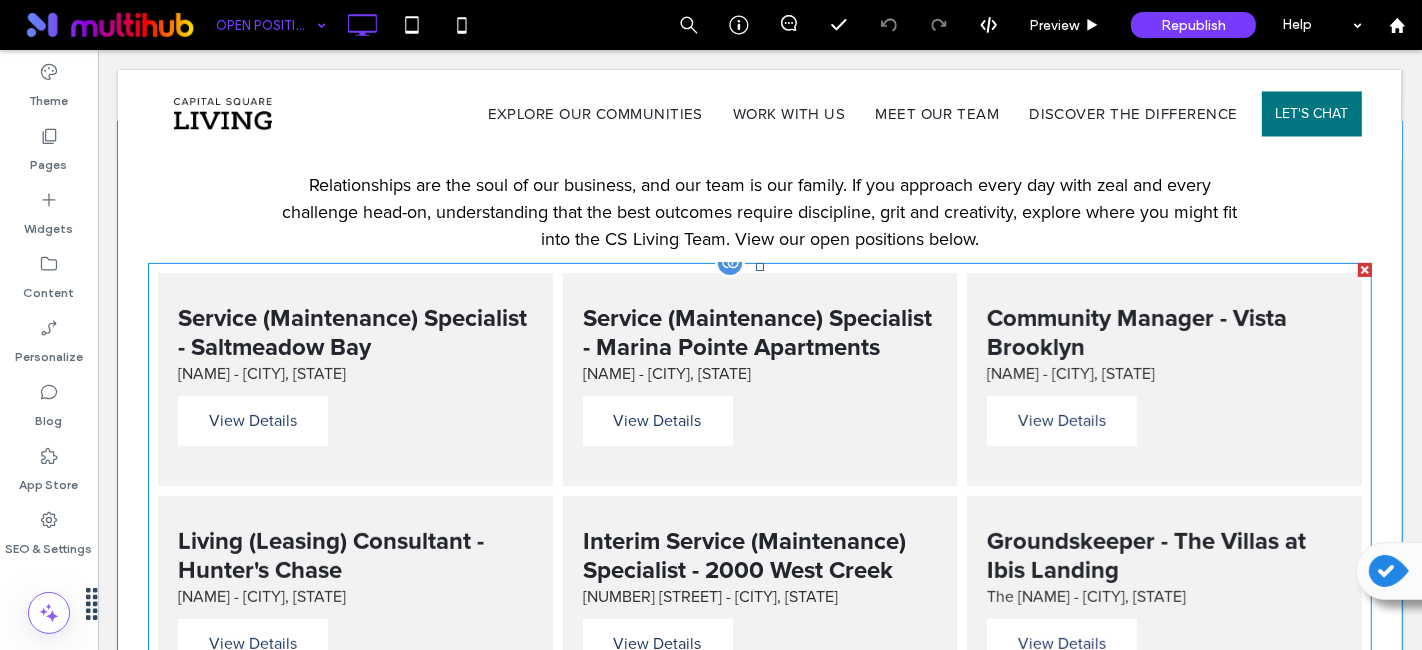 click at bounding box center [729, 263] 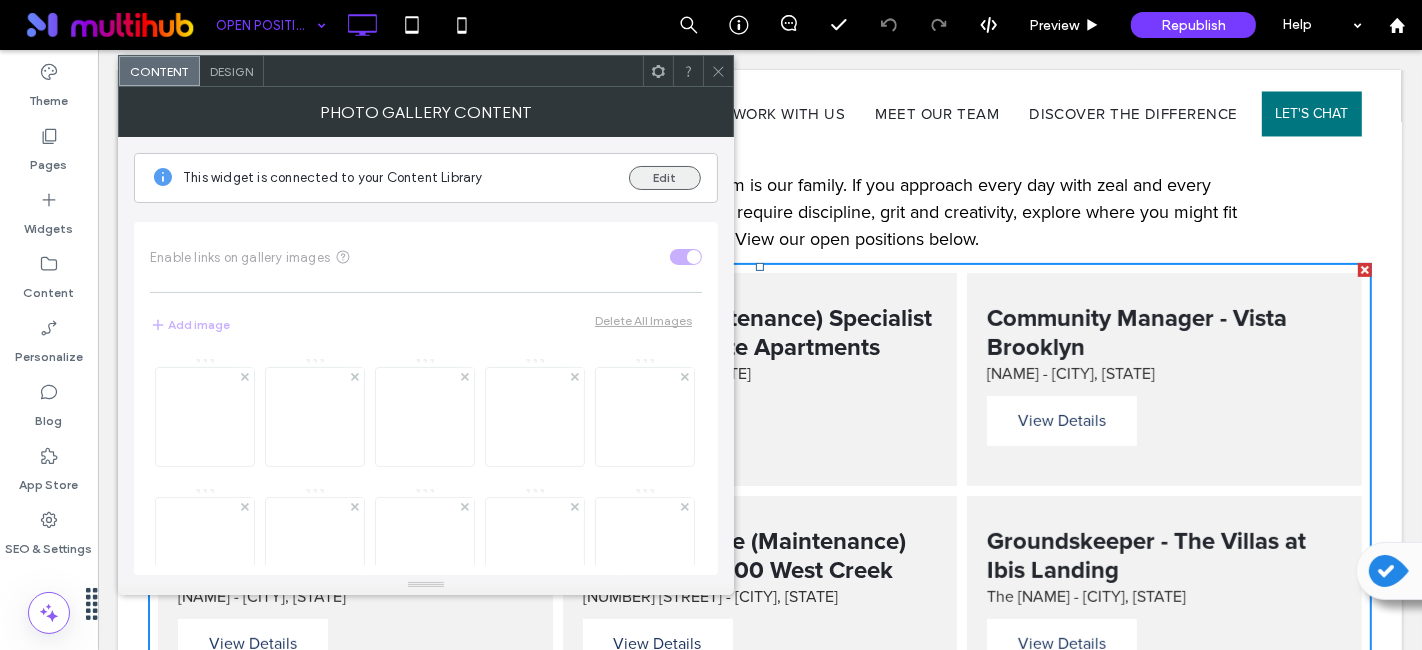 click on "Edit" at bounding box center [665, 178] 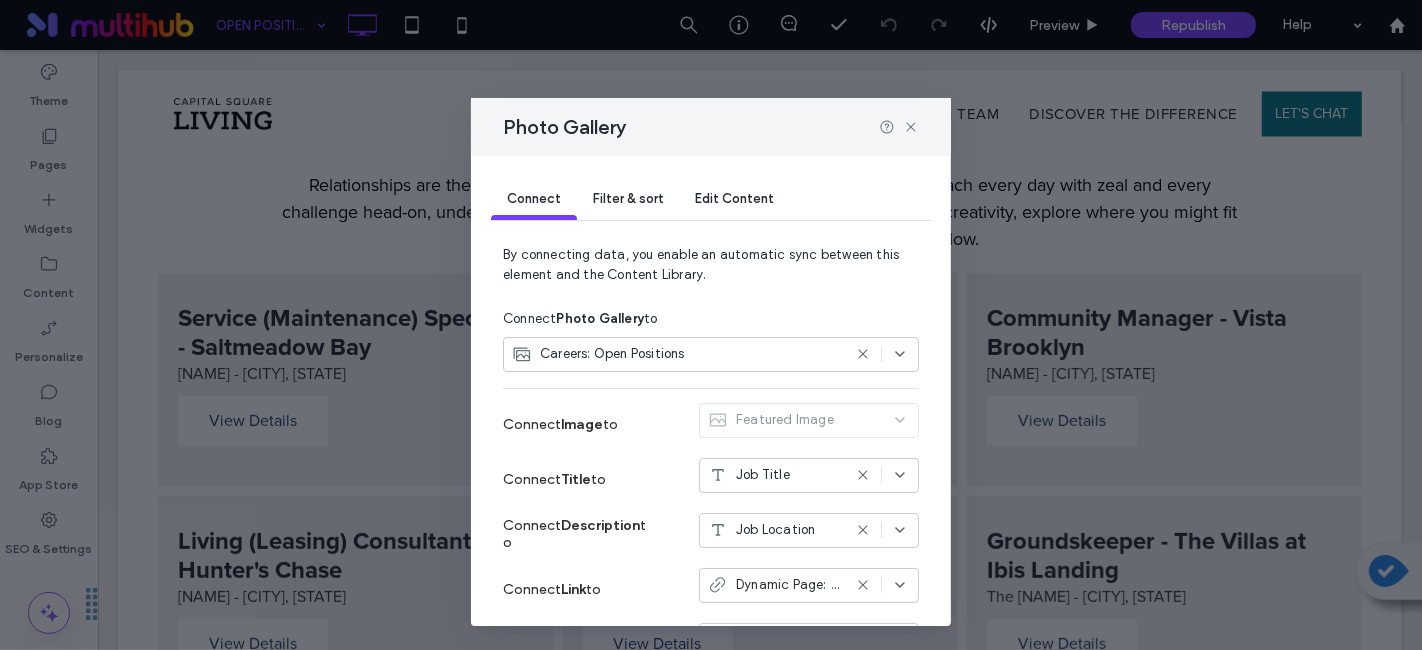 click on "Edit Content" at bounding box center (734, 198) 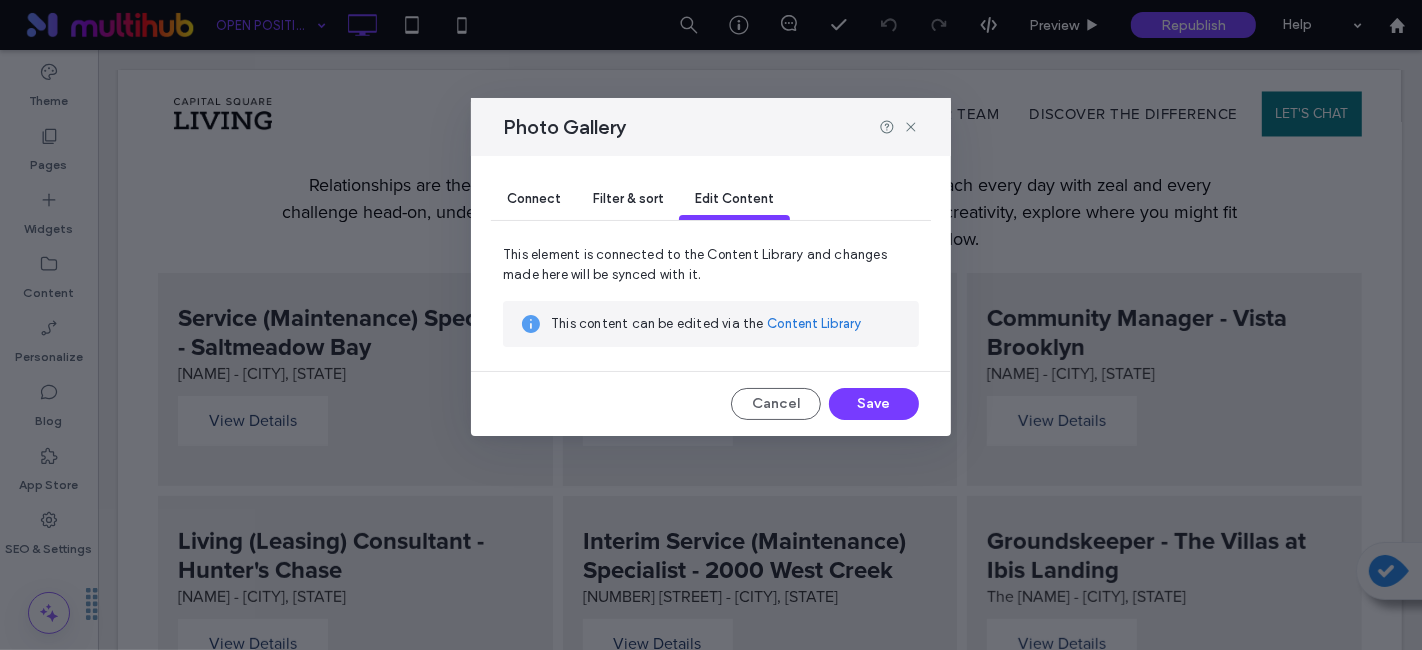 click on "Content Library" at bounding box center [814, 324] 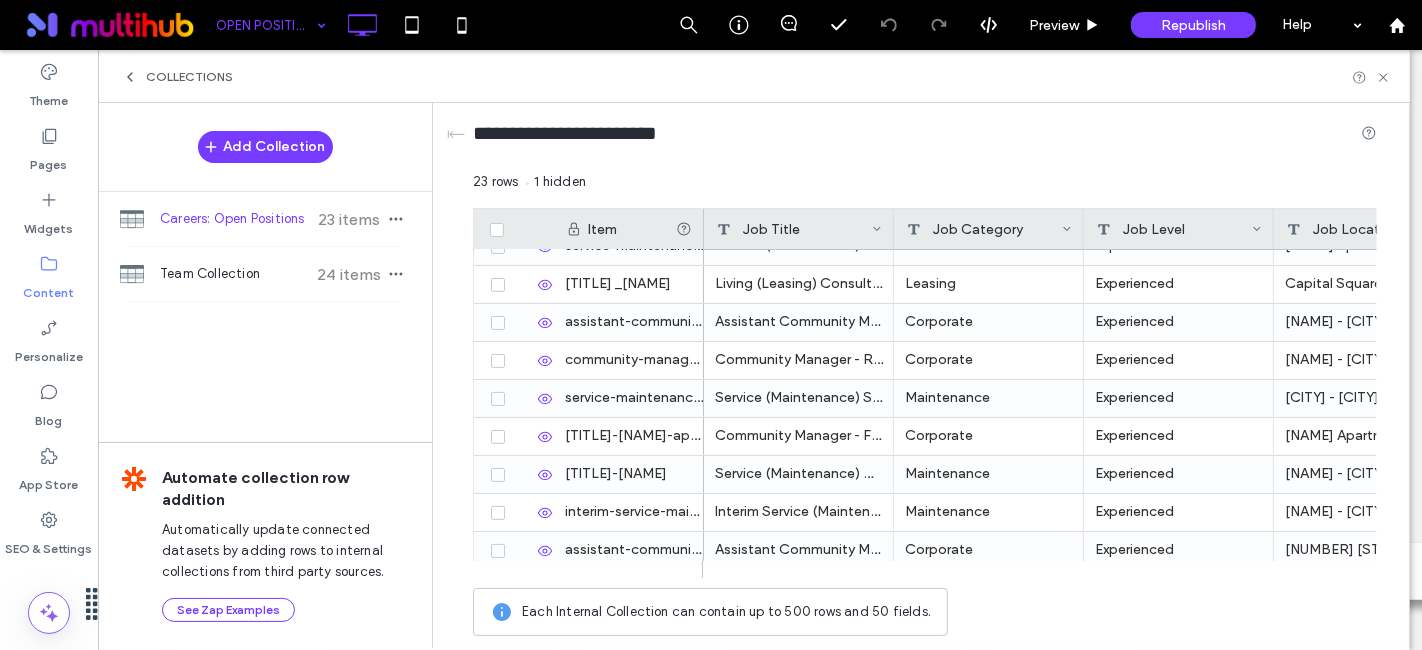 scroll, scrollTop: 599, scrollLeft: 0, axis: vertical 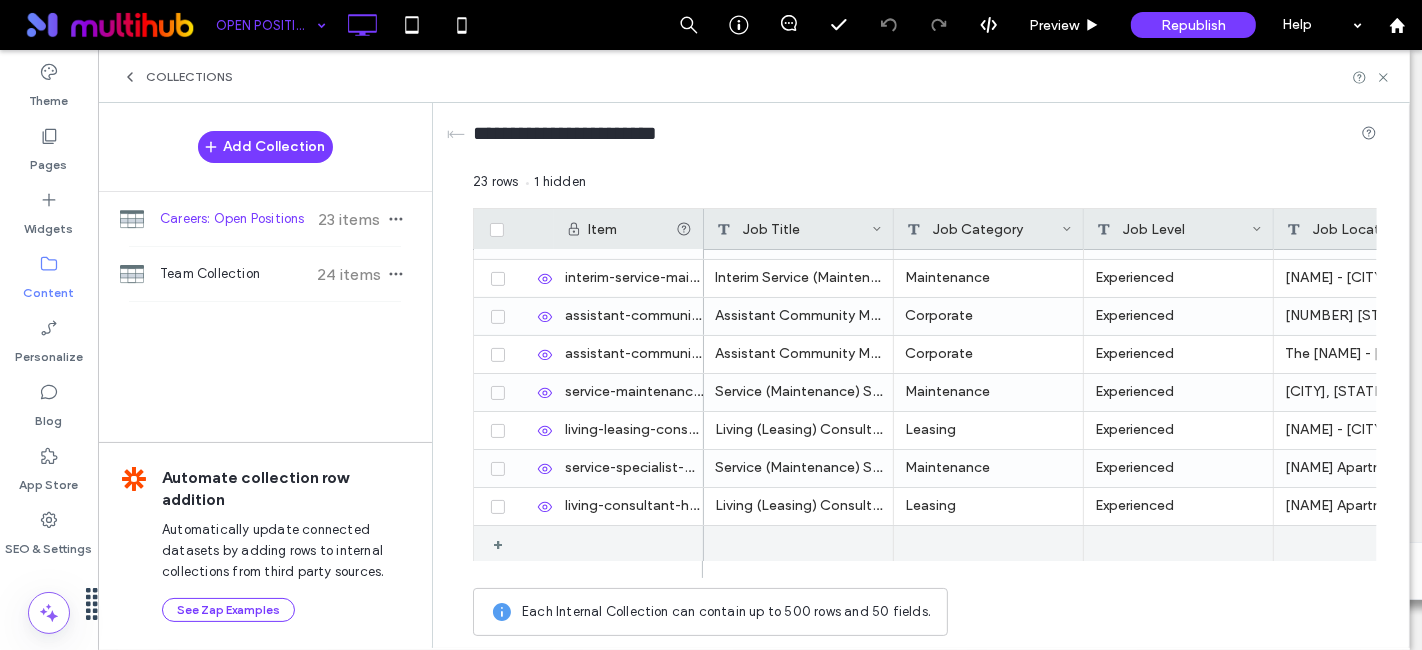 click on "+" at bounding box center [505, 544] 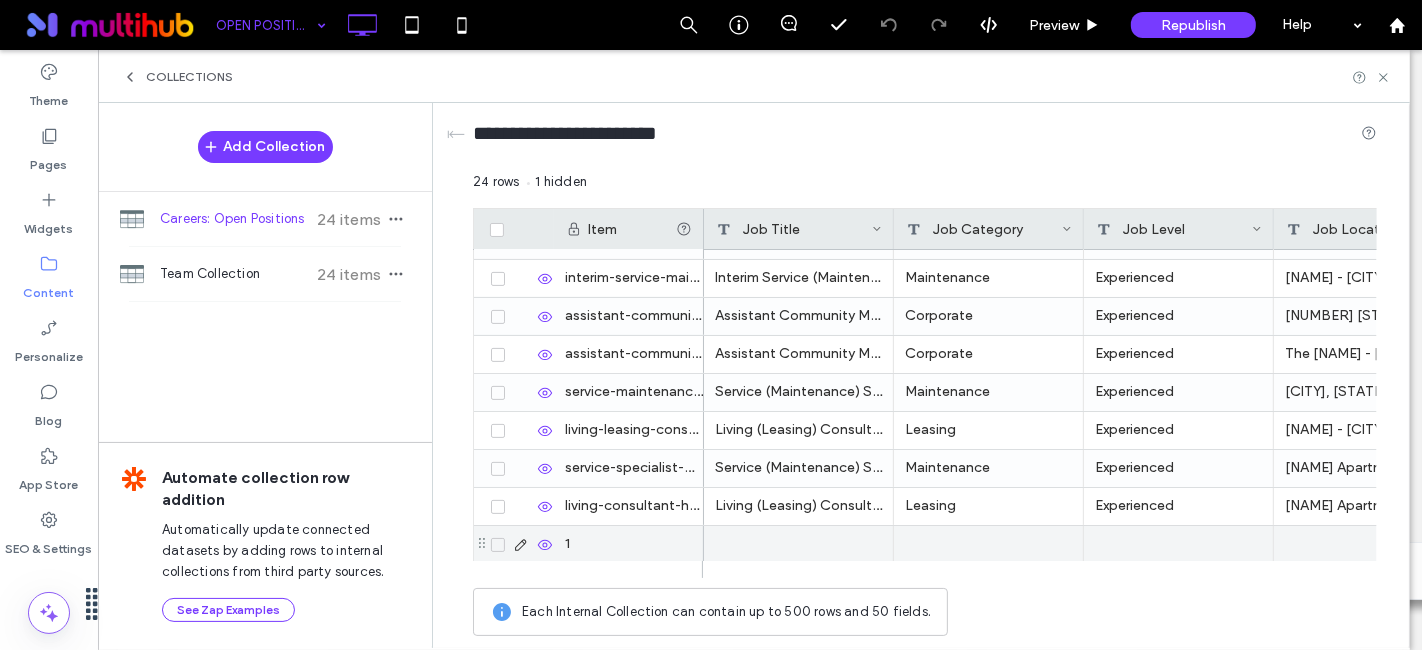 click 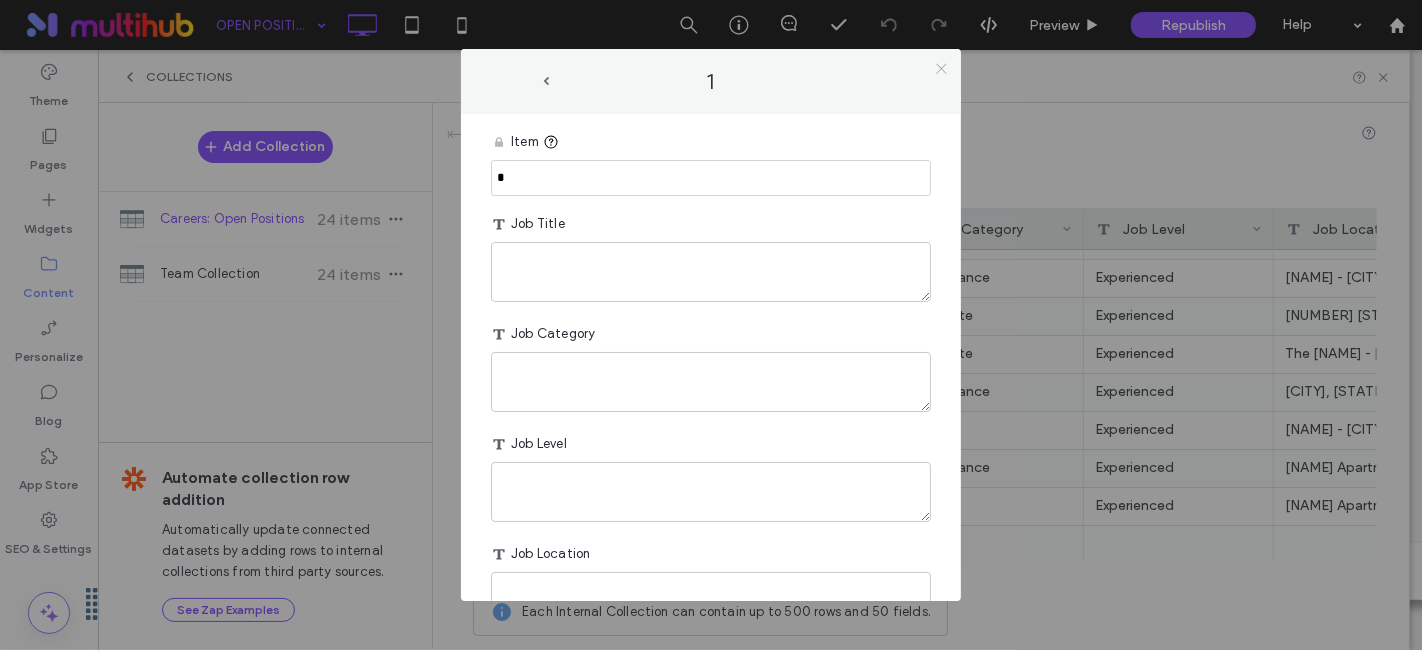 click 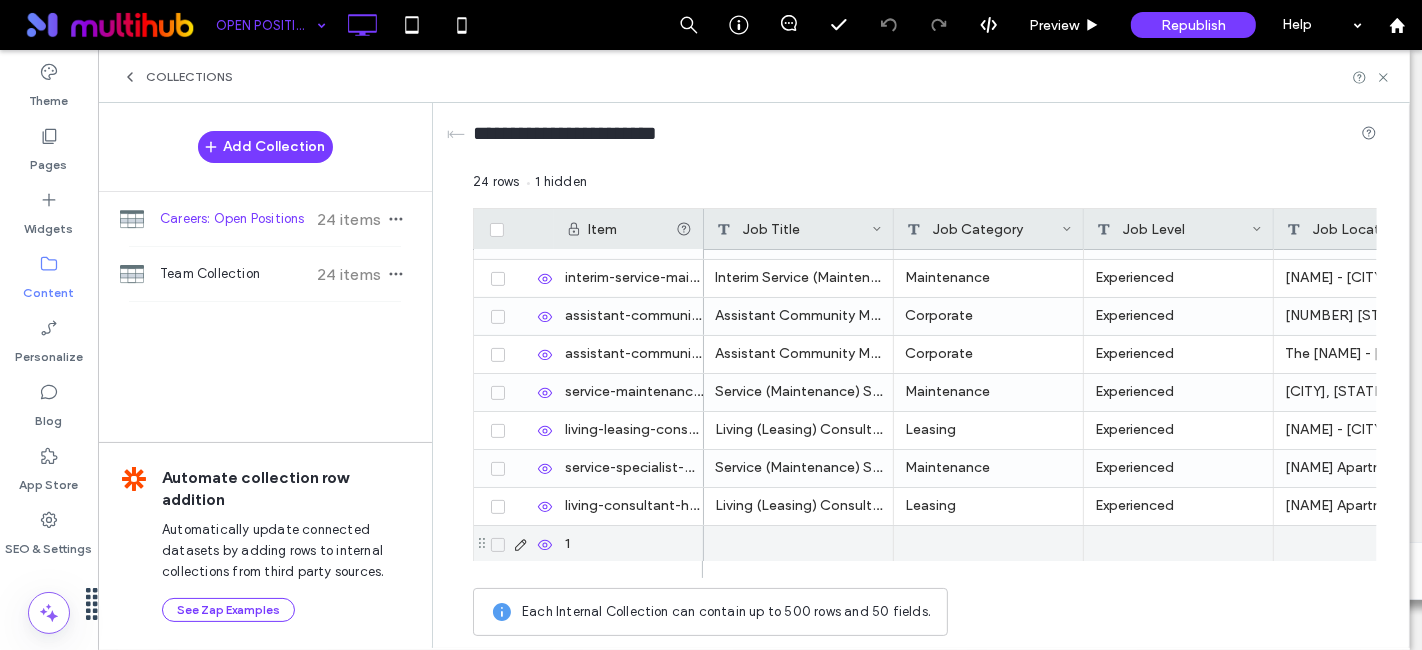 click 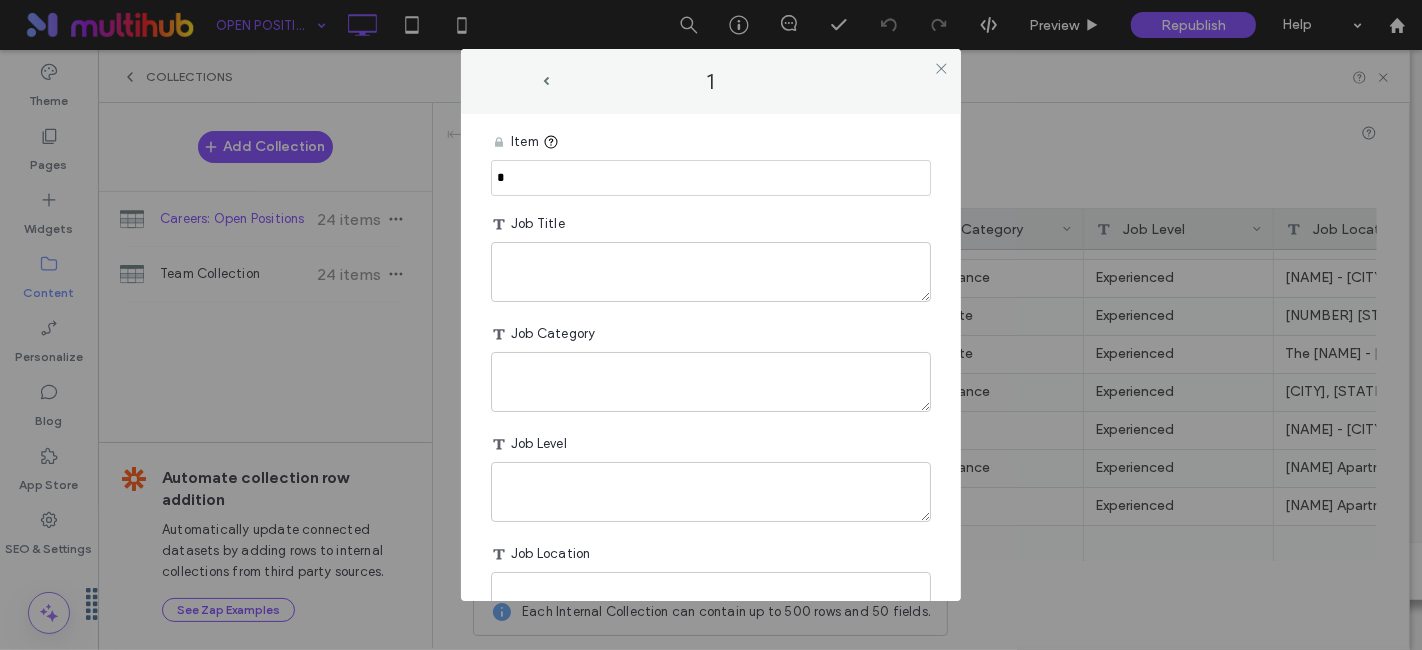 click on "*" at bounding box center [711, 178] 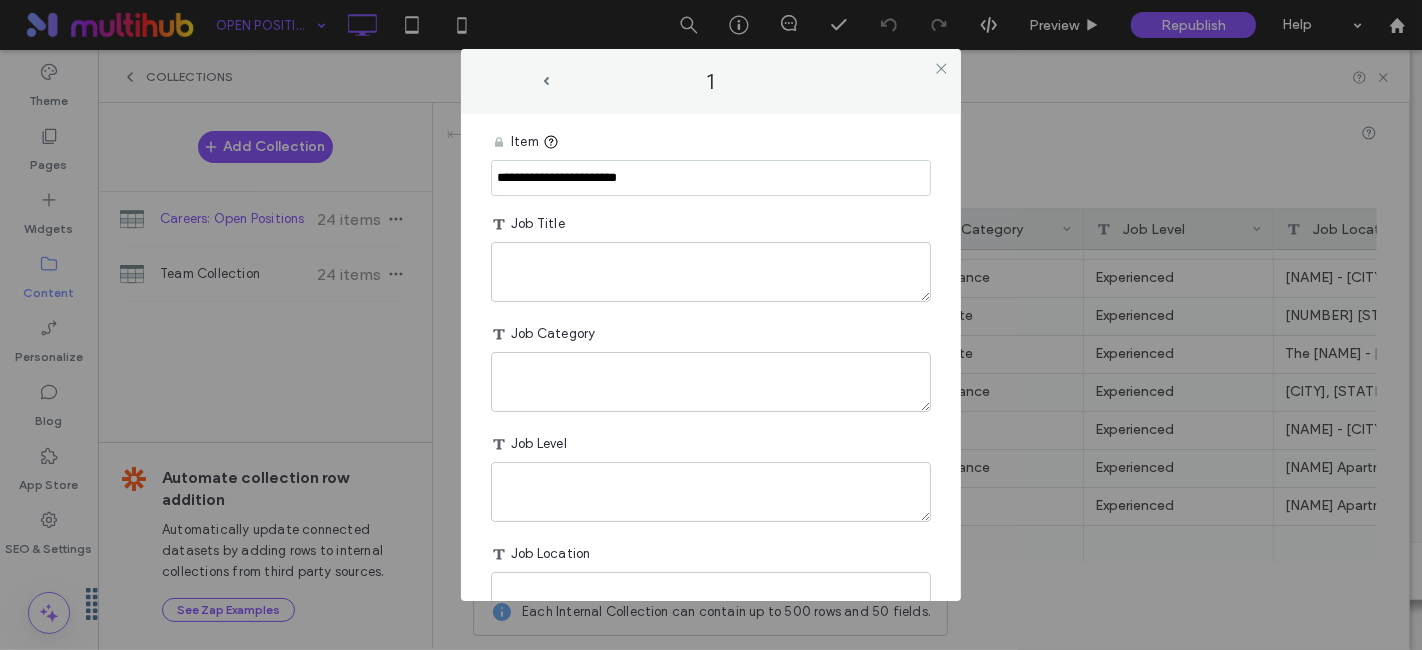 type on "**********" 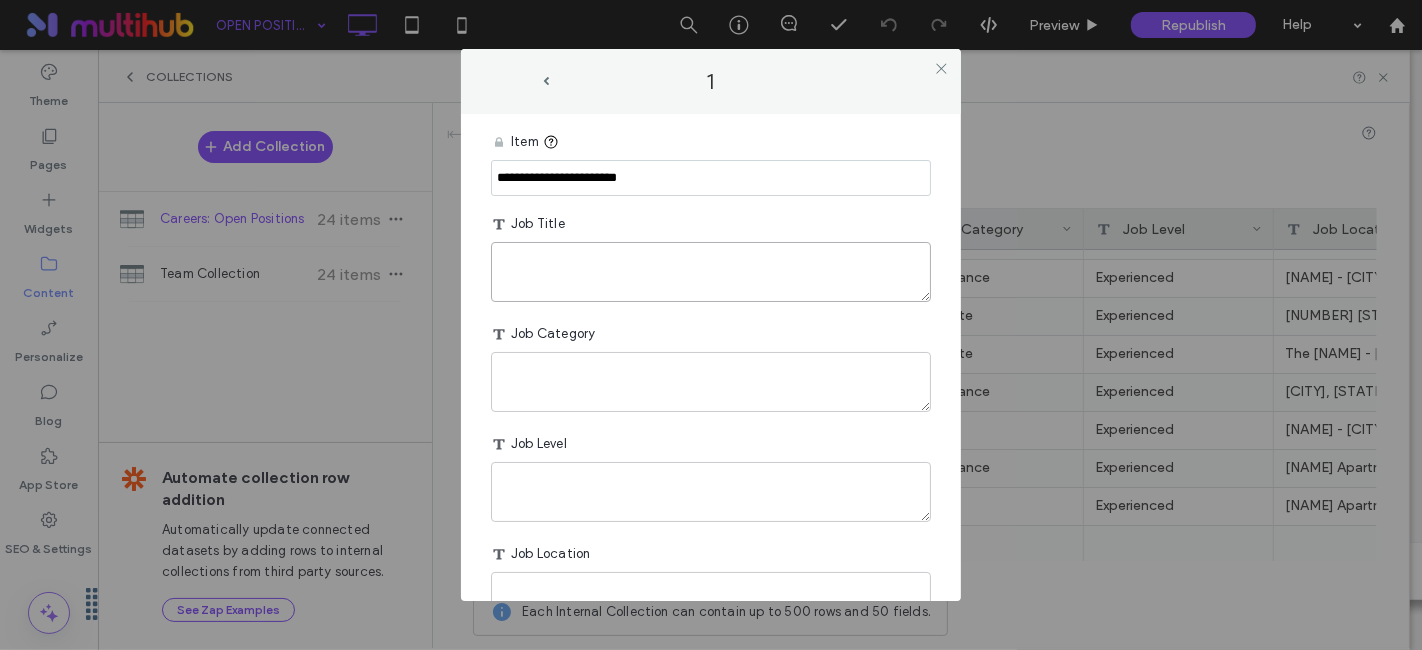 click at bounding box center (711, 272) 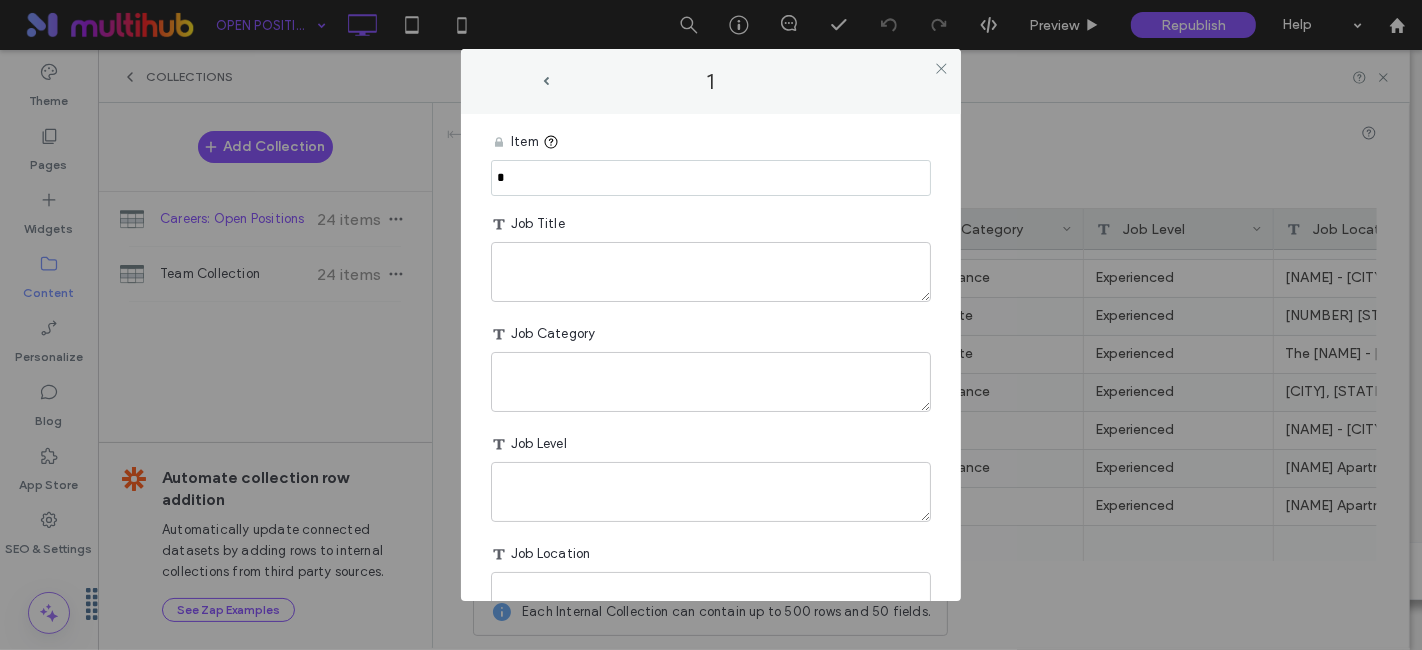 click on "*" at bounding box center (711, 178) 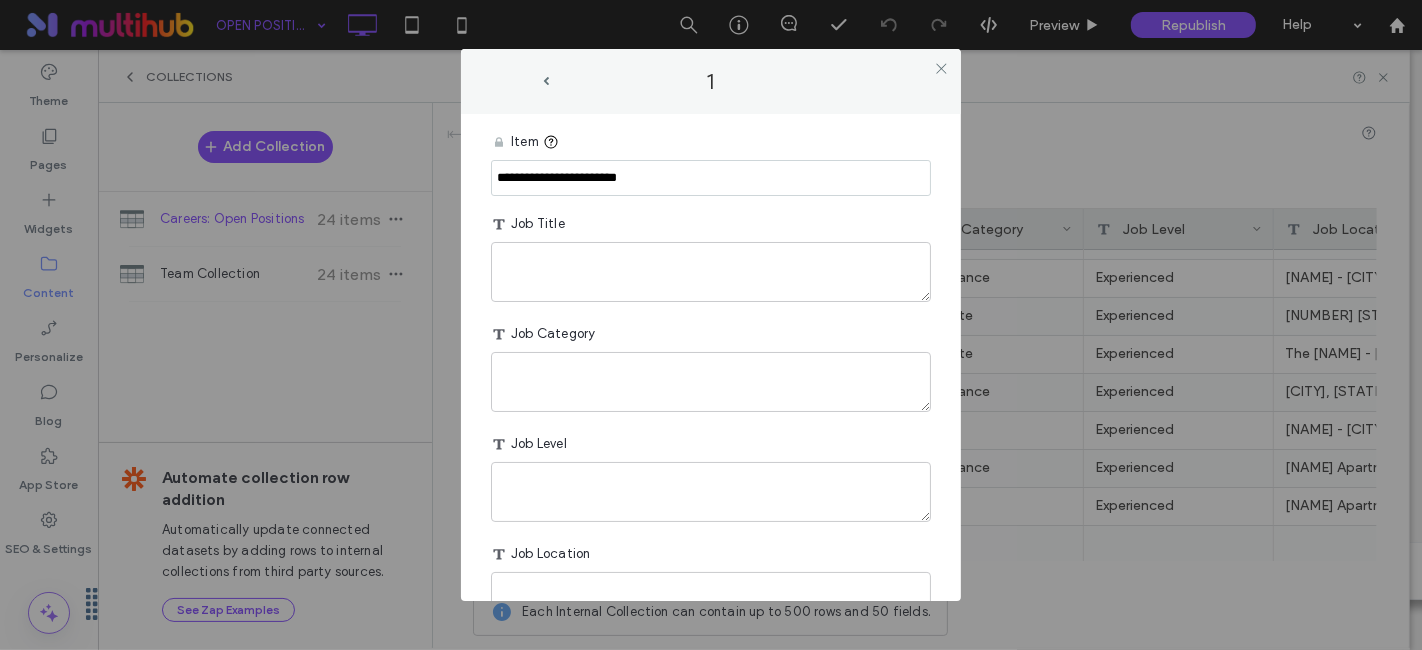 type on "**********" 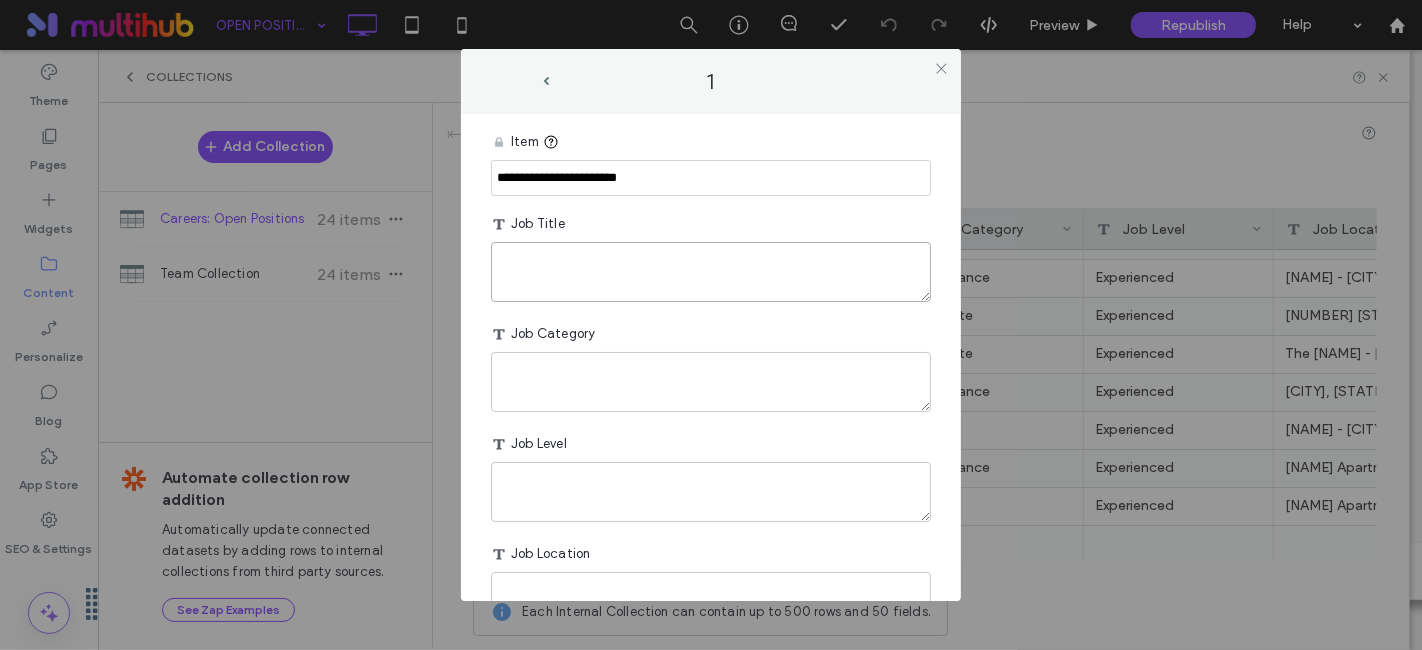 click at bounding box center (711, 272) 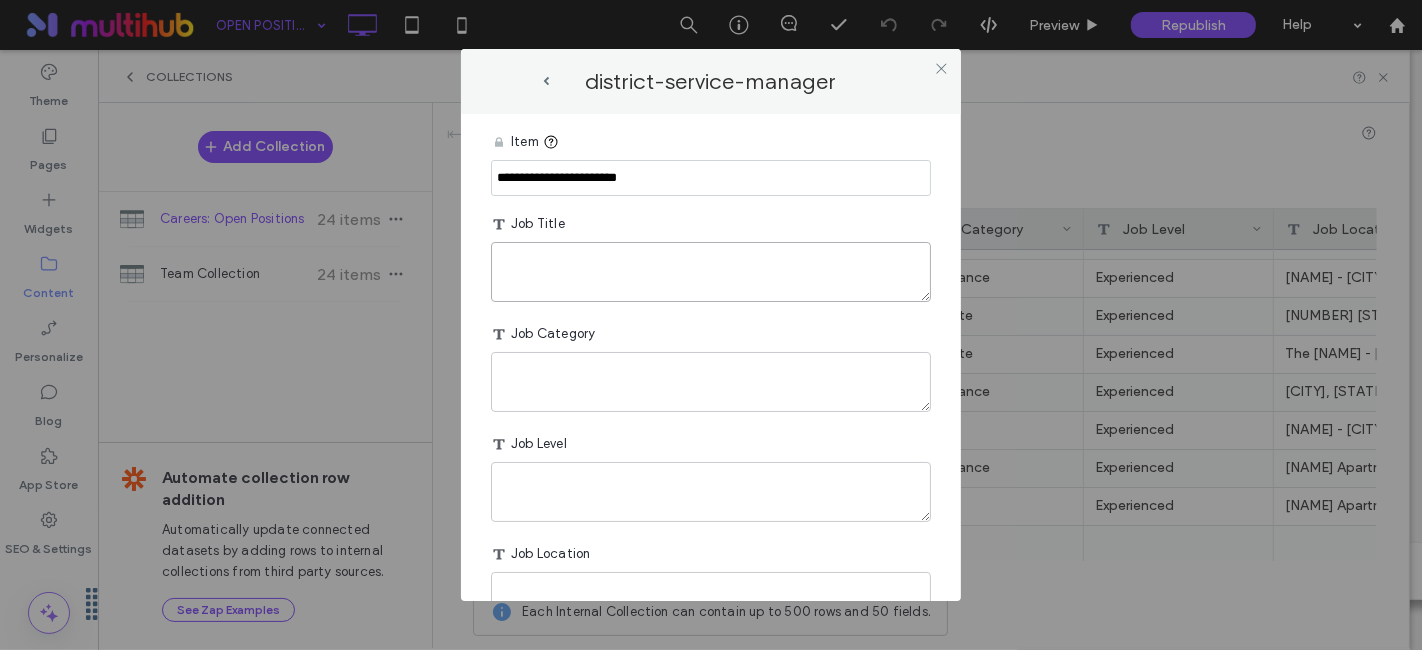 click at bounding box center [711, 272] 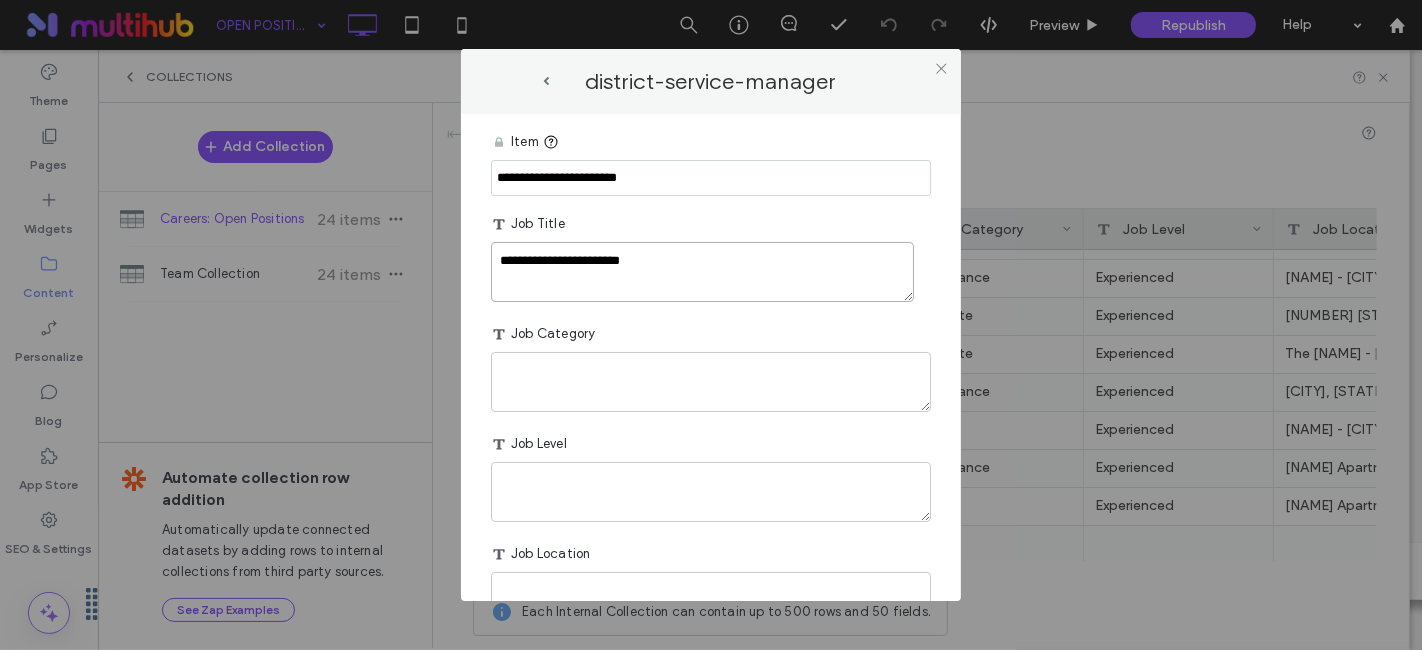 type on "**********" 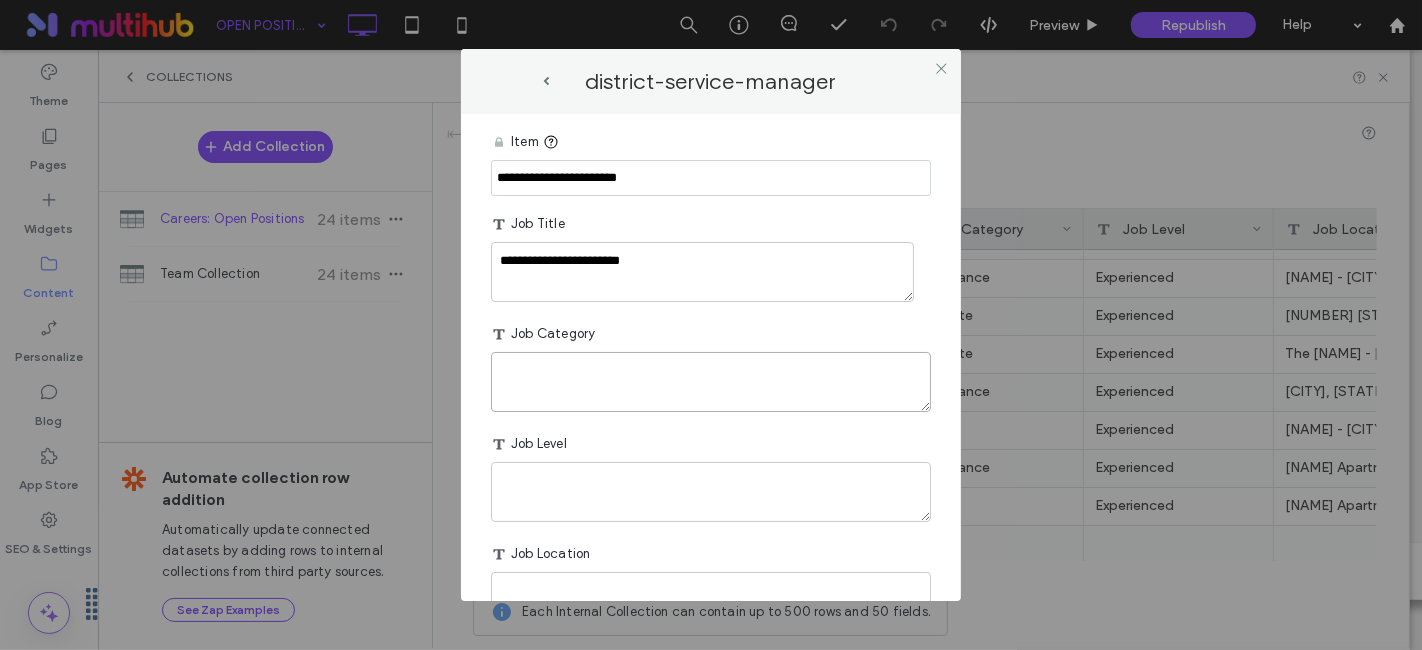 click at bounding box center [711, 382] 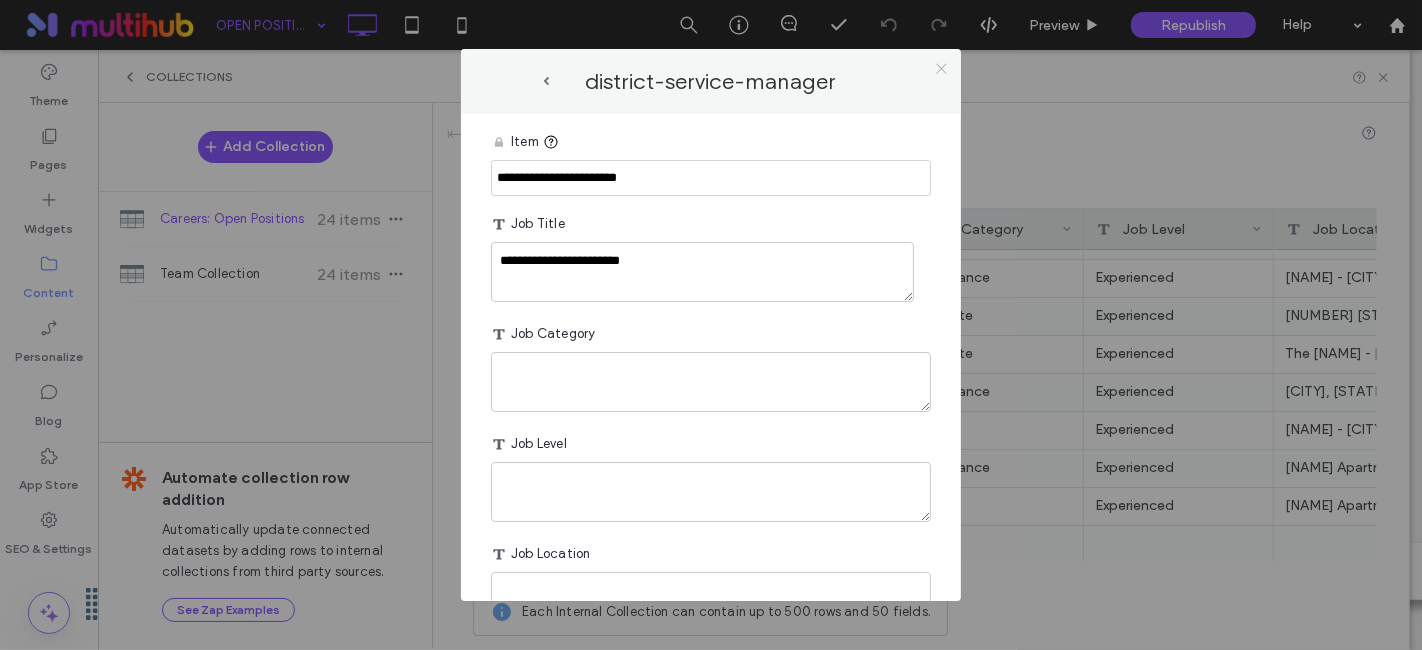 click 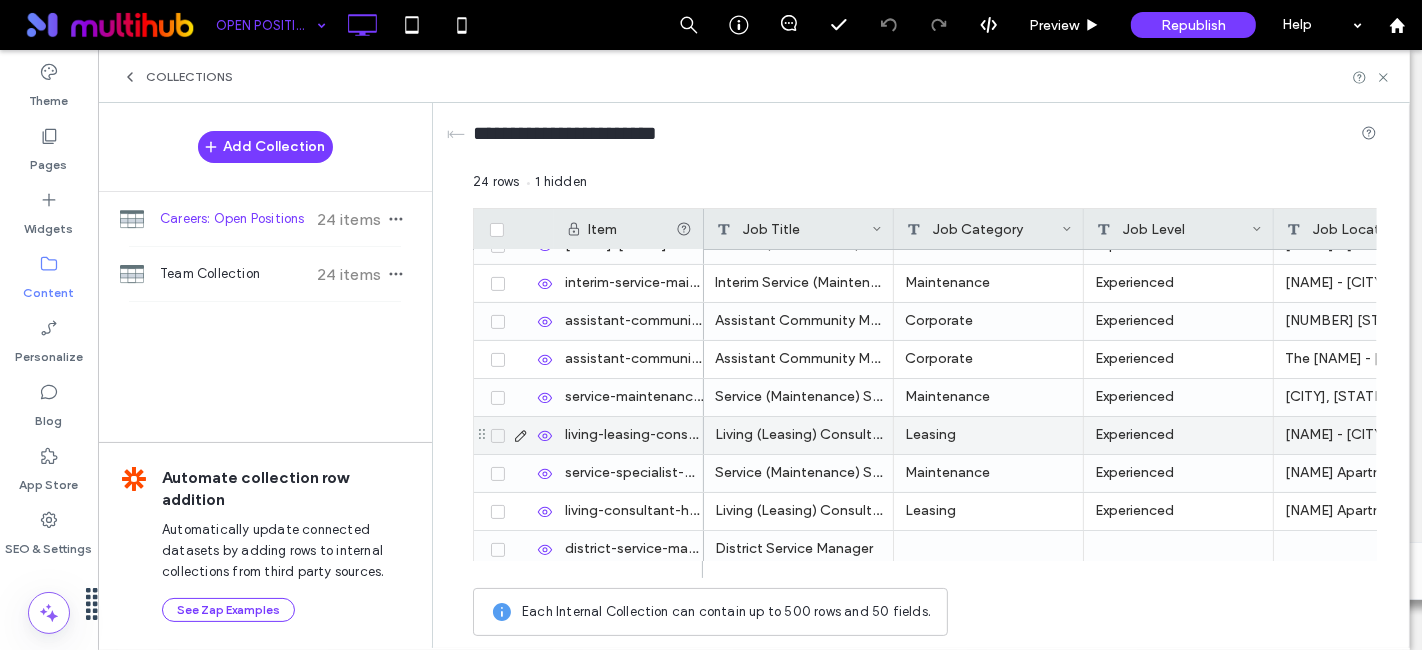 scroll, scrollTop: 637, scrollLeft: 0, axis: vertical 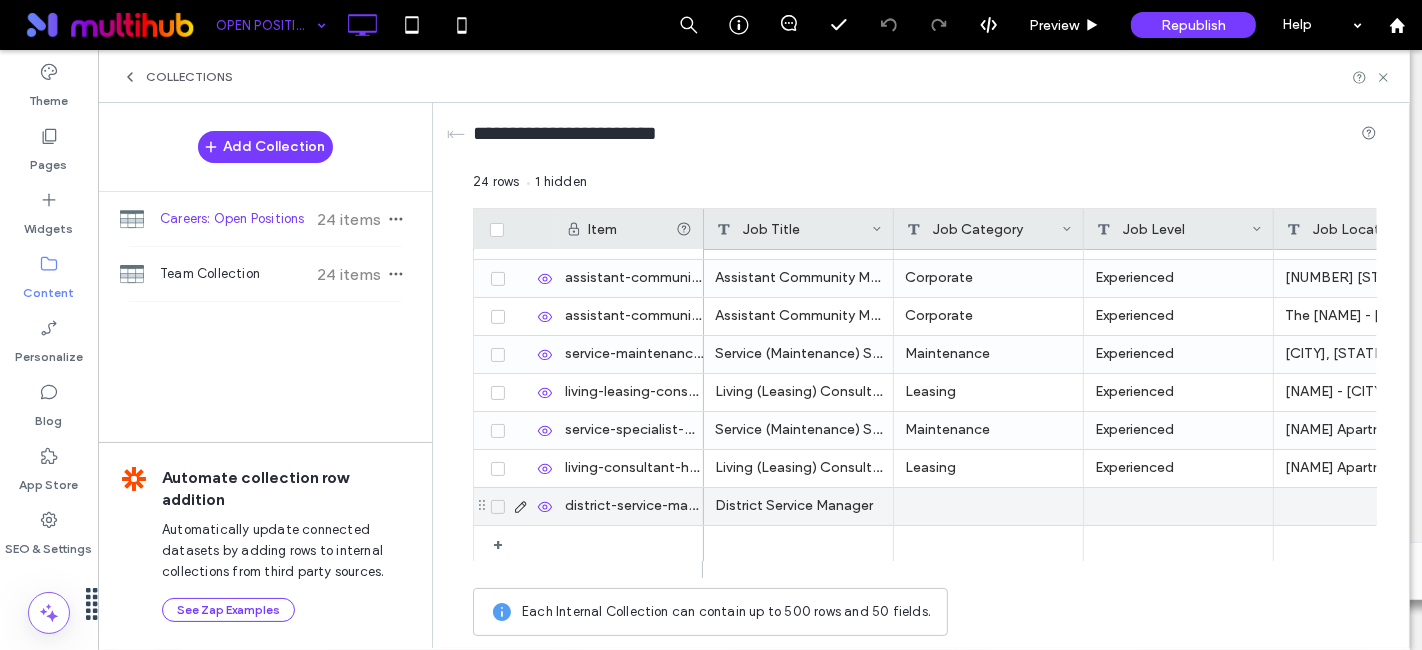 click at bounding box center [519, 507] 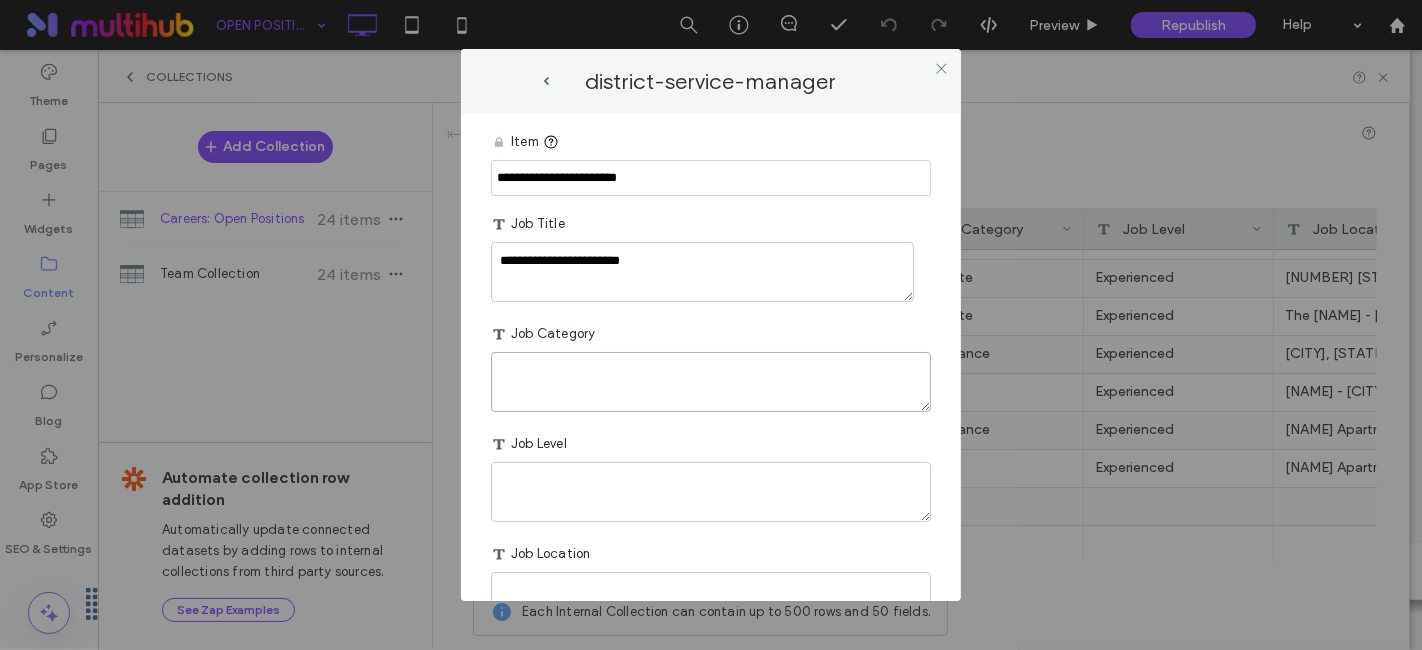 click at bounding box center [711, 382] 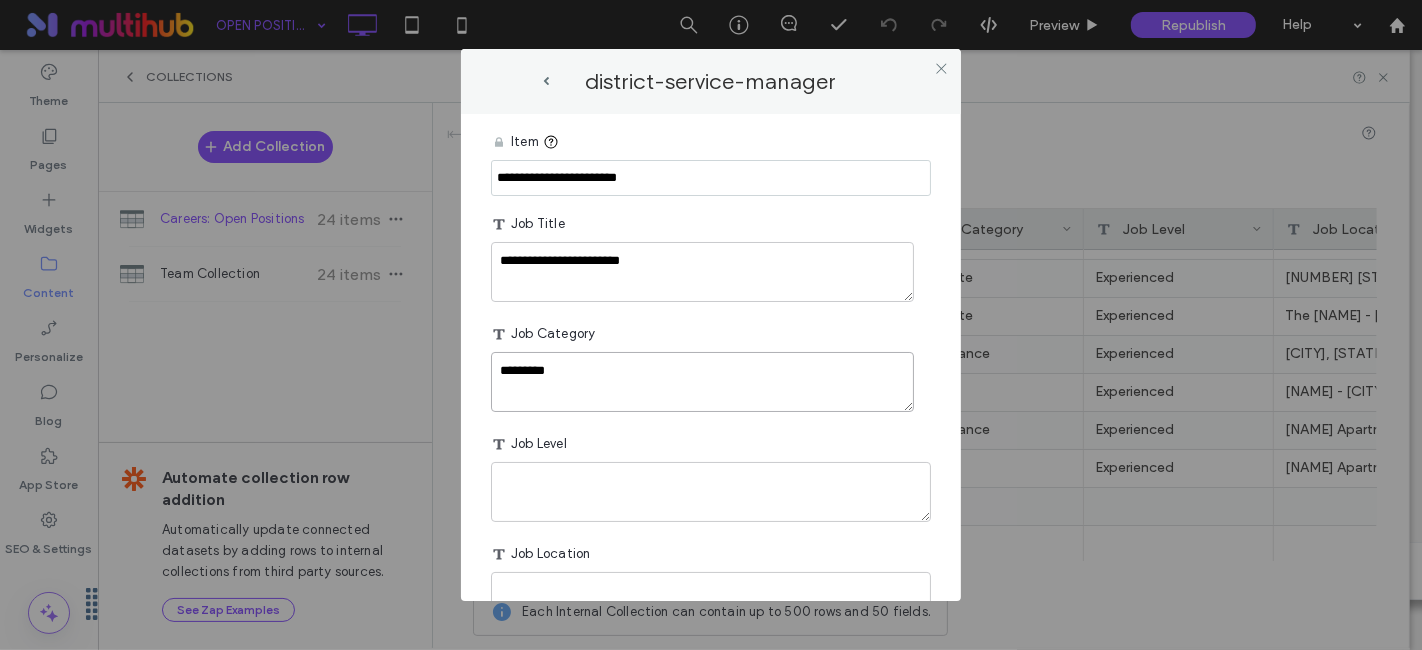 type on "*********" 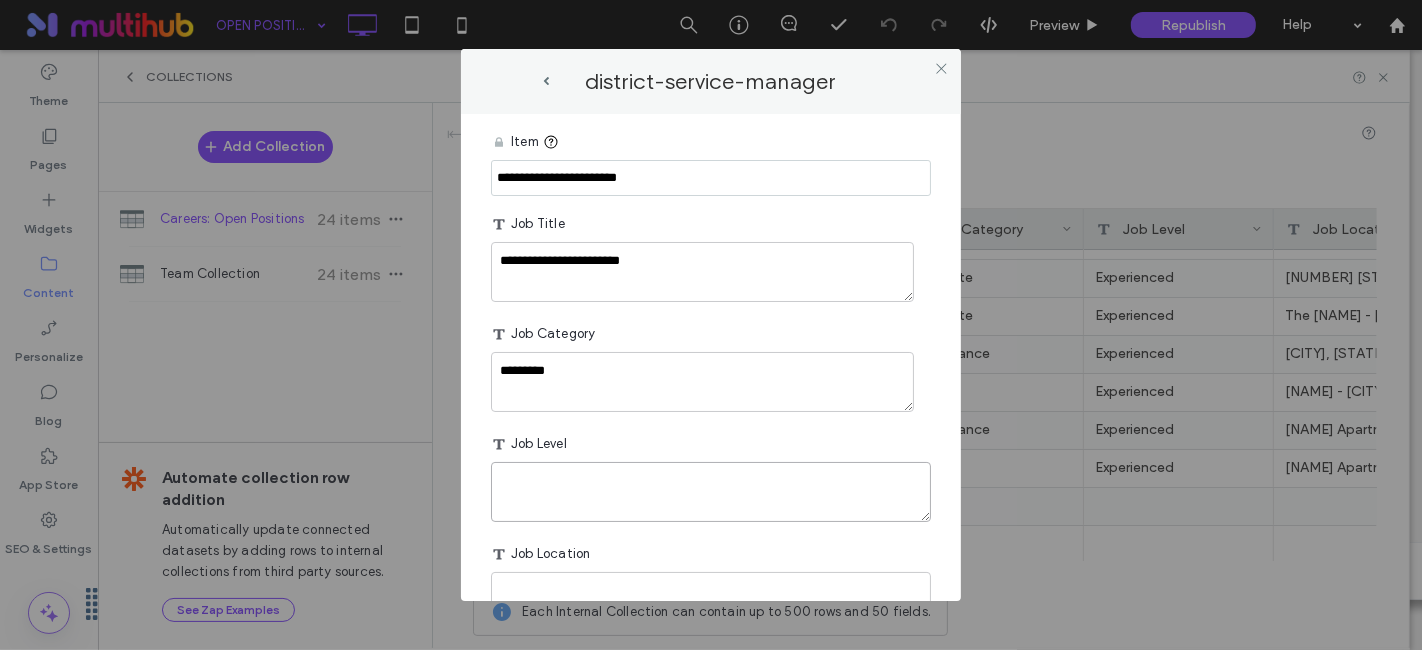 click at bounding box center [711, 492] 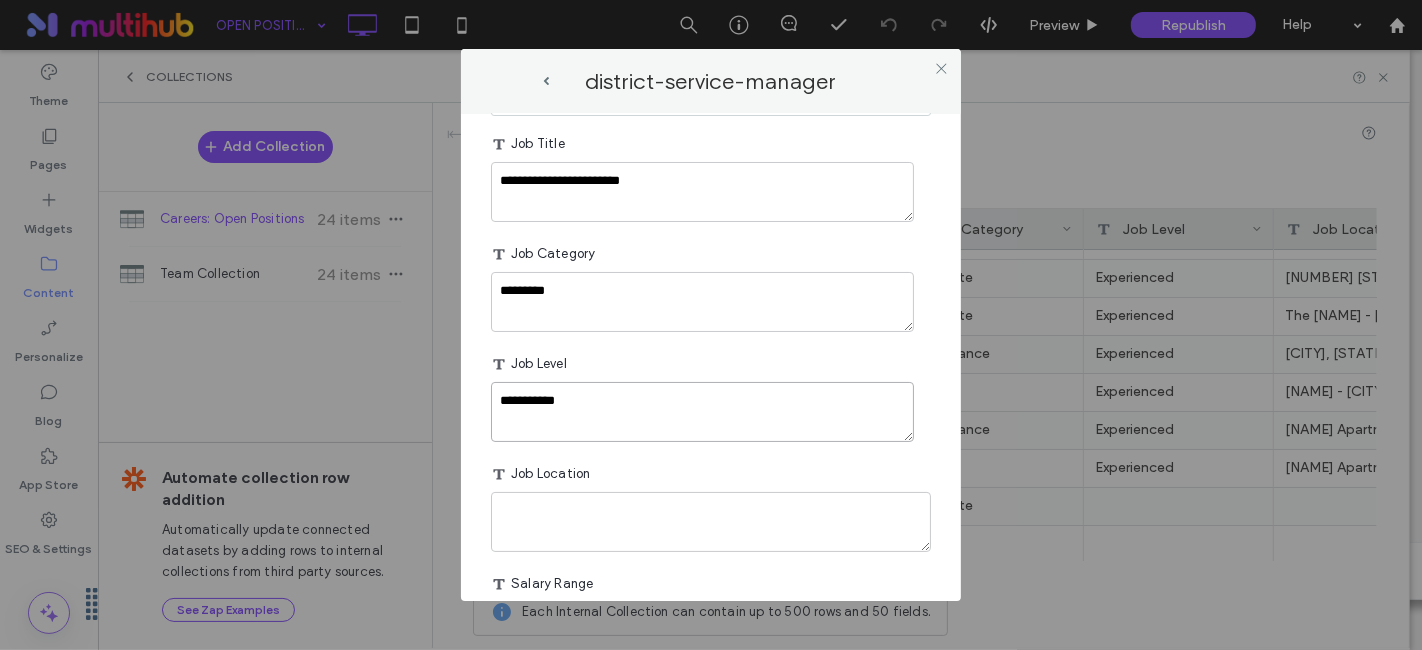 scroll, scrollTop: 111, scrollLeft: 0, axis: vertical 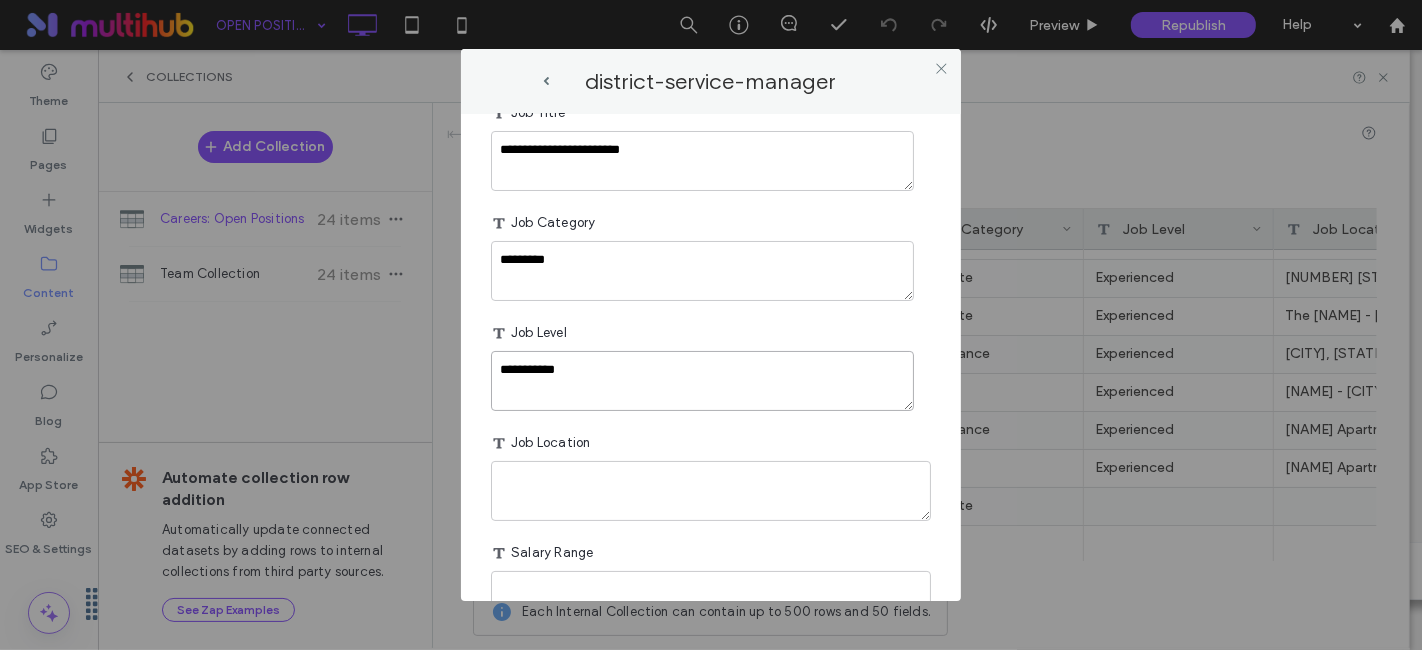 type on "**********" 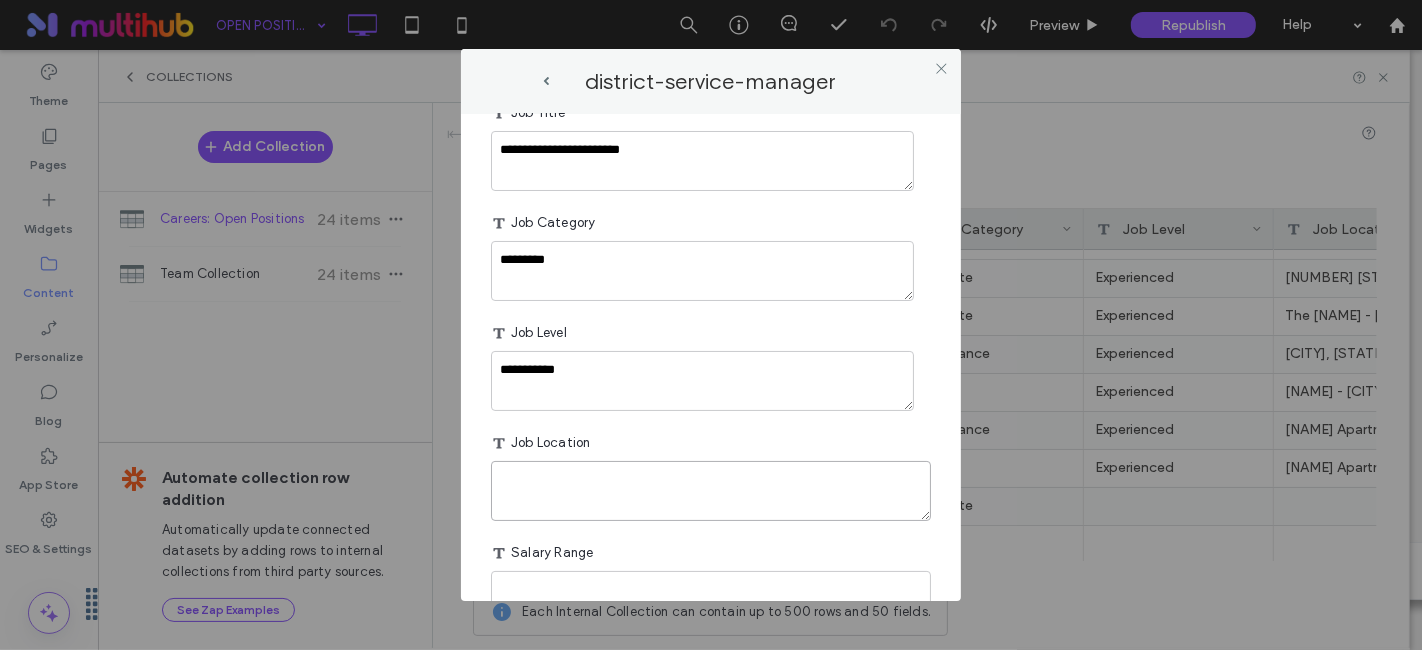 click at bounding box center (711, 491) 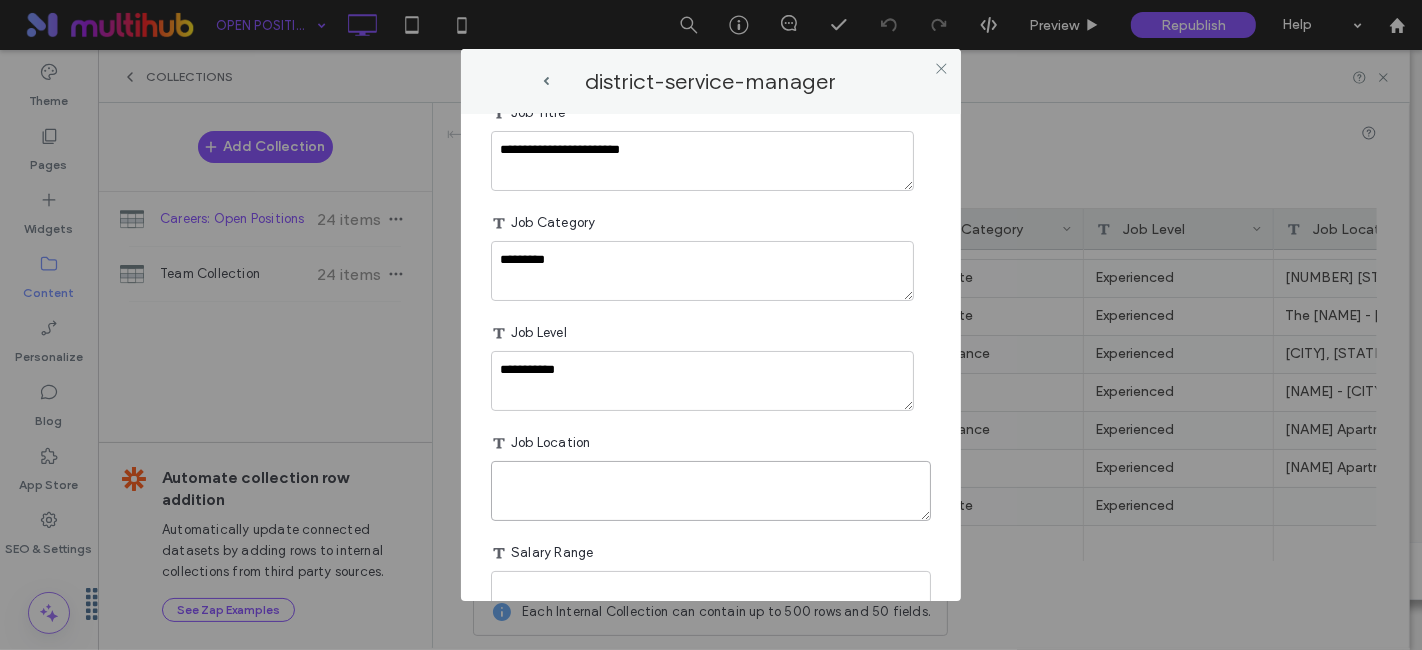 click at bounding box center (711, 491) 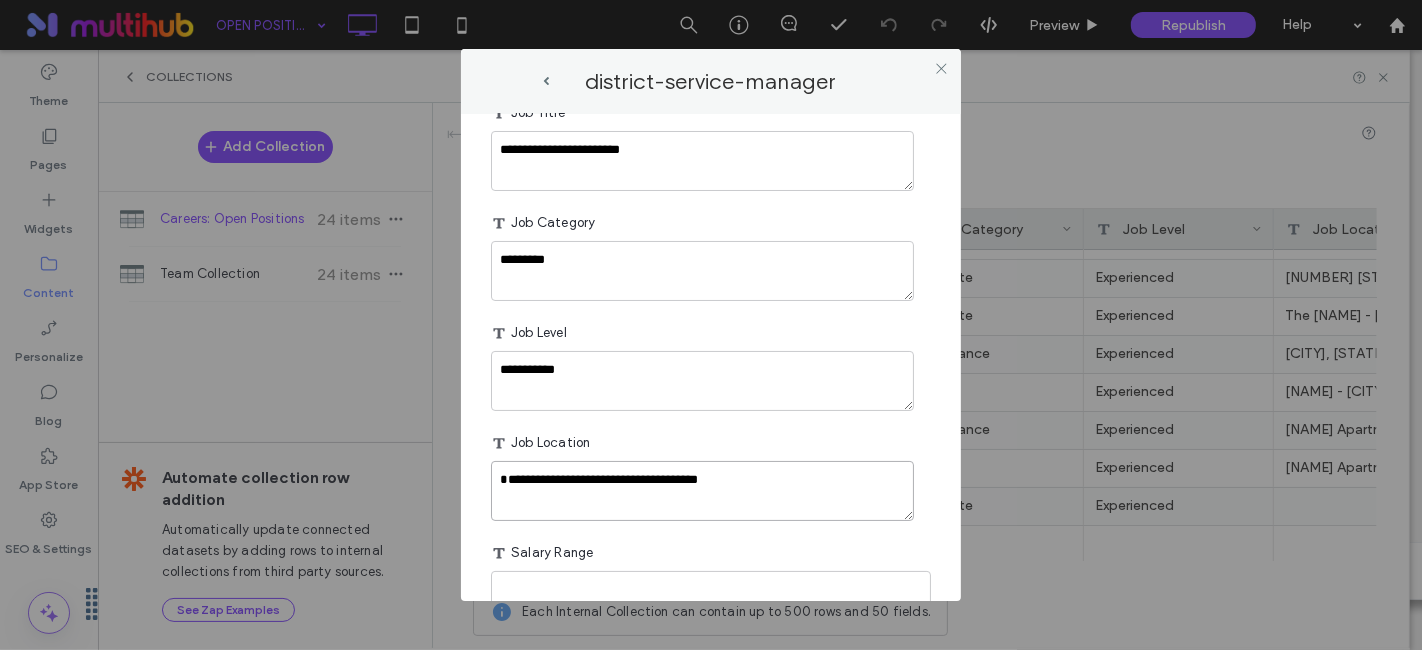 click on "**********" at bounding box center (702, 491) 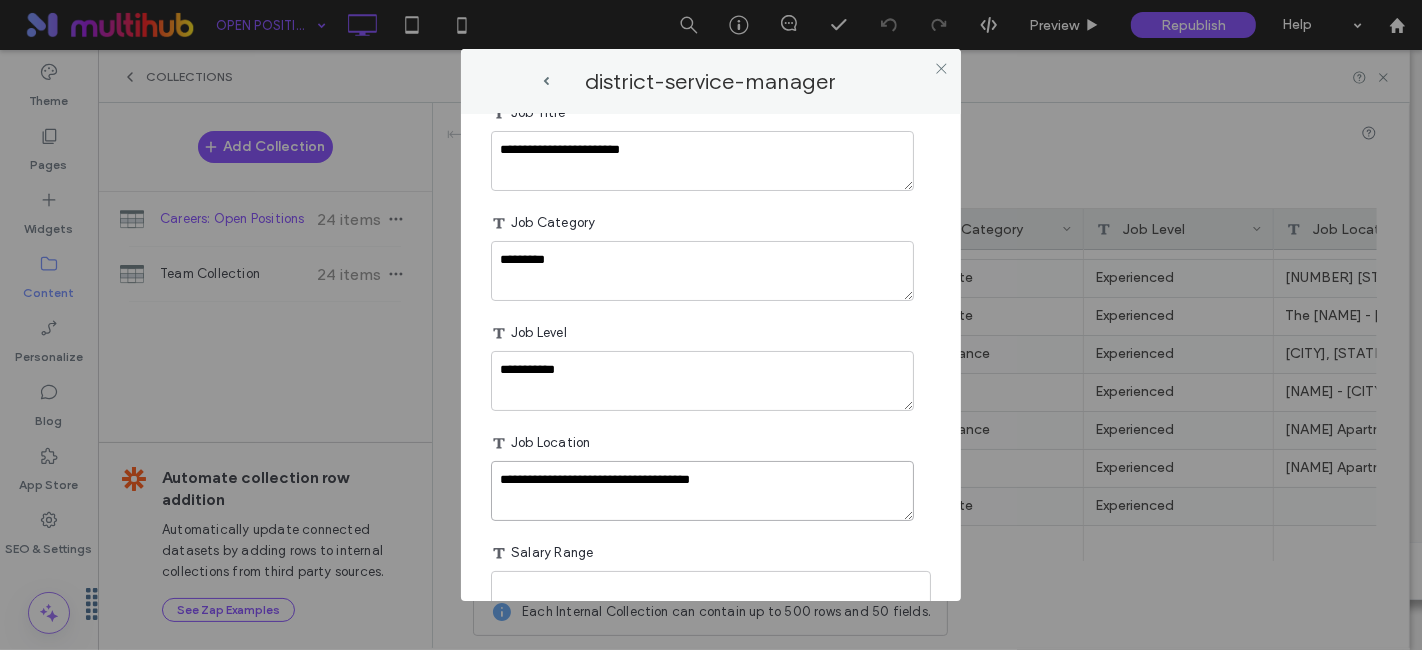 type on "**********" 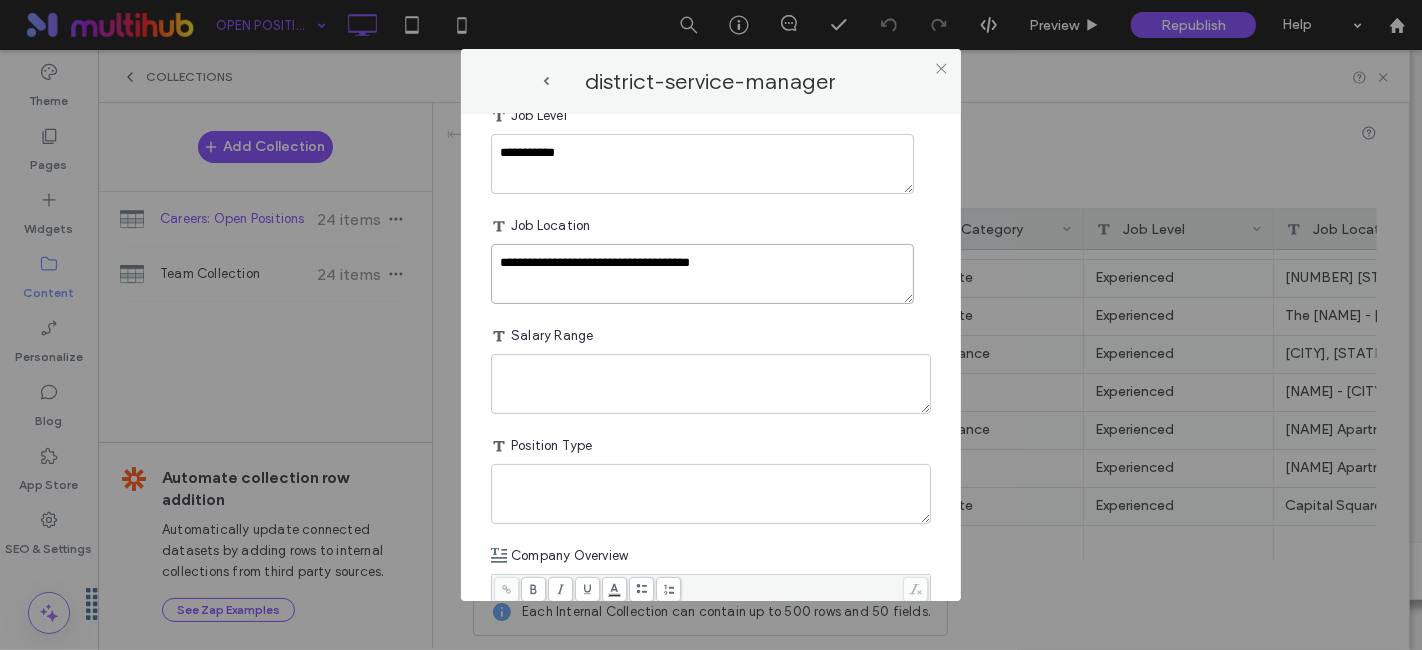 scroll, scrollTop: 333, scrollLeft: 0, axis: vertical 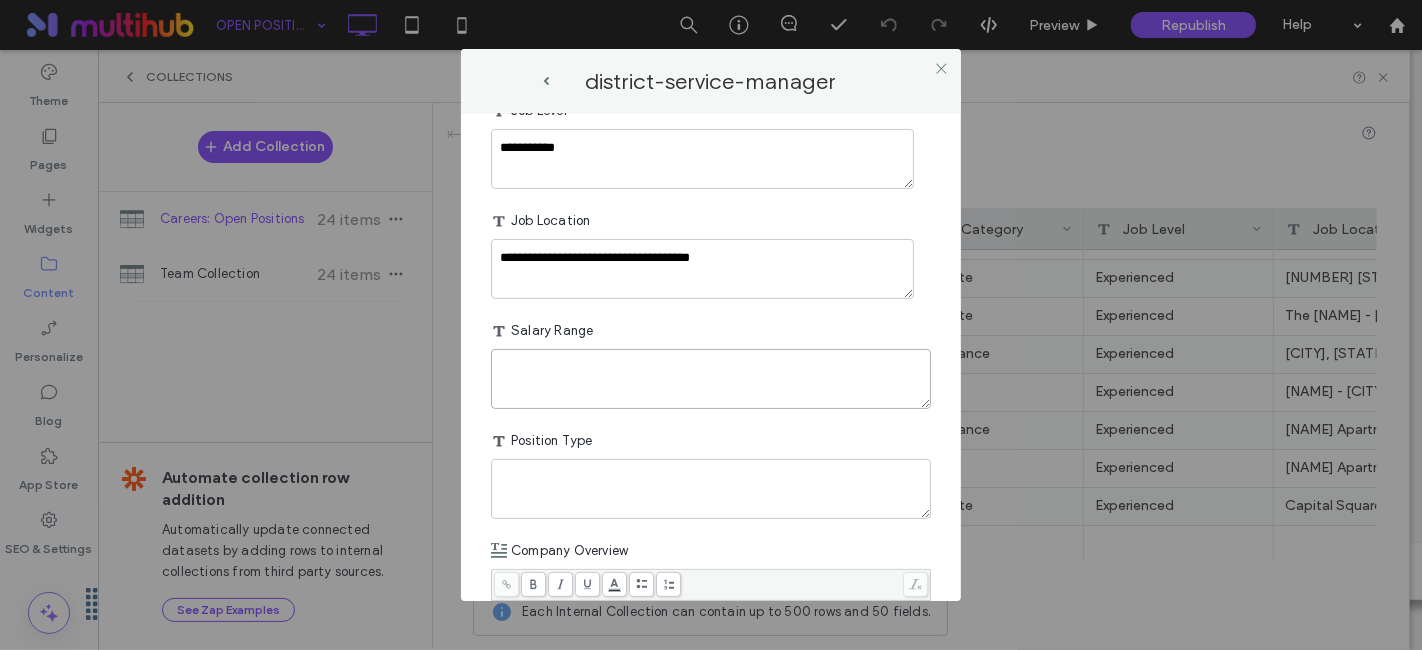 click at bounding box center (711, 379) 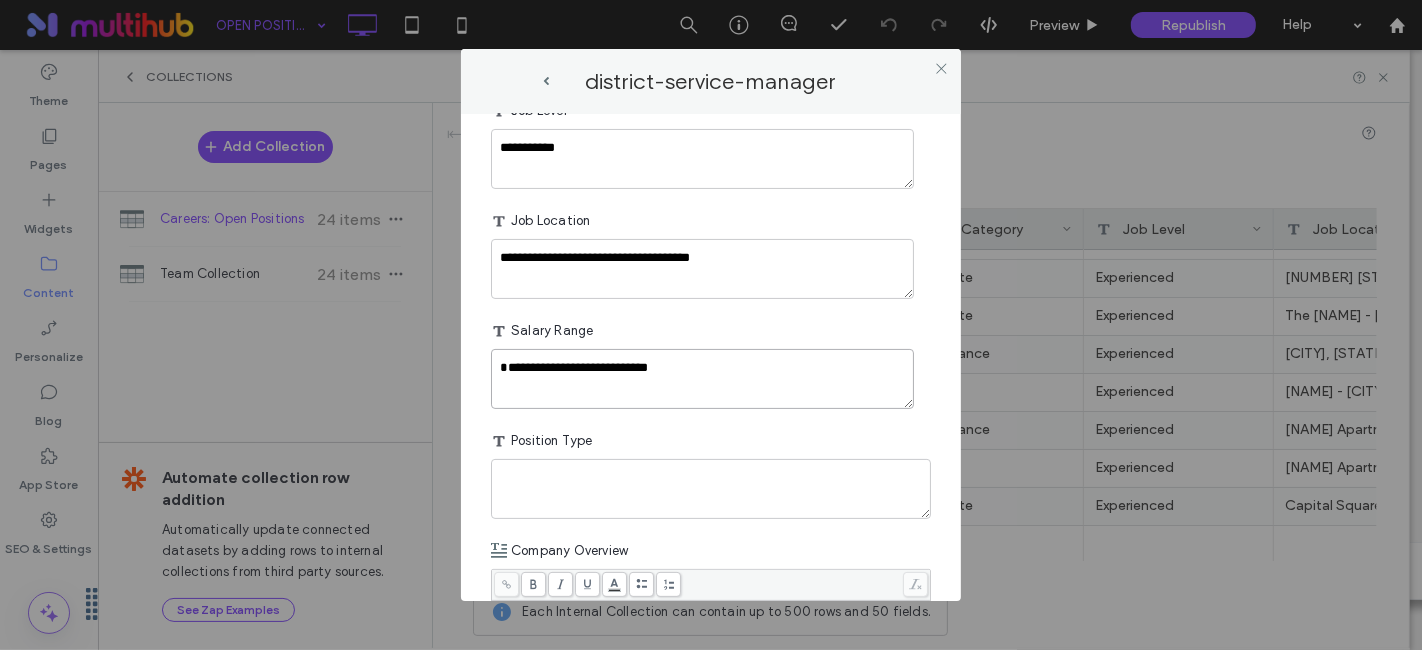click on "**********" at bounding box center [702, 379] 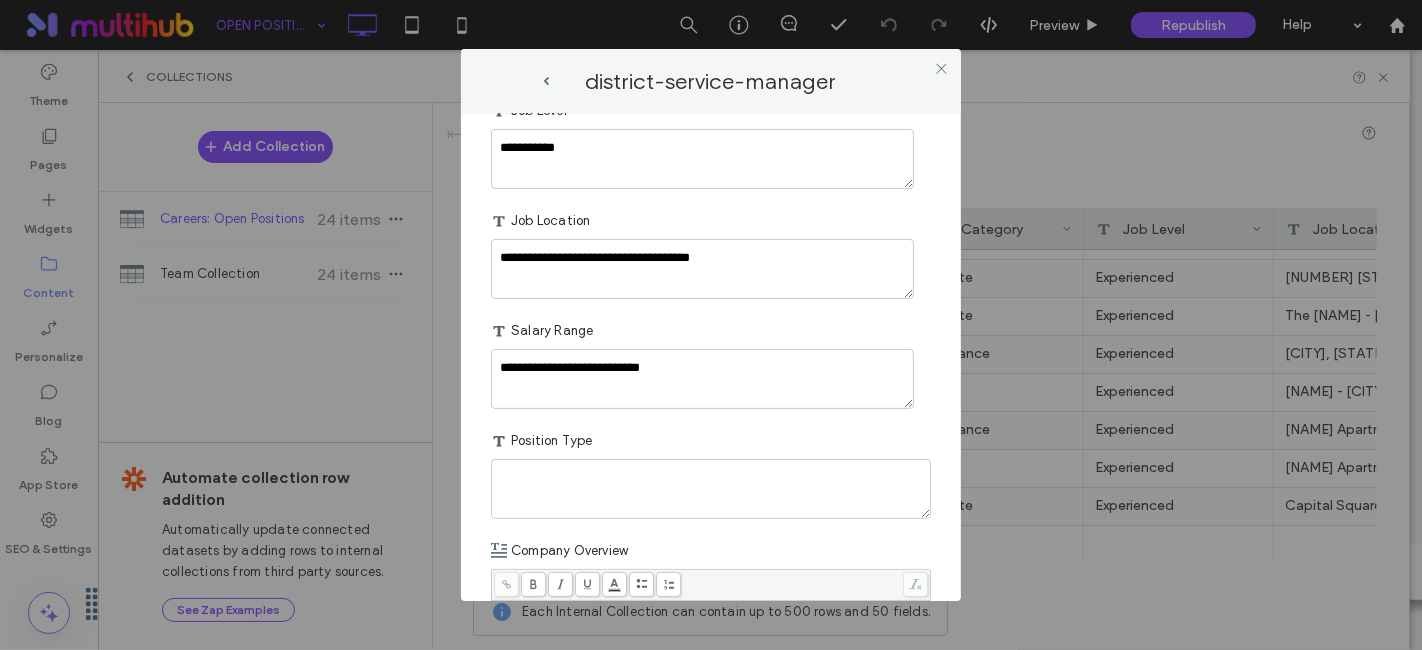 click on "Salary Range" at bounding box center (711, 331) 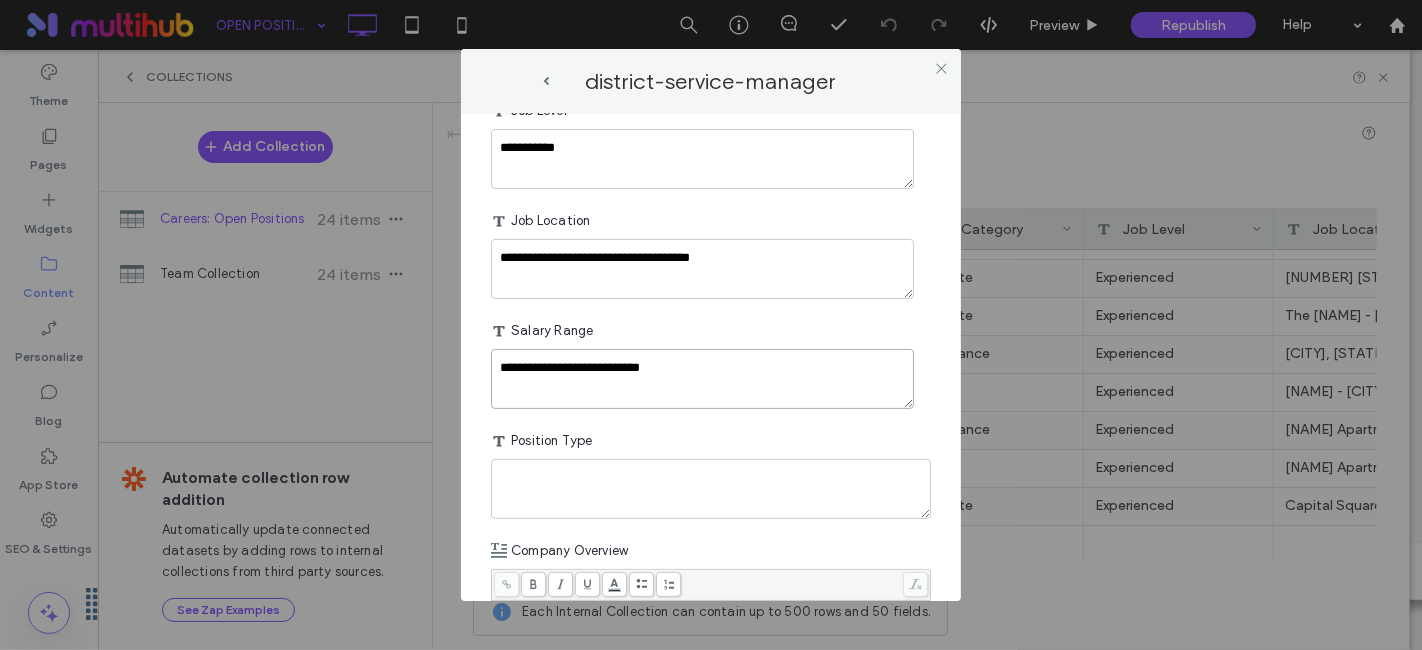 click on "**********" at bounding box center [702, 379] 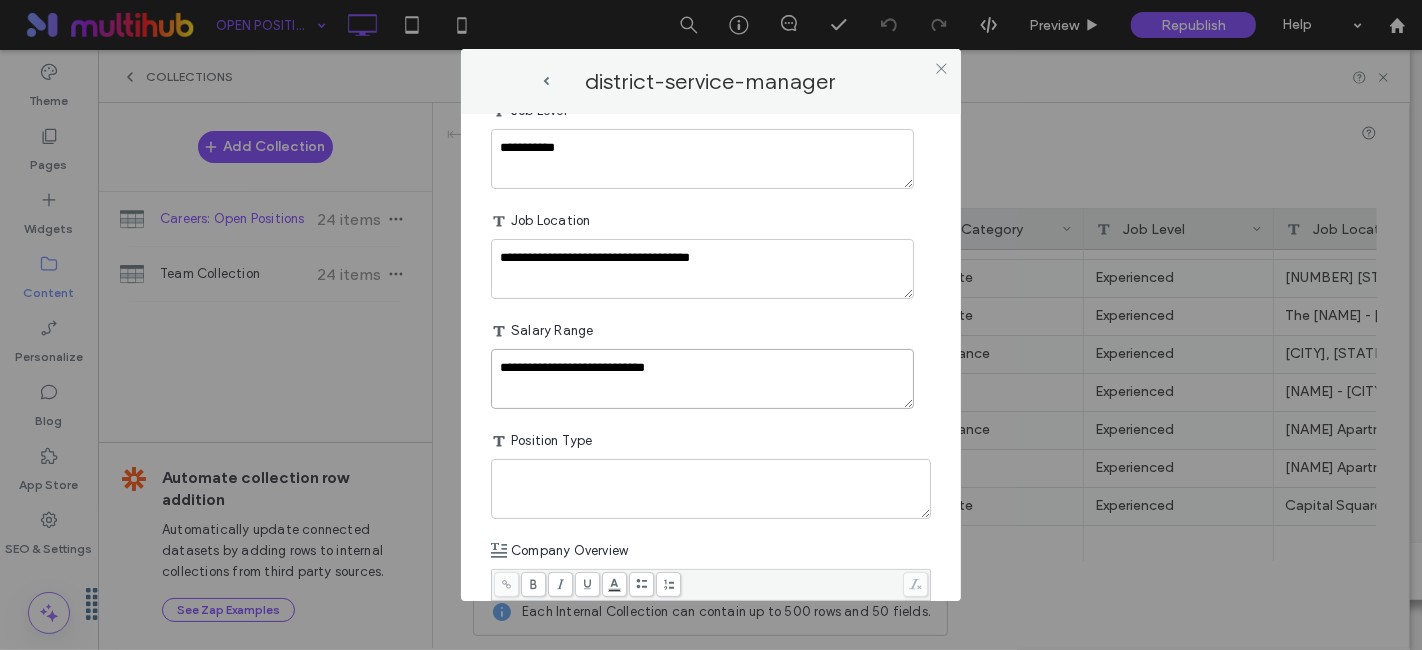 paste on "**********" 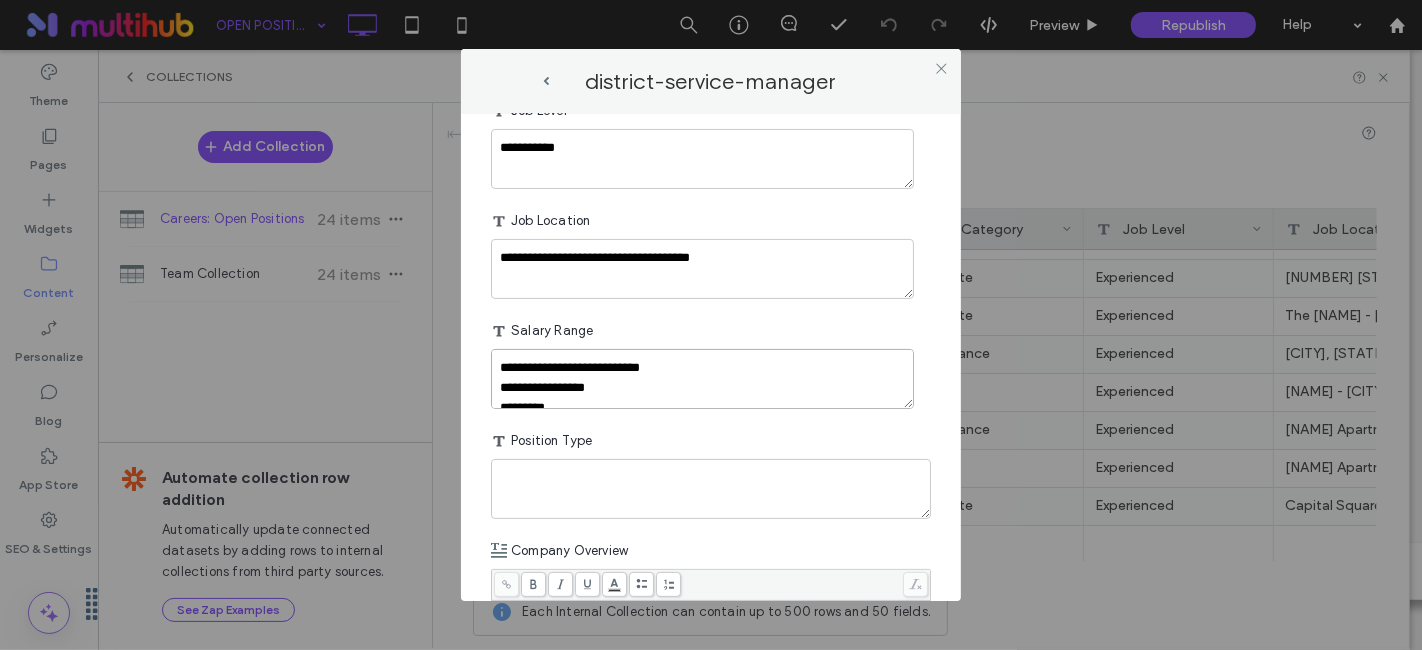 scroll, scrollTop: 7, scrollLeft: 0, axis: vertical 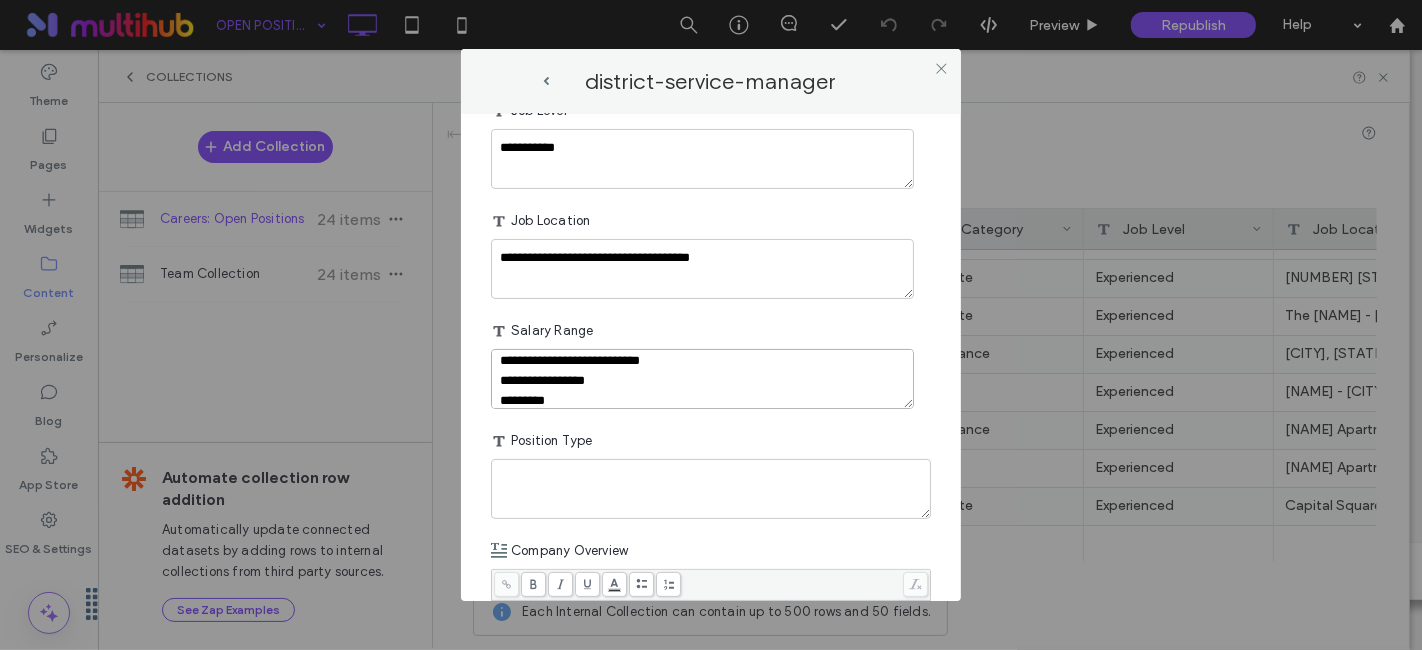 click on "**********" at bounding box center [702, 379] 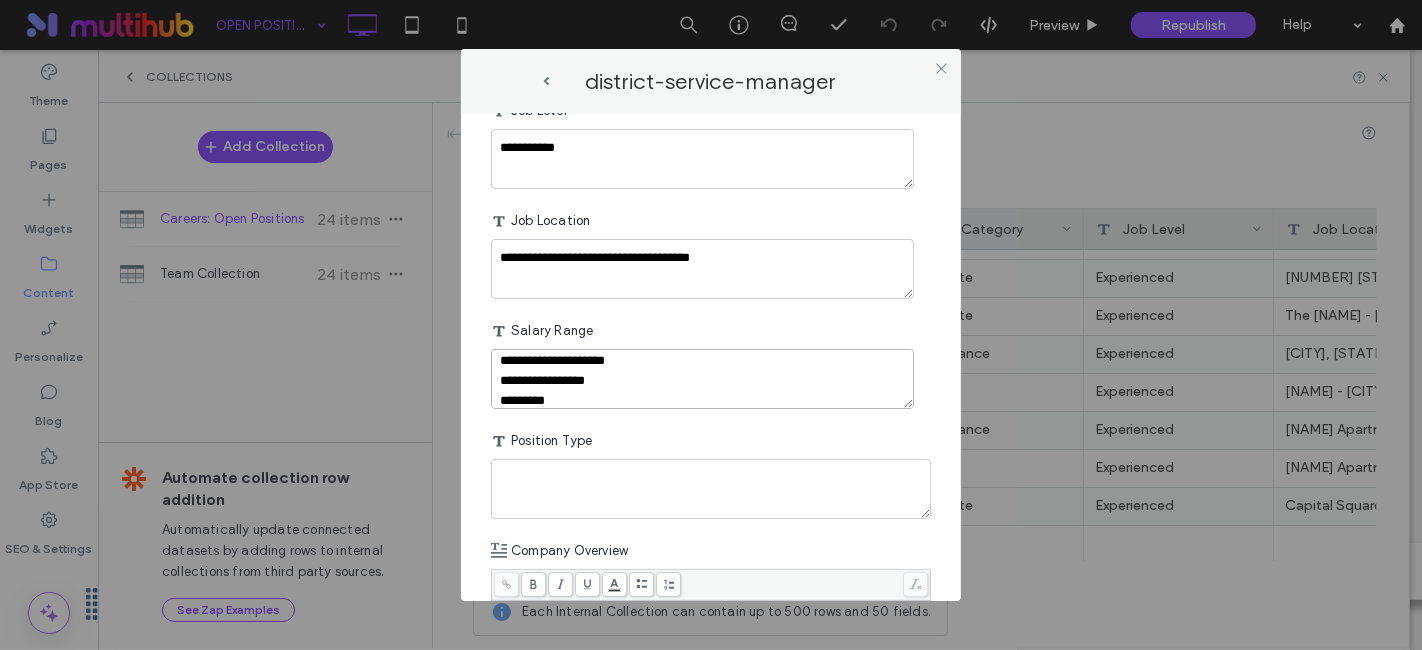 click on "**********" at bounding box center (702, 379) 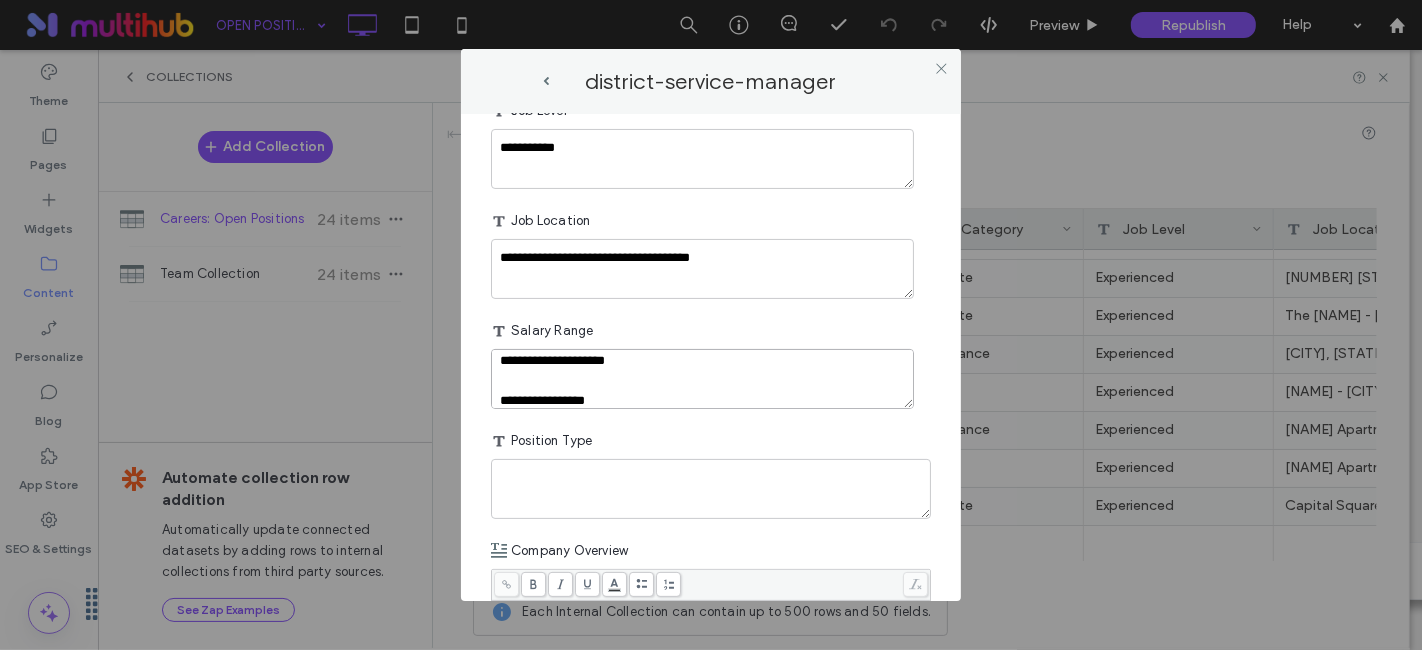 scroll, scrollTop: 37, scrollLeft: 0, axis: vertical 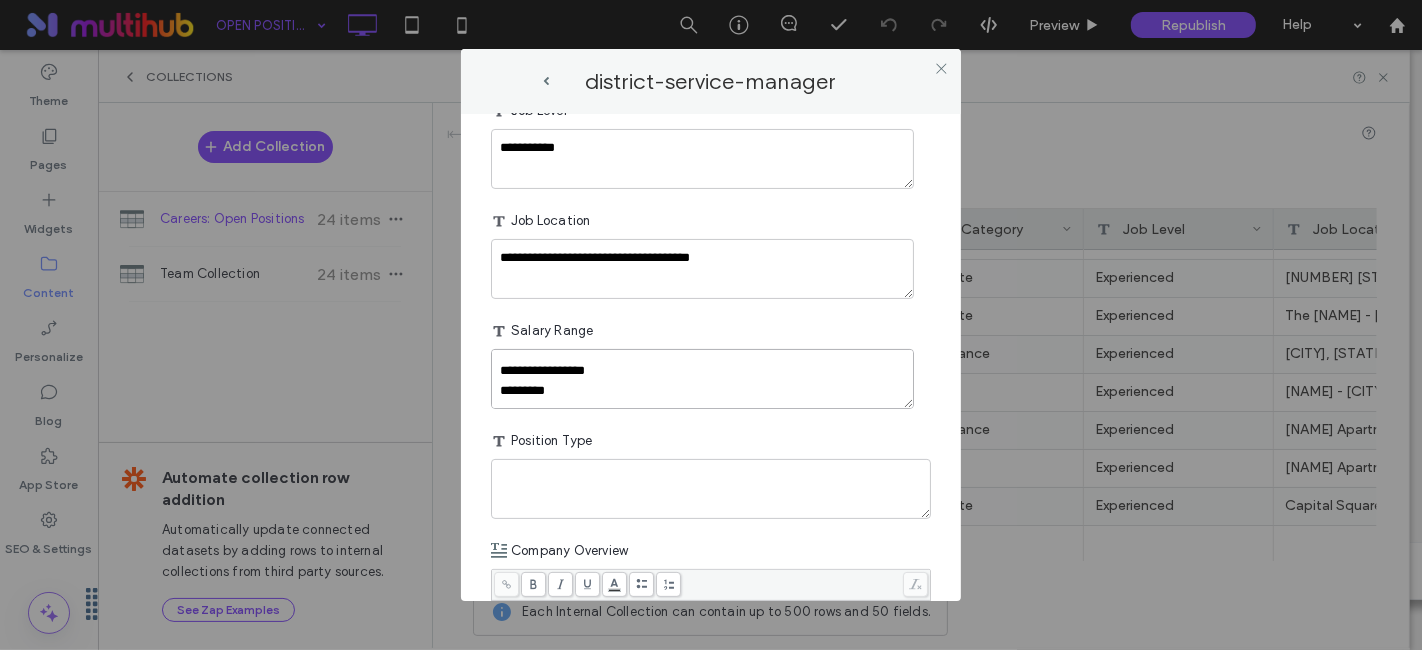 type on "**********" 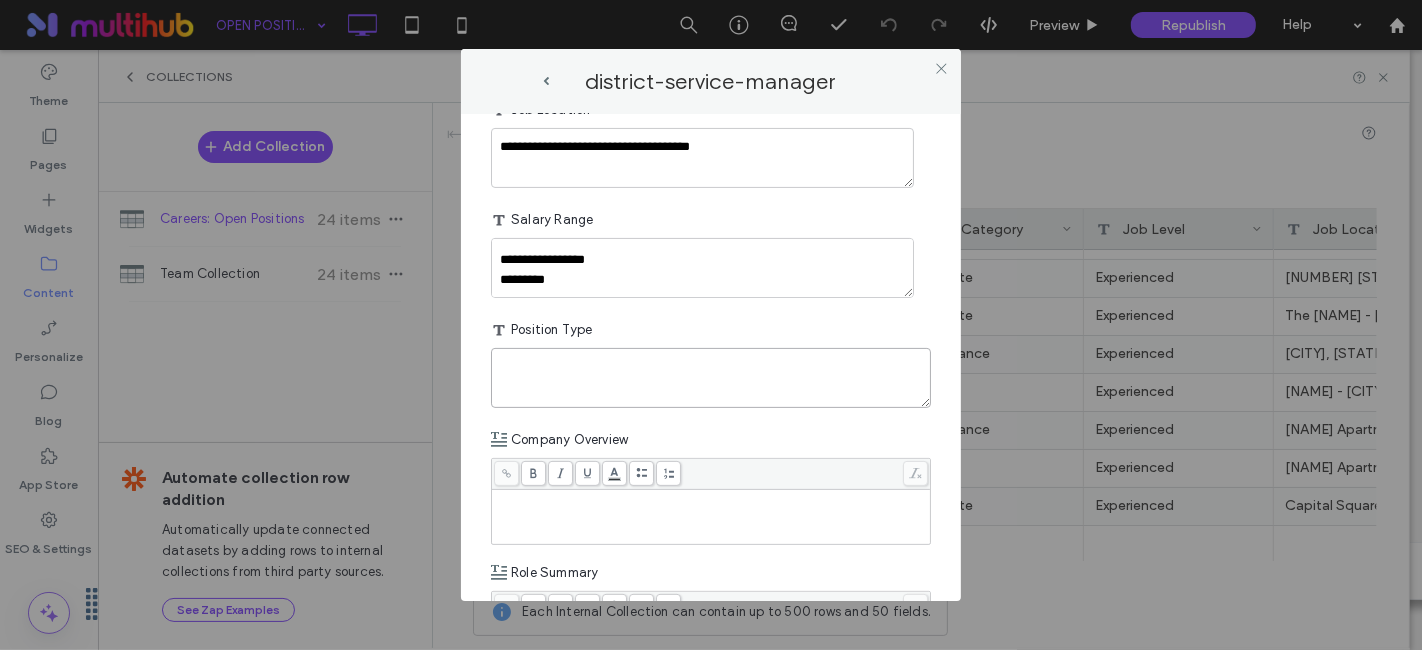 click at bounding box center (711, 378) 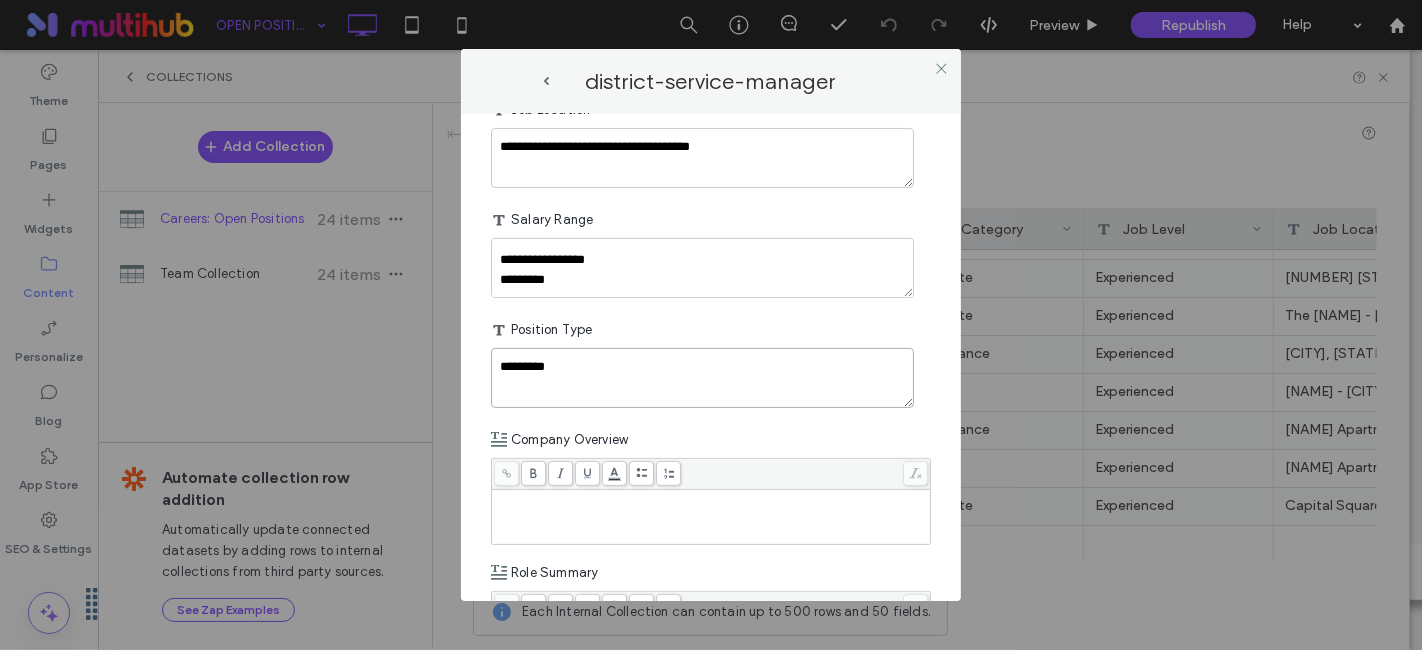 type on "*********" 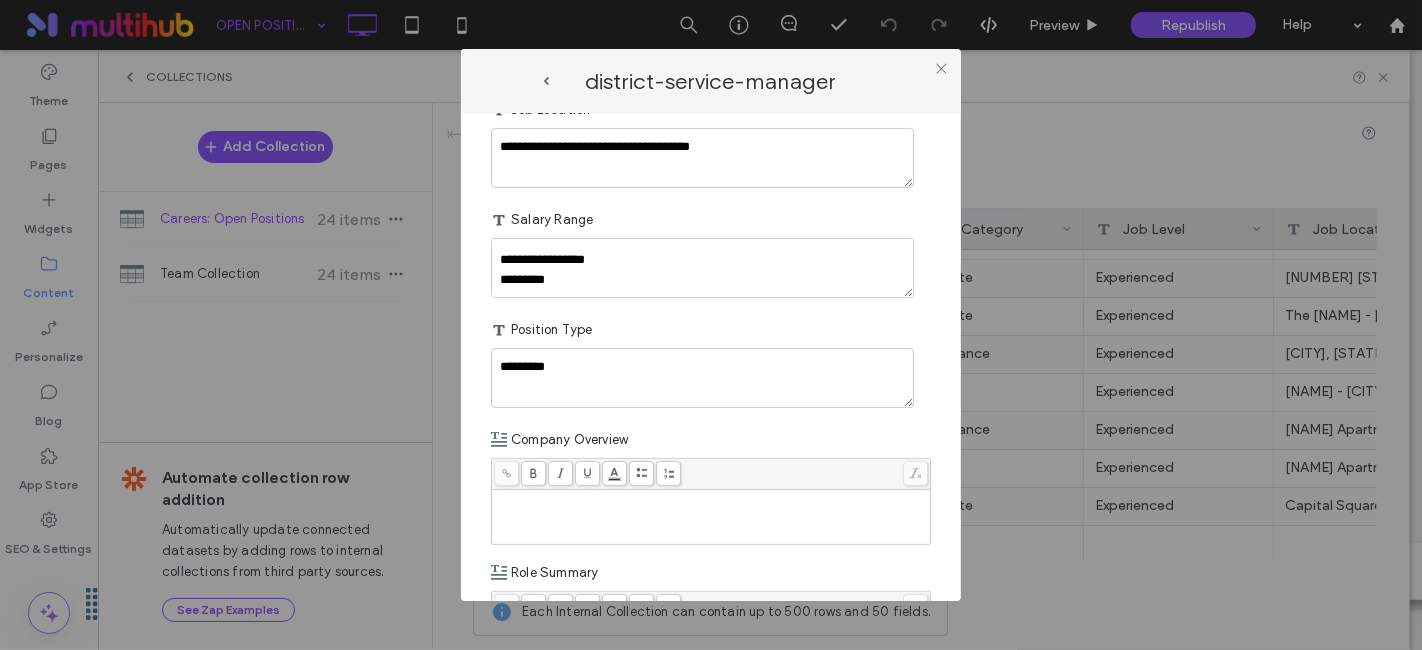 click at bounding box center [711, 517] 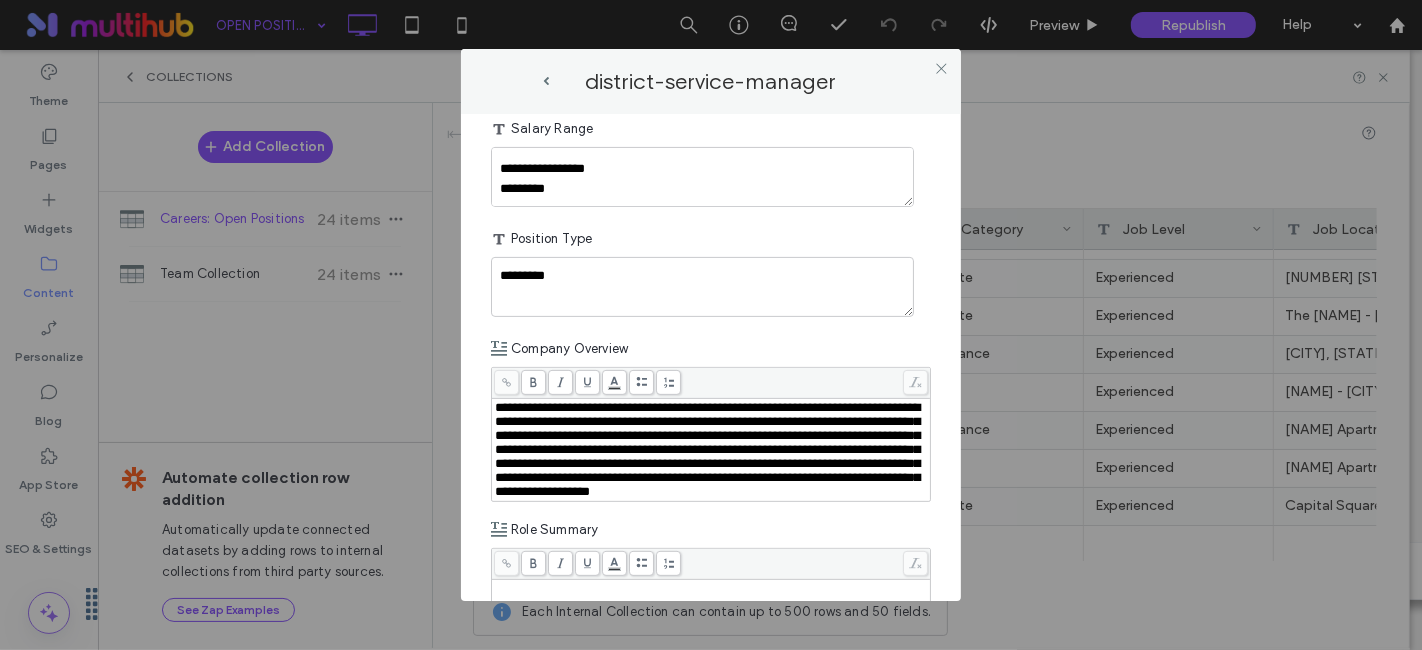 scroll, scrollTop: 777, scrollLeft: 0, axis: vertical 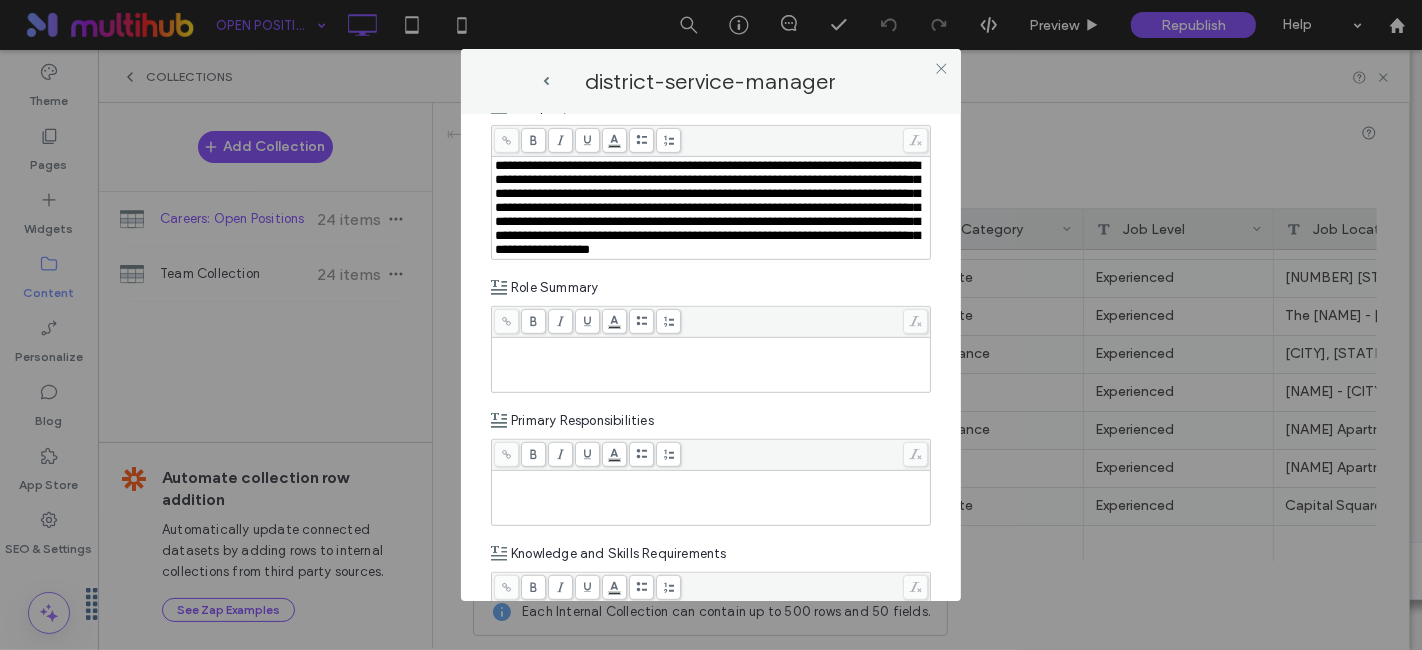 click at bounding box center (711, 365) 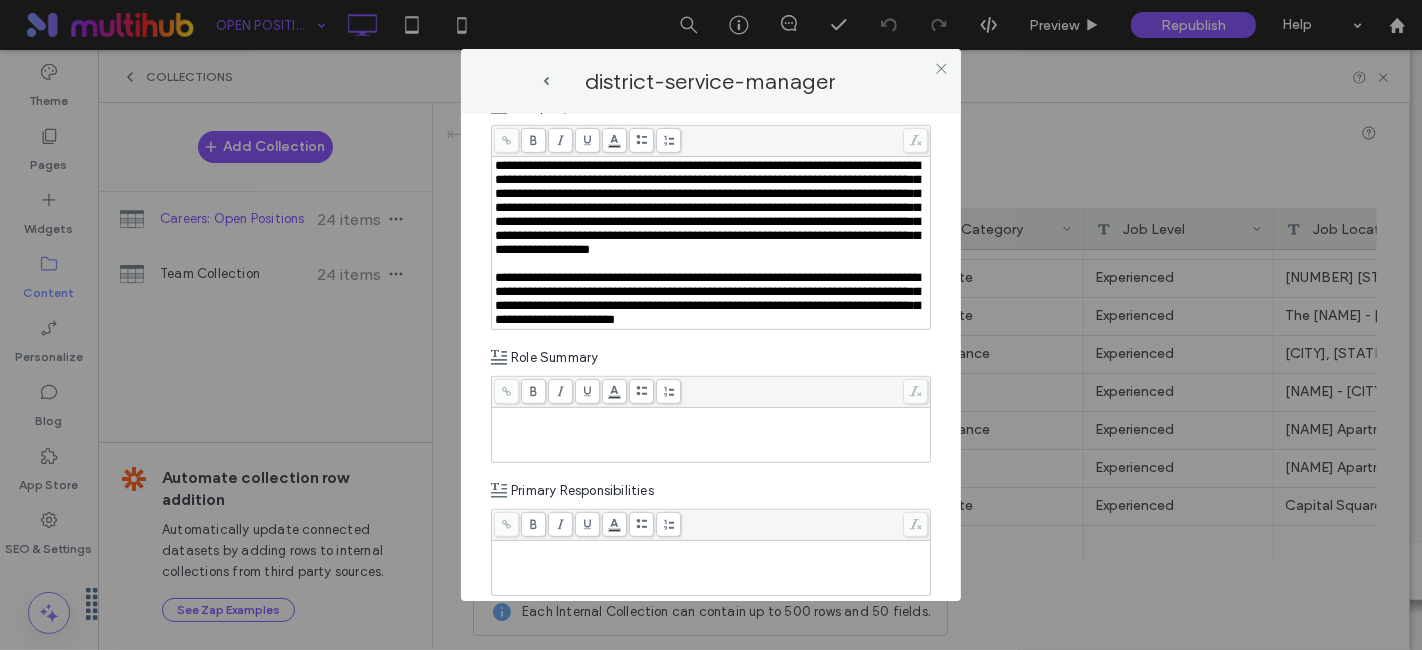 click at bounding box center (711, 435) 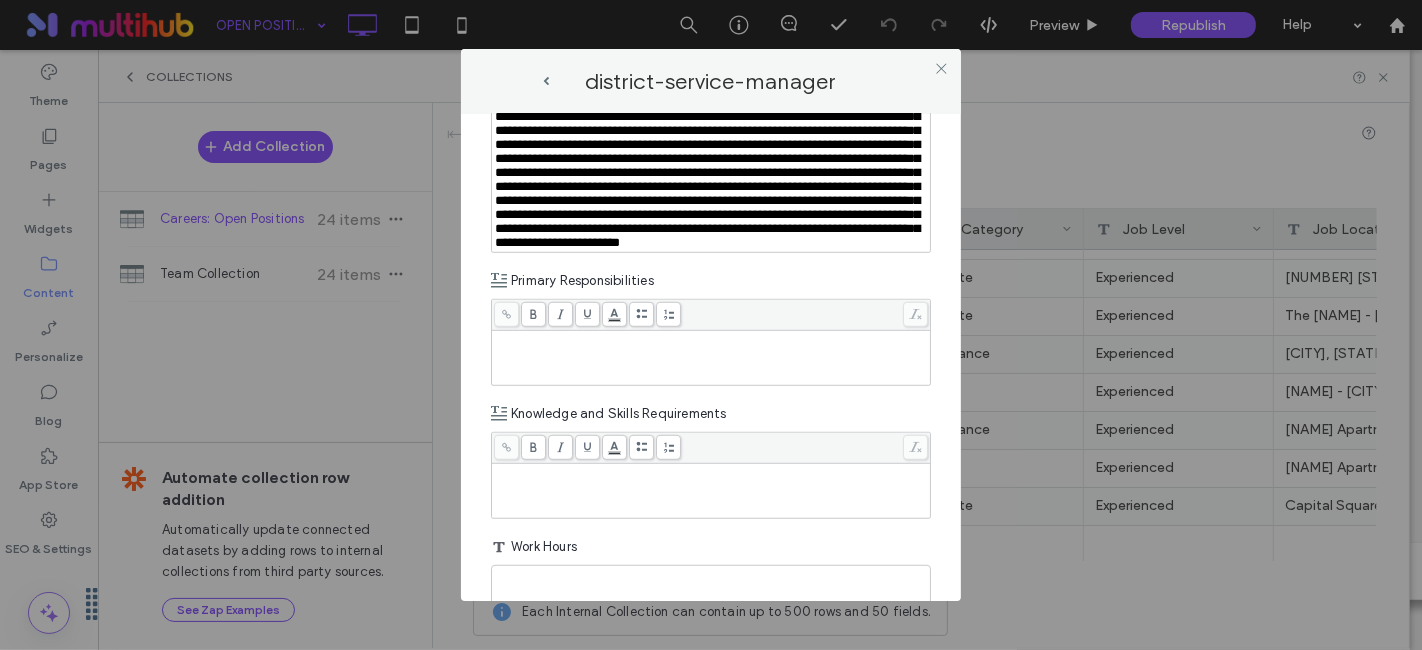 scroll, scrollTop: 1333, scrollLeft: 0, axis: vertical 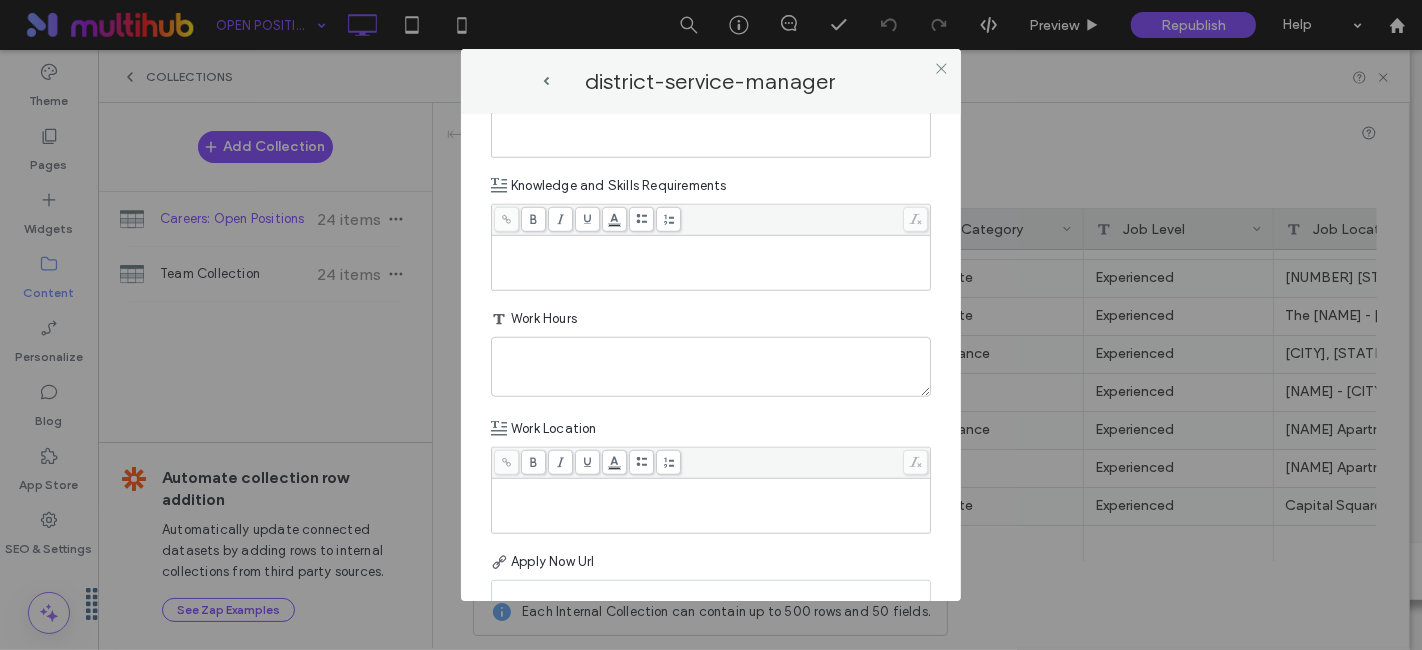 click at bounding box center (711, 130) 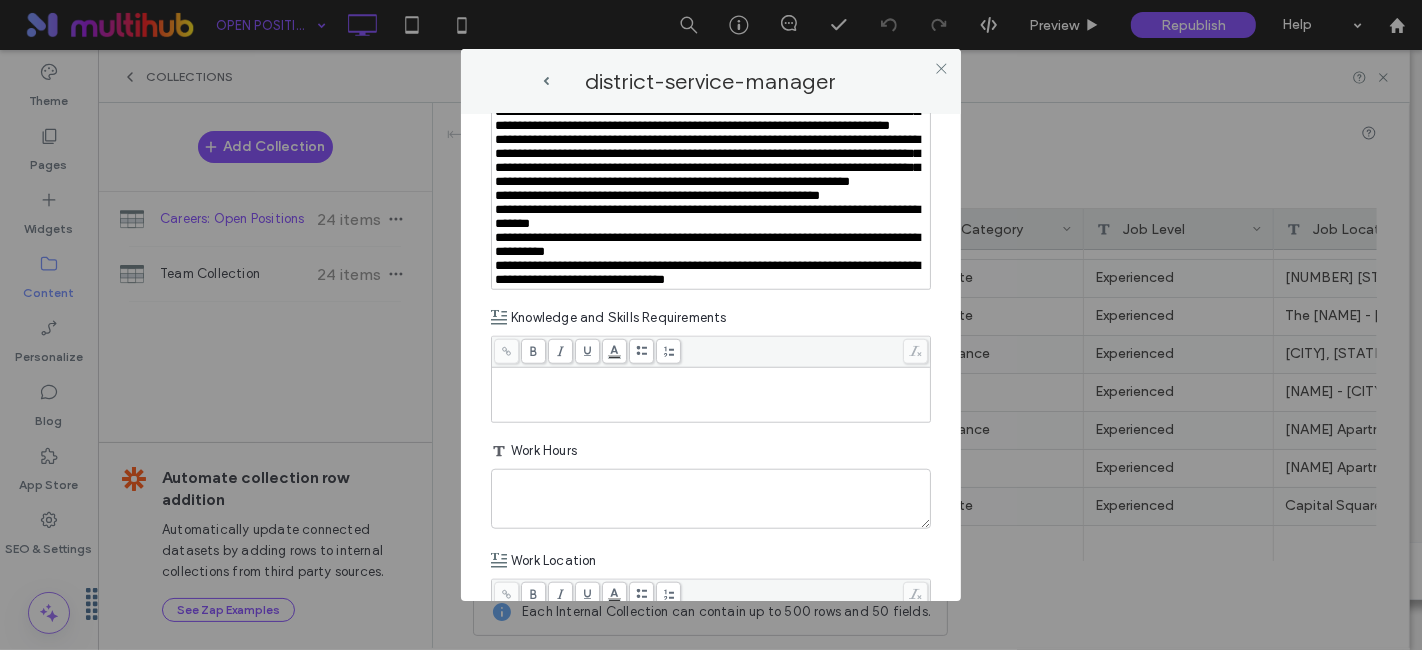scroll, scrollTop: 1555, scrollLeft: 0, axis: vertical 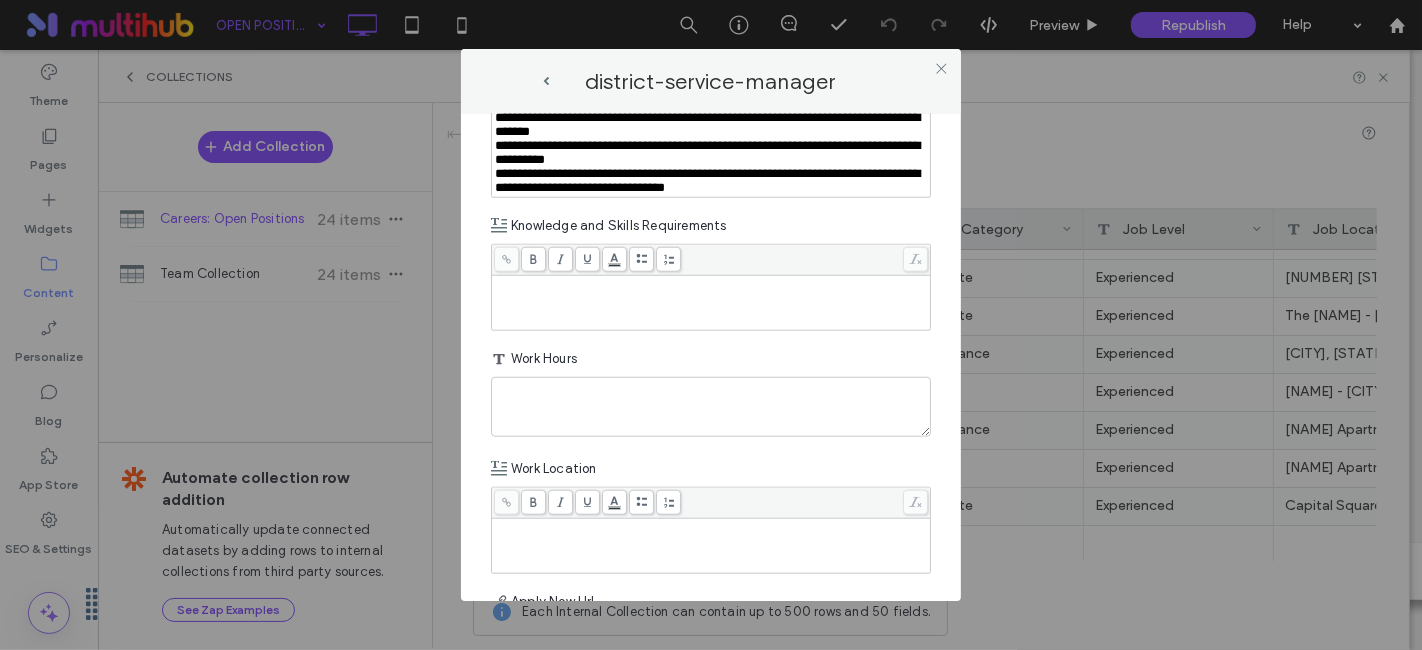 click at bounding box center (711, 303) 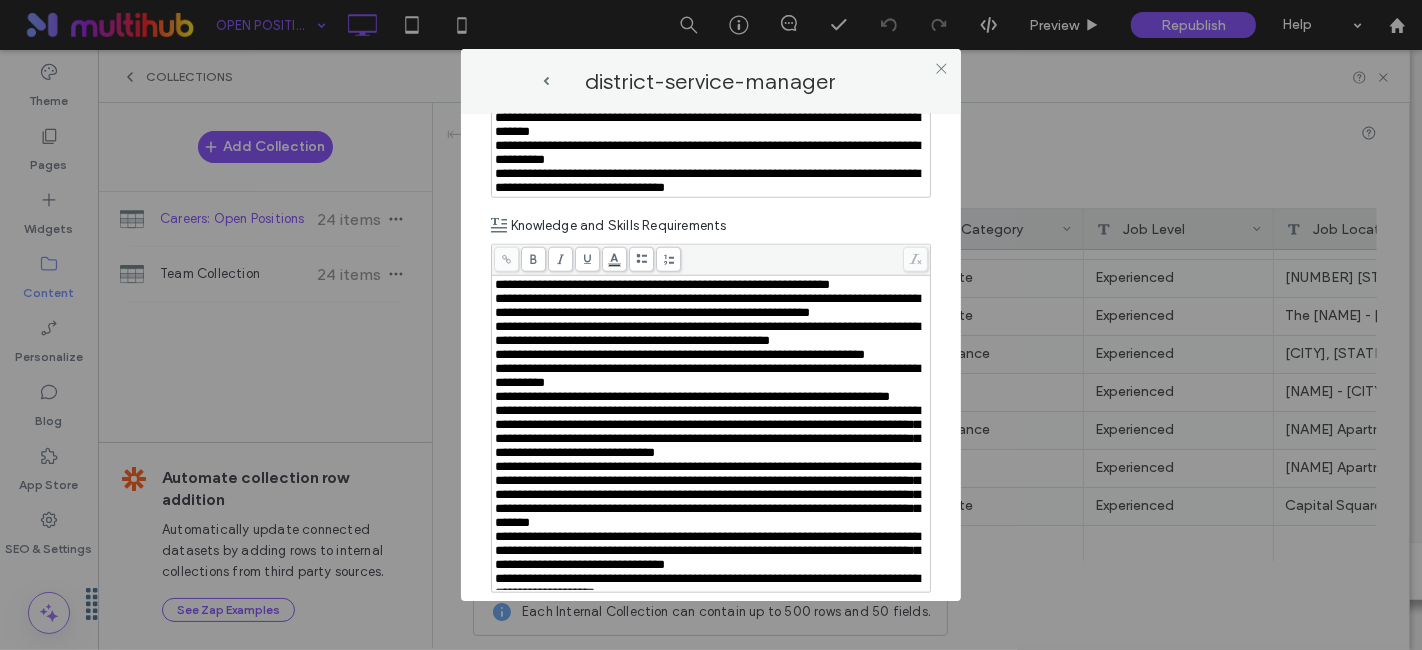 scroll, scrollTop: 217, scrollLeft: 0, axis: vertical 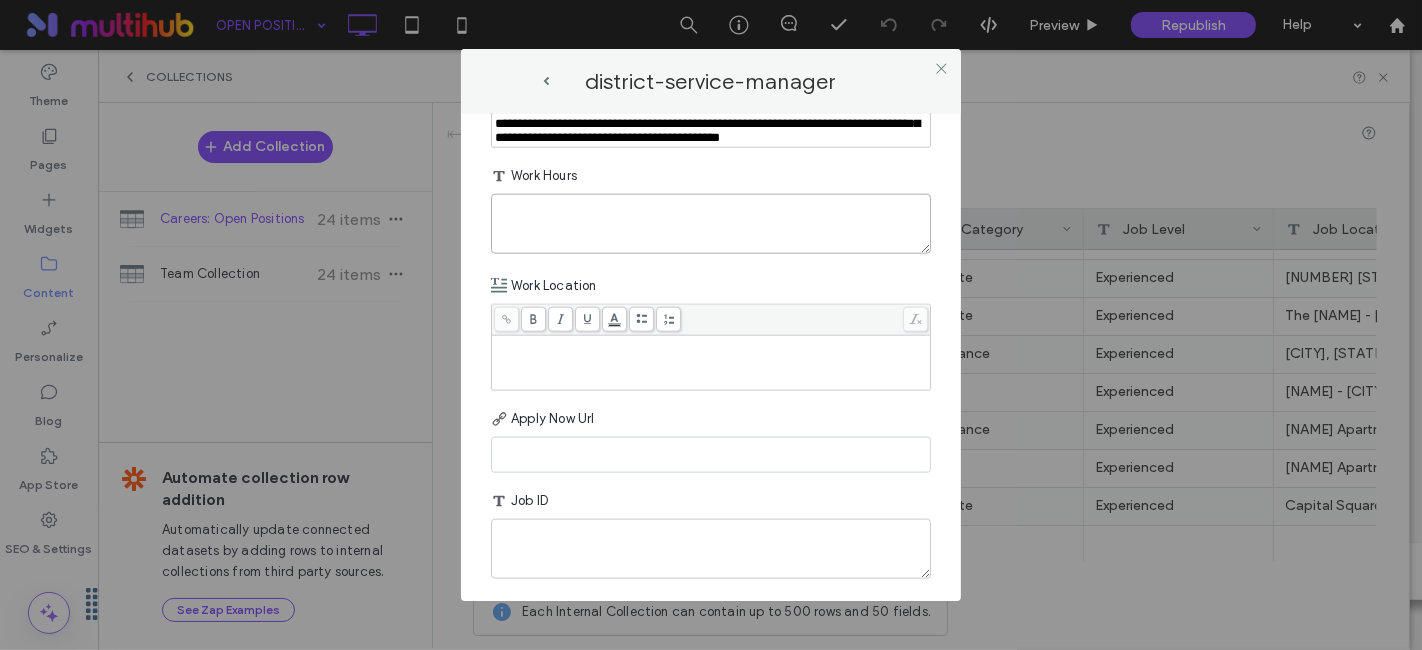 click at bounding box center [711, 224] 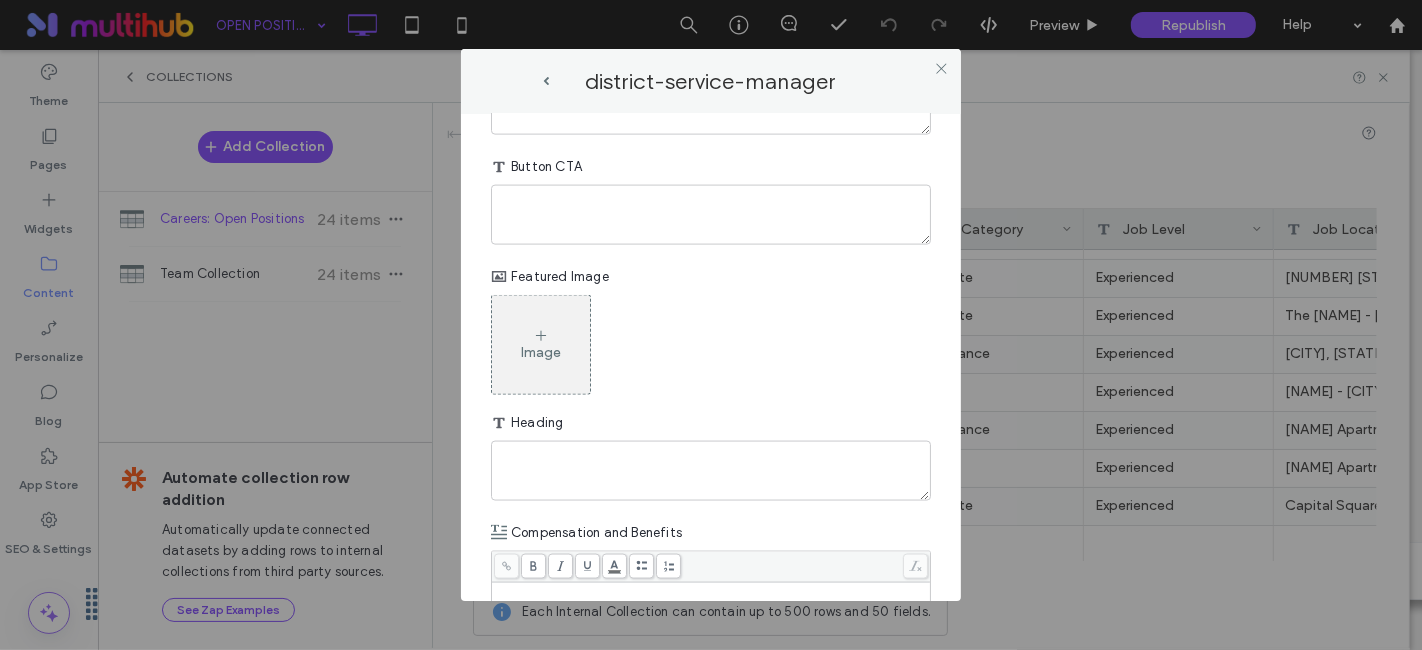 scroll, scrollTop: 2000, scrollLeft: 0, axis: vertical 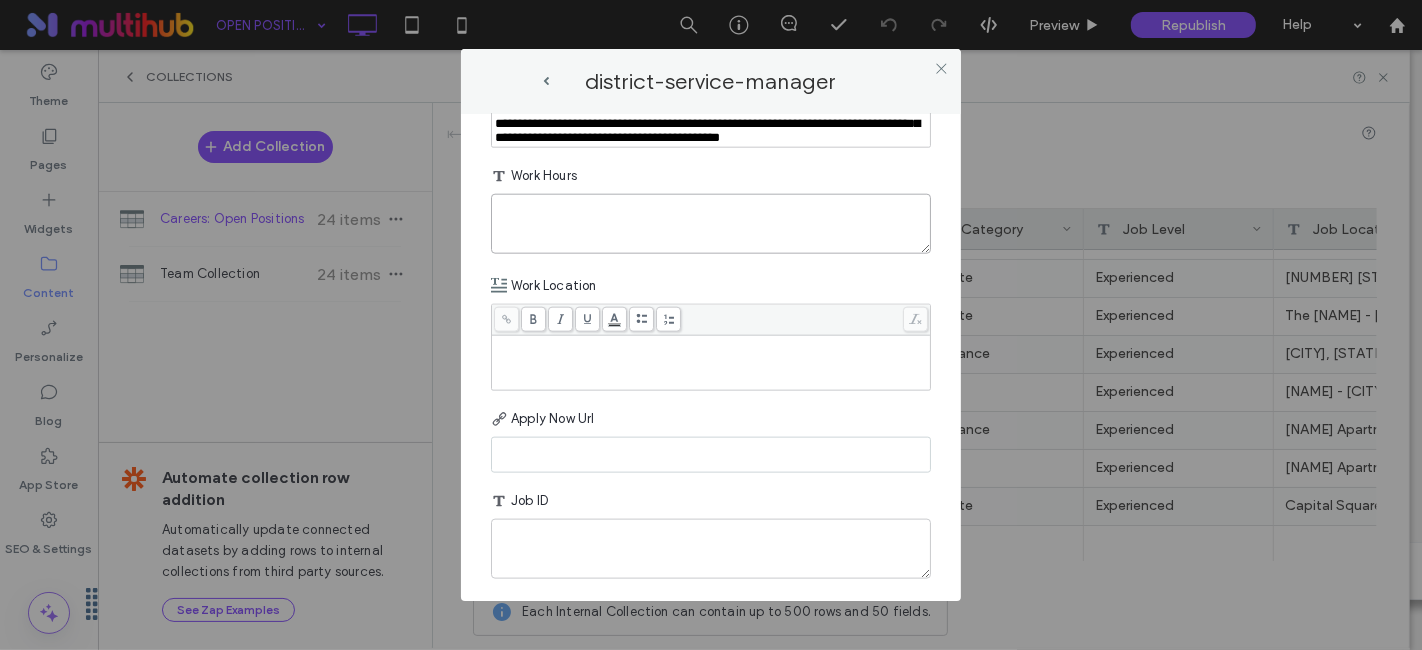 click at bounding box center (711, 224) 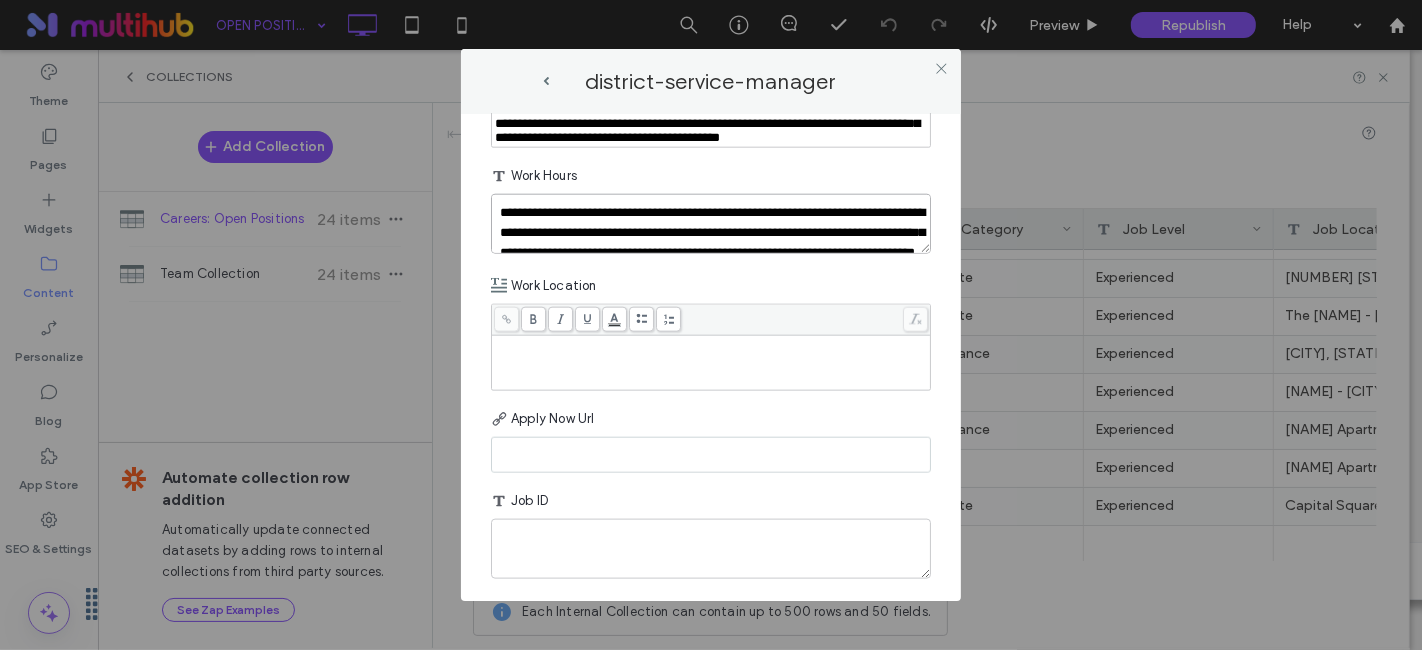 scroll, scrollTop: 48, scrollLeft: 0, axis: vertical 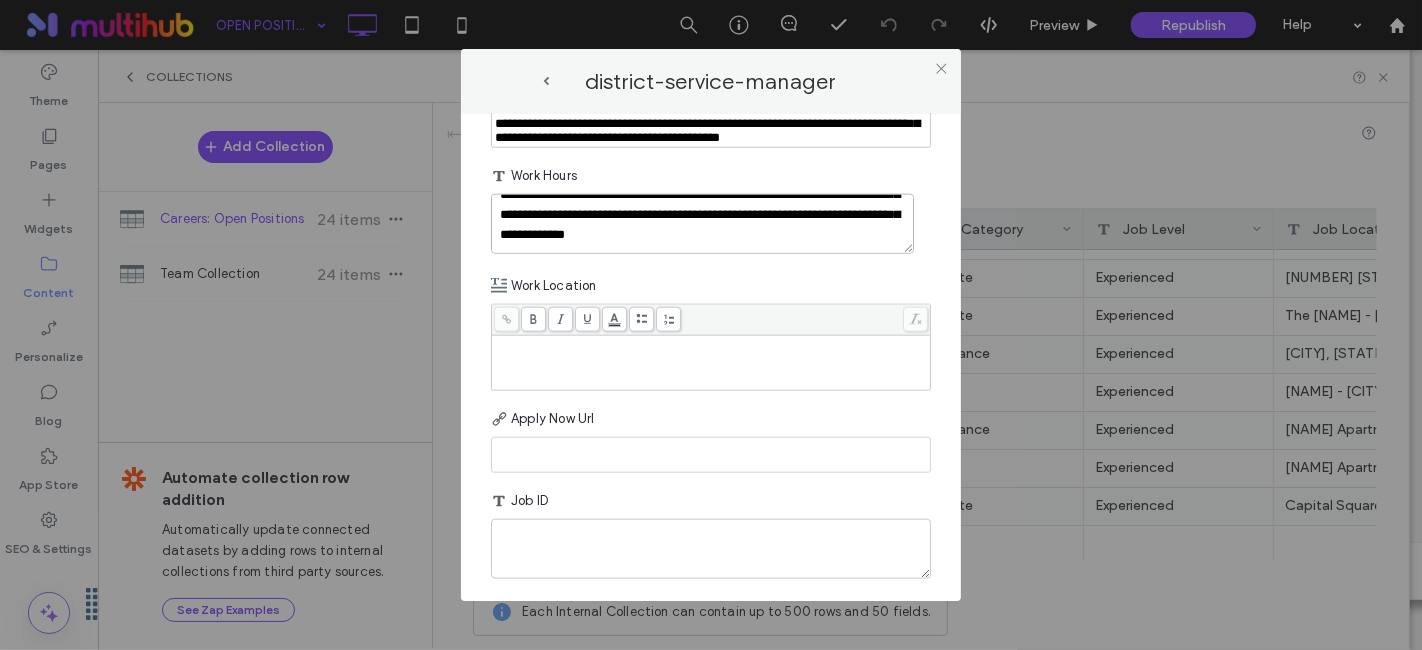 type on "**********" 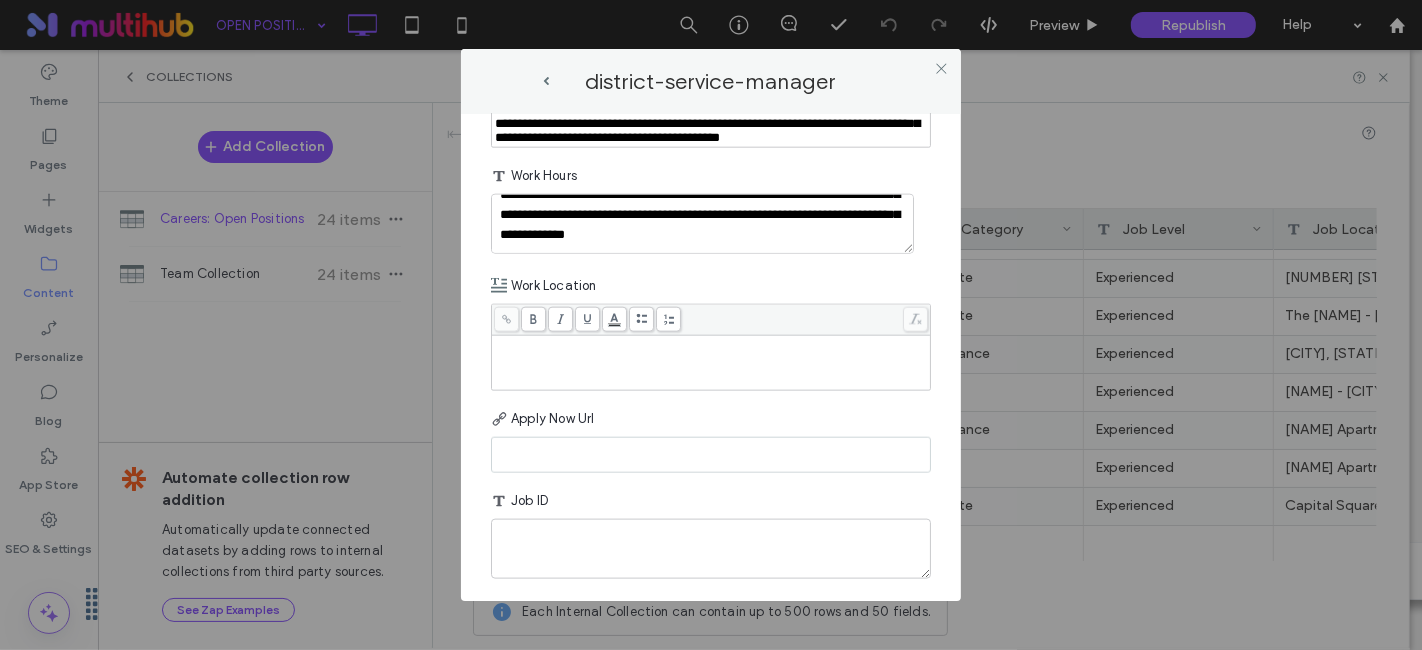 click at bounding box center [711, 363] 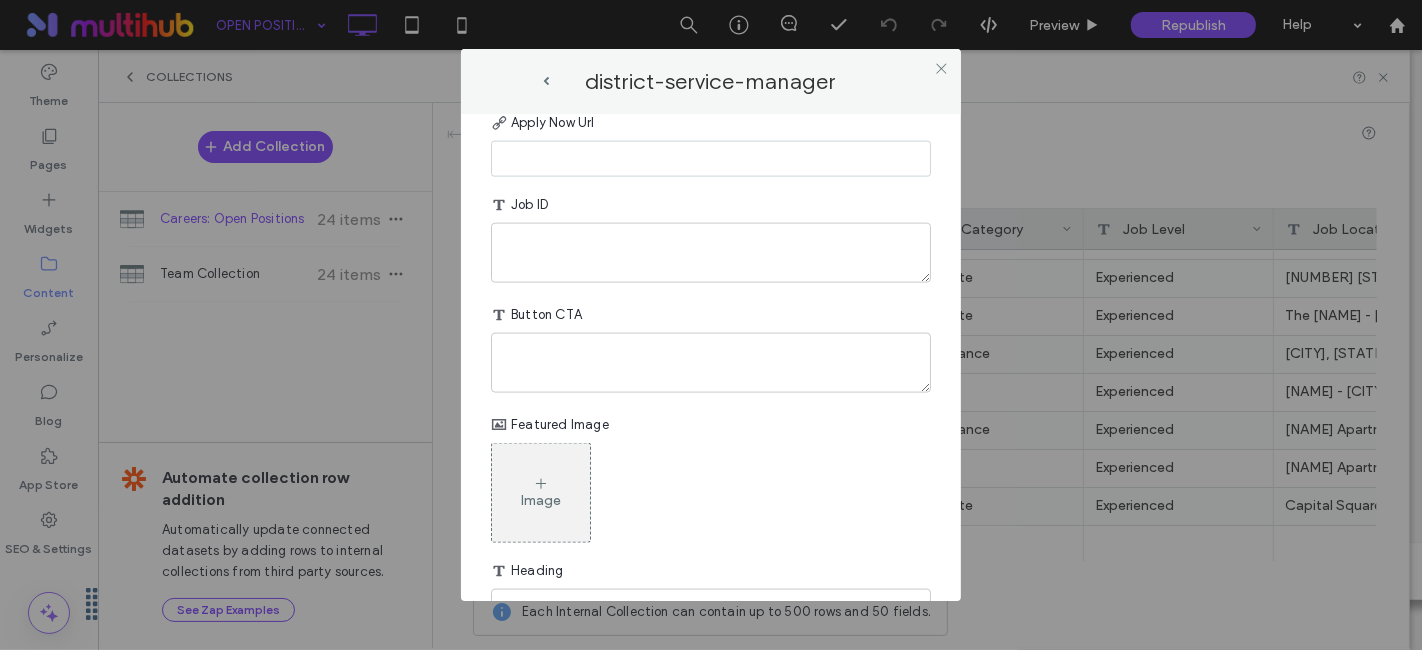 scroll, scrollTop: 2333, scrollLeft: 0, axis: vertical 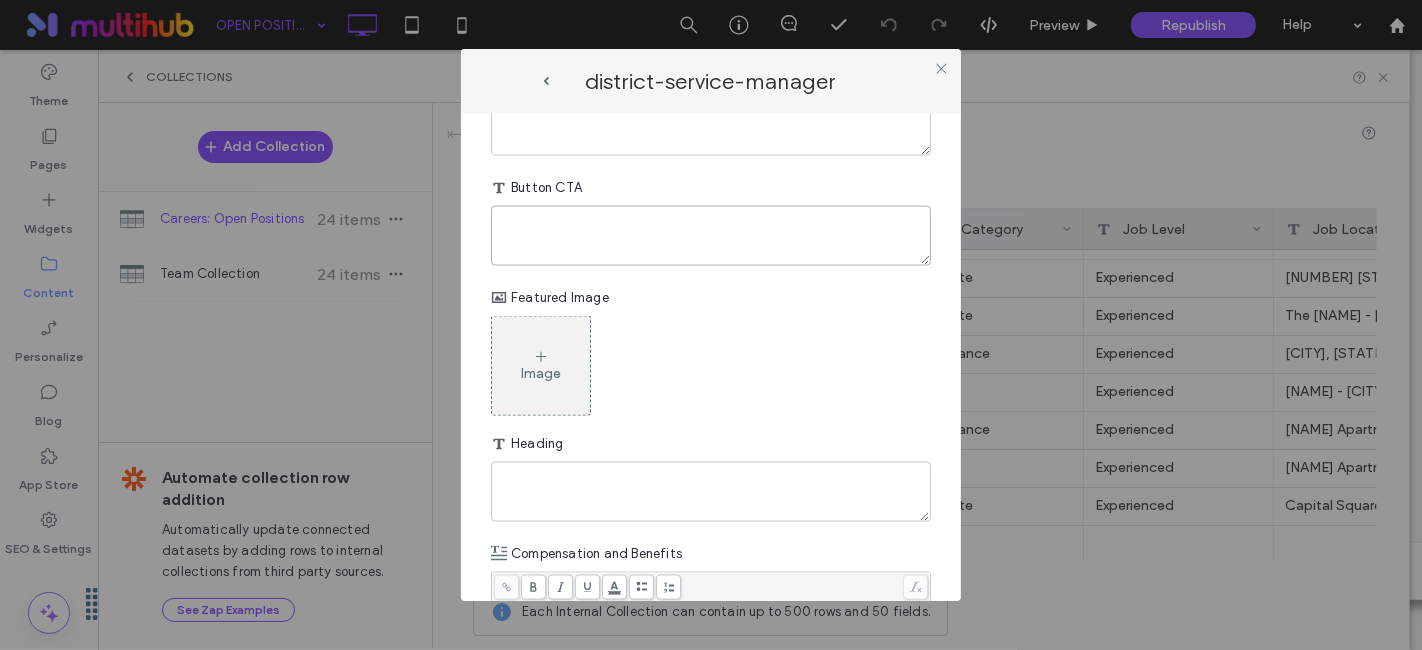 click at bounding box center (711, 236) 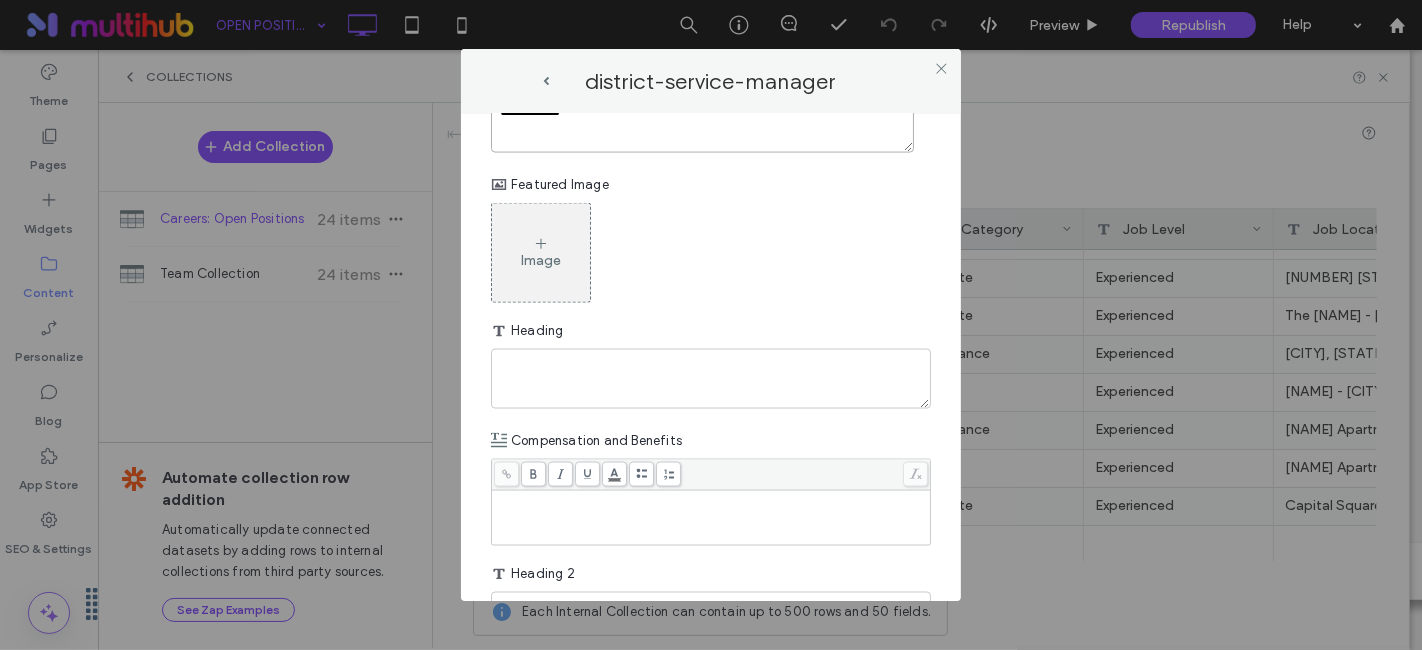 scroll, scrollTop: 2777, scrollLeft: 0, axis: vertical 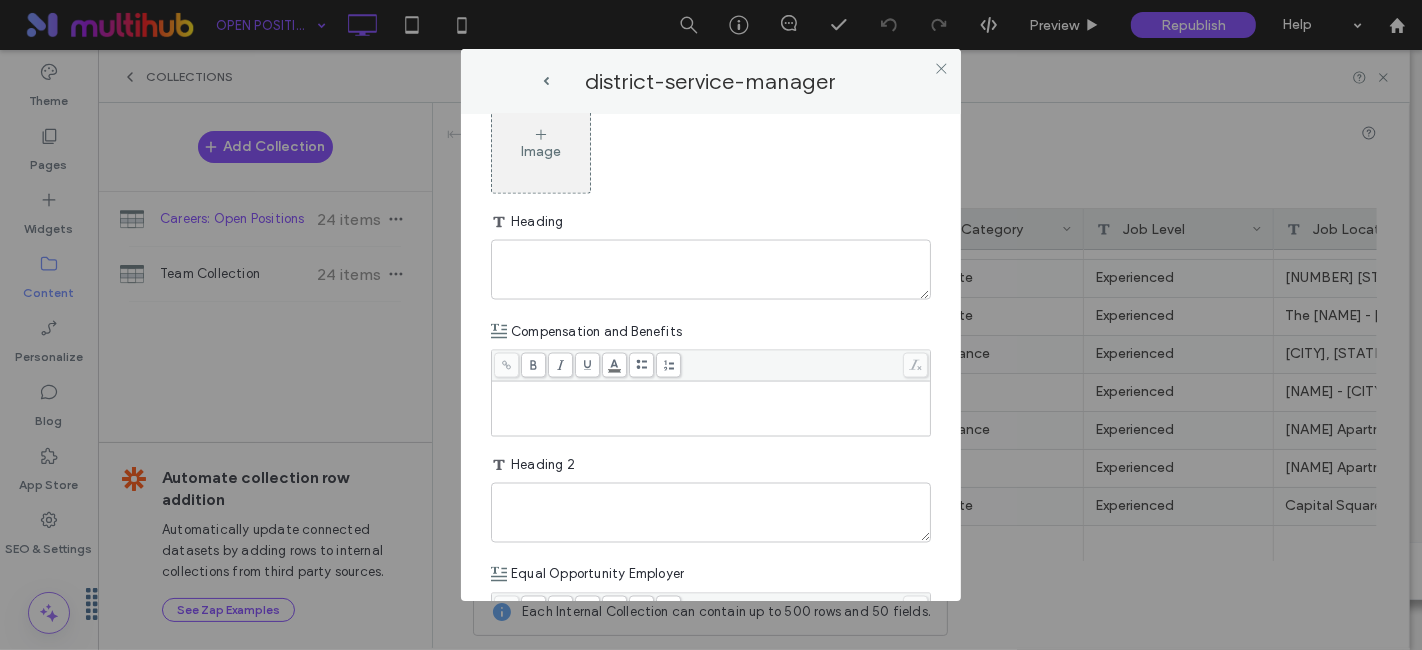 type on "**********" 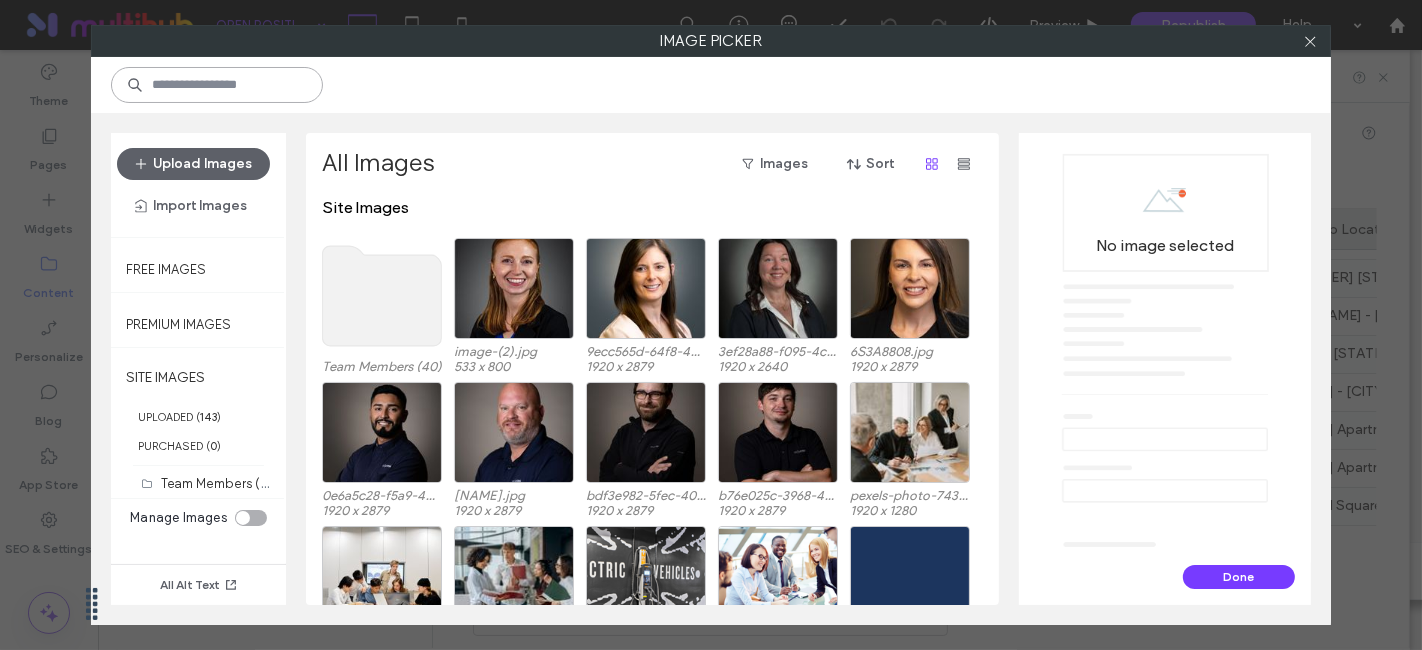 click at bounding box center [217, 85] 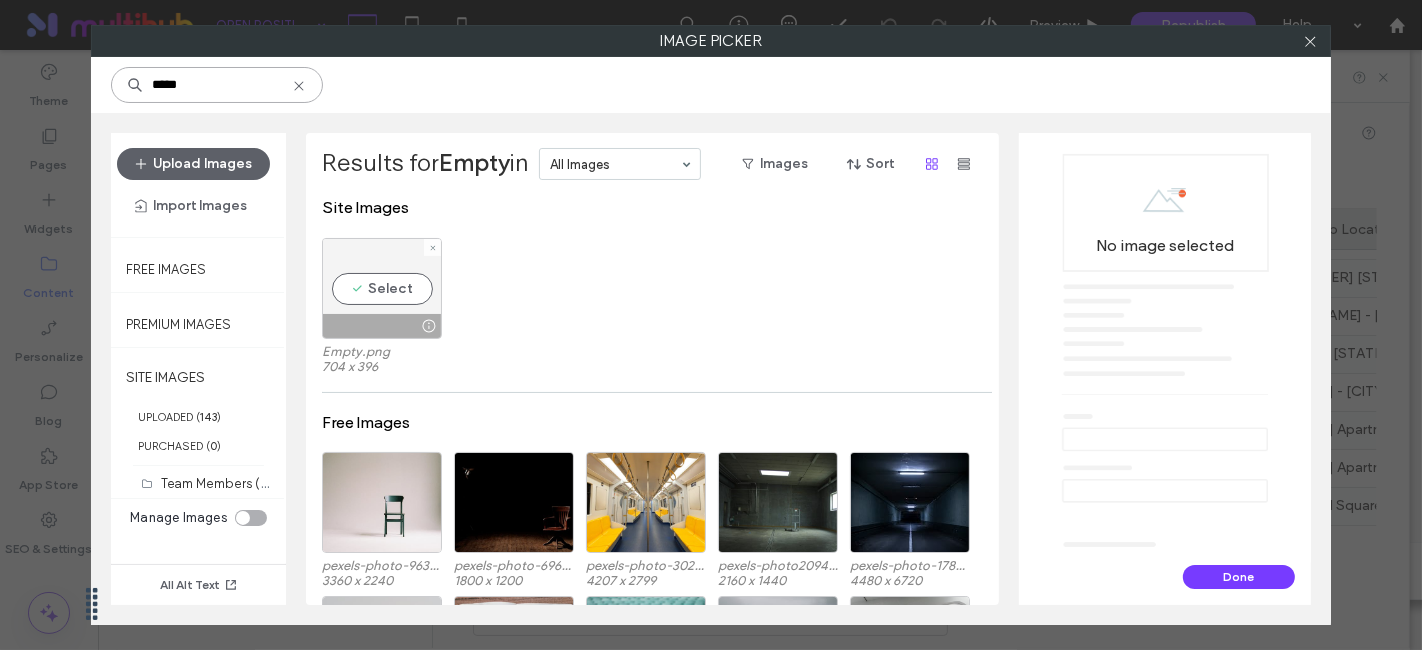 type on "*****" 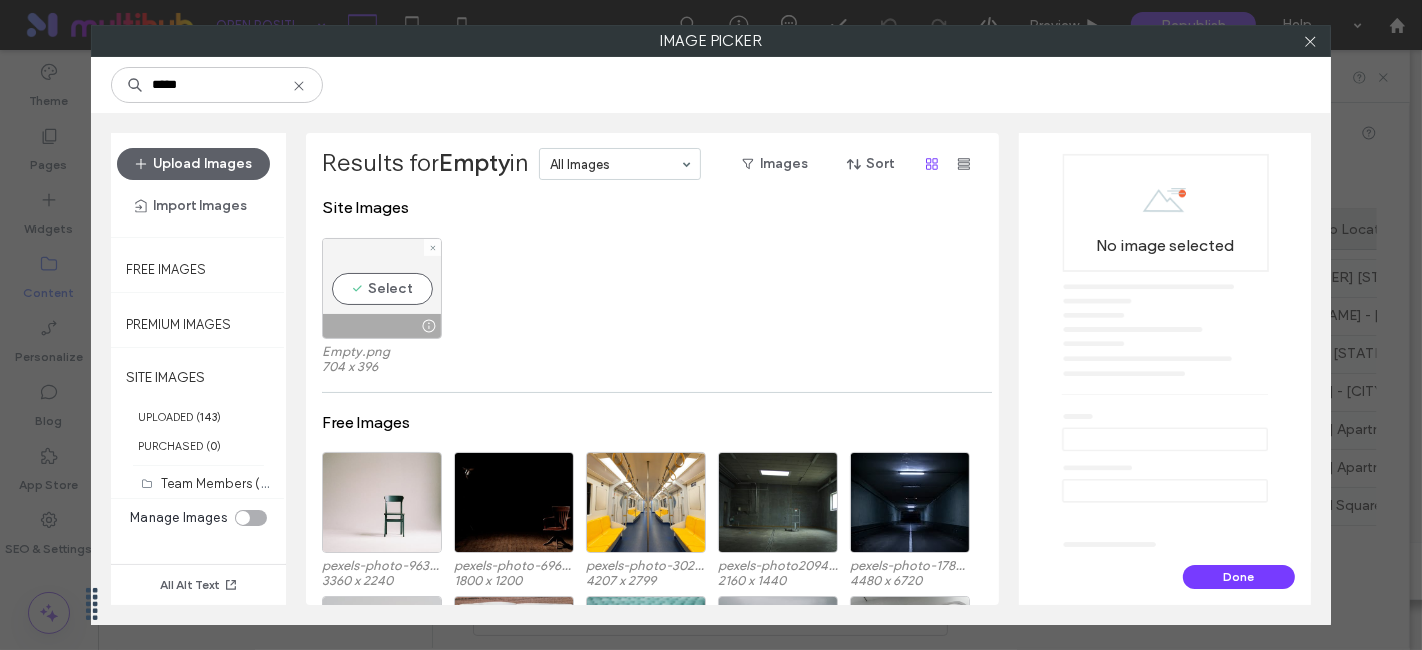 click on "Select" at bounding box center (382, 288) 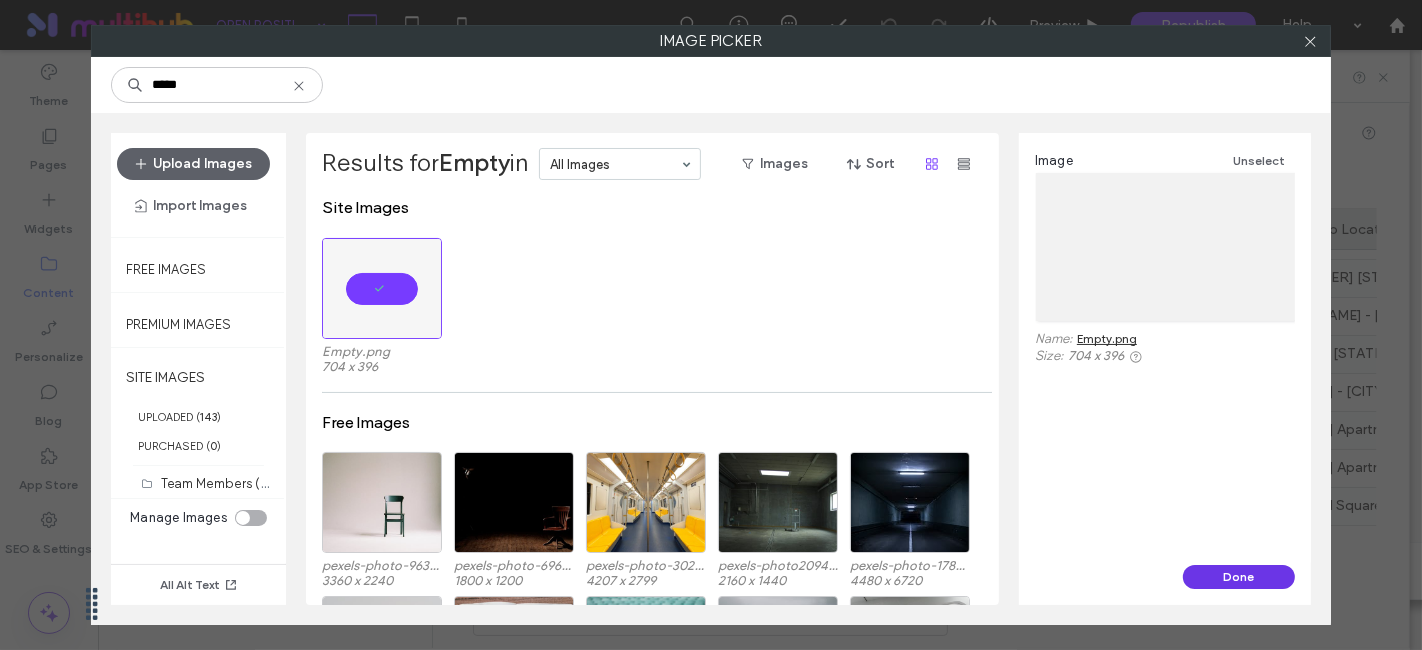 click on "Done" at bounding box center (1239, 577) 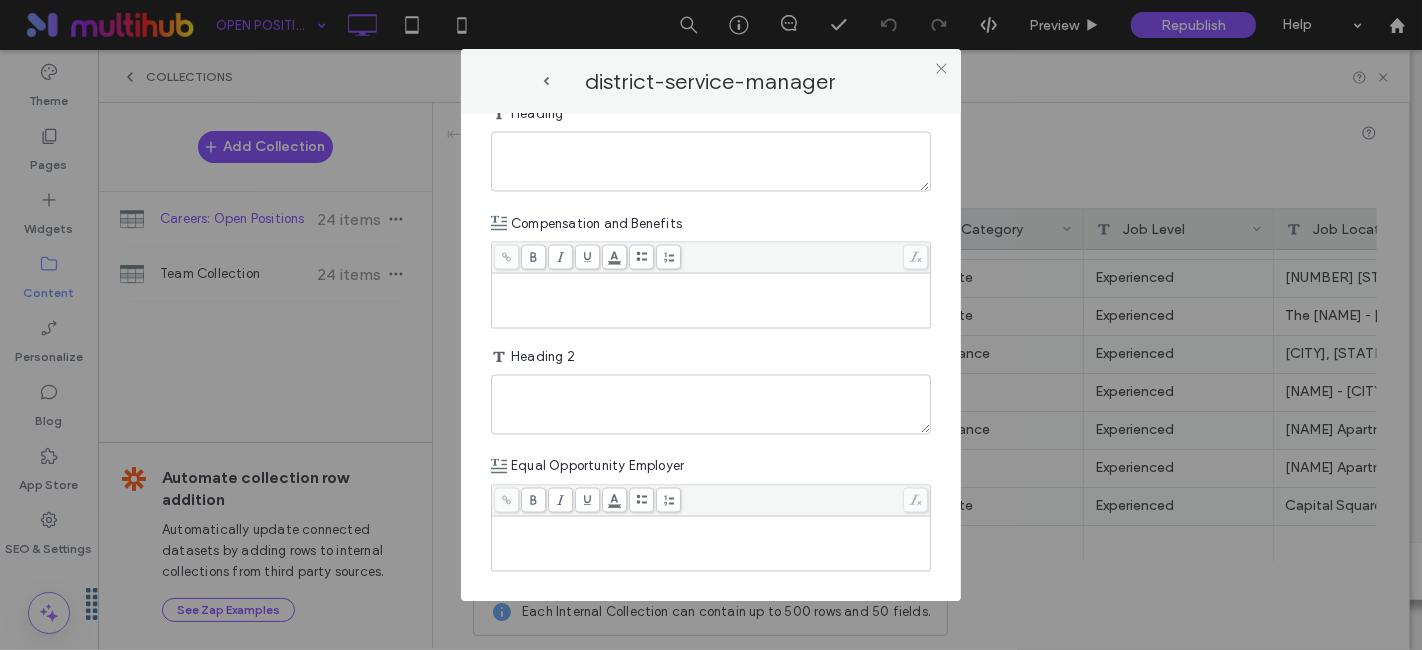 scroll, scrollTop: 3073, scrollLeft: 0, axis: vertical 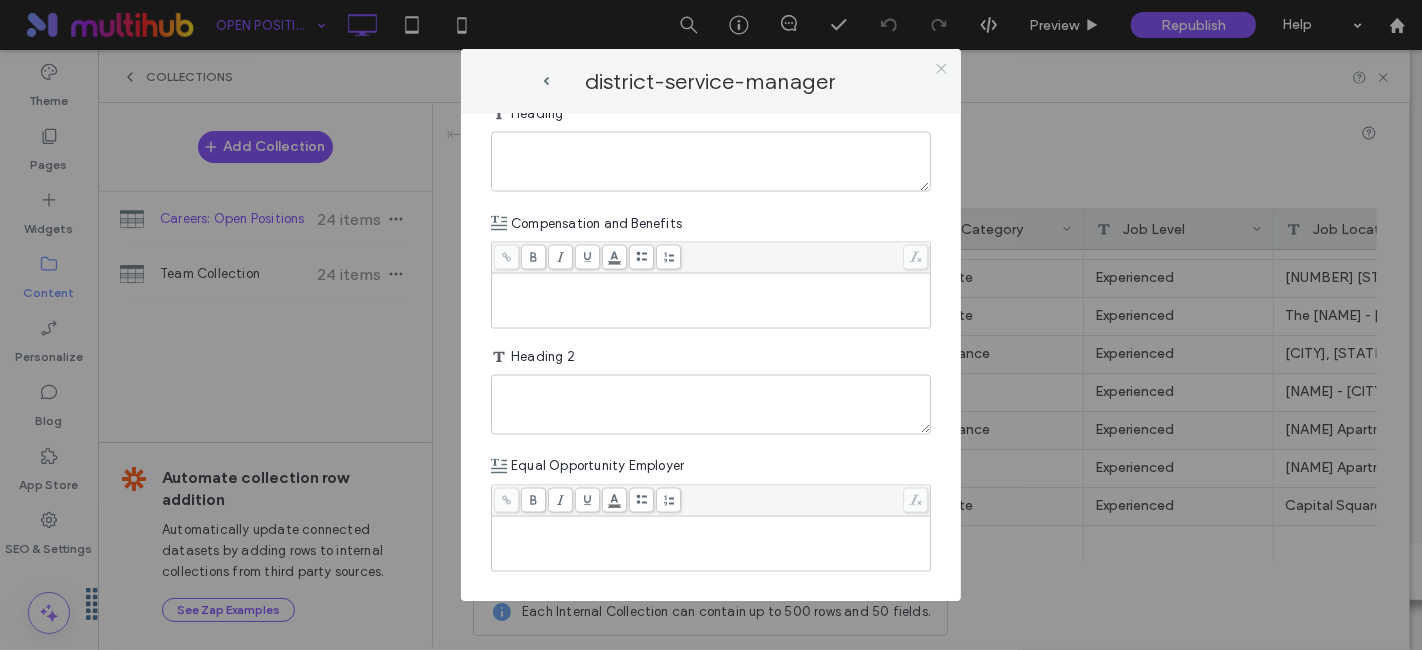 click 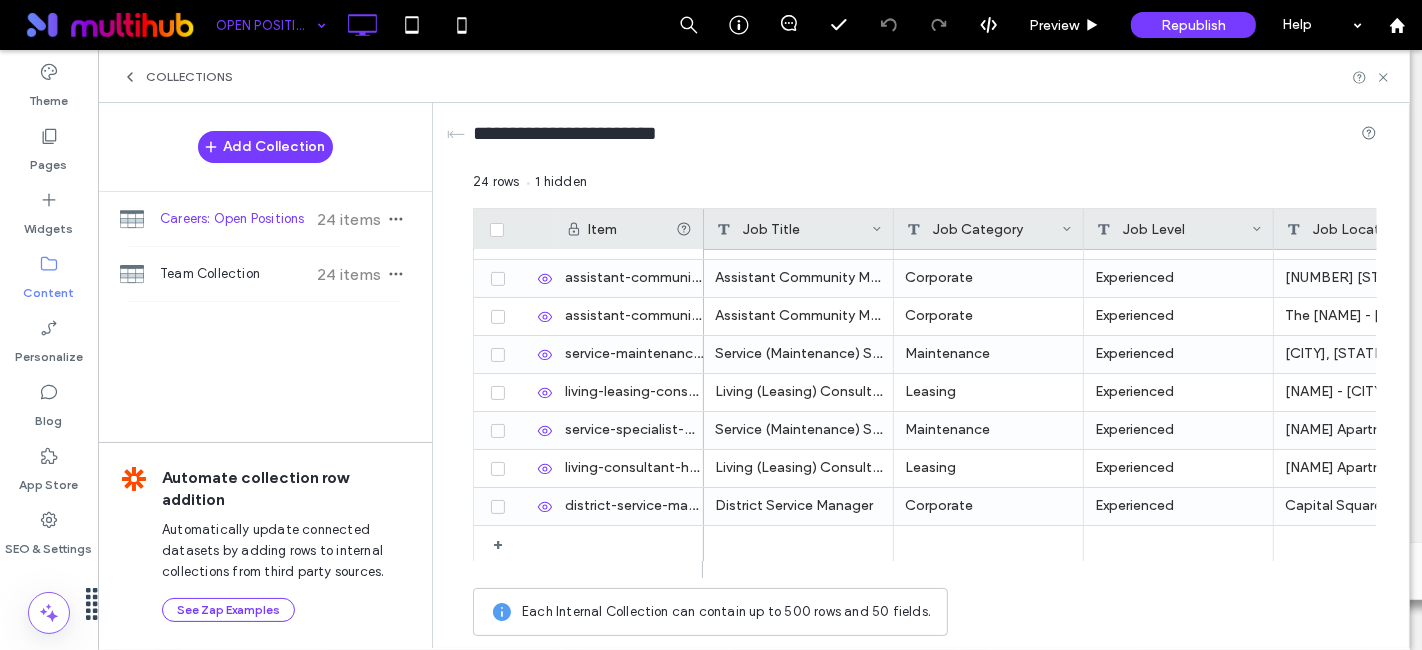 scroll, scrollTop: 0, scrollLeft: 41, axis: horizontal 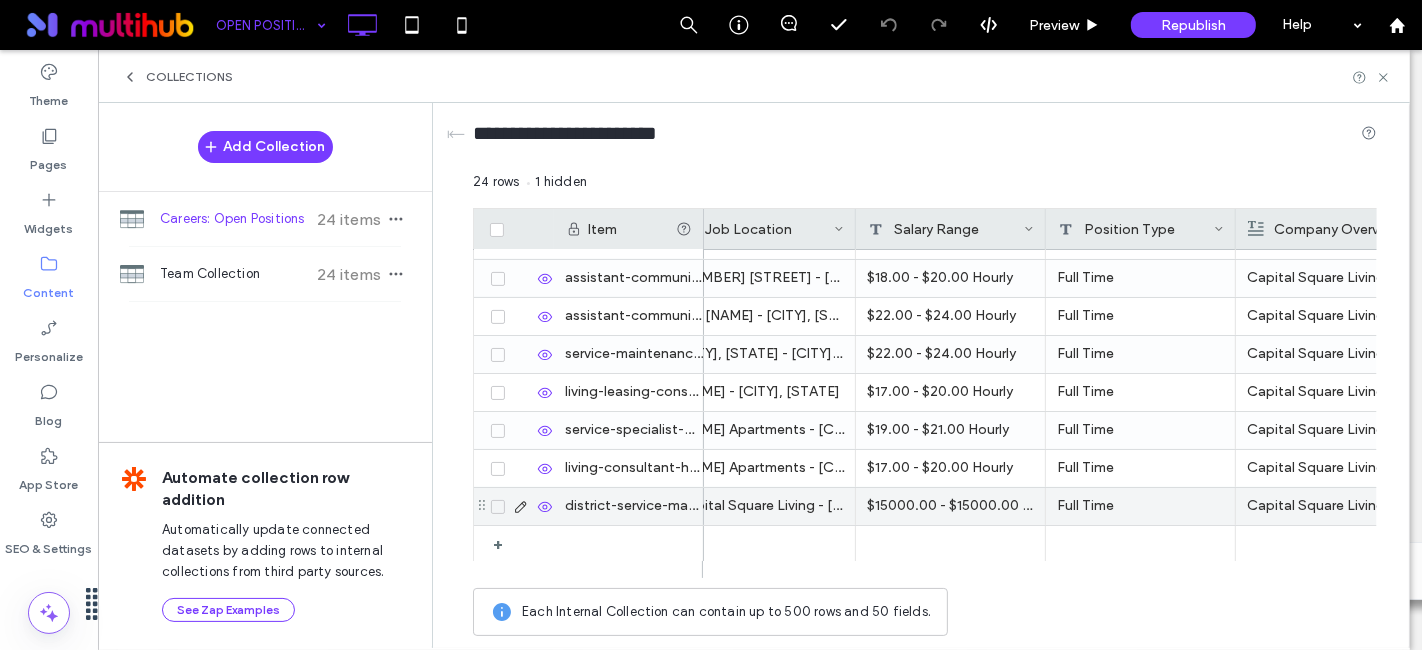 click on "$15000.00 - $15000.00
Travel Percentage
Up to 25%" at bounding box center (951, 506) 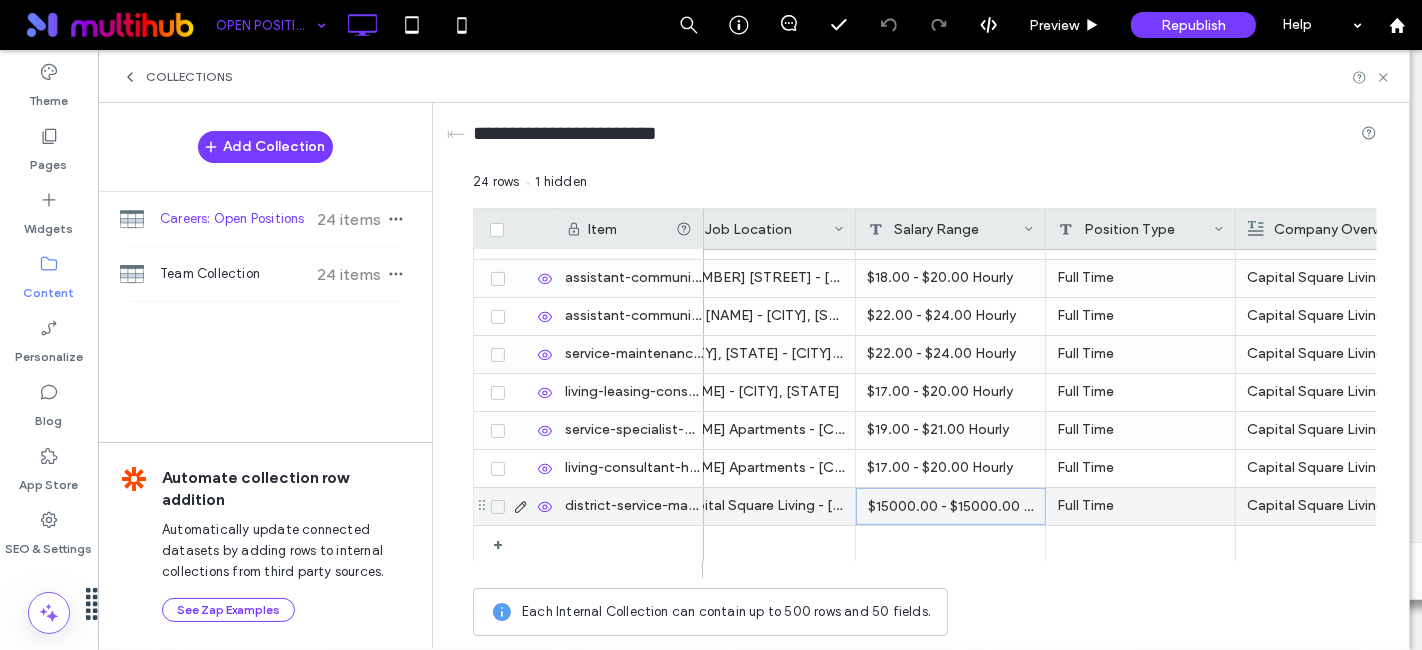click 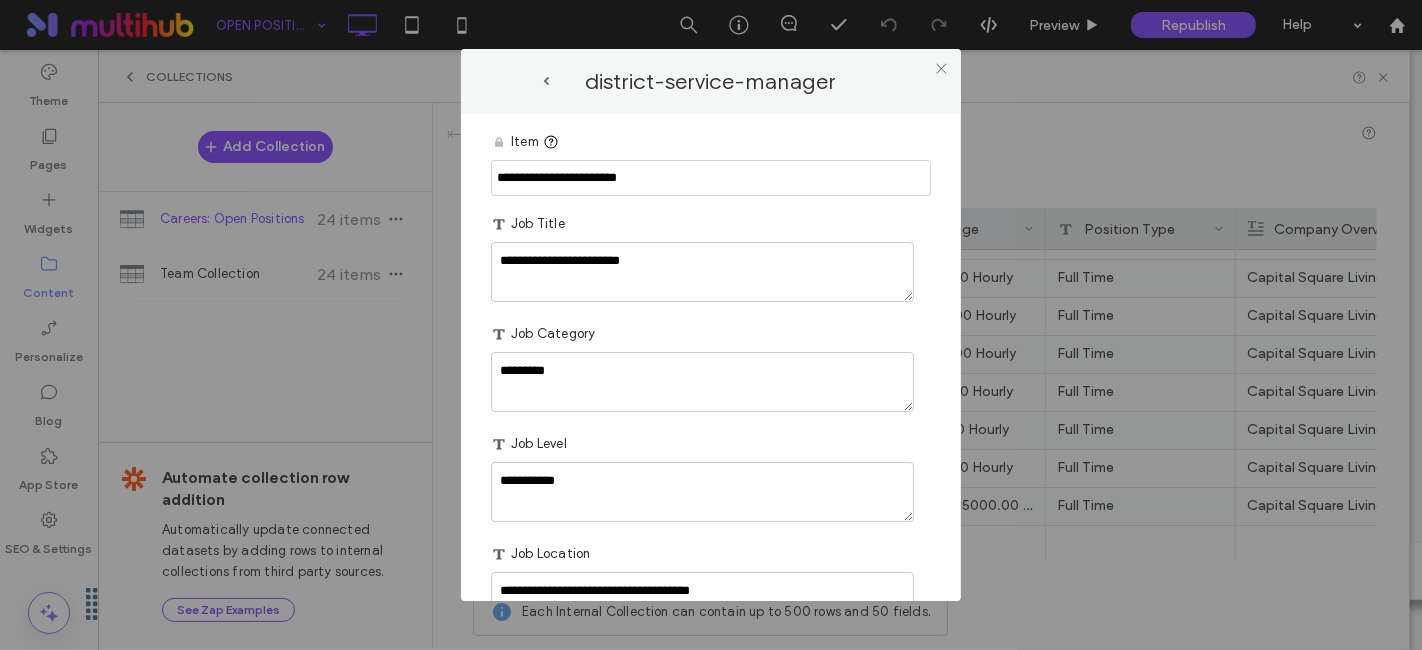 scroll, scrollTop: 222, scrollLeft: 0, axis: vertical 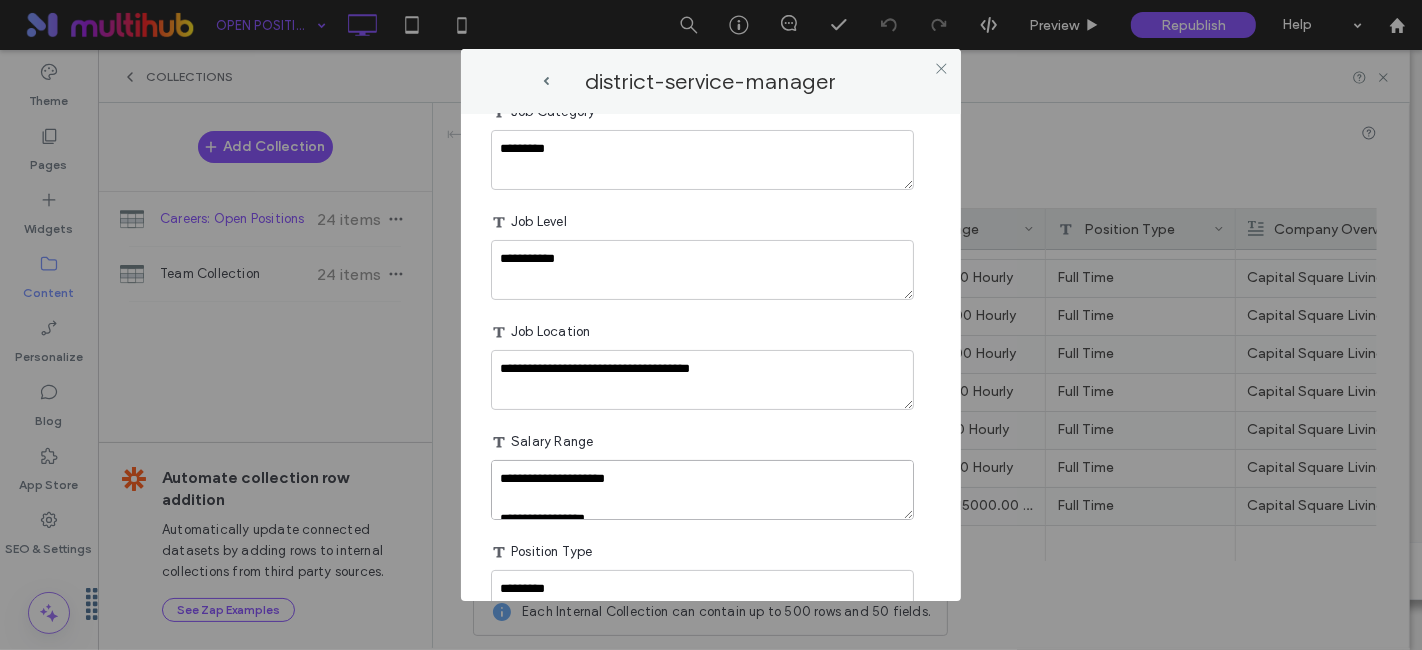 click on "**********" at bounding box center [702, 490] 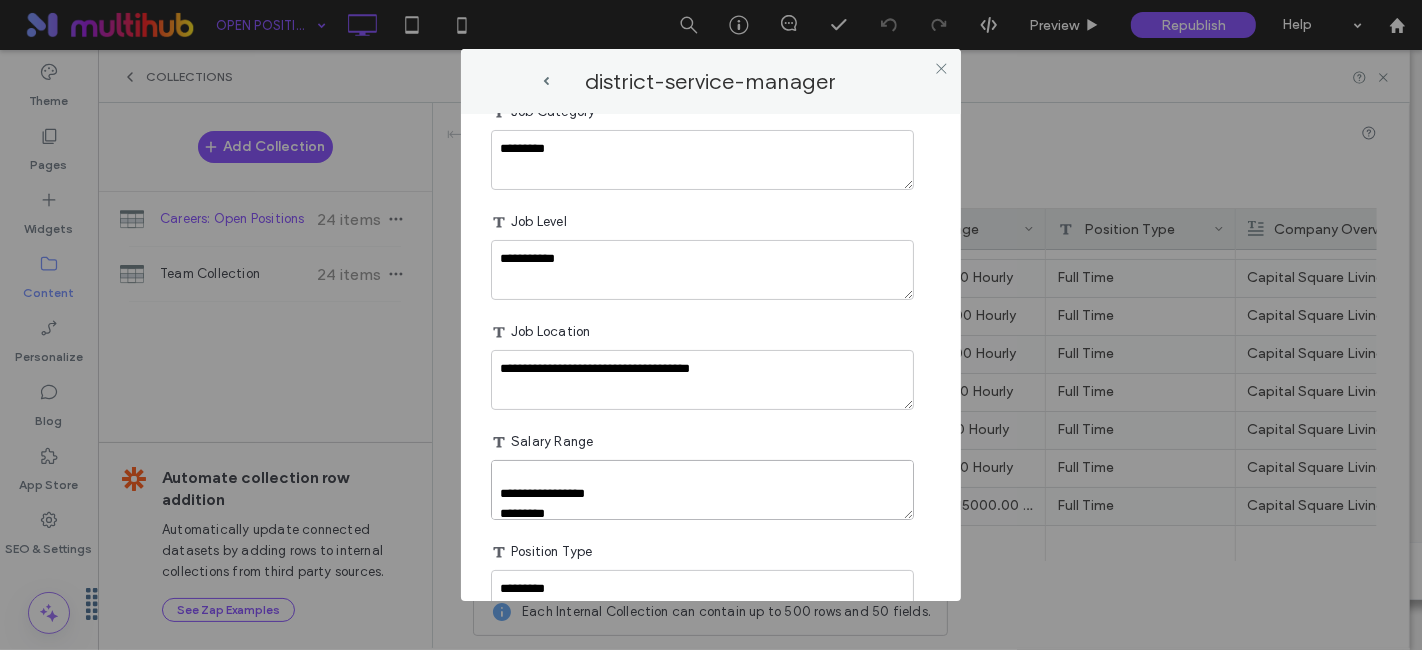scroll 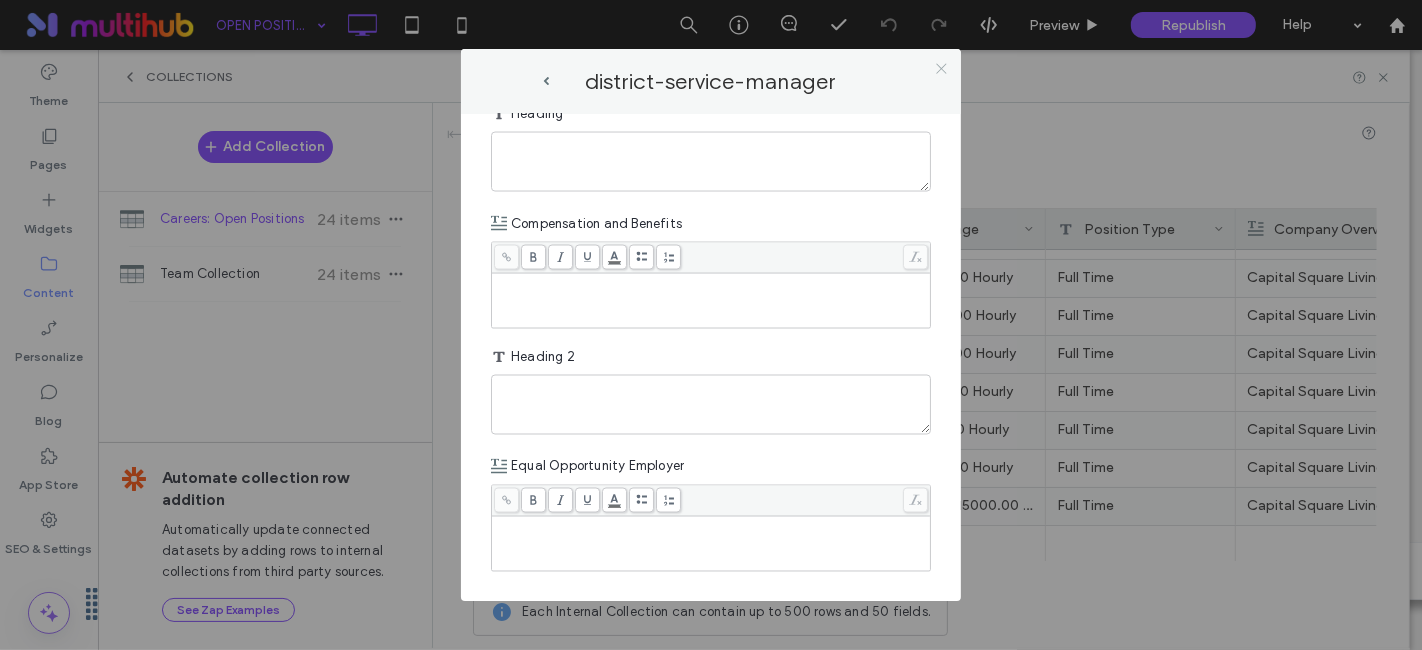 click 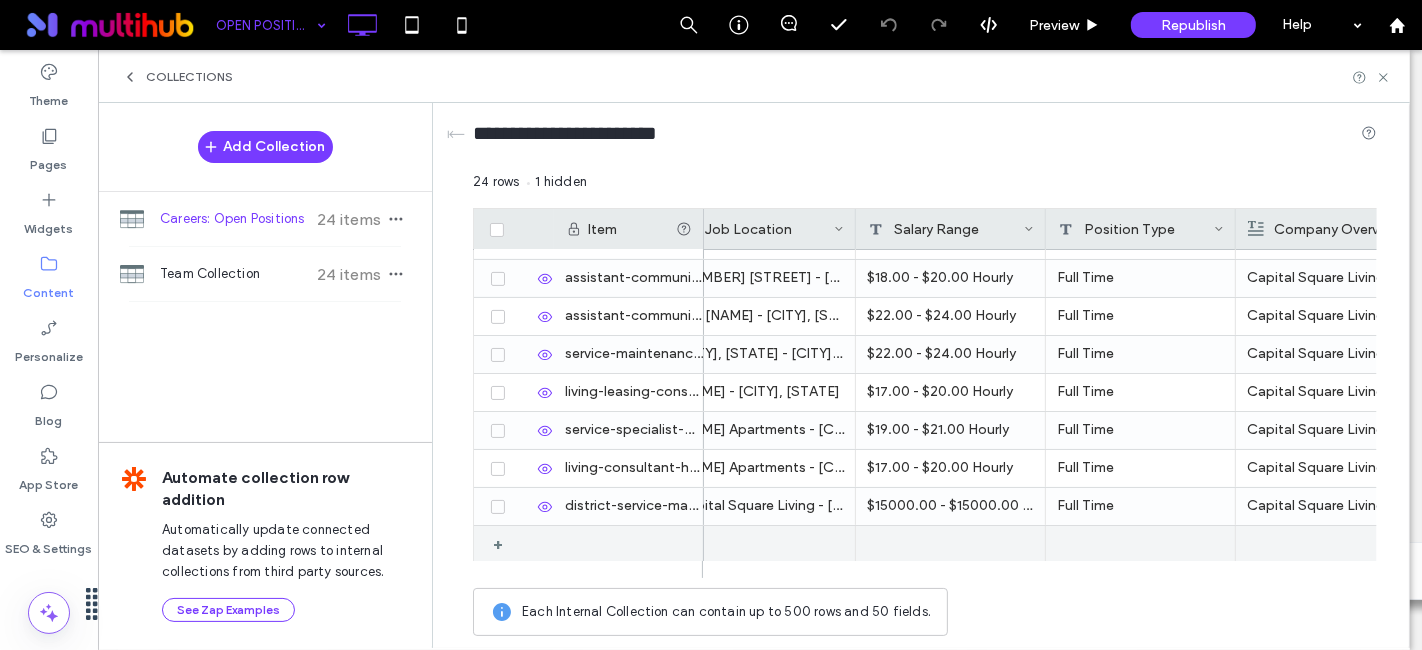 click on "+" at bounding box center [505, 544] 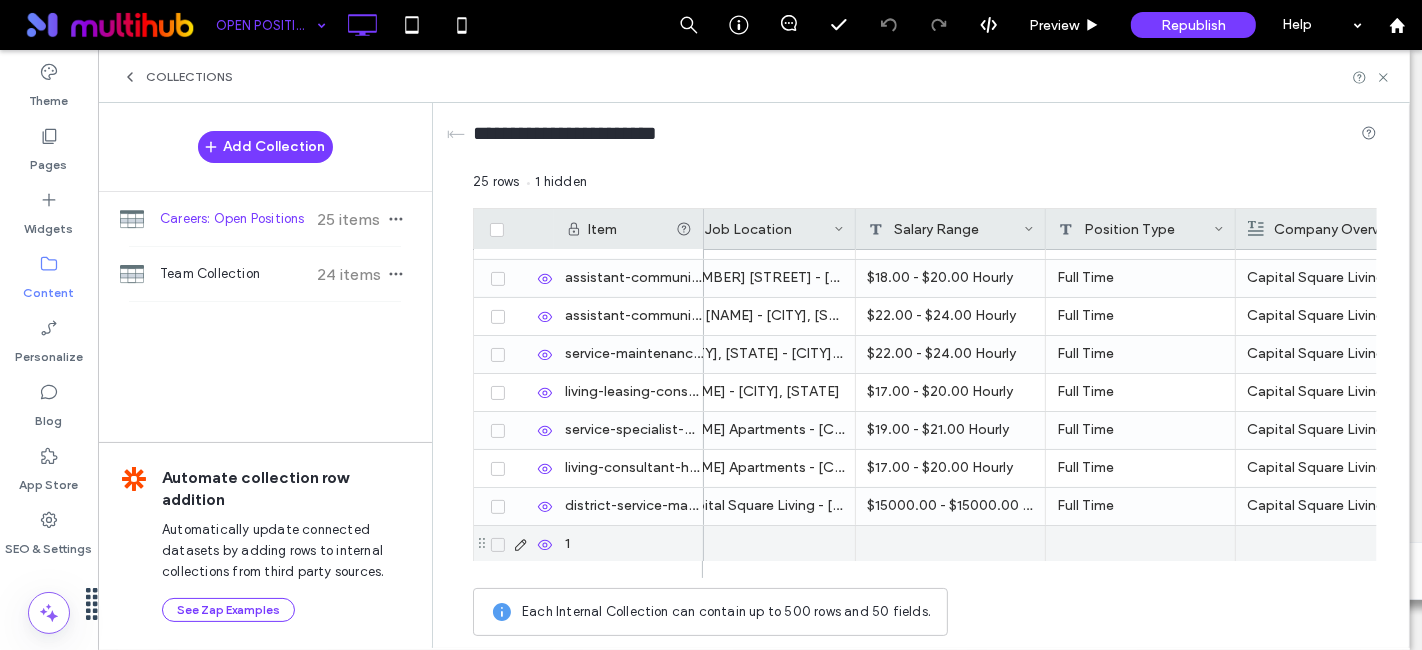 click 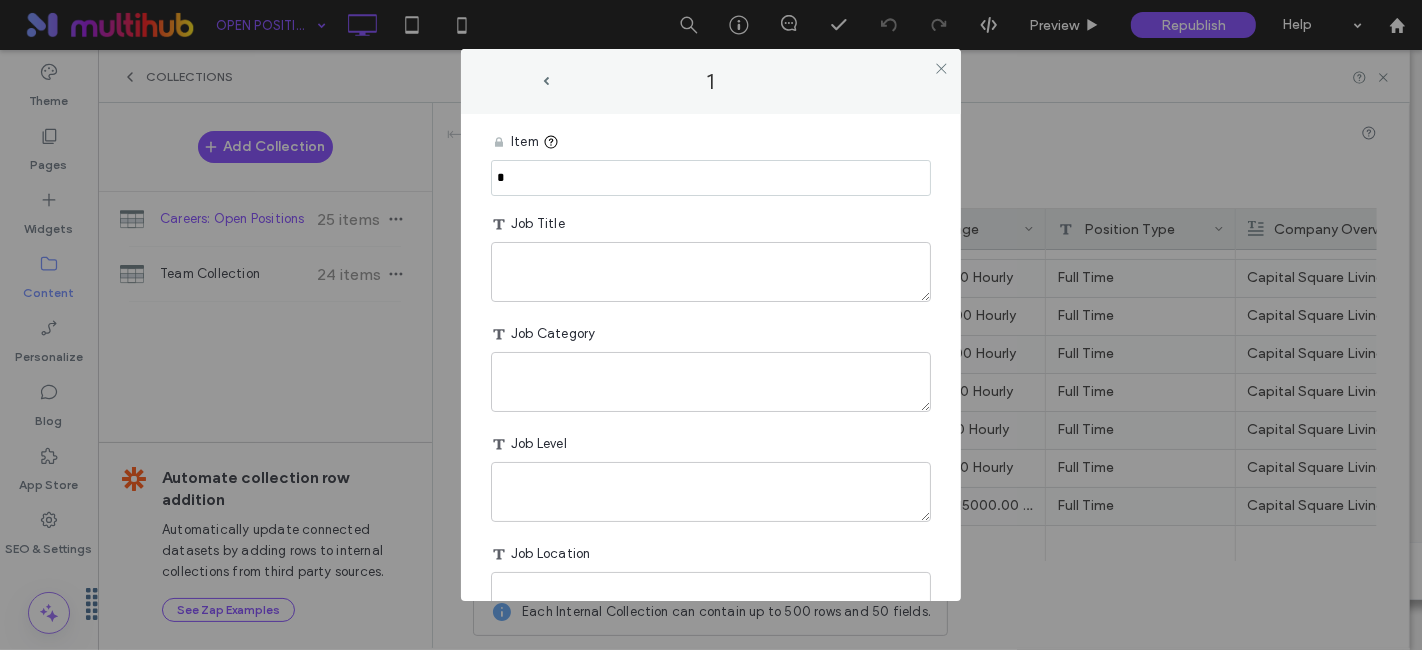 click on "*" at bounding box center (711, 178) 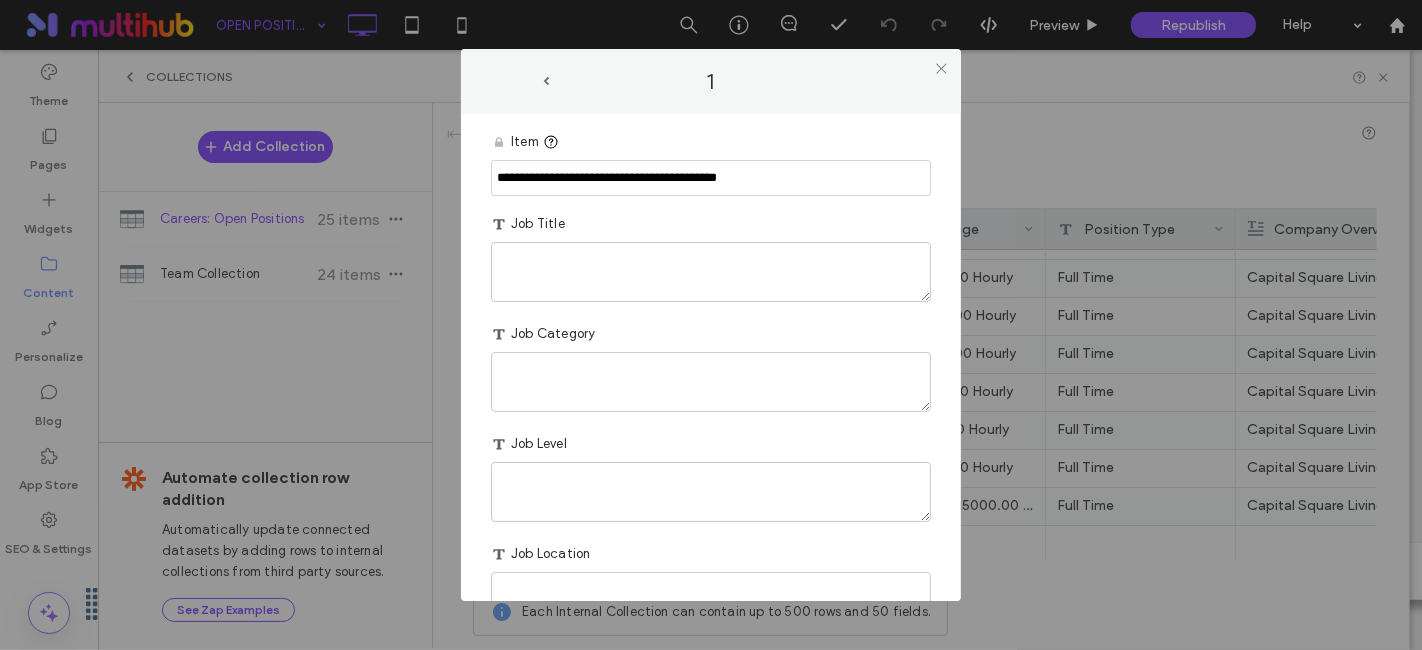 type on "**********" 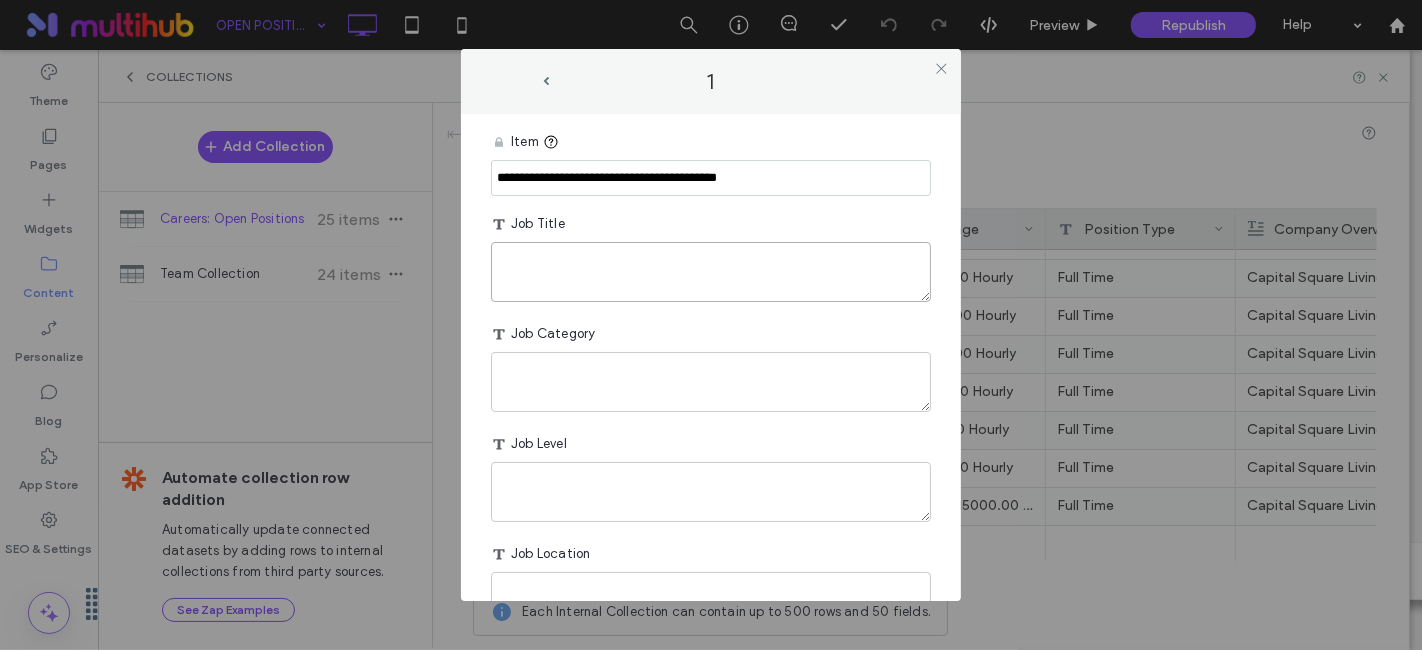 click at bounding box center [711, 272] 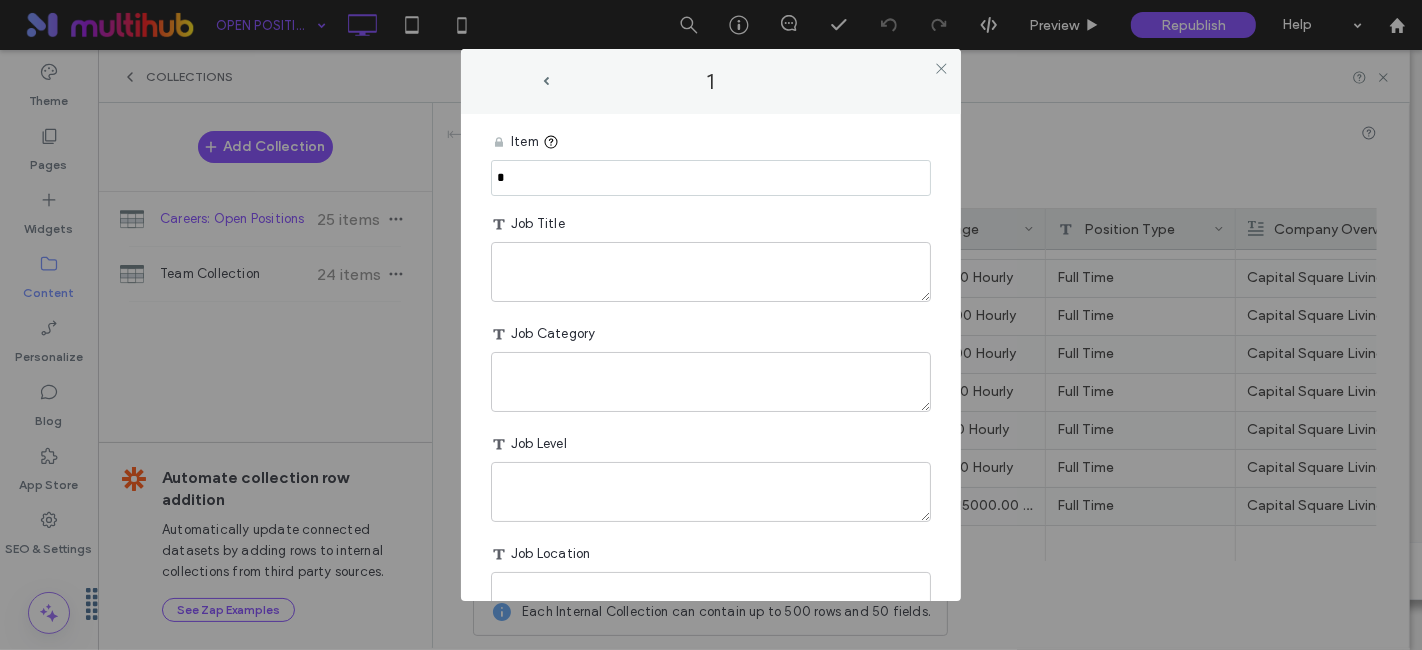 click on "*" at bounding box center (711, 178) 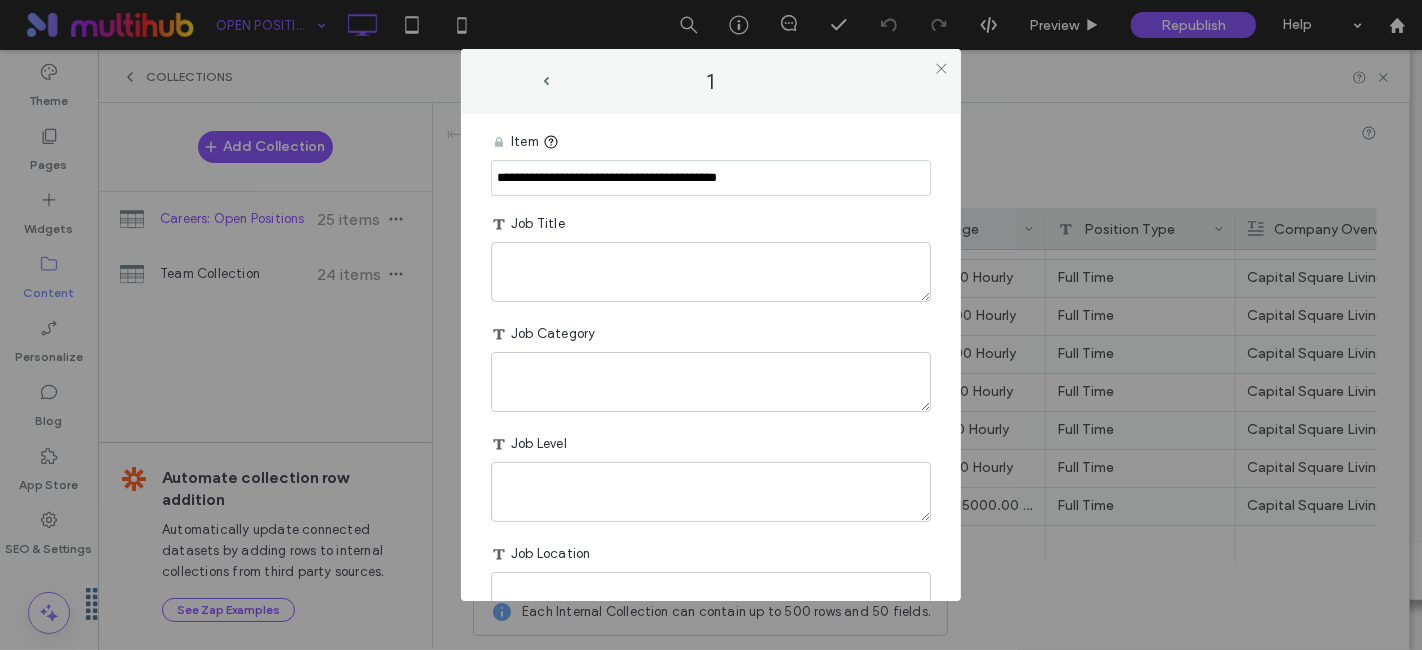 type on "**********" 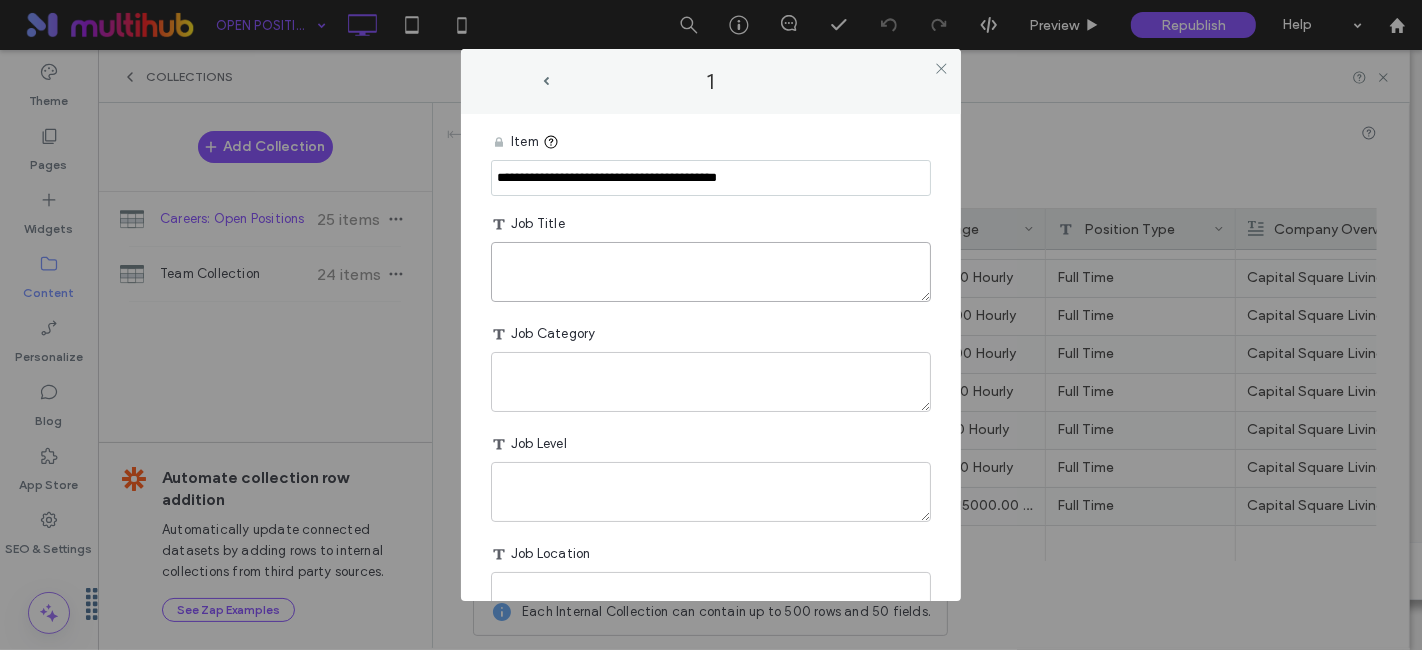 click at bounding box center (711, 272) 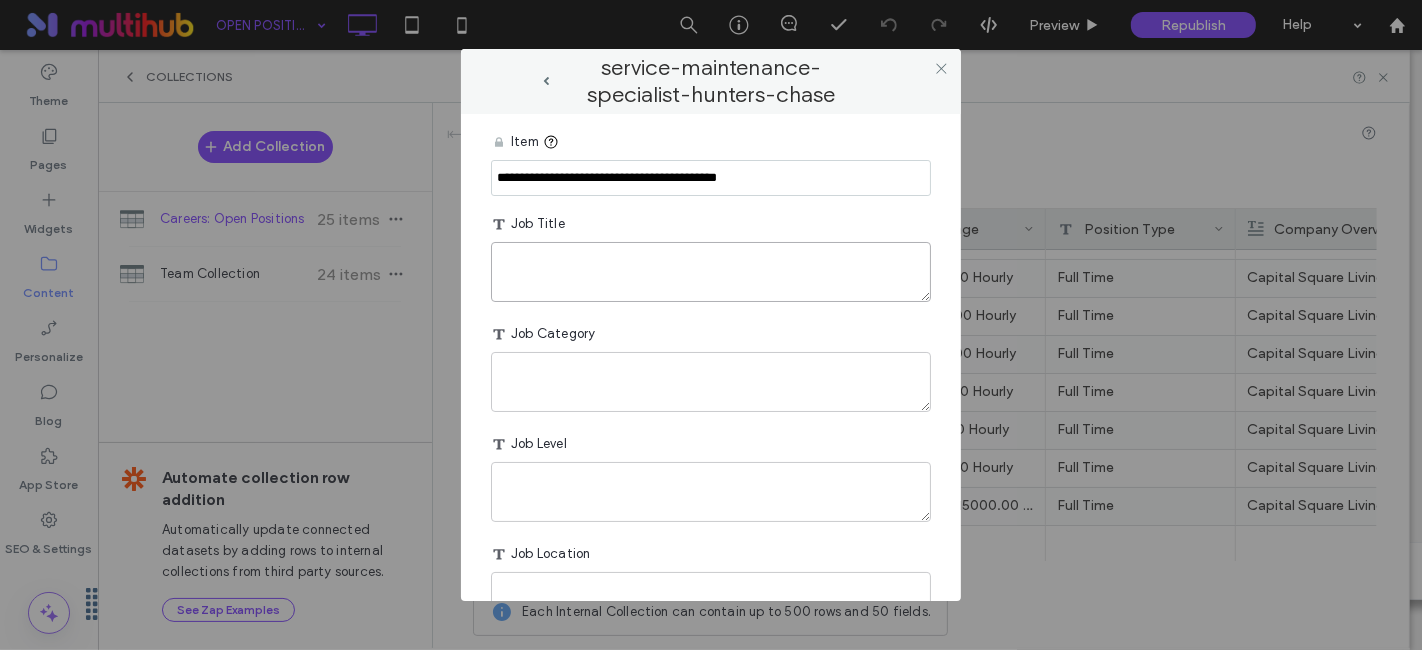 click at bounding box center [711, 272] 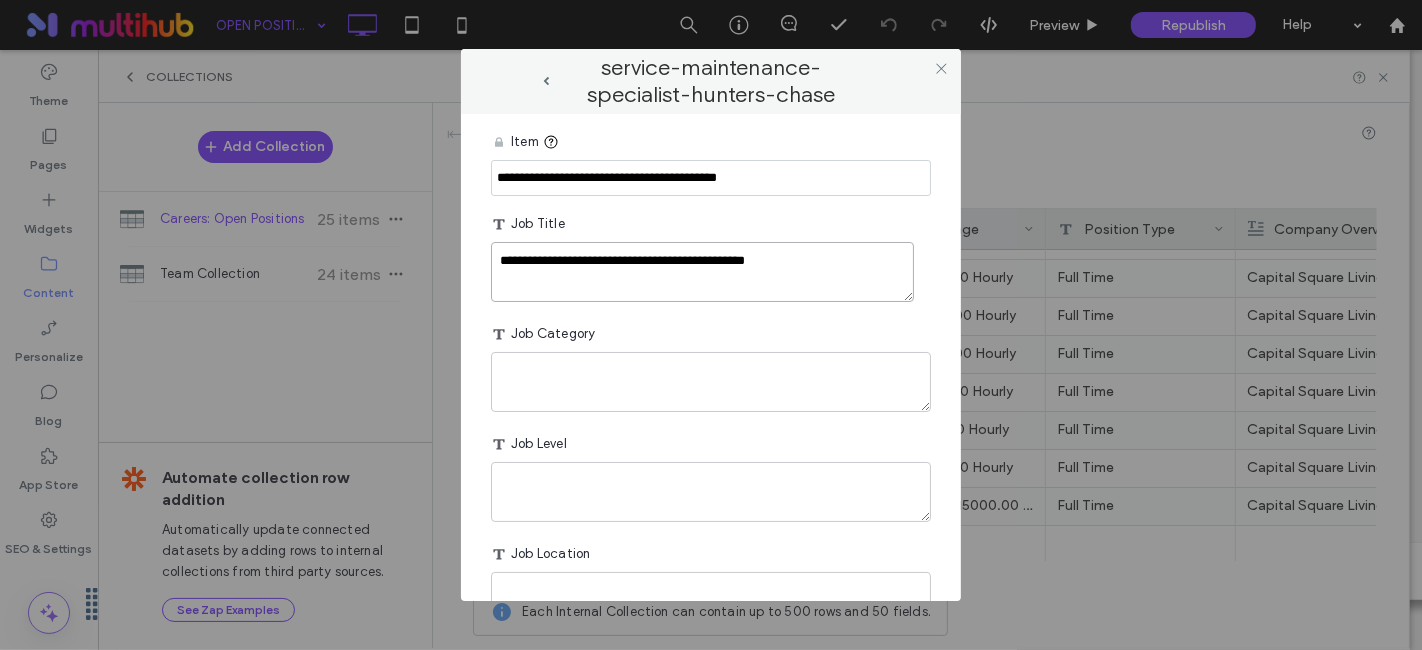 type on "**********" 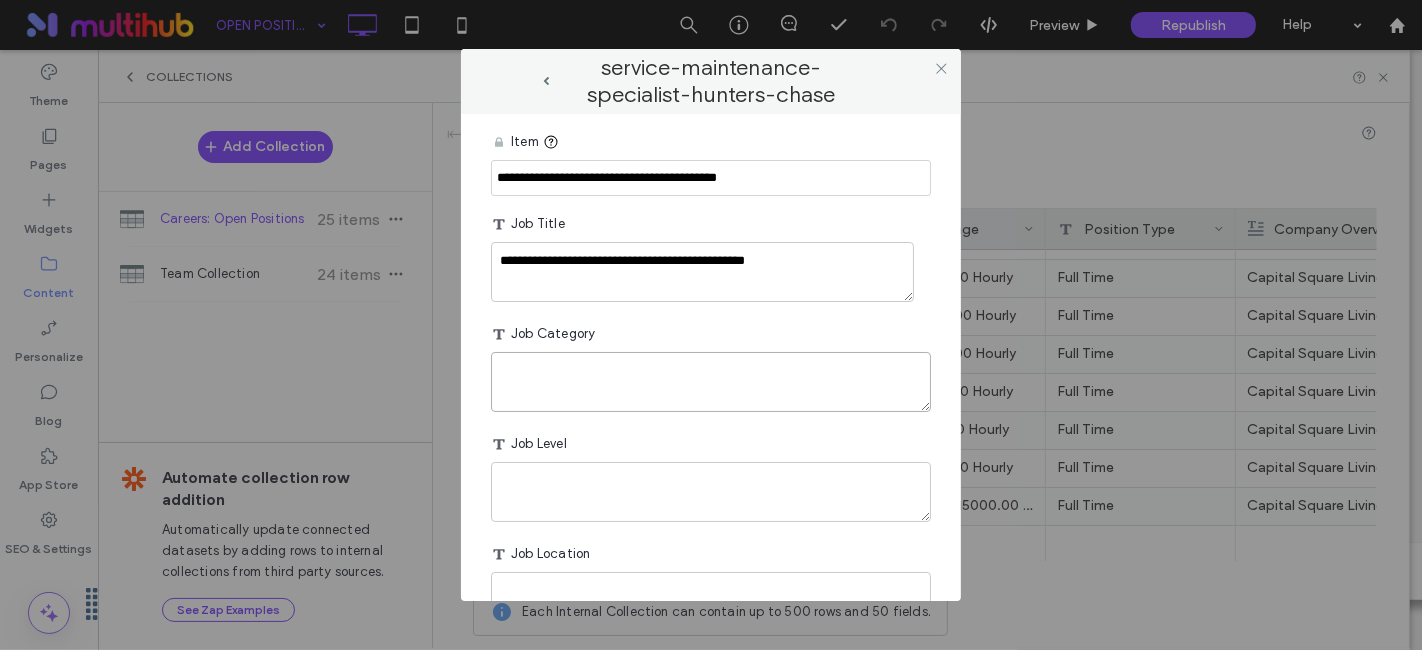 click at bounding box center (711, 382) 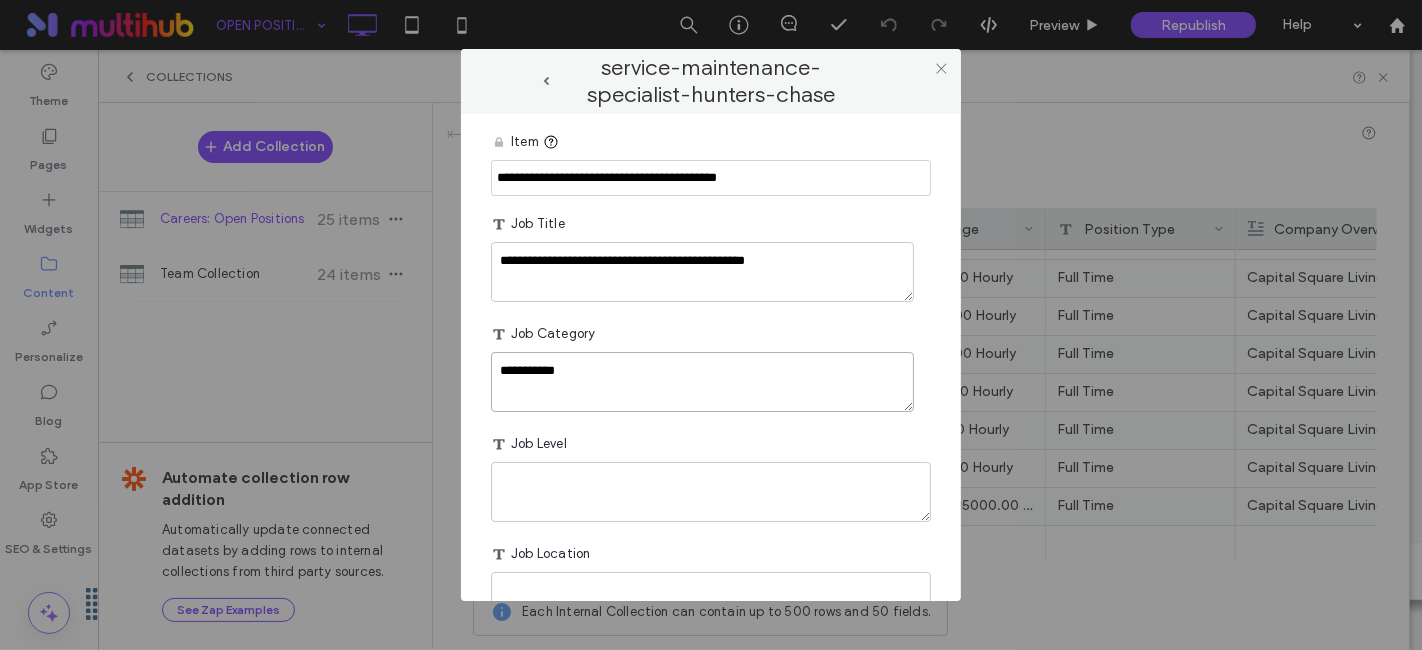 type on "**********" 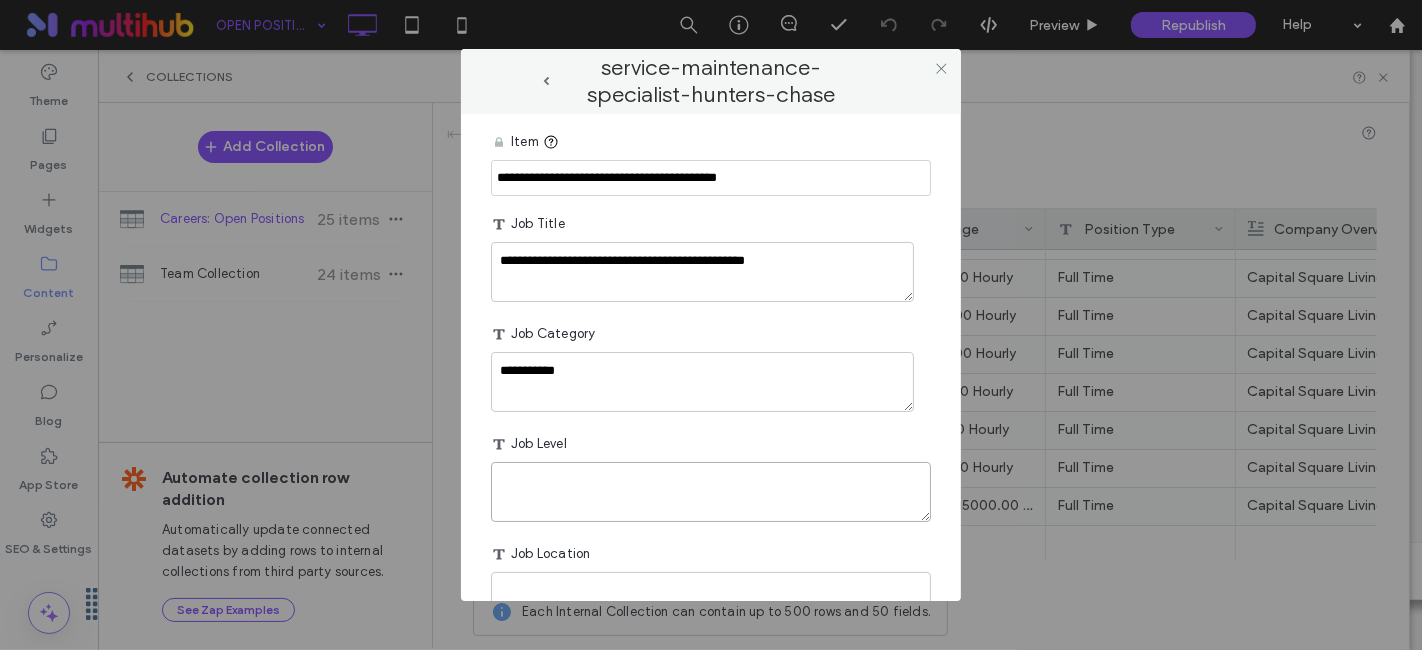 click at bounding box center [711, 492] 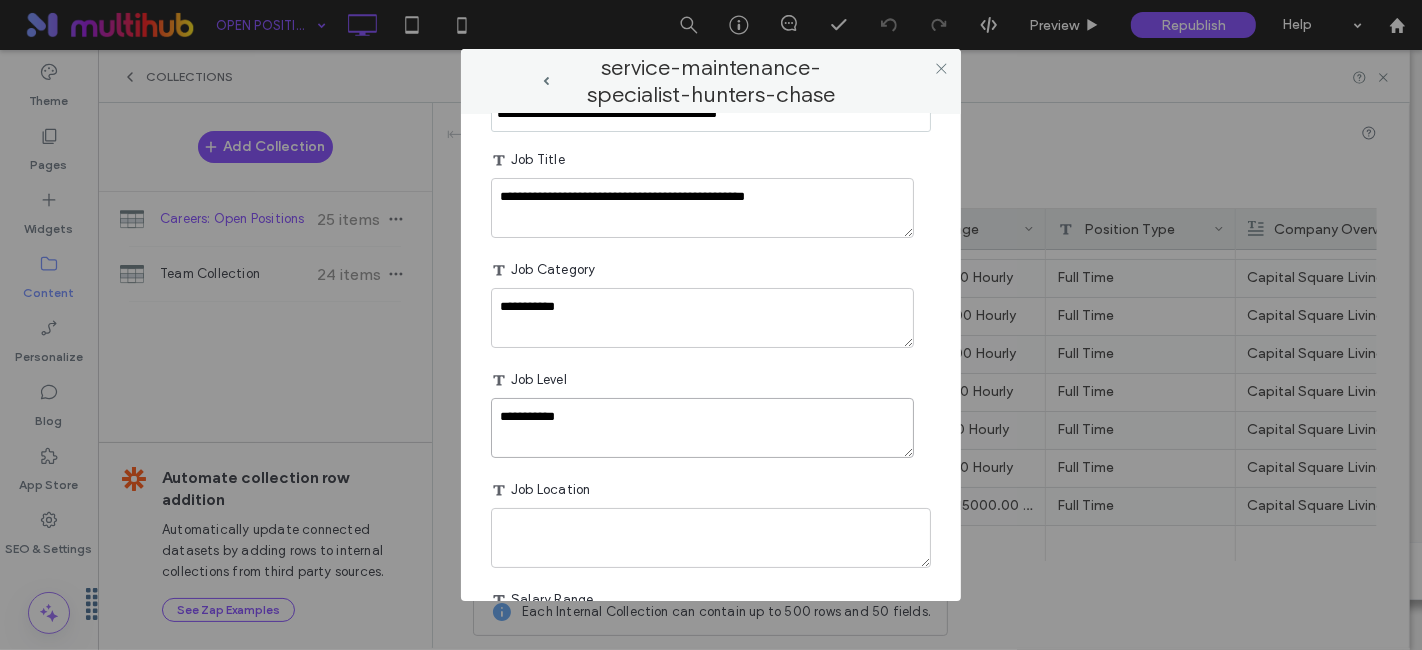 scroll, scrollTop: 111, scrollLeft: 0, axis: vertical 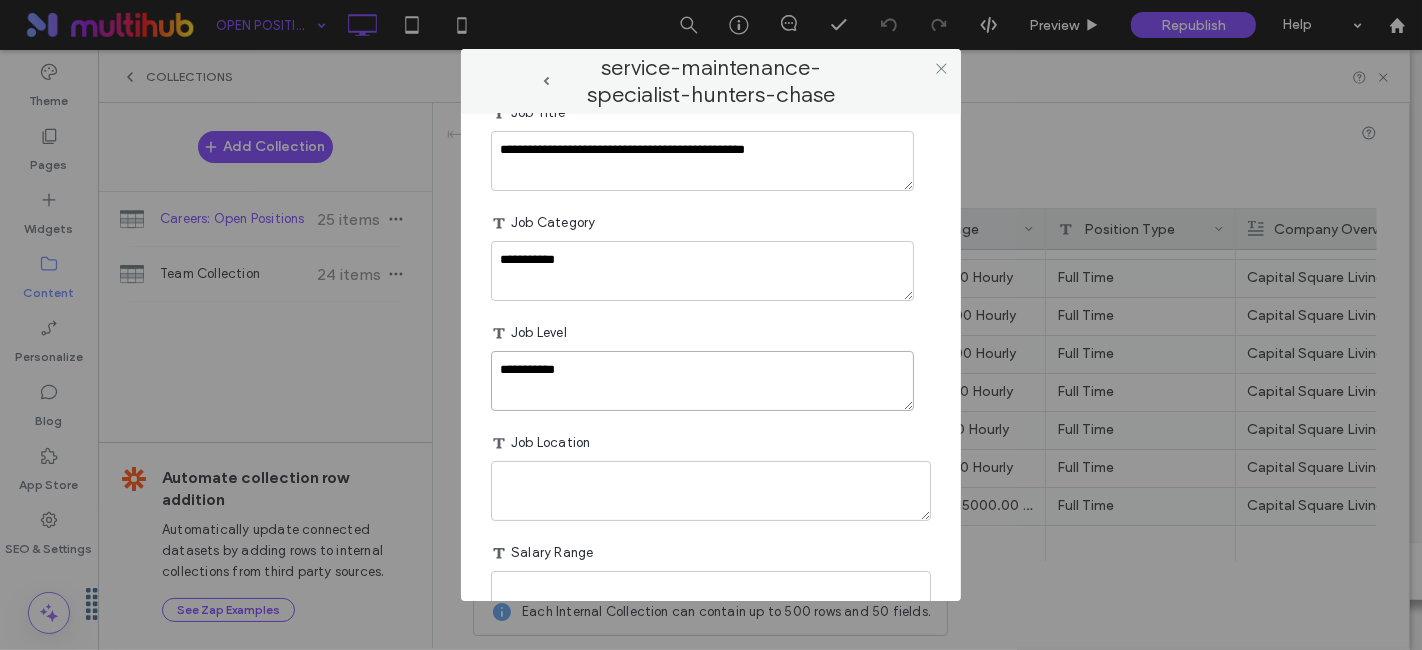 type on "**********" 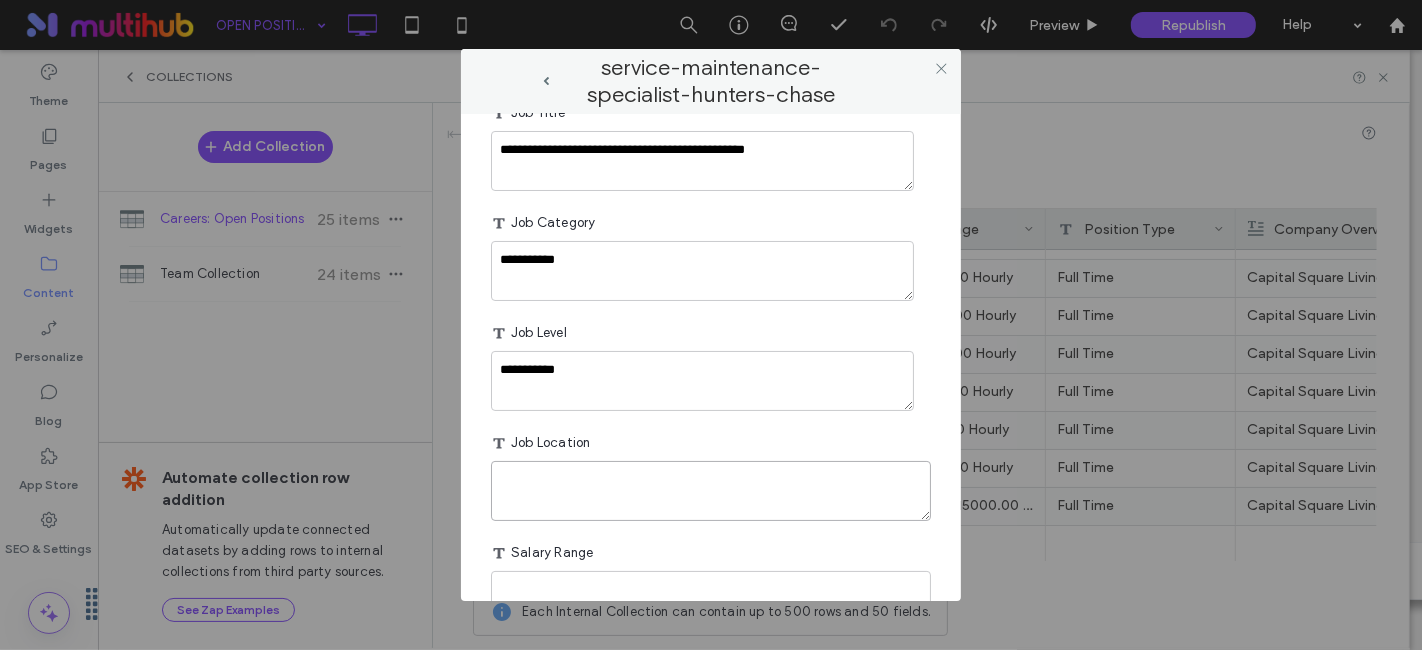click at bounding box center [711, 491] 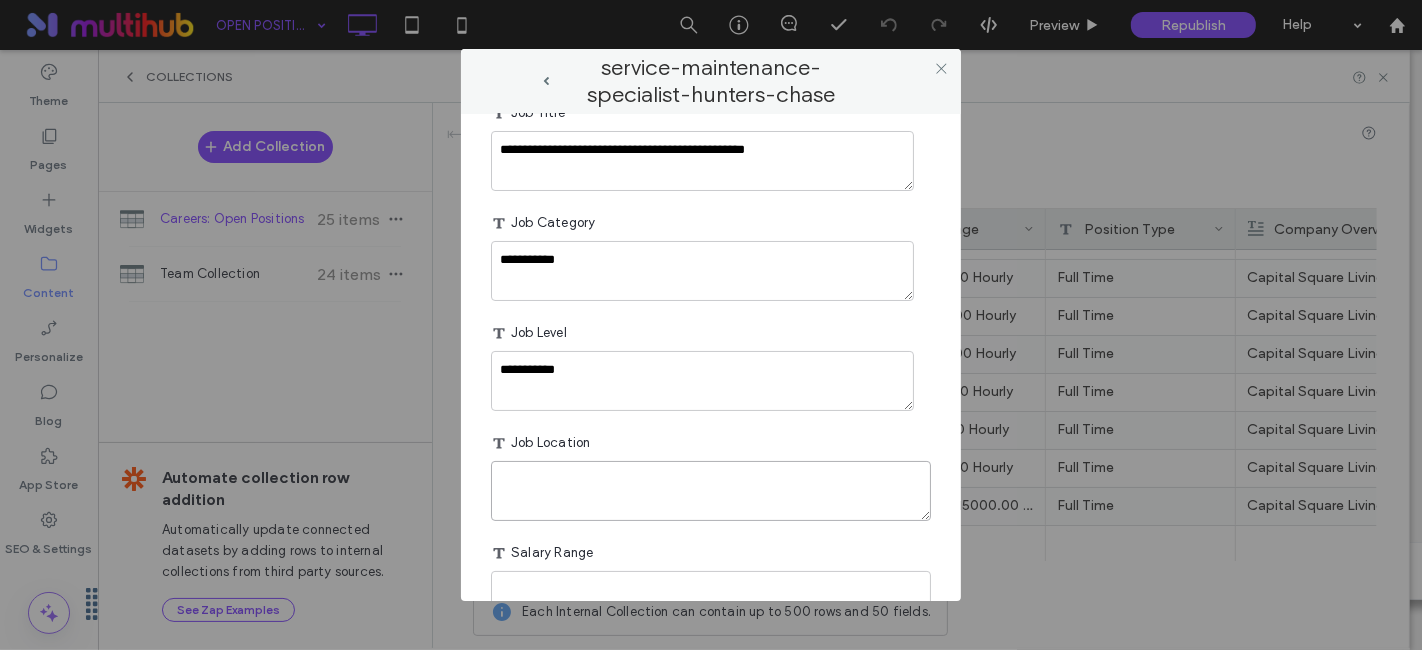 paste on "**********" 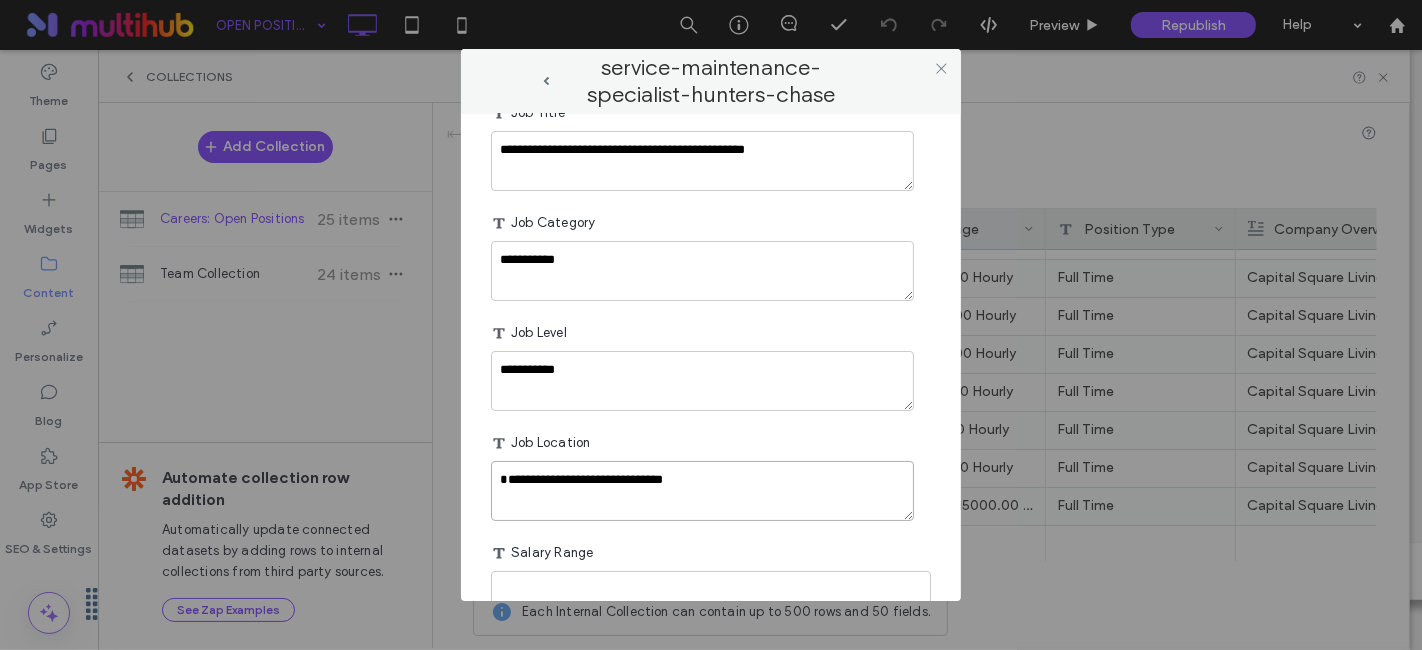 click on "**********" at bounding box center (702, 491) 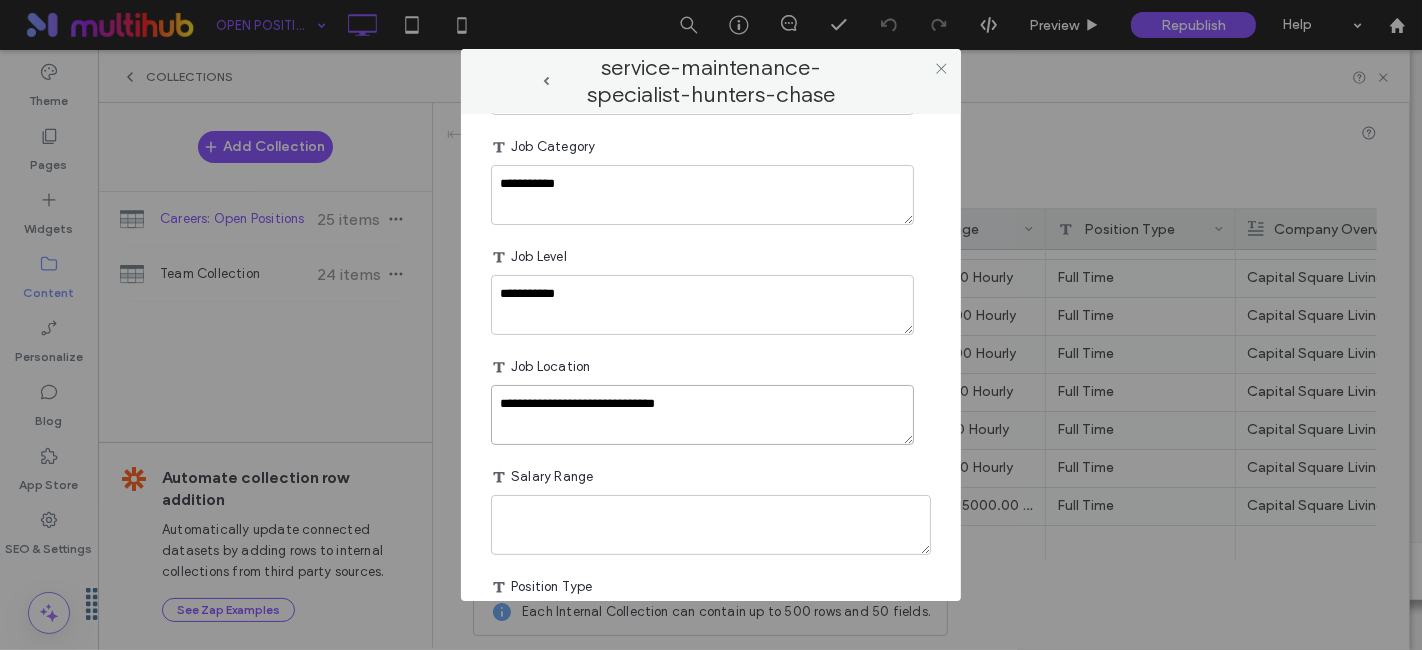 scroll, scrollTop: 222, scrollLeft: 0, axis: vertical 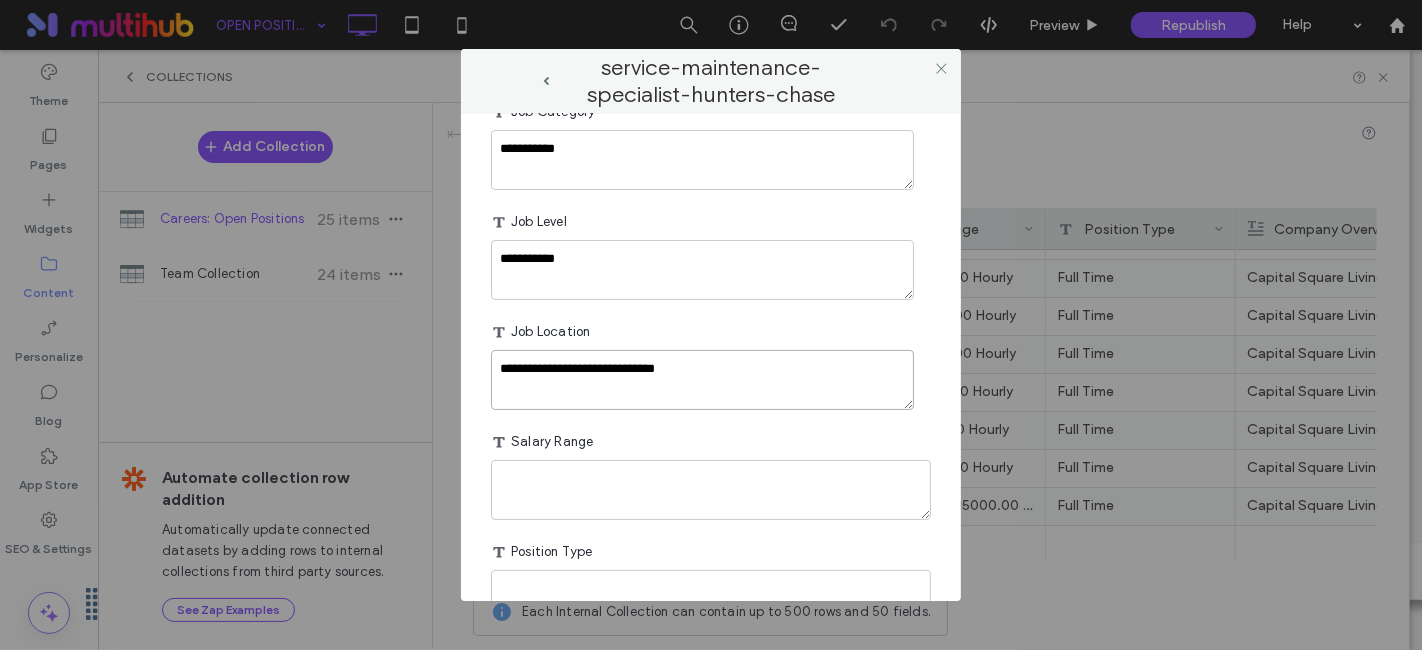 type on "**********" 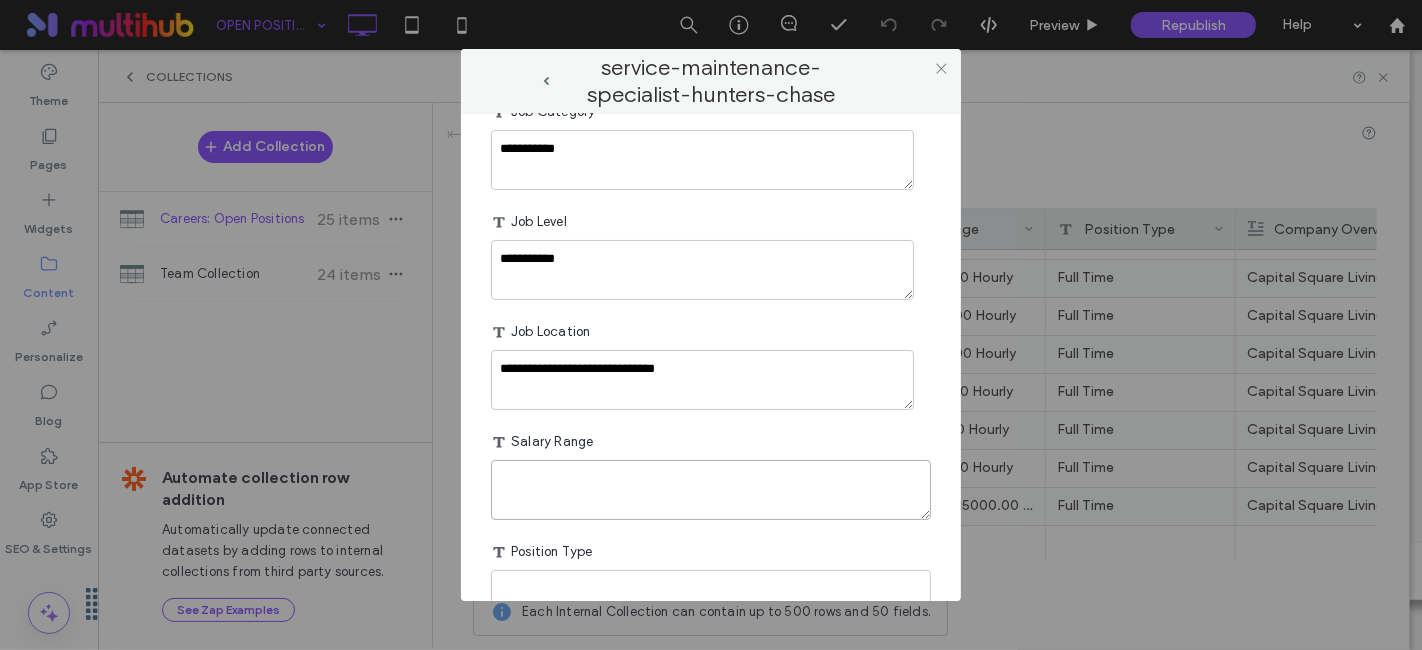 click at bounding box center [711, 490] 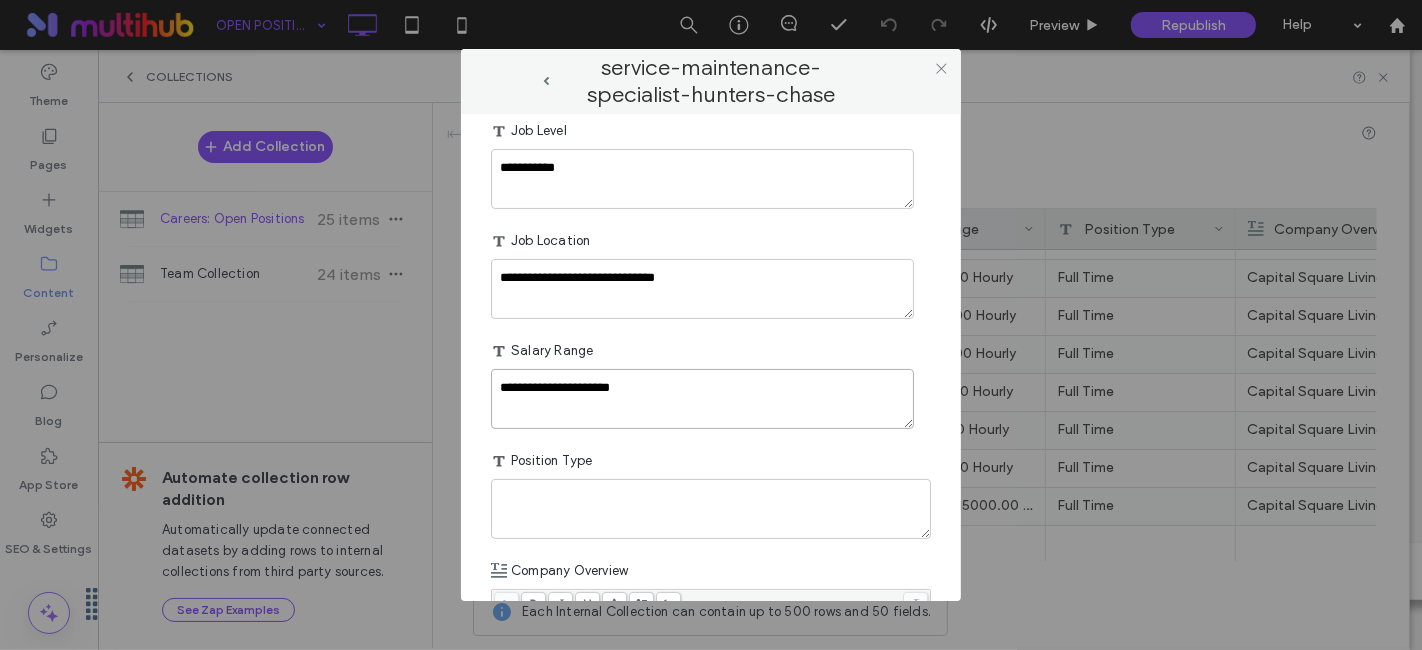 scroll, scrollTop: 444, scrollLeft: 0, axis: vertical 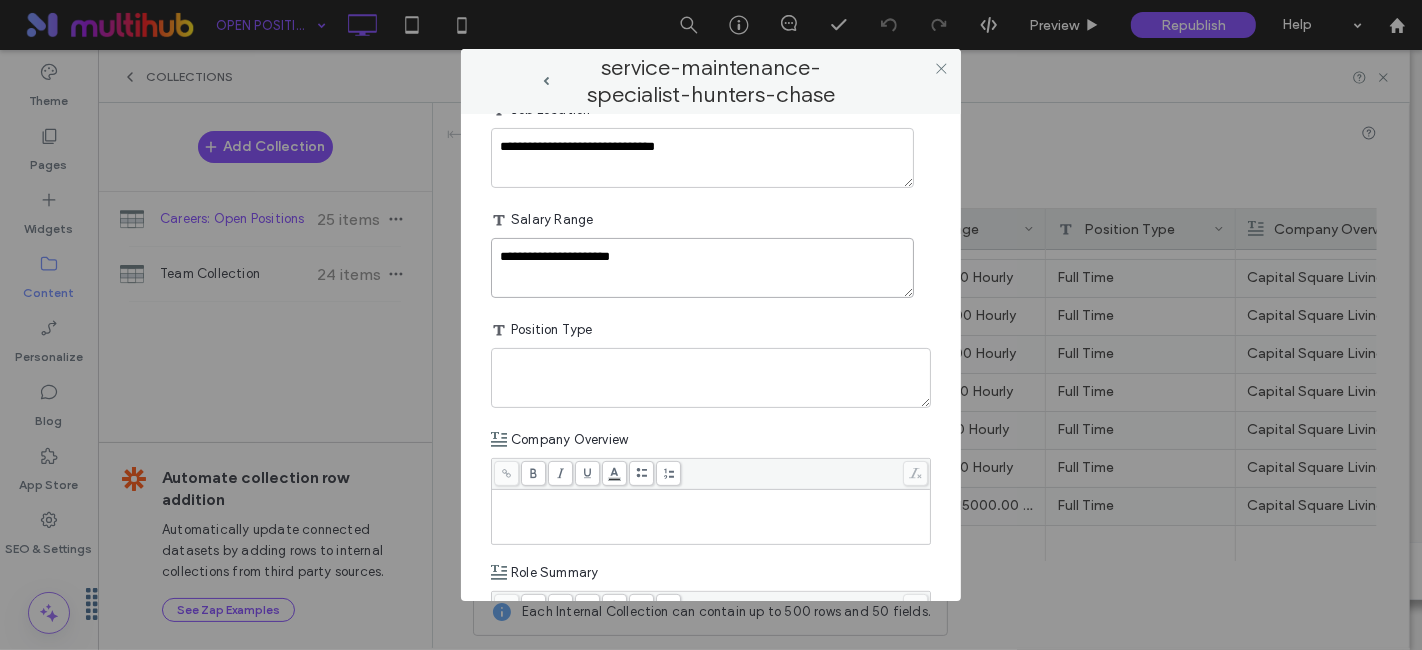 type on "**********" 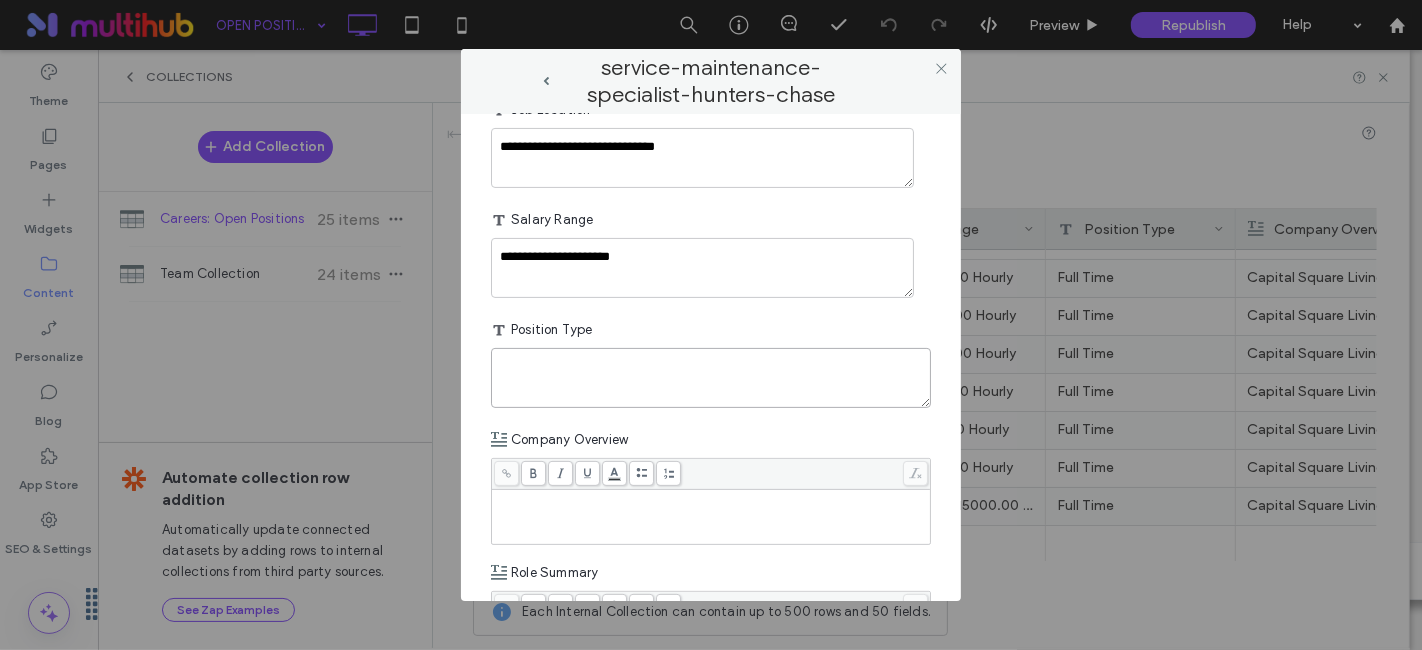 click at bounding box center [711, 378] 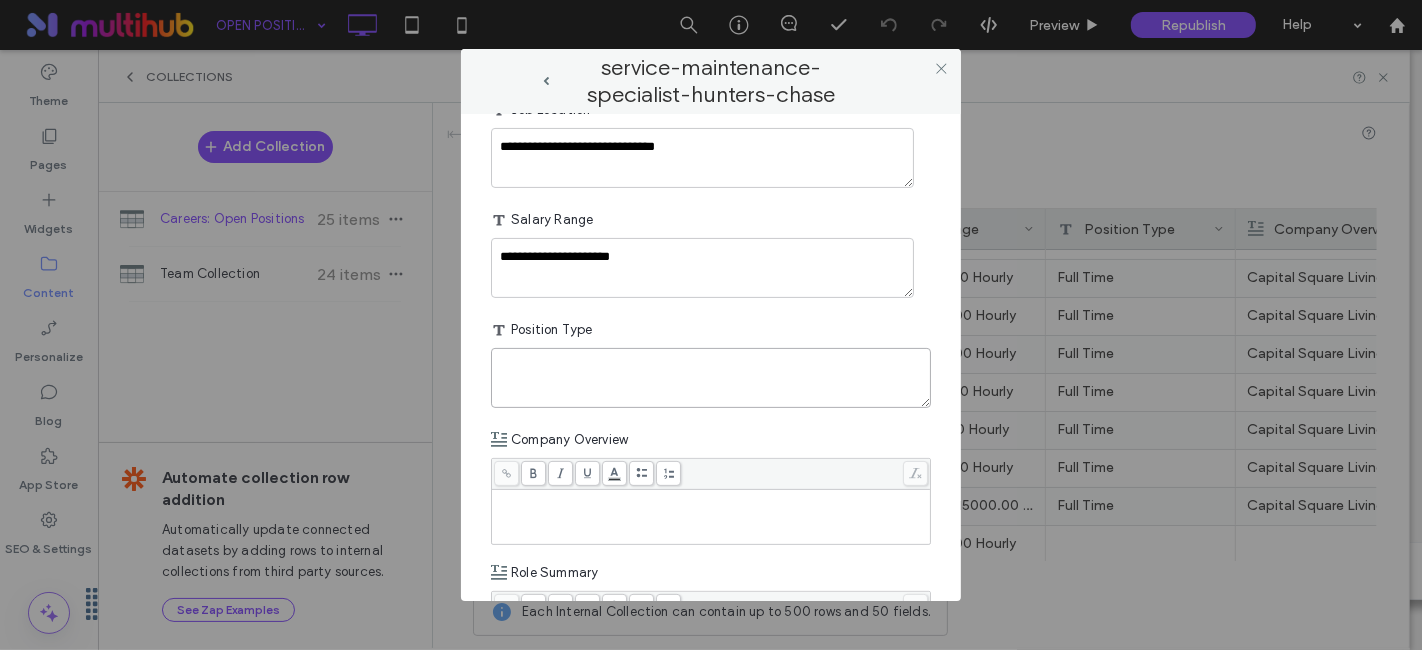 paste on "*********" 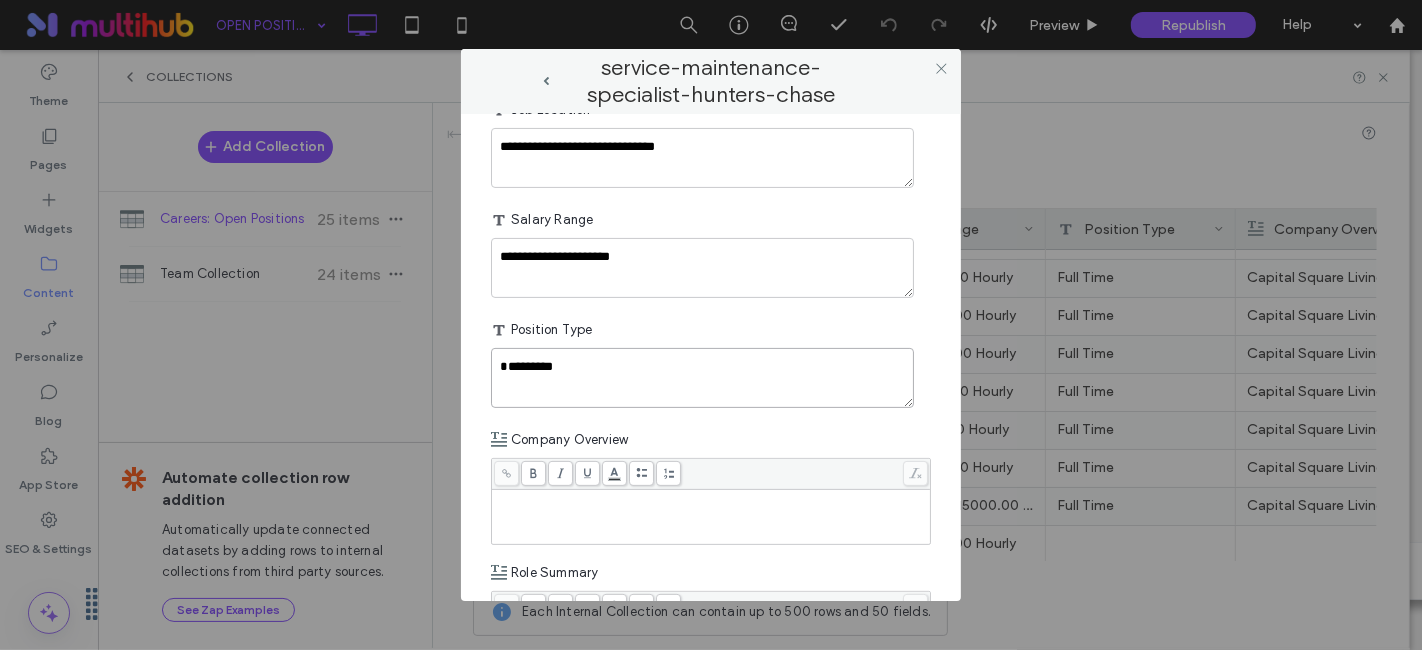 click on "*********" at bounding box center [702, 378] 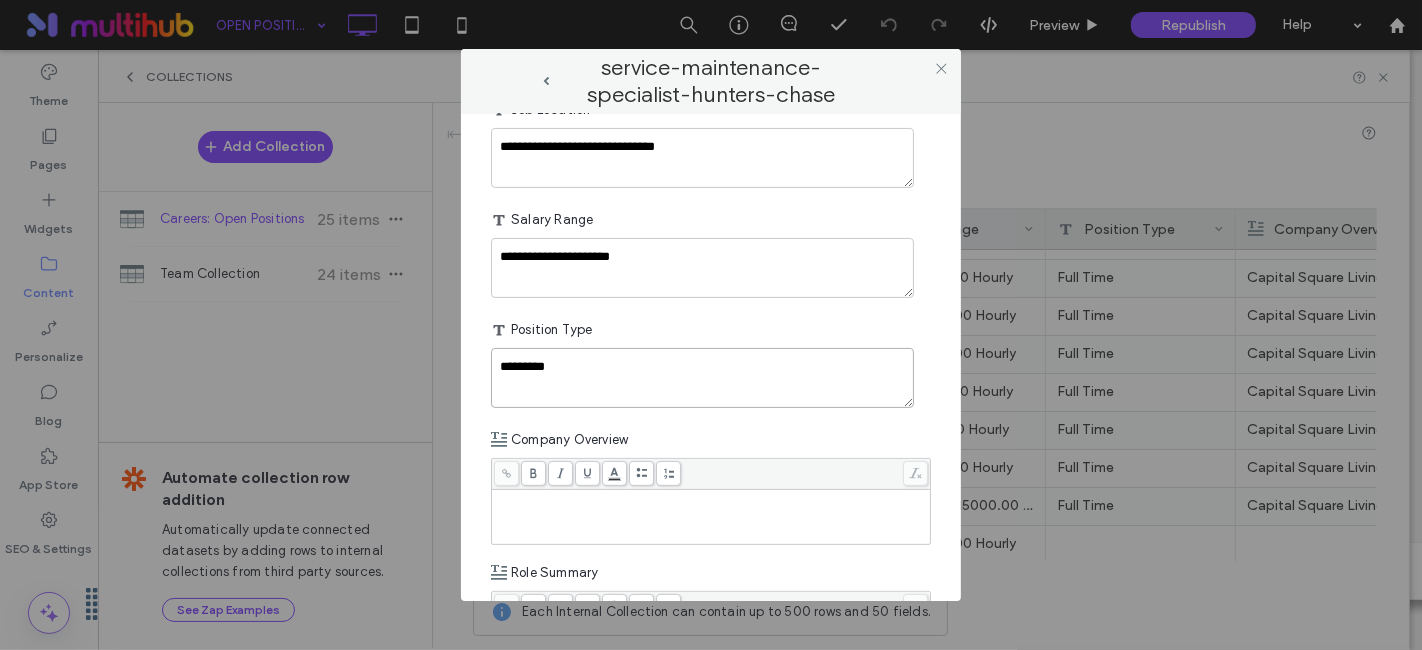 scroll, scrollTop: 555, scrollLeft: 0, axis: vertical 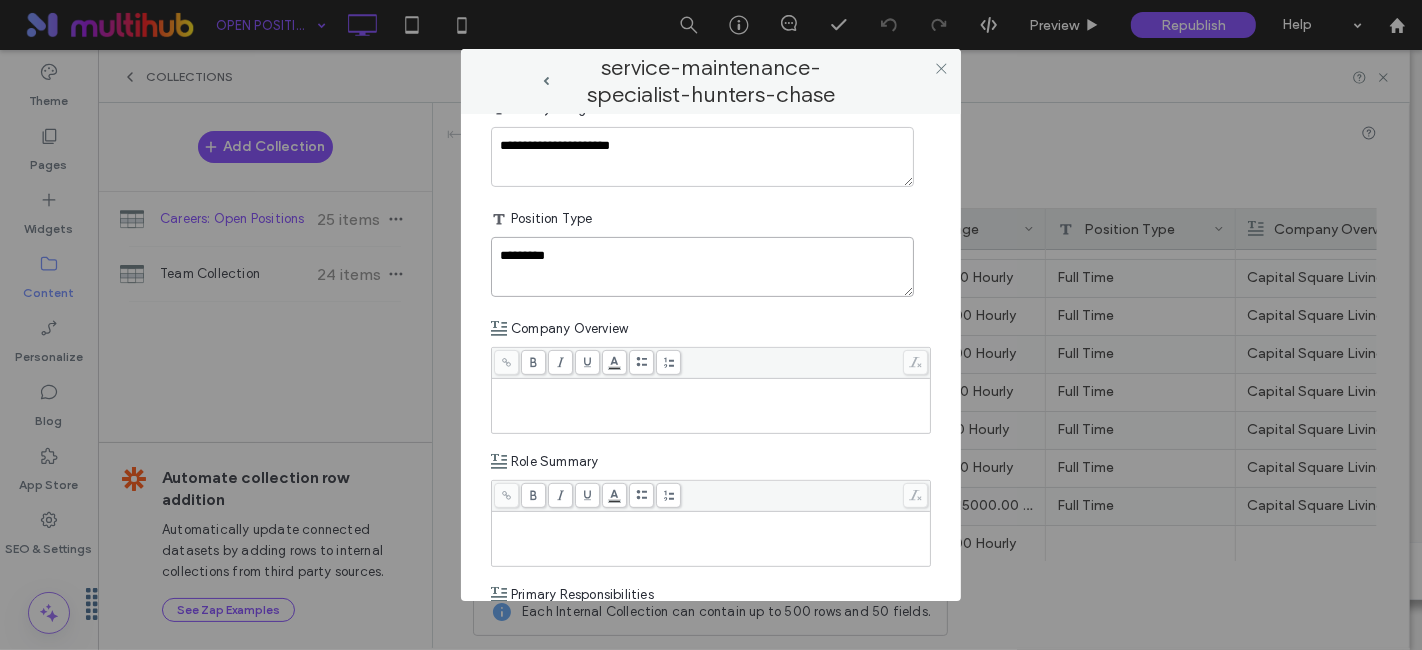 type on "*********" 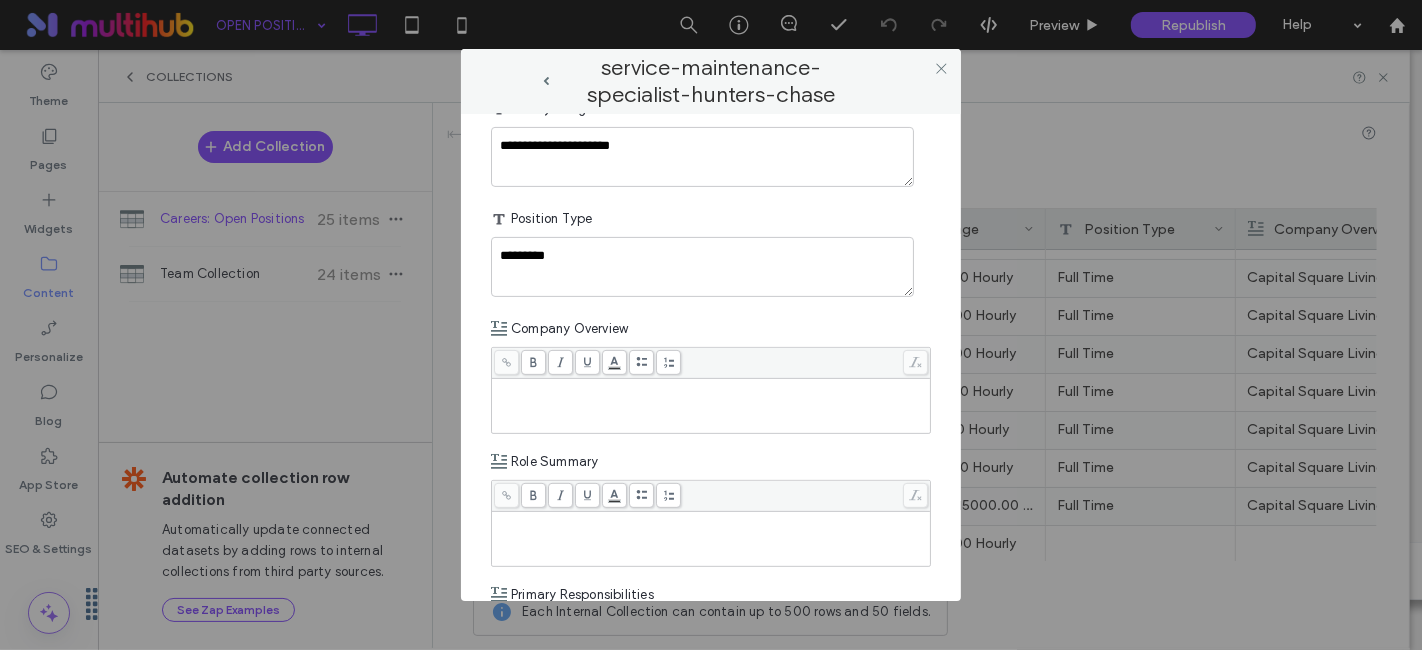 click at bounding box center (711, 388) 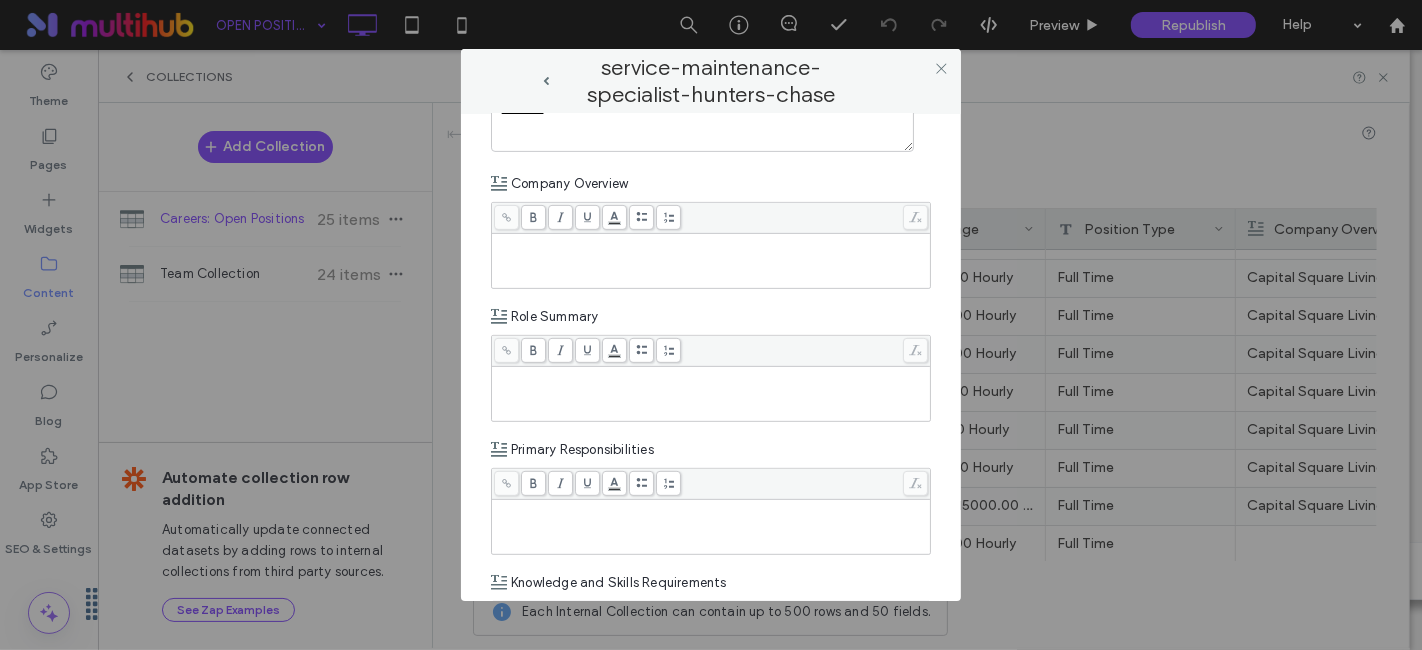 scroll, scrollTop: 666, scrollLeft: 0, axis: vertical 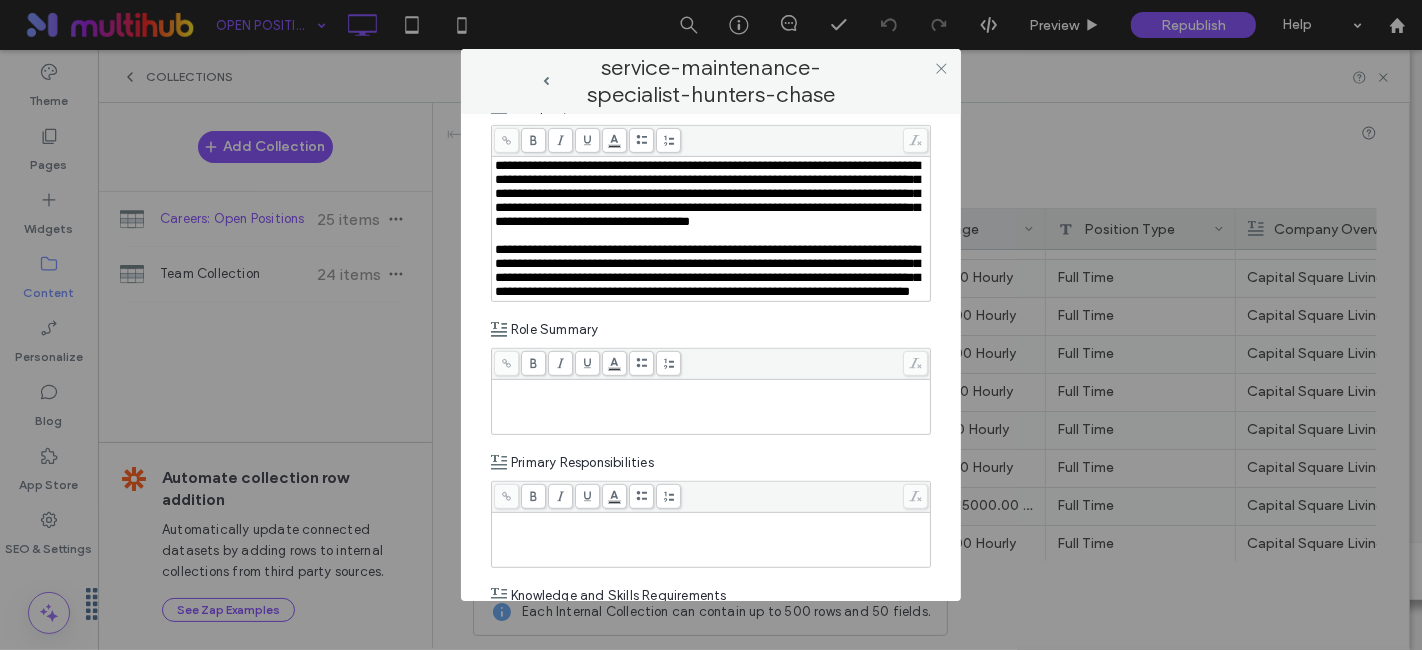 click at bounding box center (711, 407) 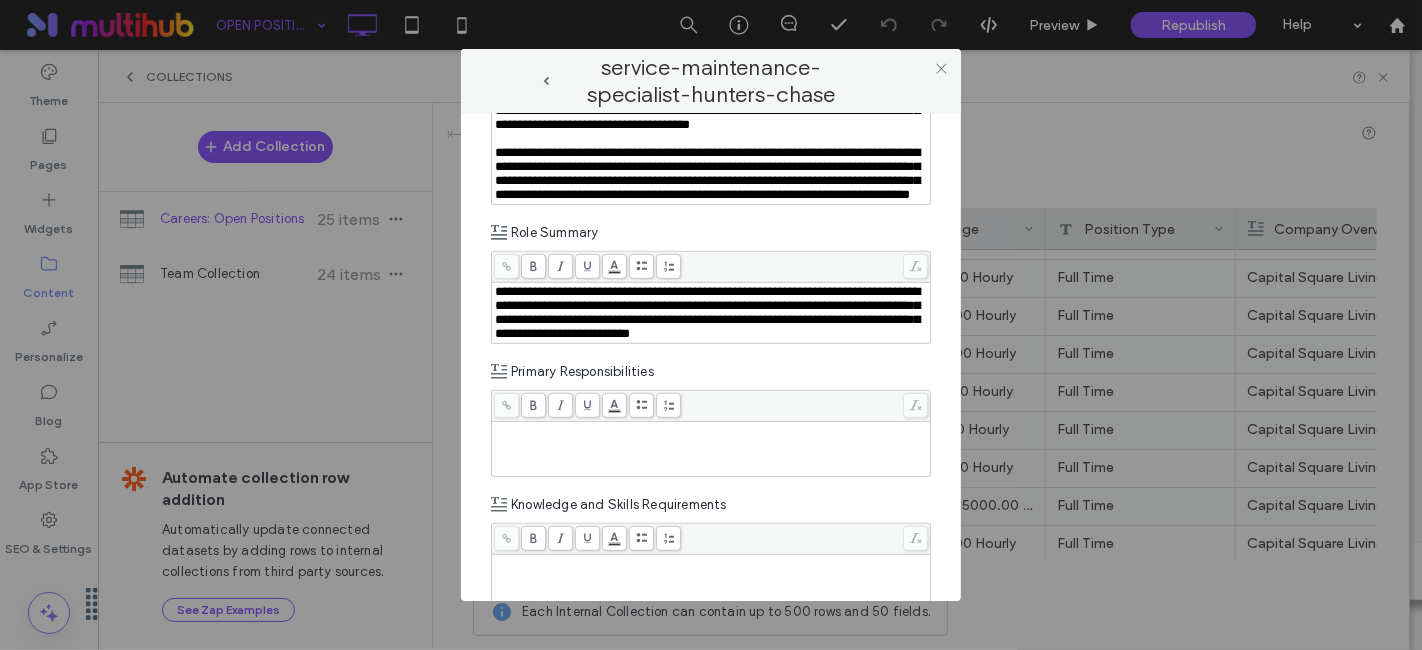 scroll, scrollTop: 1000, scrollLeft: 0, axis: vertical 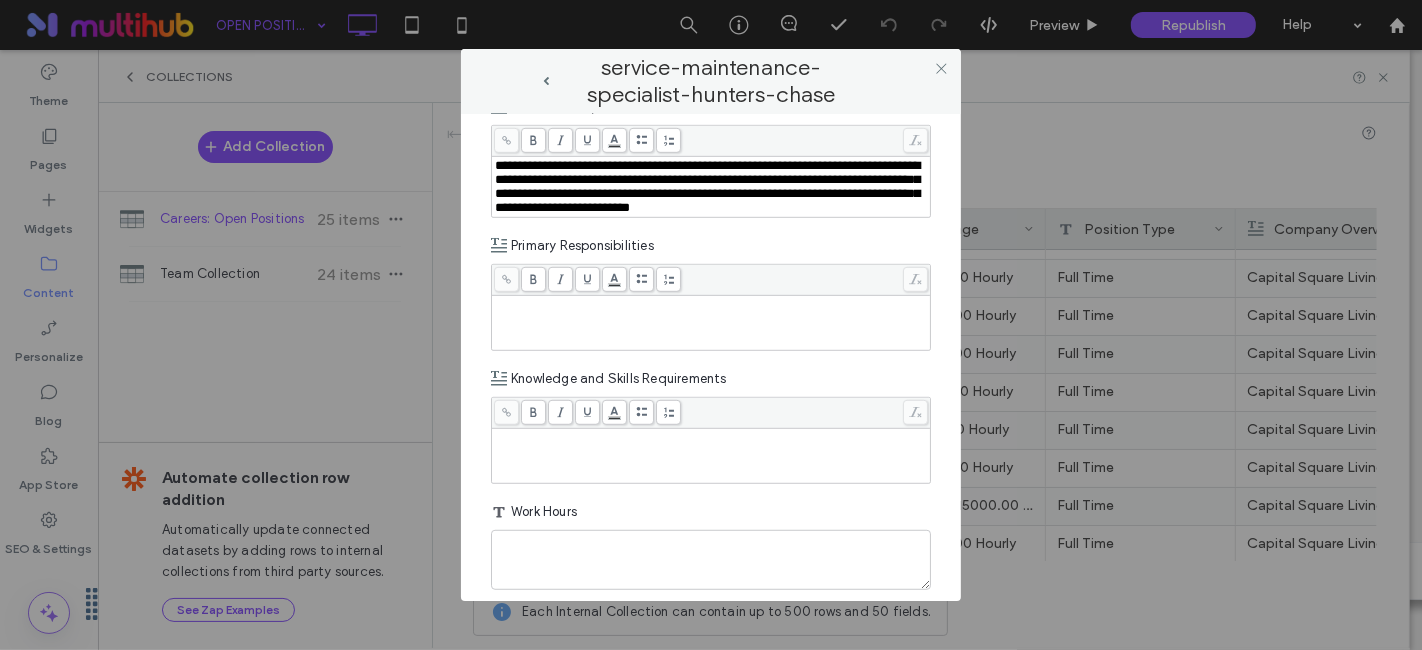 click at bounding box center [711, 323] 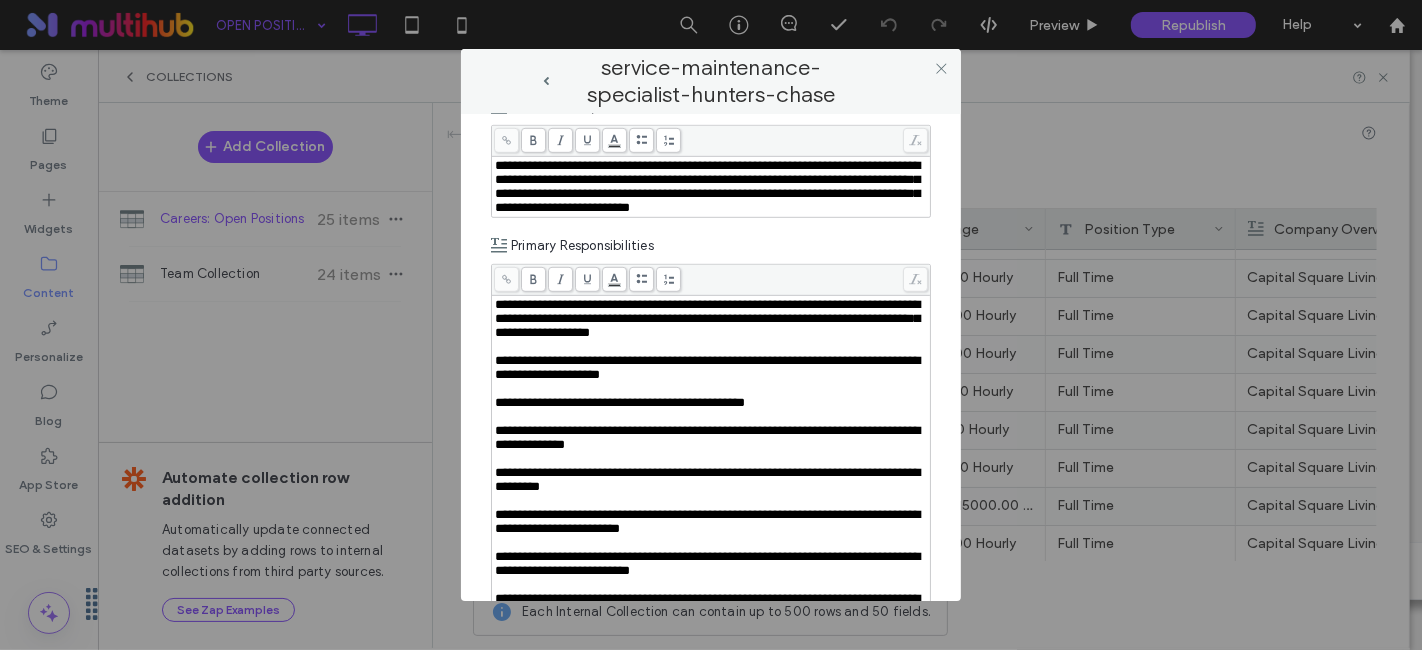 scroll, scrollTop: 92, scrollLeft: 0, axis: vertical 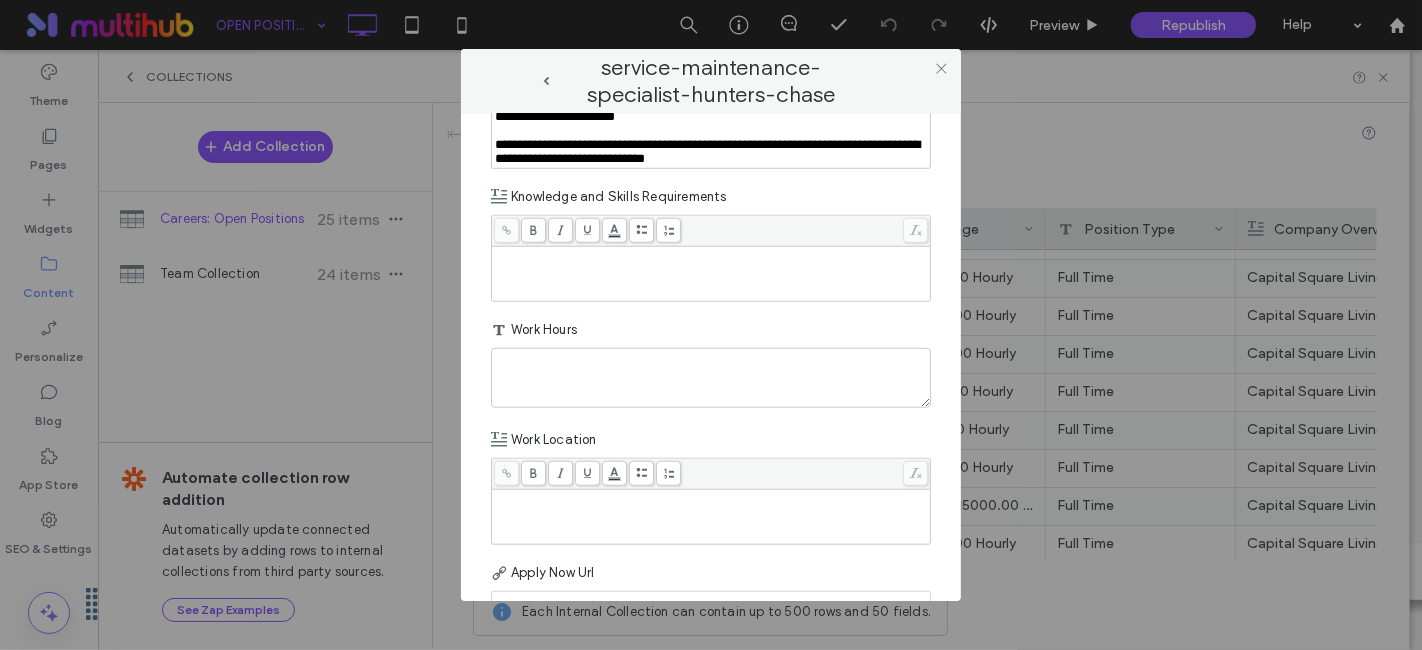 click at bounding box center (711, 131) 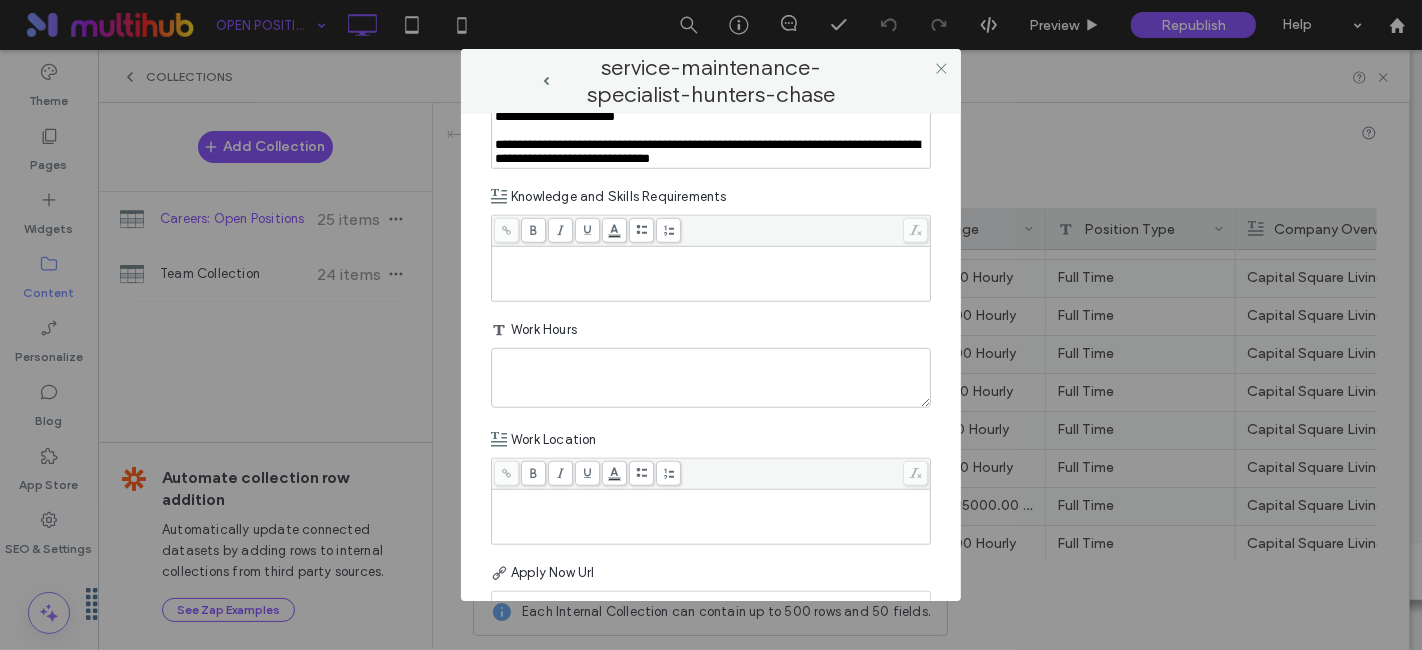 click at bounding box center (711, 131) 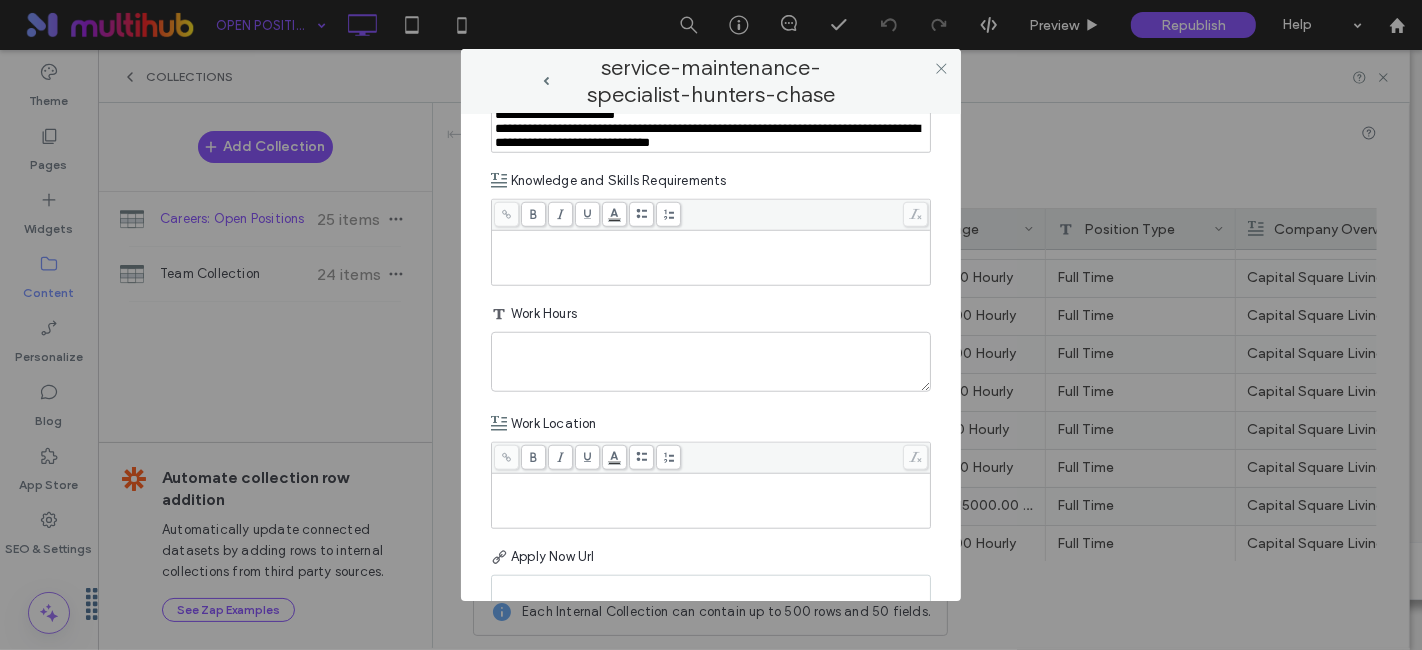 click at bounding box center (711, 87) 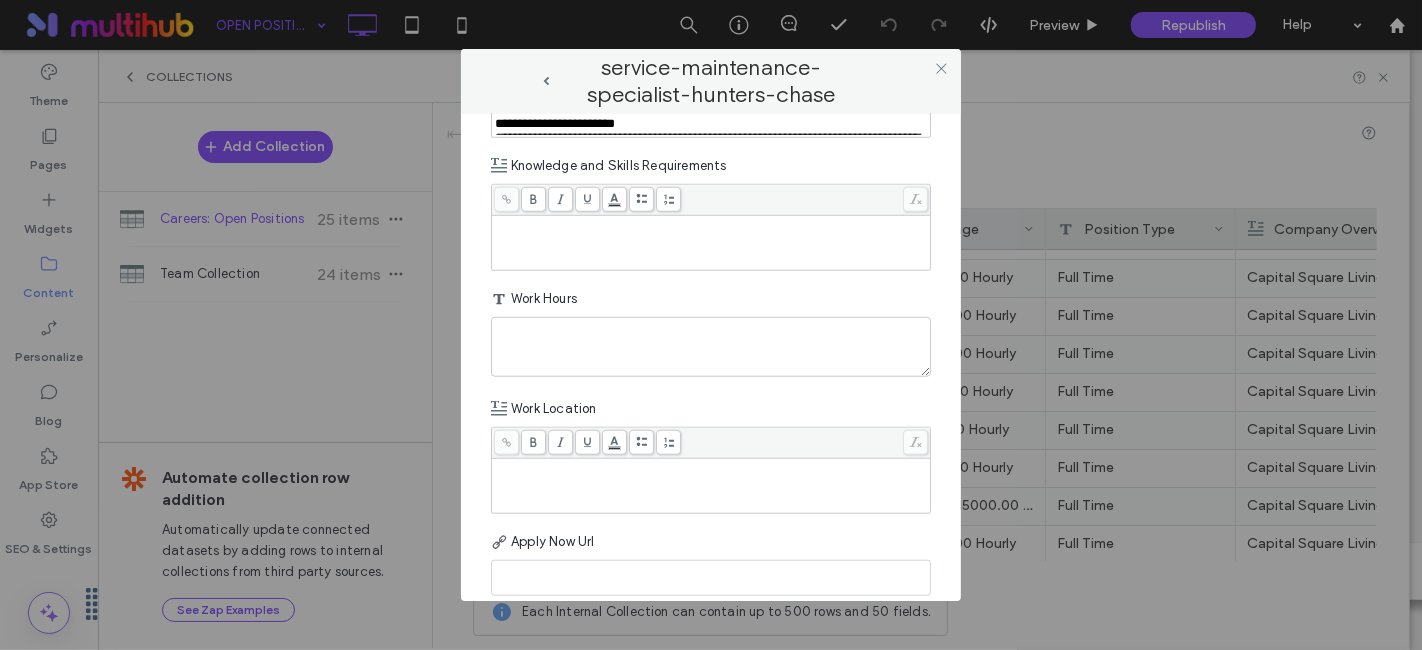 scroll, scrollTop: 0, scrollLeft: 0, axis: both 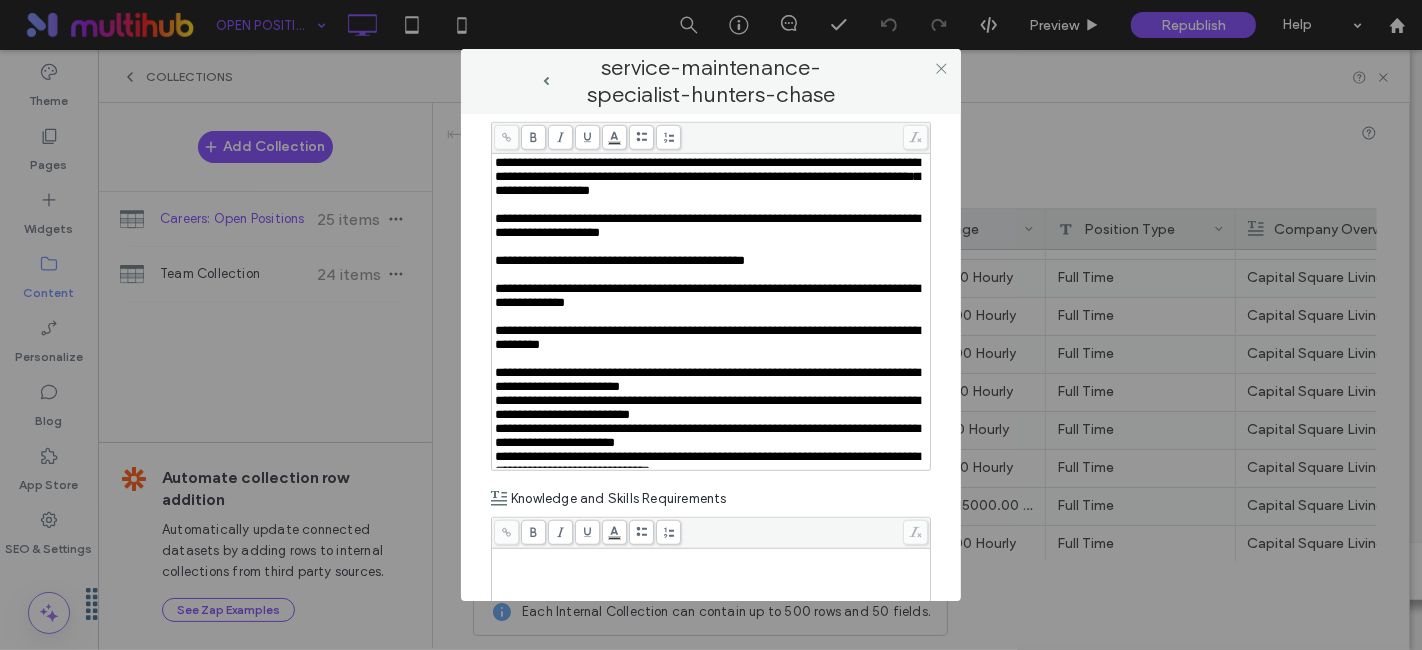 click at bounding box center (711, 359) 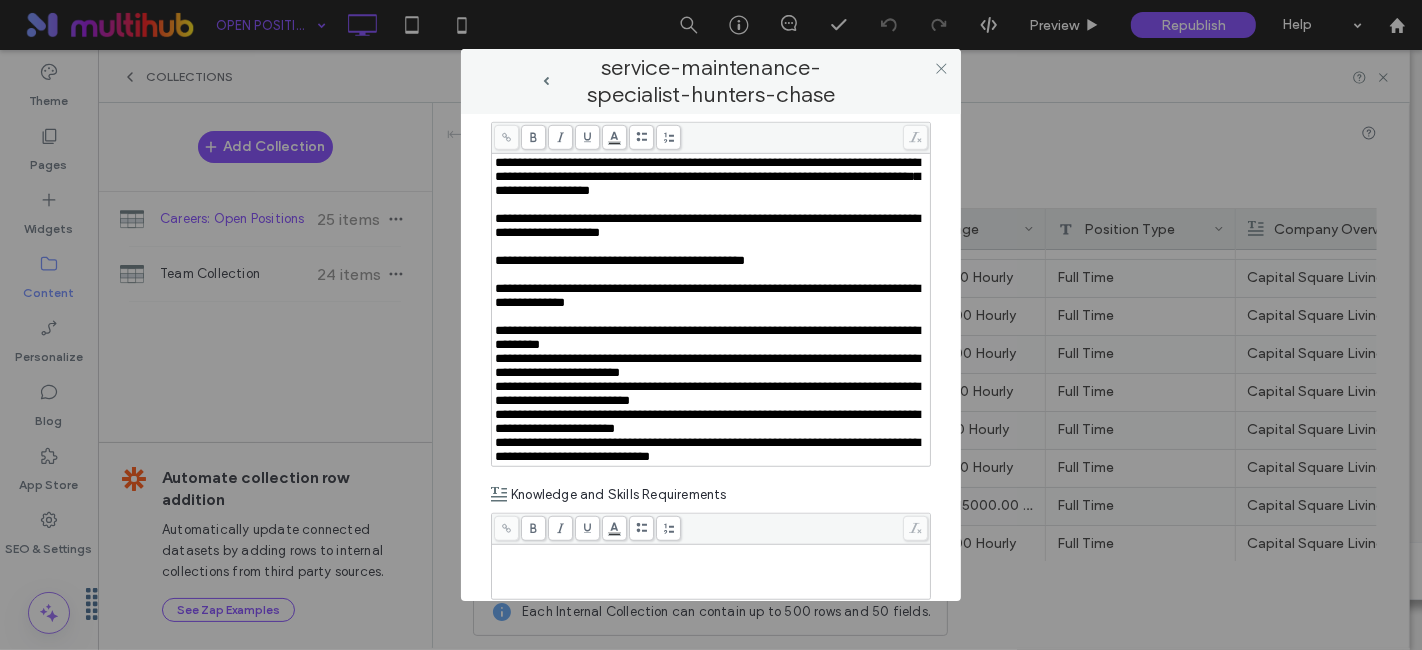 click on "**********" at bounding box center [707, 295] 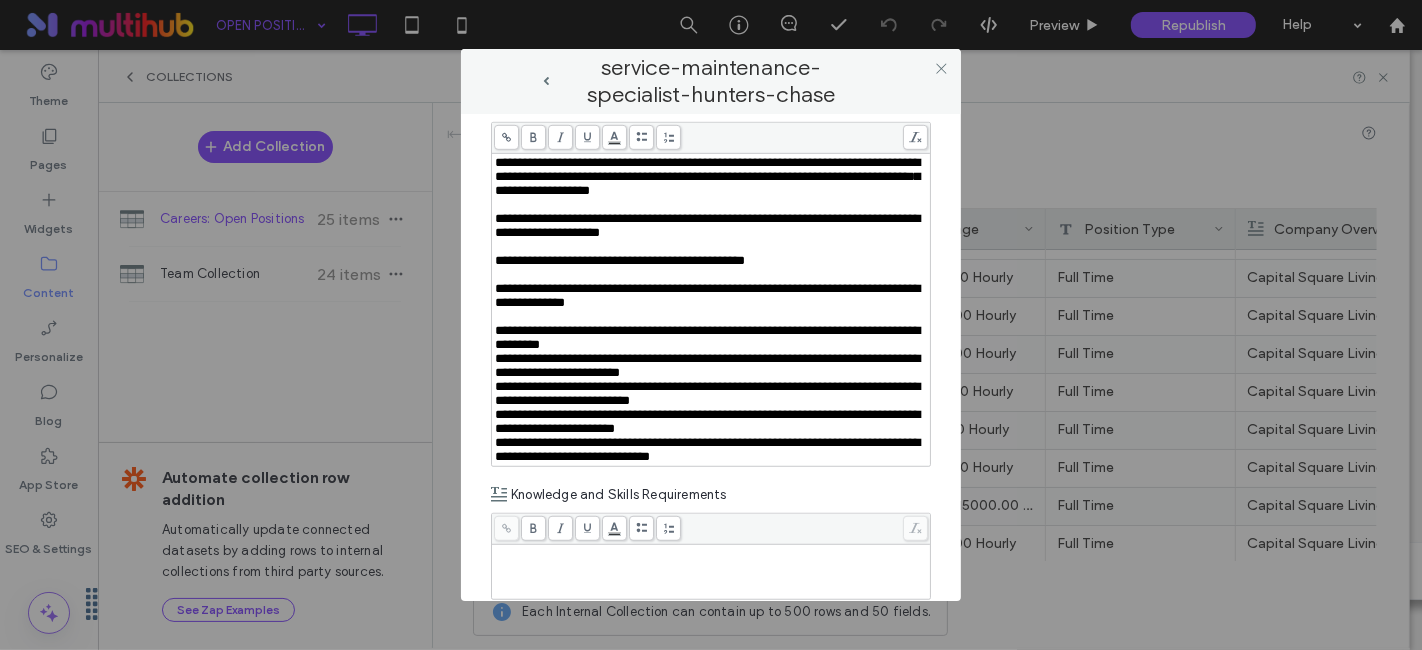 scroll, scrollTop: 92, scrollLeft: 0, axis: vertical 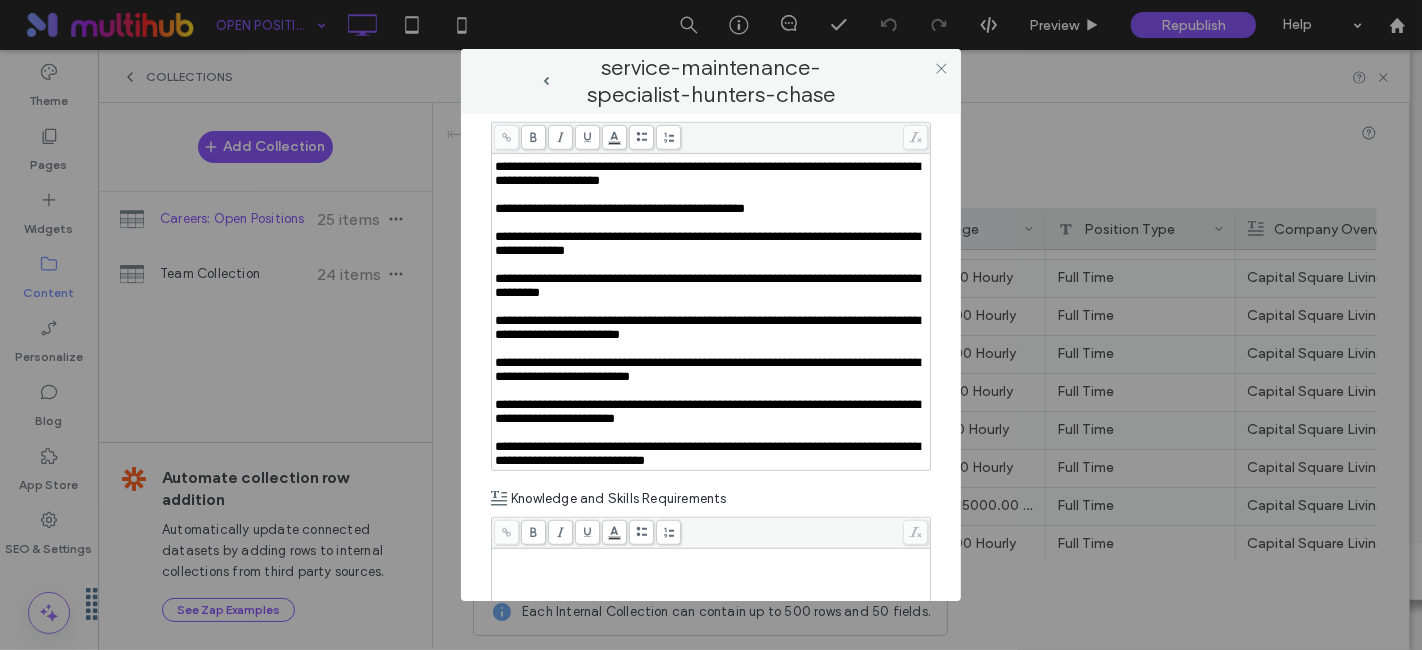 click on "**********" at bounding box center (707, 243) 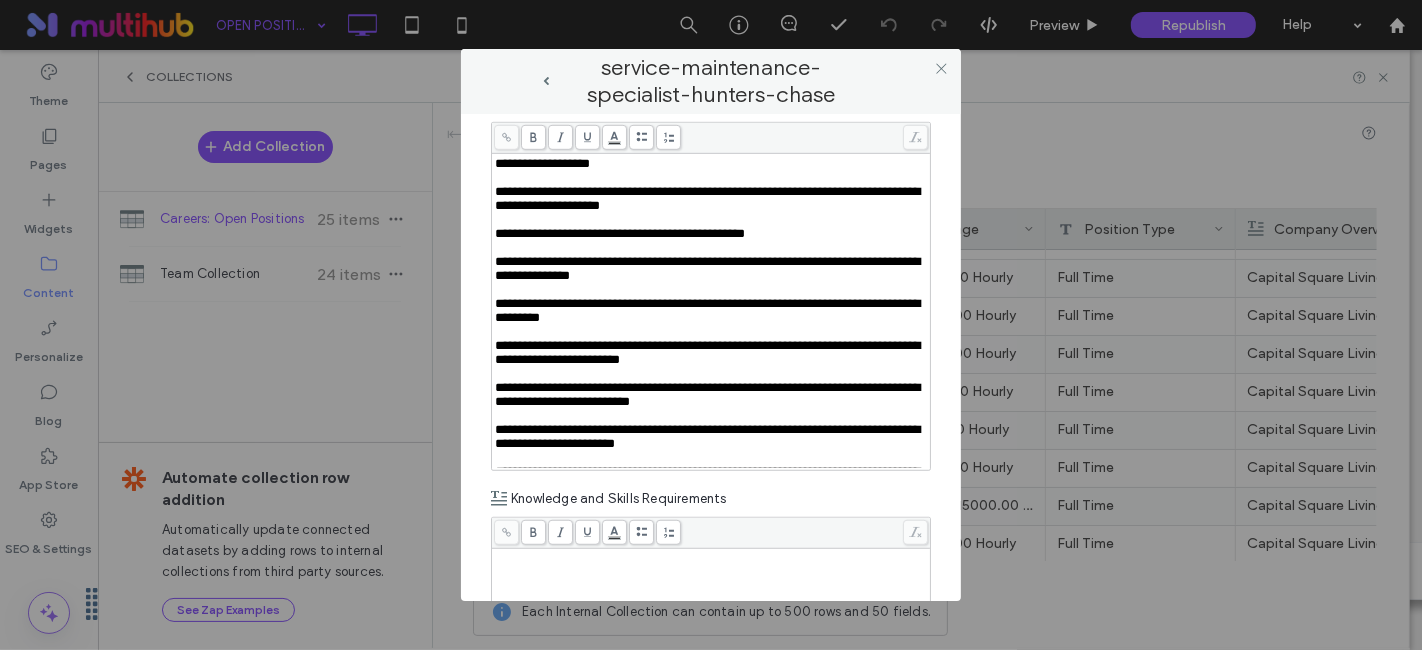 scroll, scrollTop: 0, scrollLeft: 0, axis: both 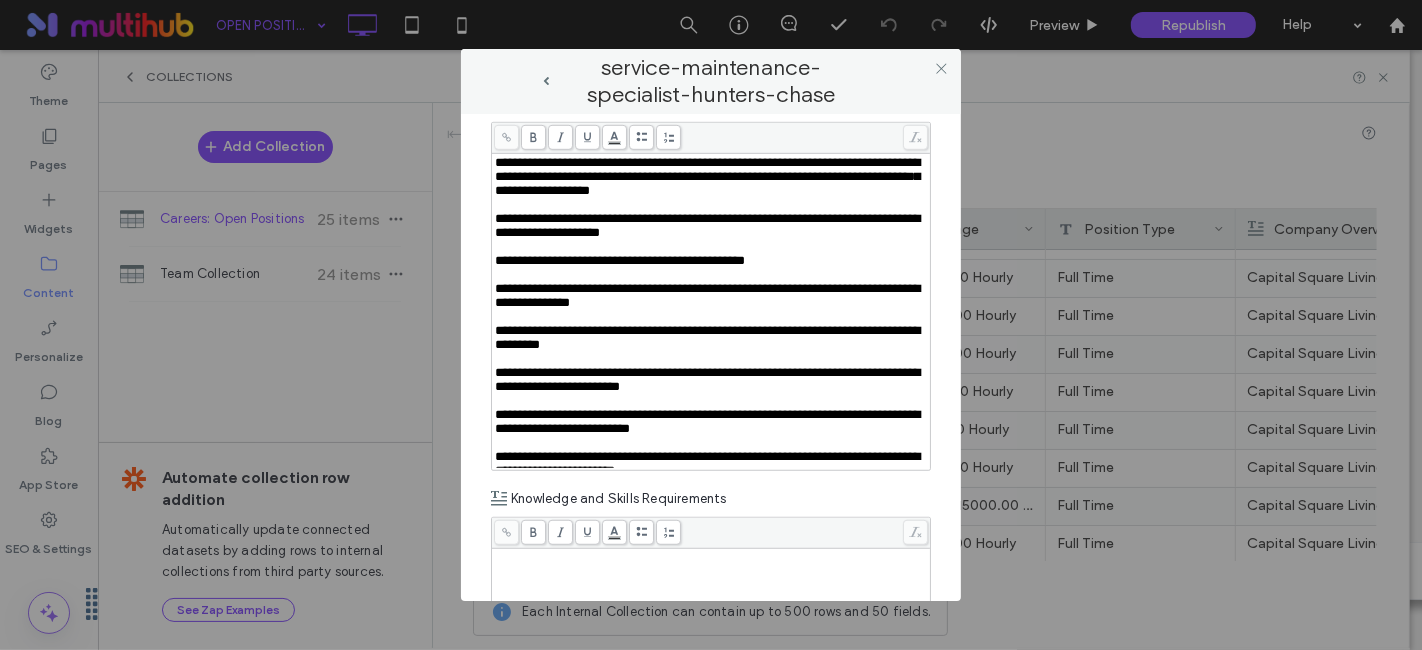 click on "**********" at bounding box center (620, 260) 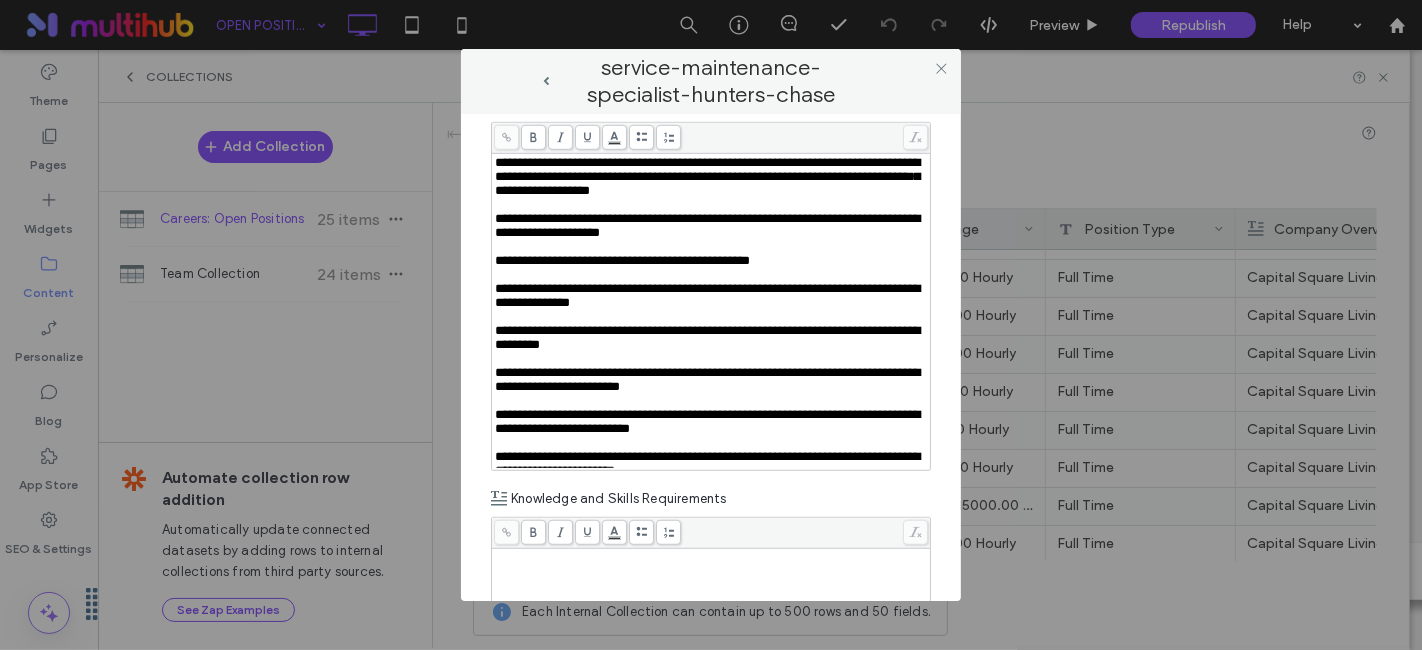 click on "**********" at bounding box center [707, 225] 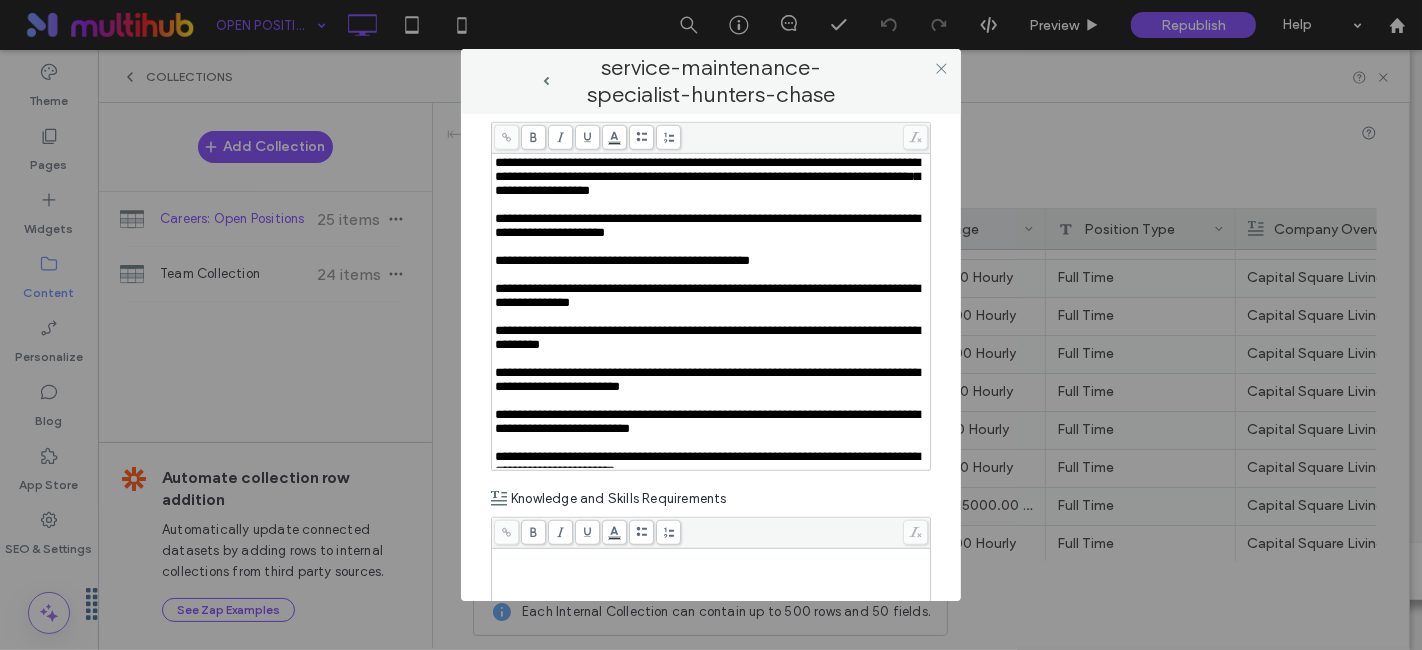 scroll, scrollTop: 1031, scrollLeft: 0, axis: vertical 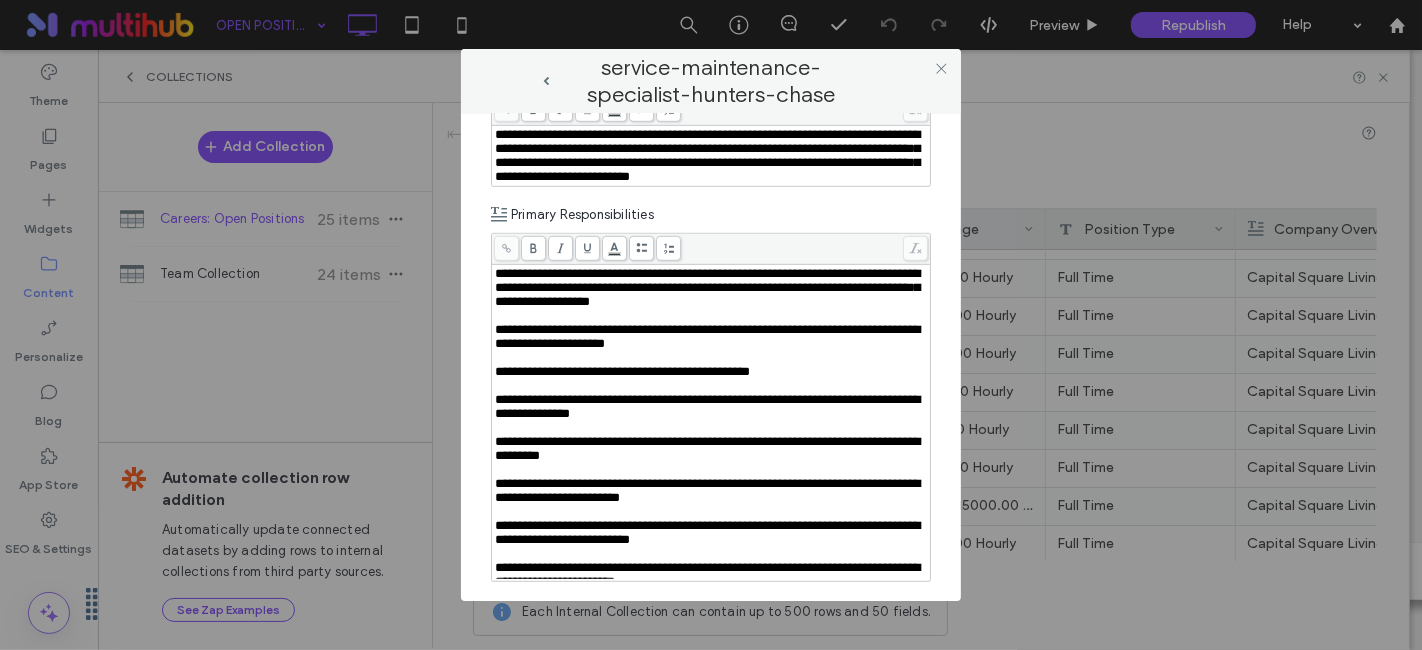 click on "**********" at bounding box center (707, 287) 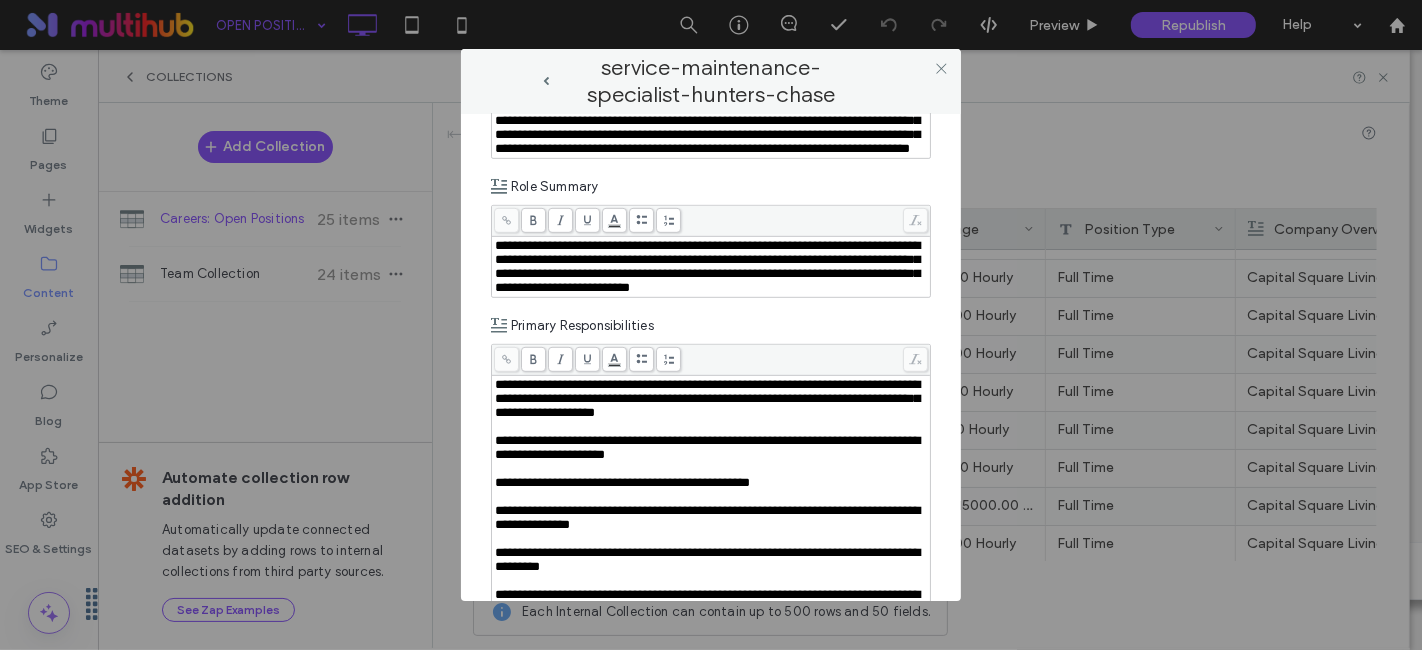 scroll, scrollTop: 1142, scrollLeft: 0, axis: vertical 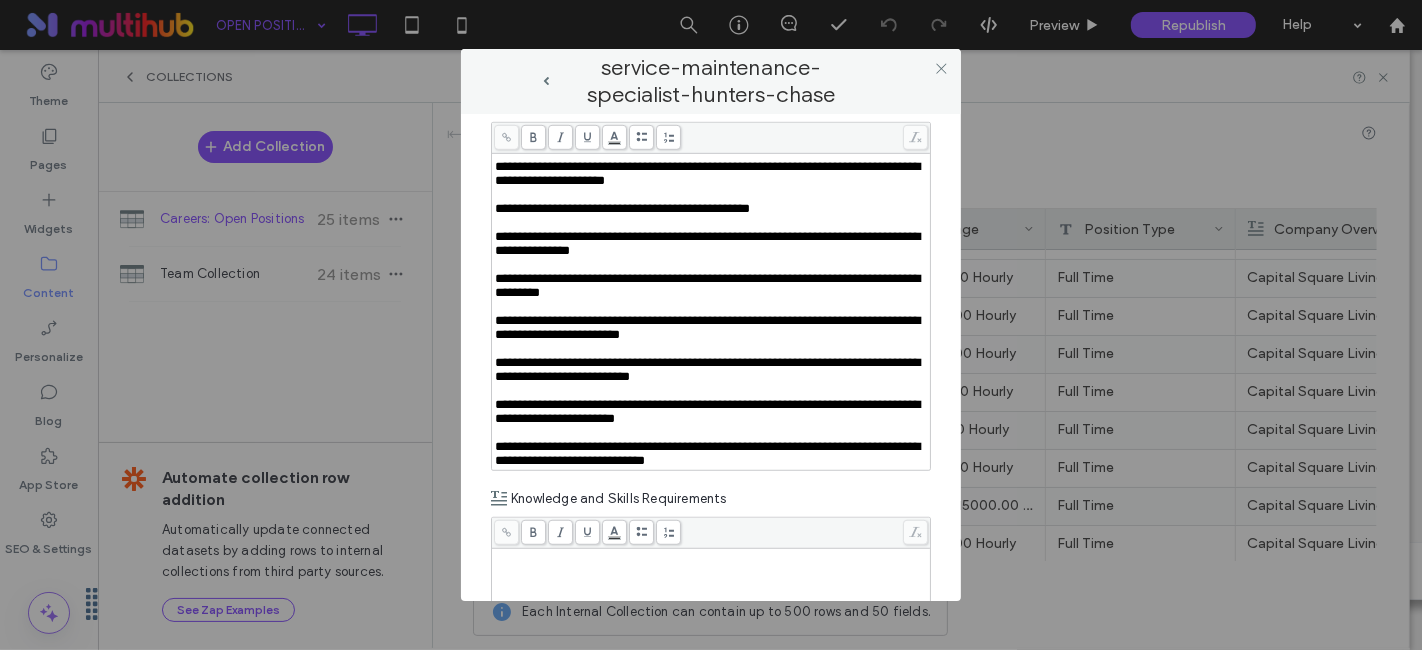 click on "**********" at bounding box center [707, 285] 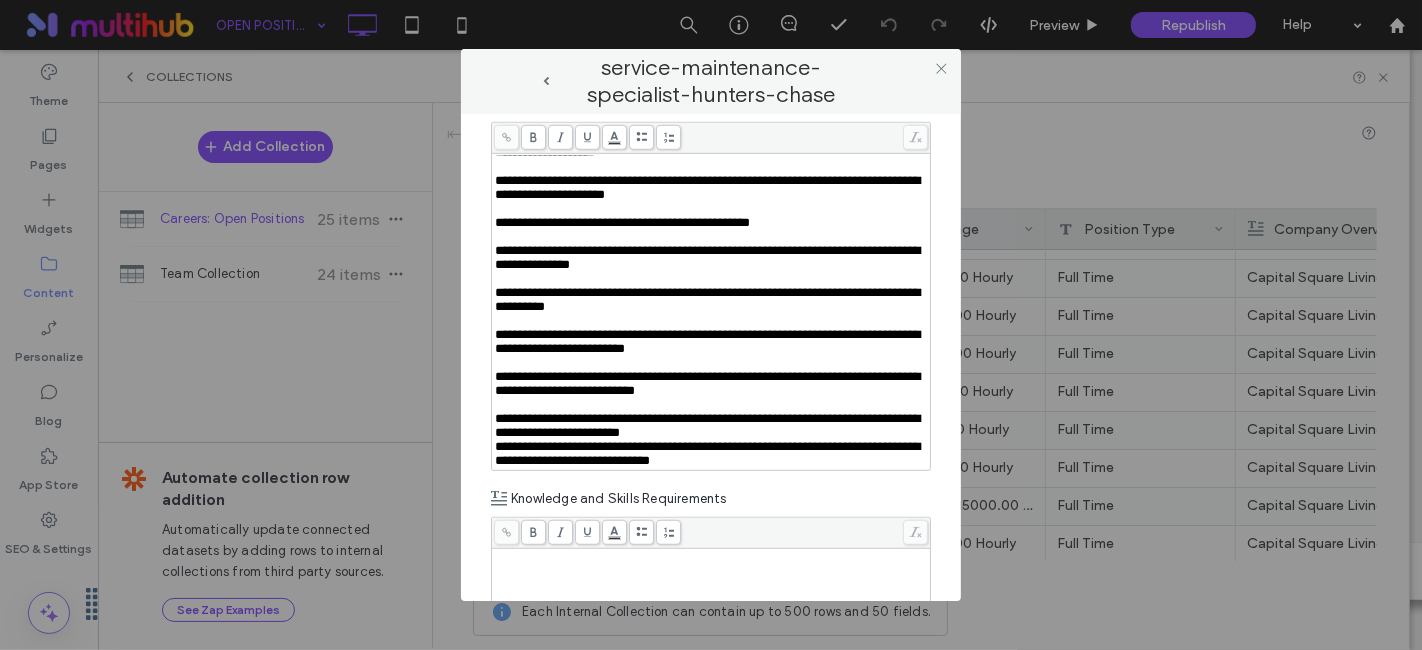 scroll, scrollTop: 92, scrollLeft: 0, axis: vertical 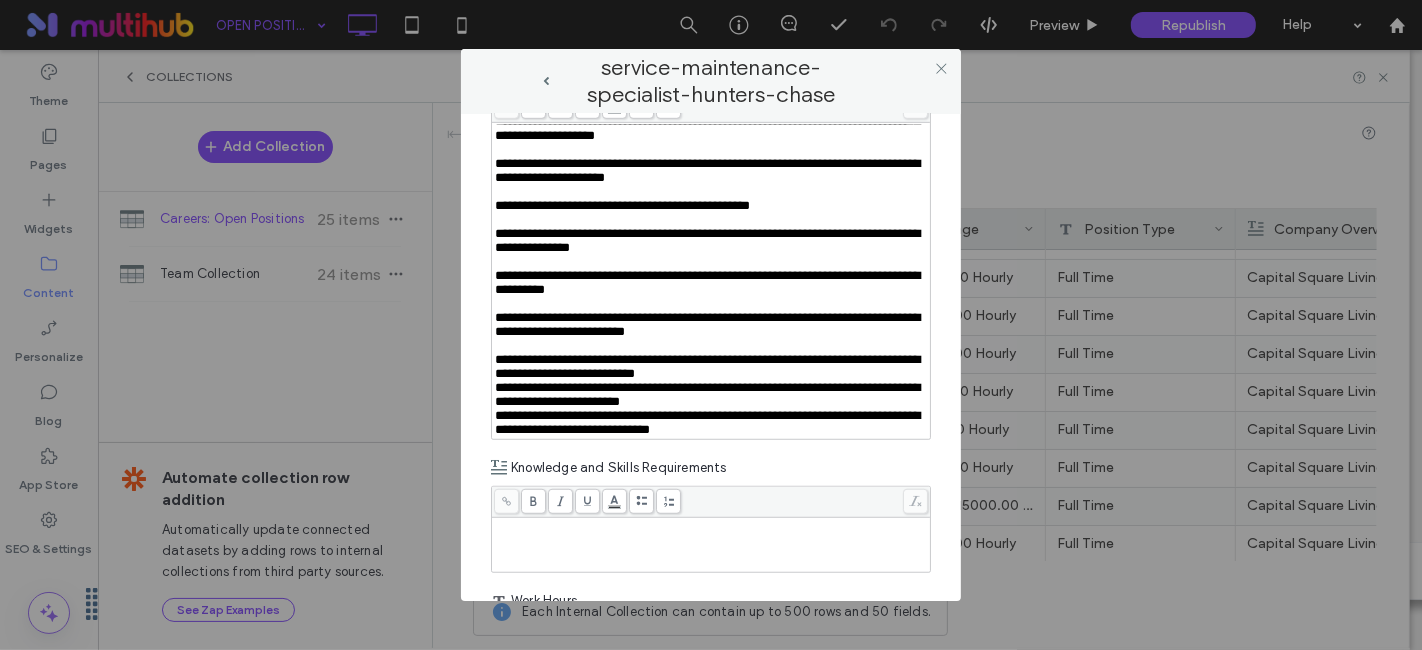 click at bounding box center [711, 346] 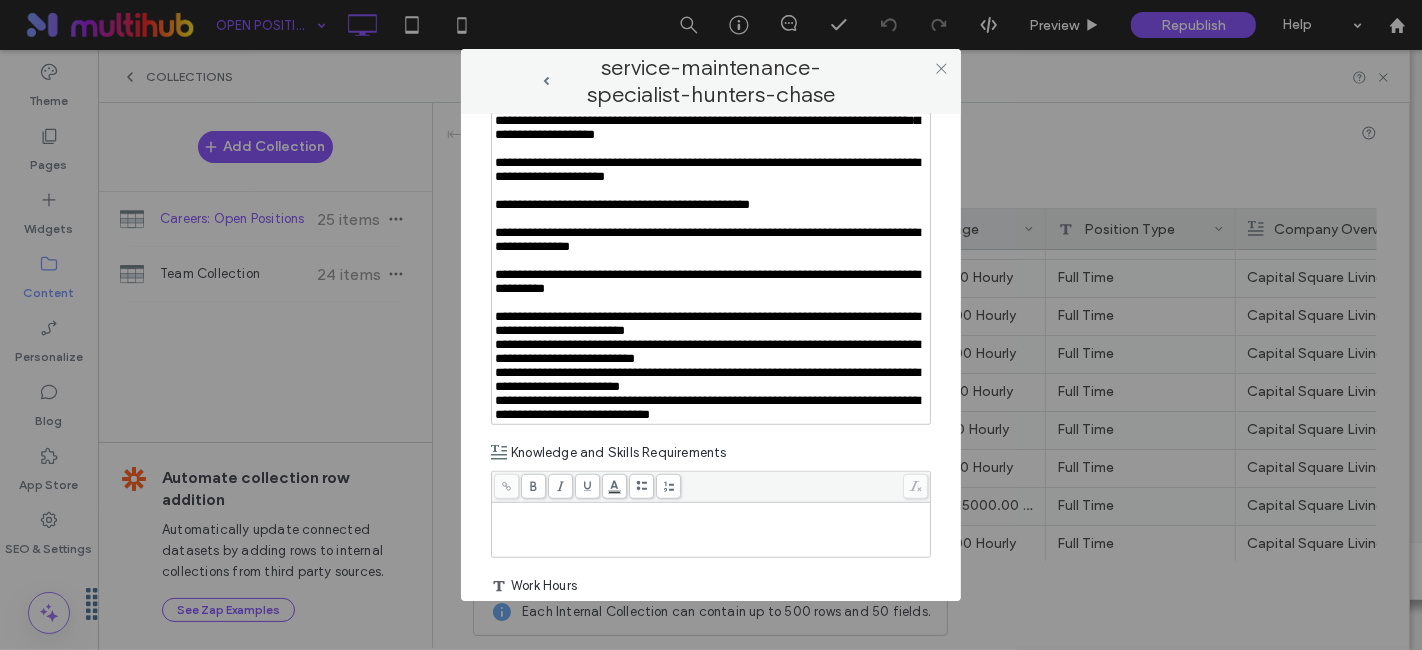 click at bounding box center (711, 303) 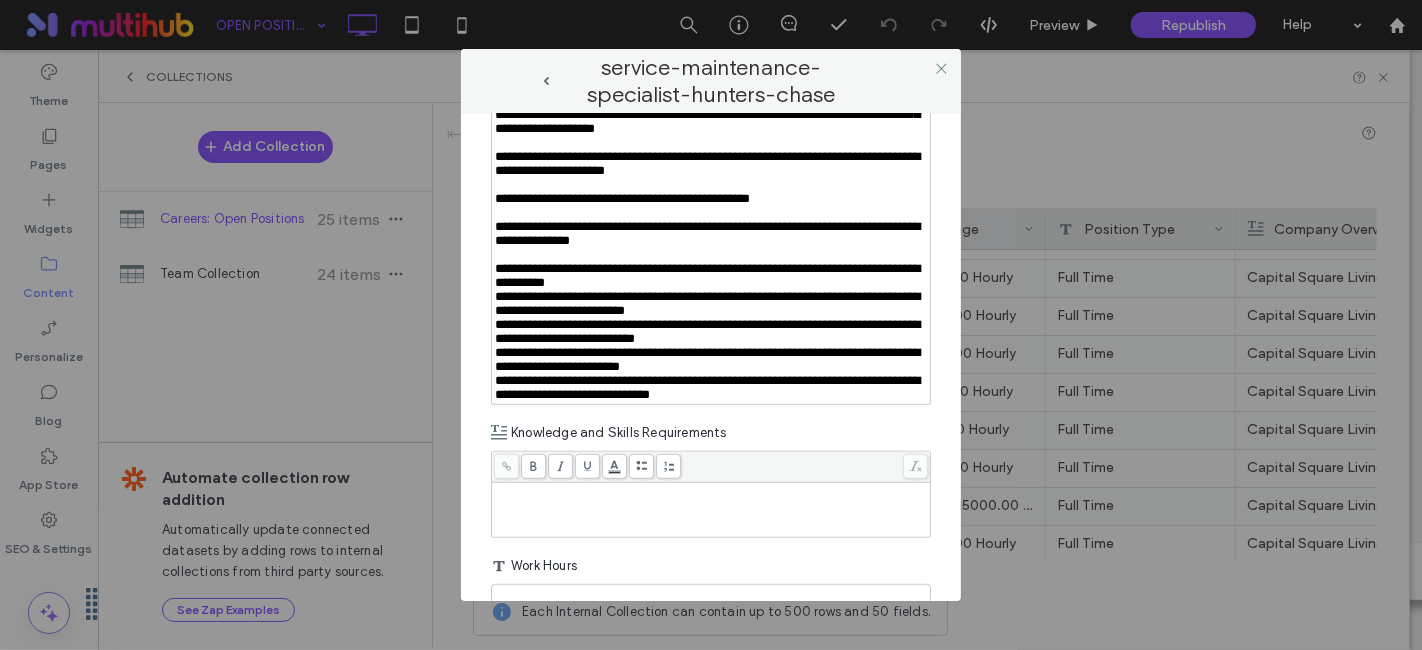 click at bounding box center (711, 255) 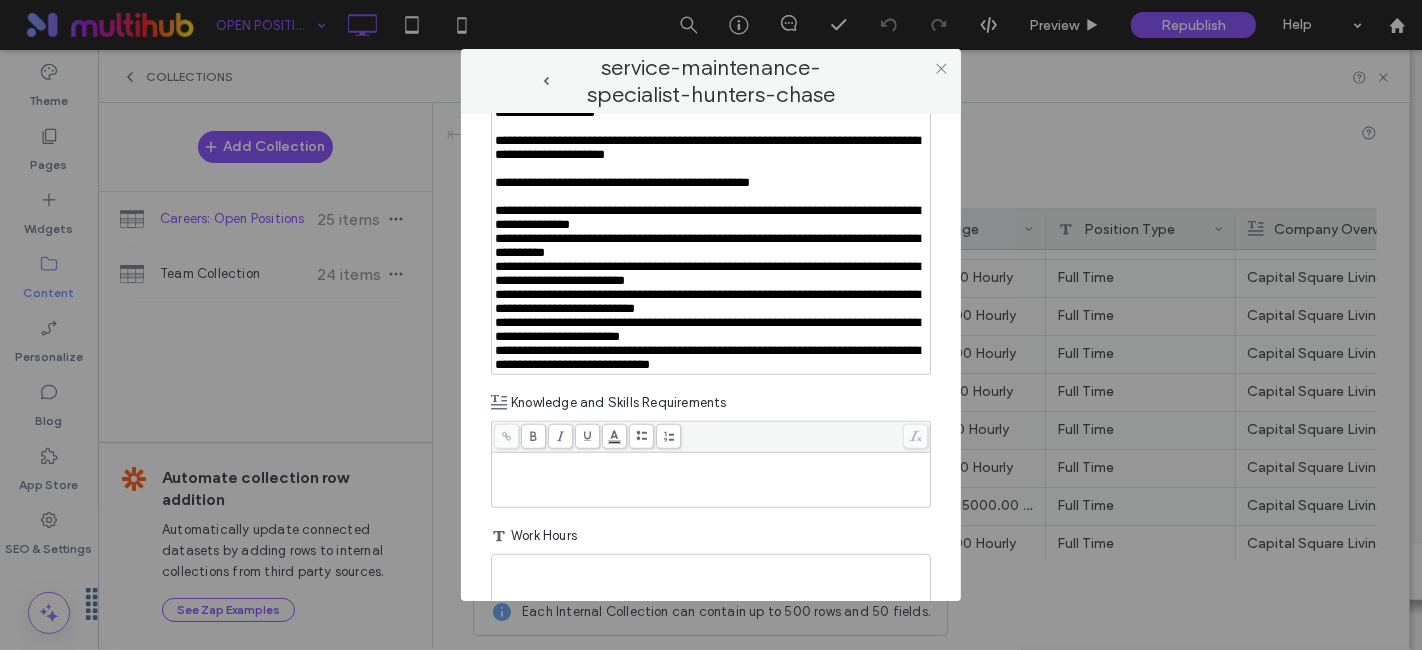 click at bounding box center [711, 197] 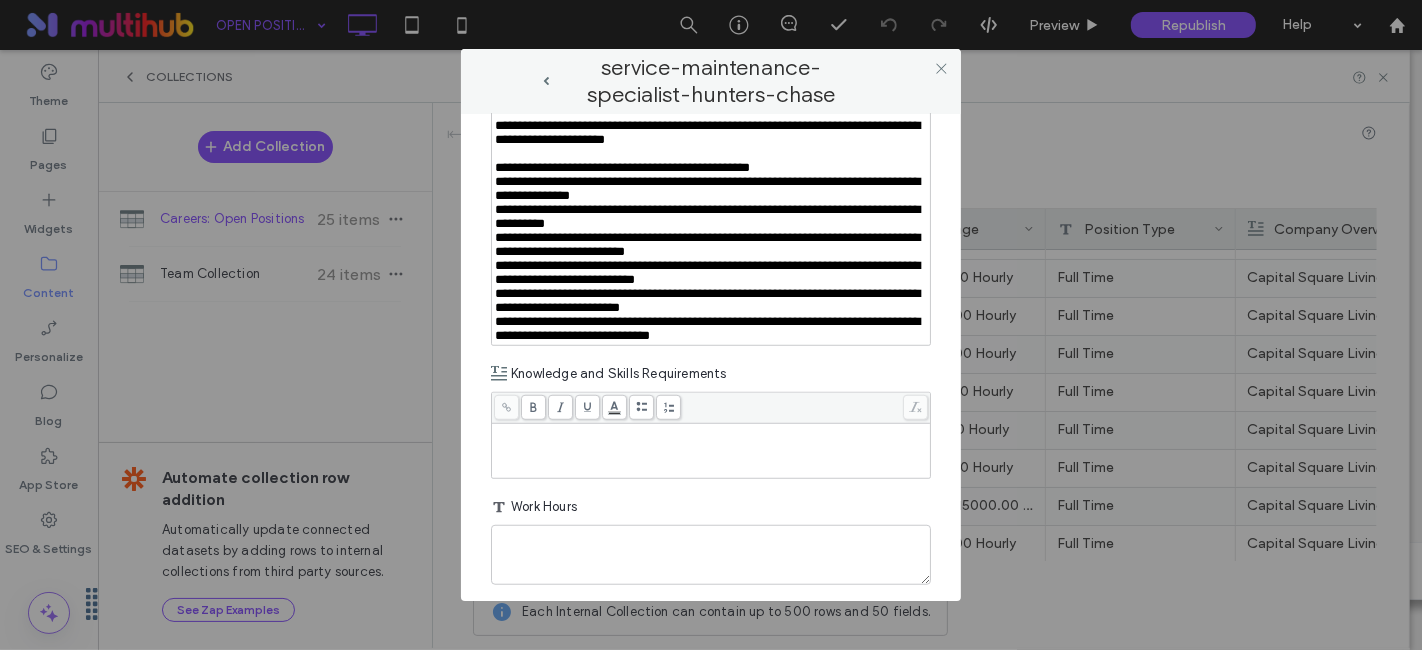 click at bounding box center [711, 154] 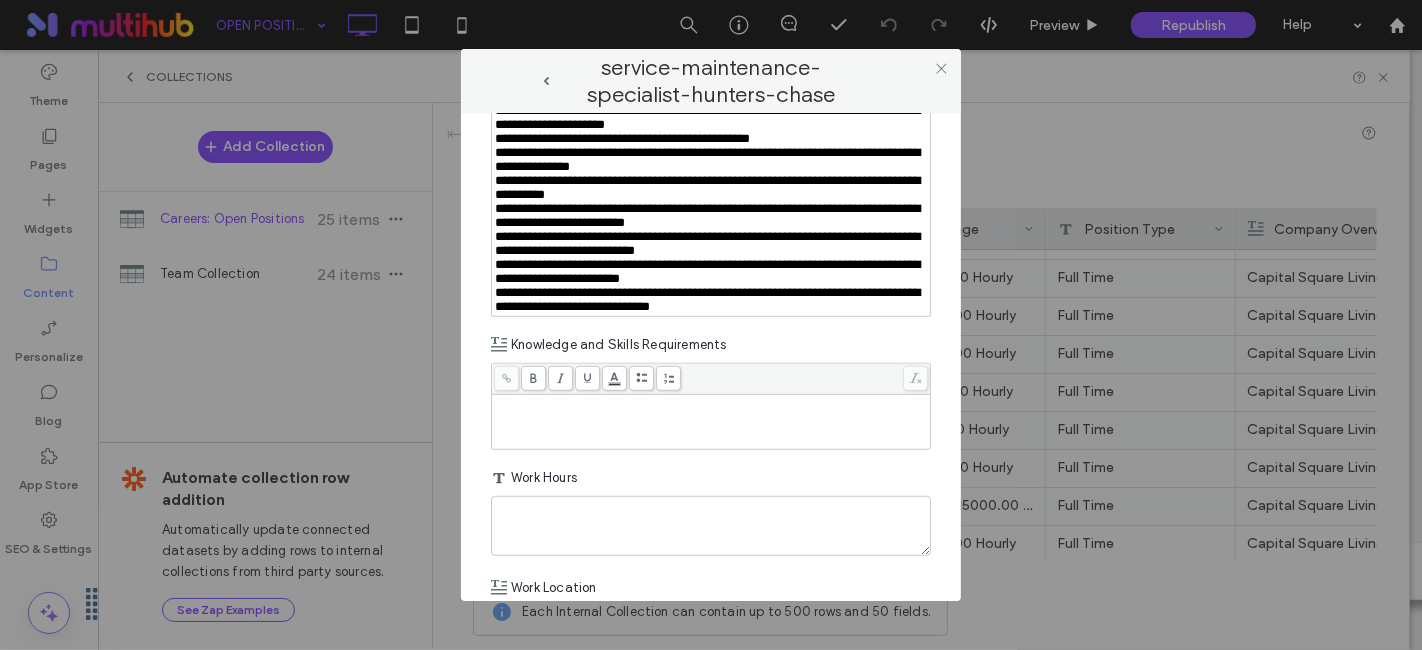 click at bounding box center [711, 97] 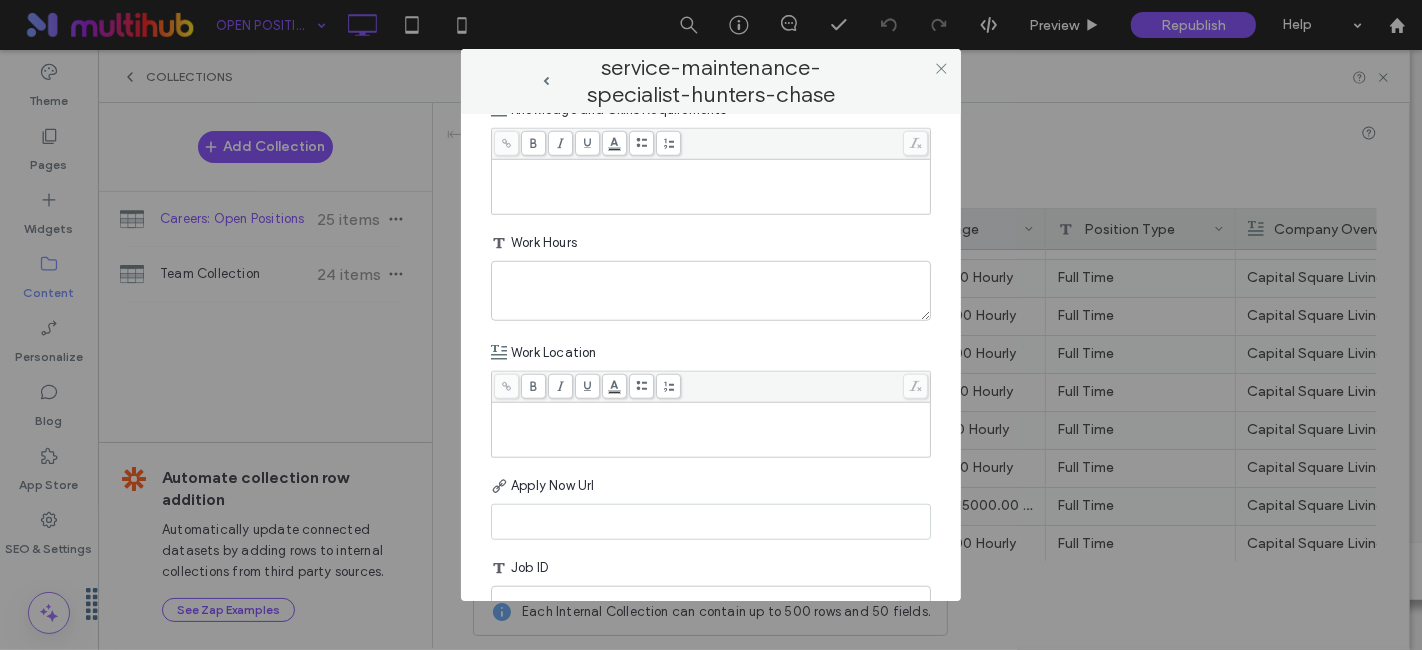 scroll, scrollTop: 1472, scrollLeft: 0, axis: vertical 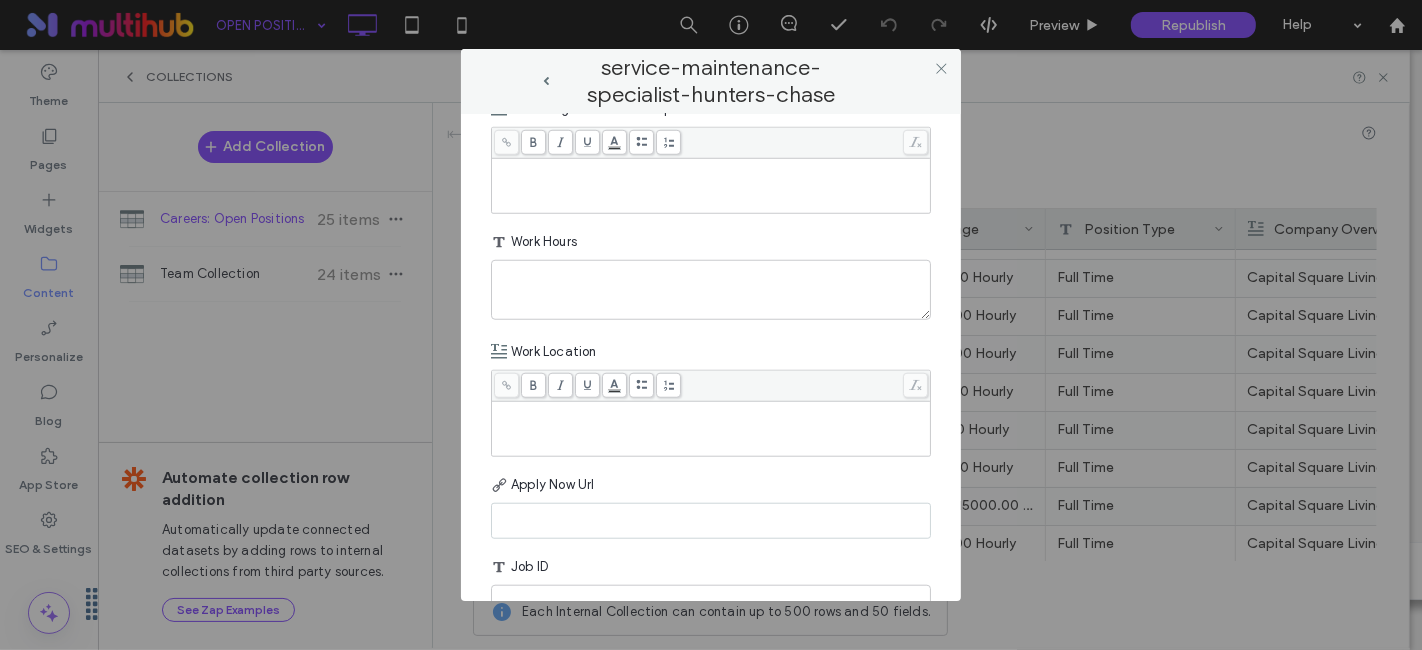 click at bounding box center [711, 186] 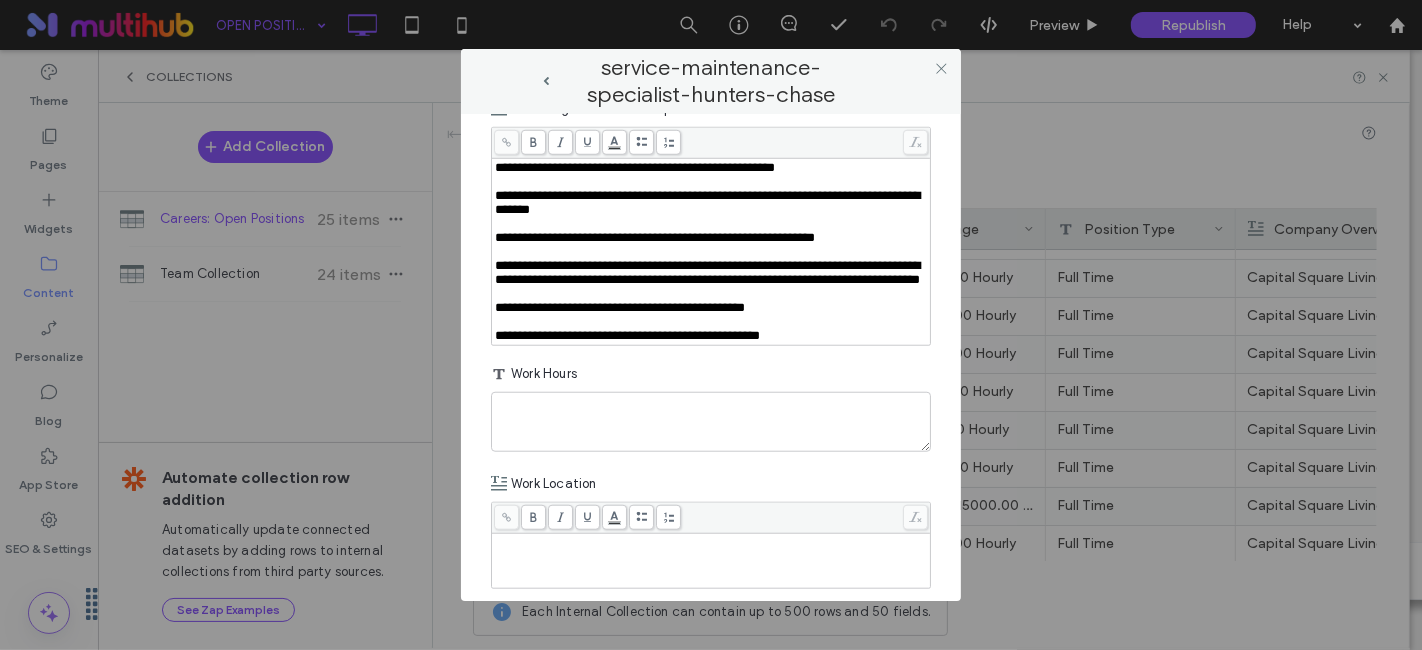 click at bounding box center [711, 182] 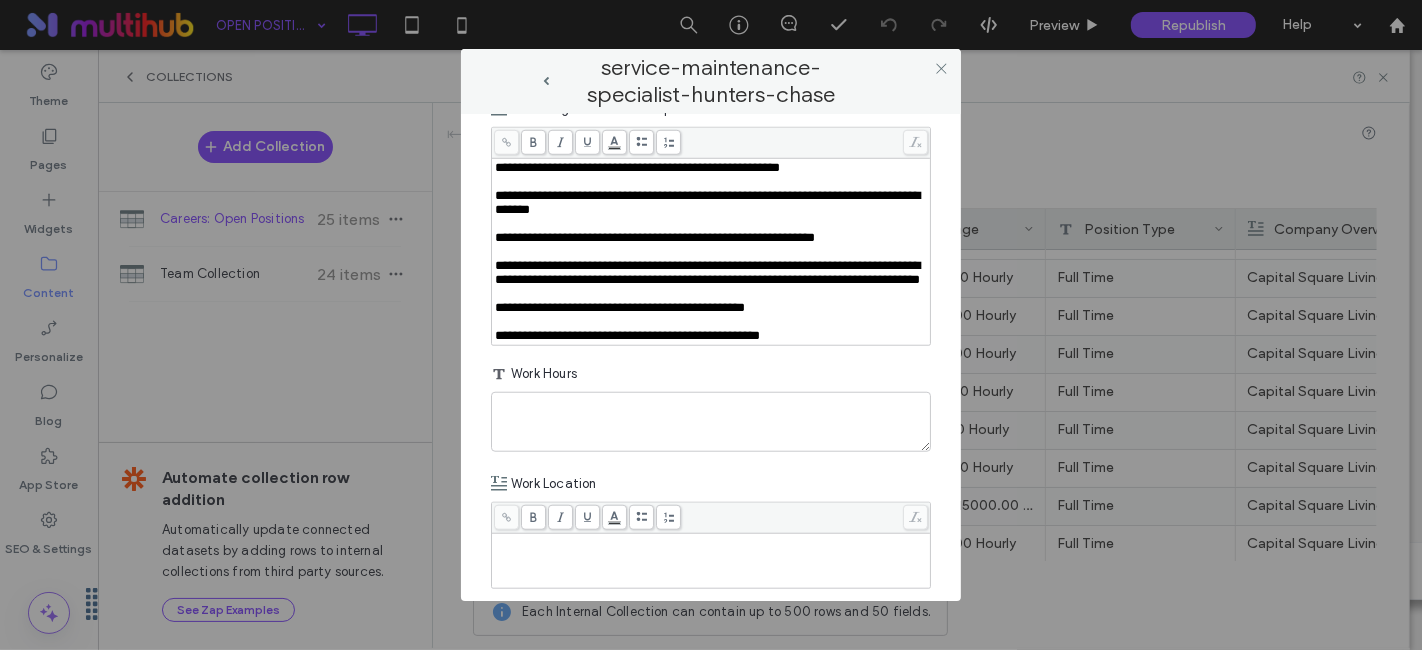 click on "**********" at bounding box center [707, 202] 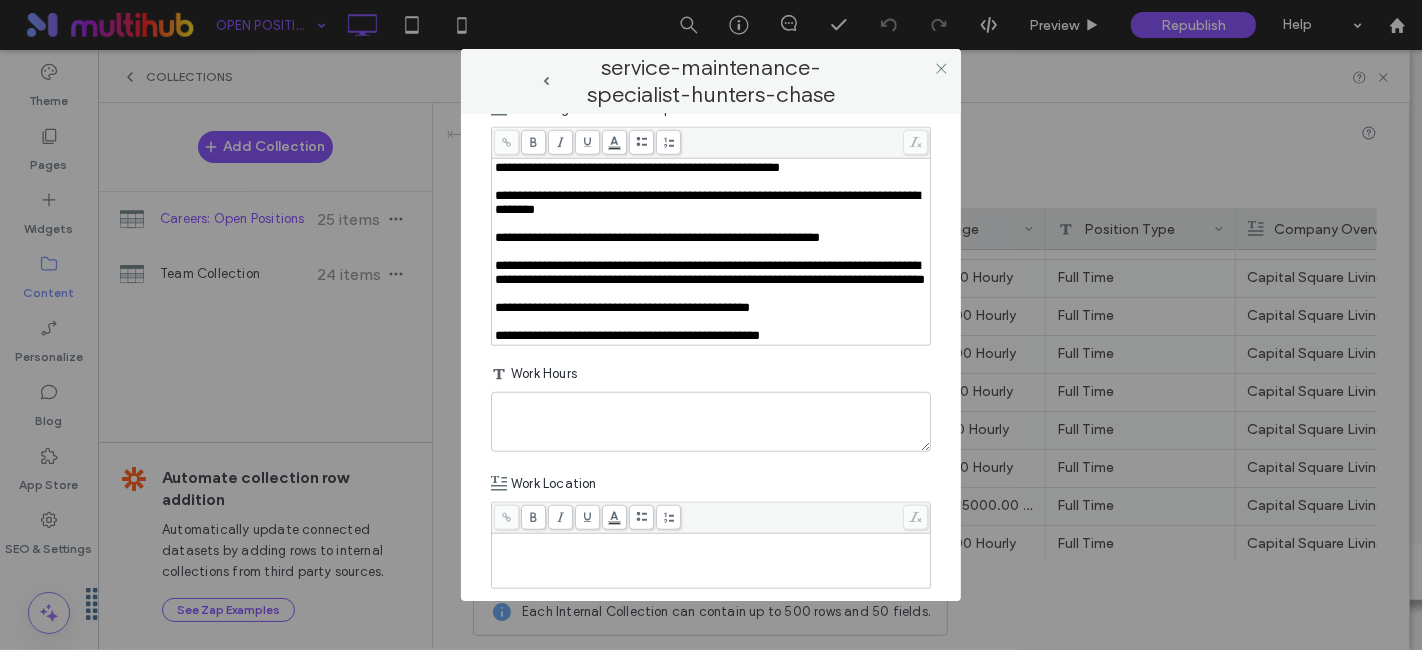 click on "**********" at bounding box center (627, 335) 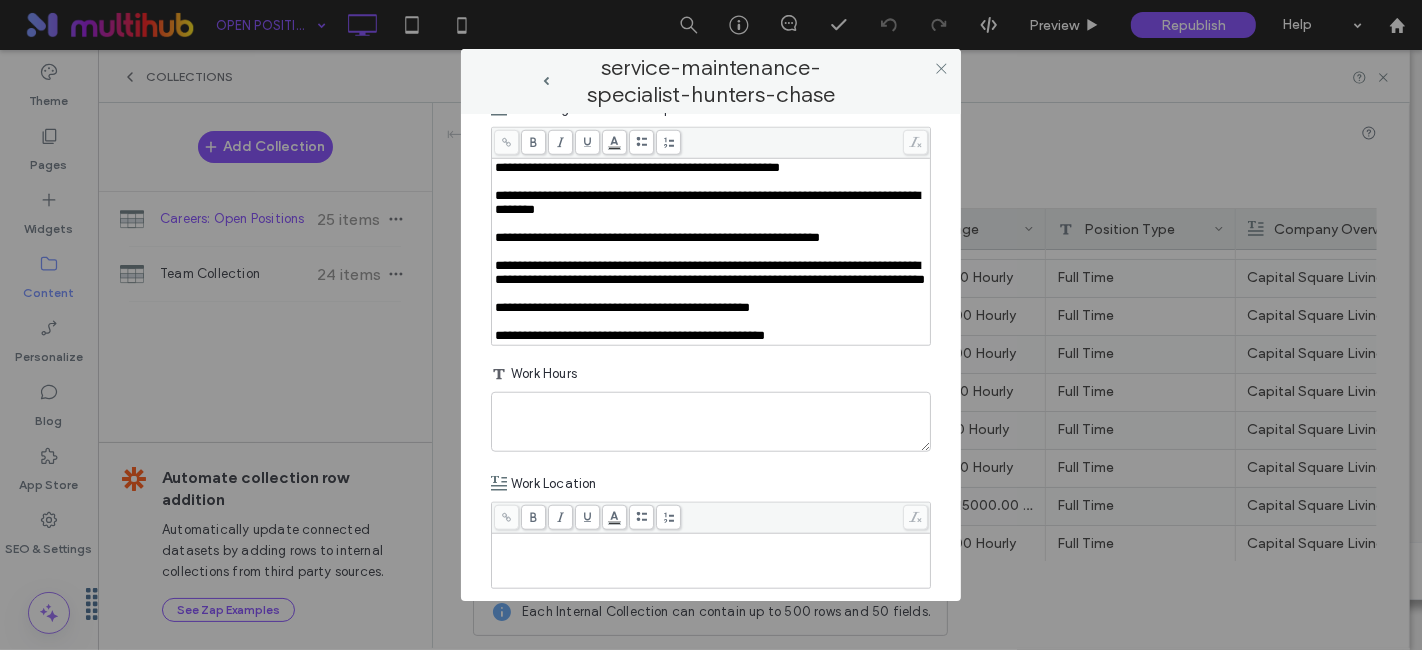 click on "**********" at bounding box center [630, 335] 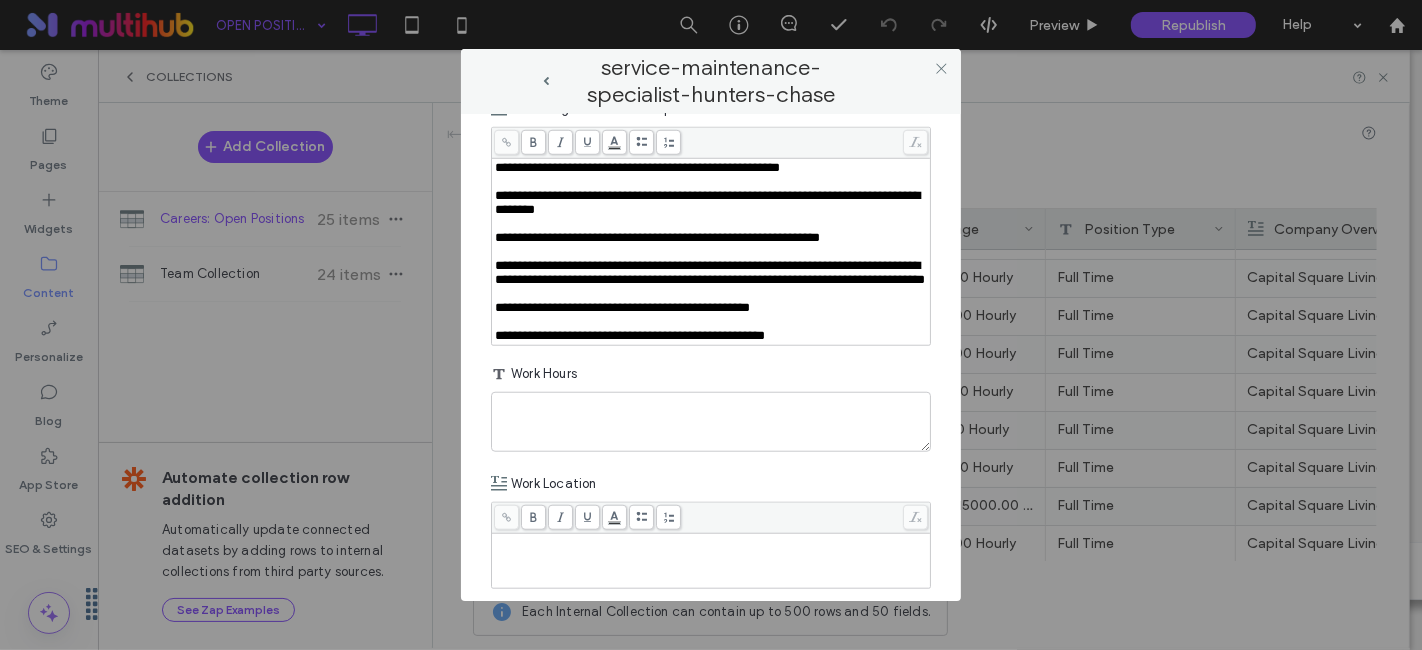 click at bounding box center (711, 322) 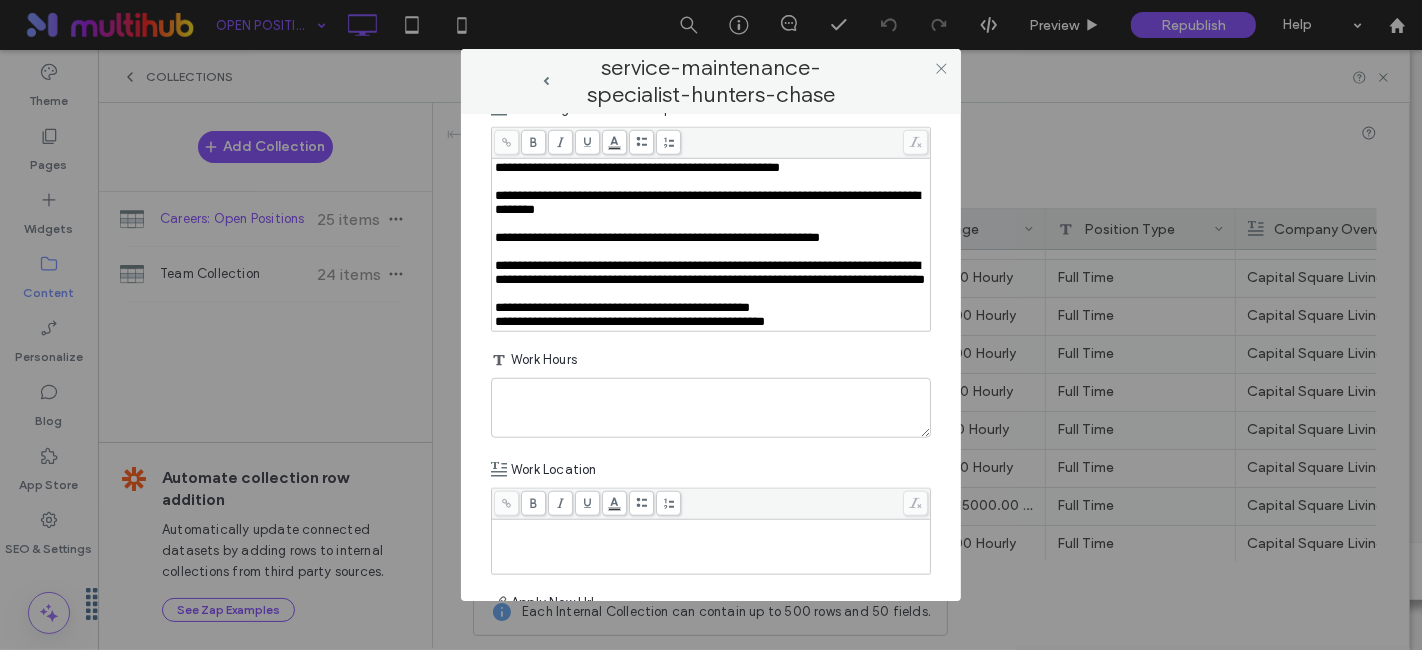 click on "**********" at bounding box center [622, 307] 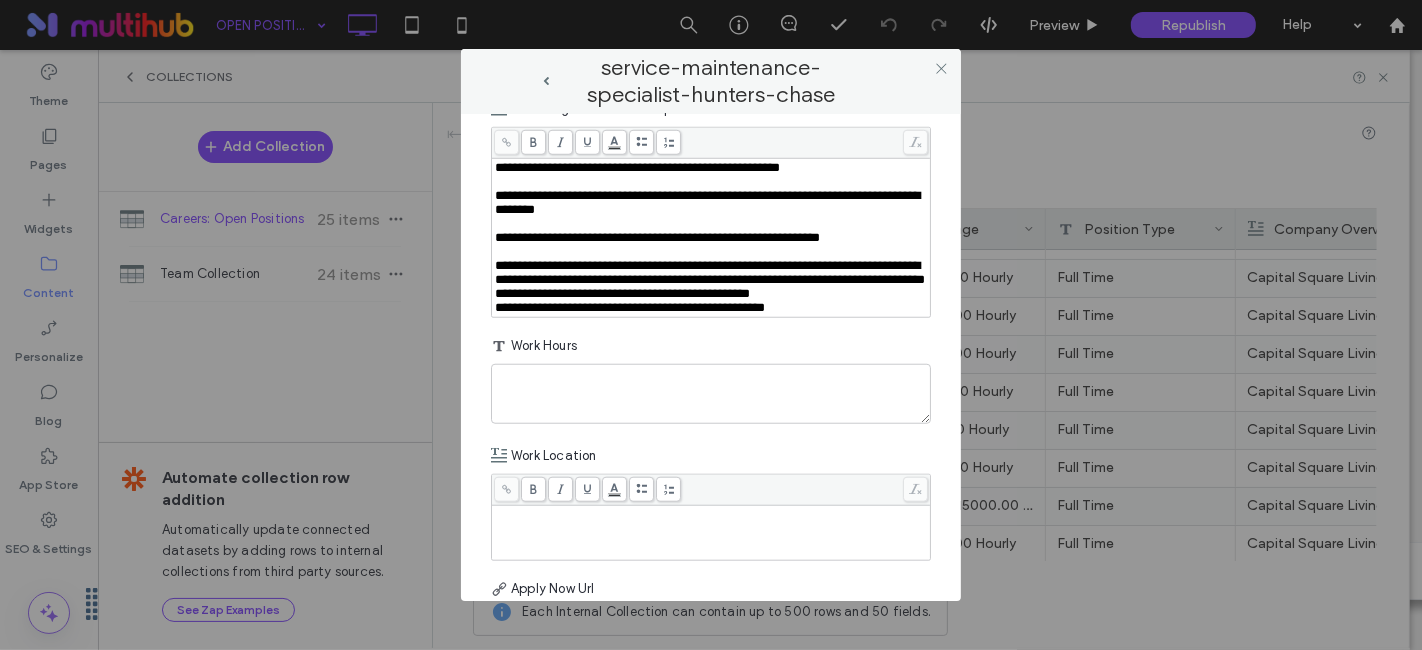 click at bounding box center [711, 252] 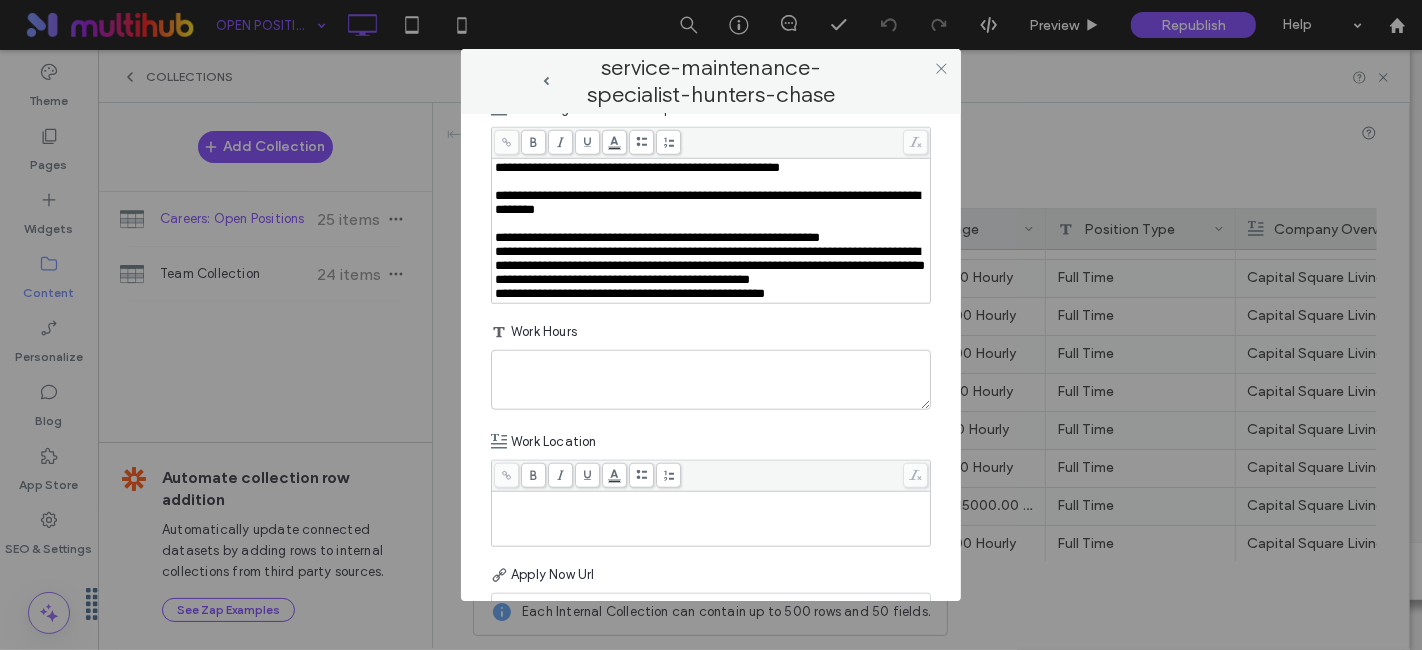 click at bounding box center [711, 224] 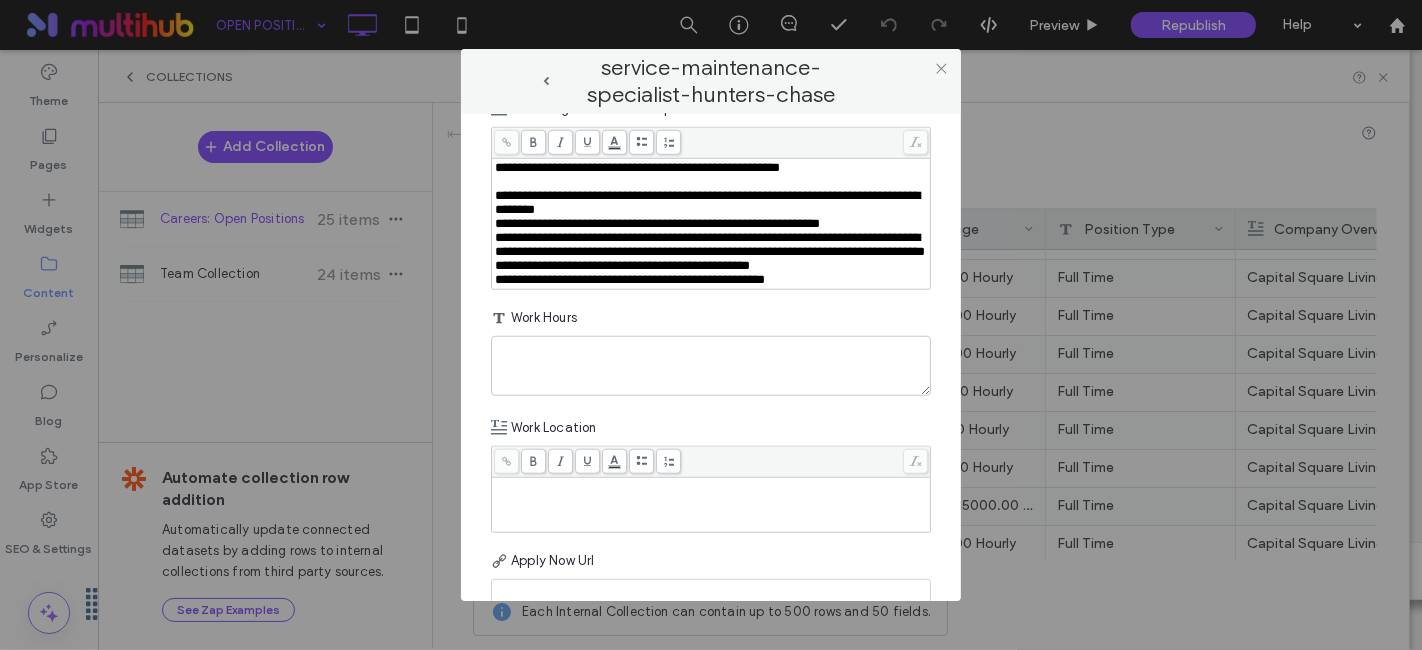 click on "**********" at bounding box center [707, 202] 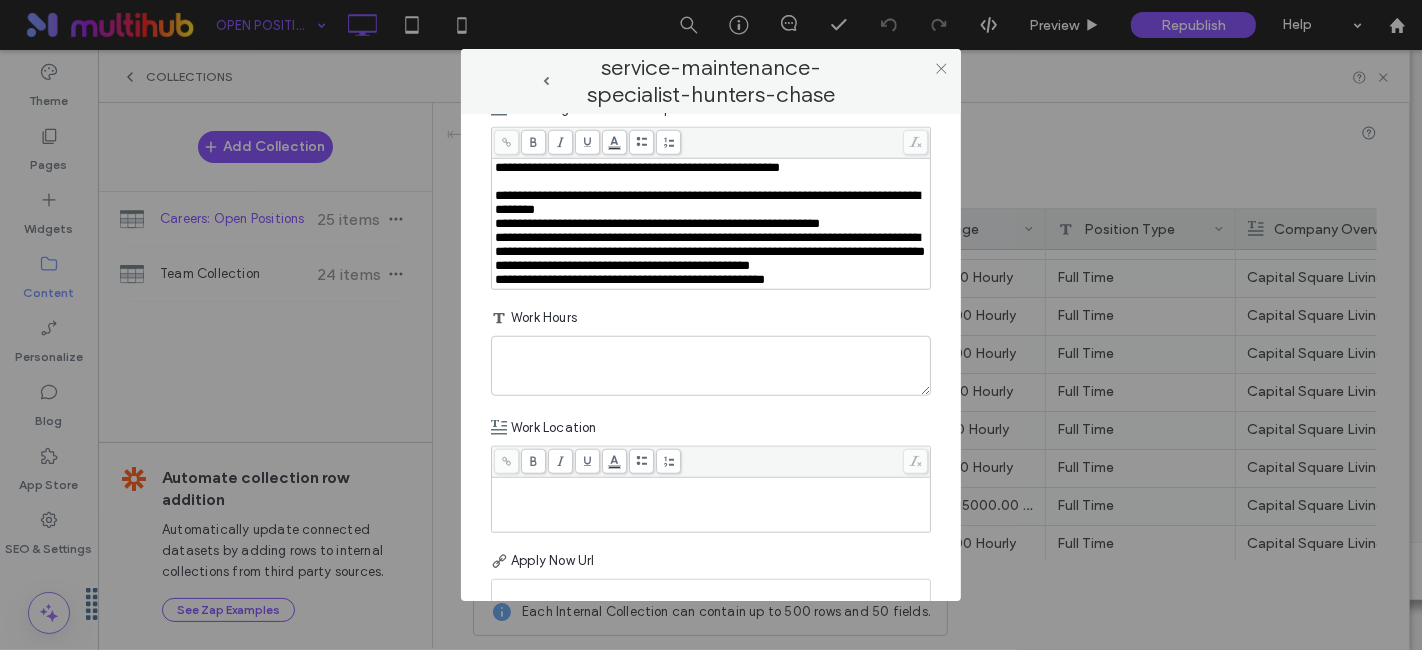 click at bounding box center (711, 182) 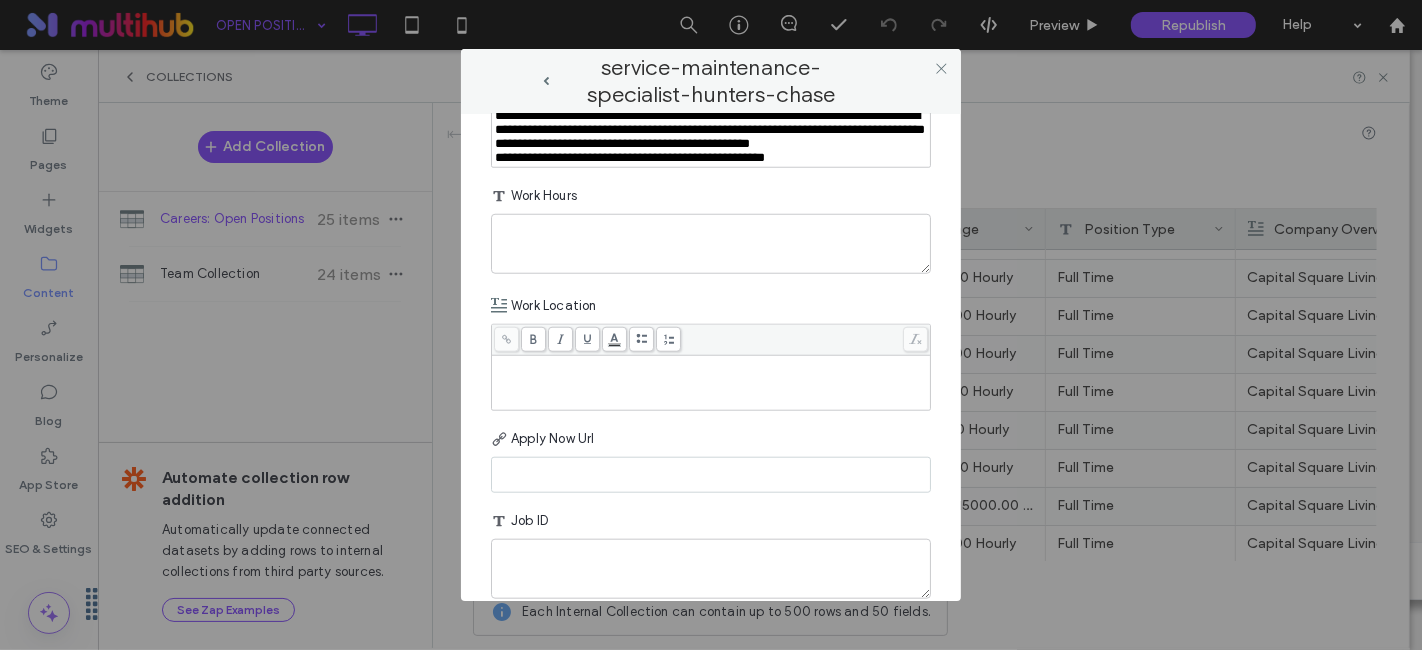scroll, scrollTop: 1583, scrollLeft: 0, axis: vertical 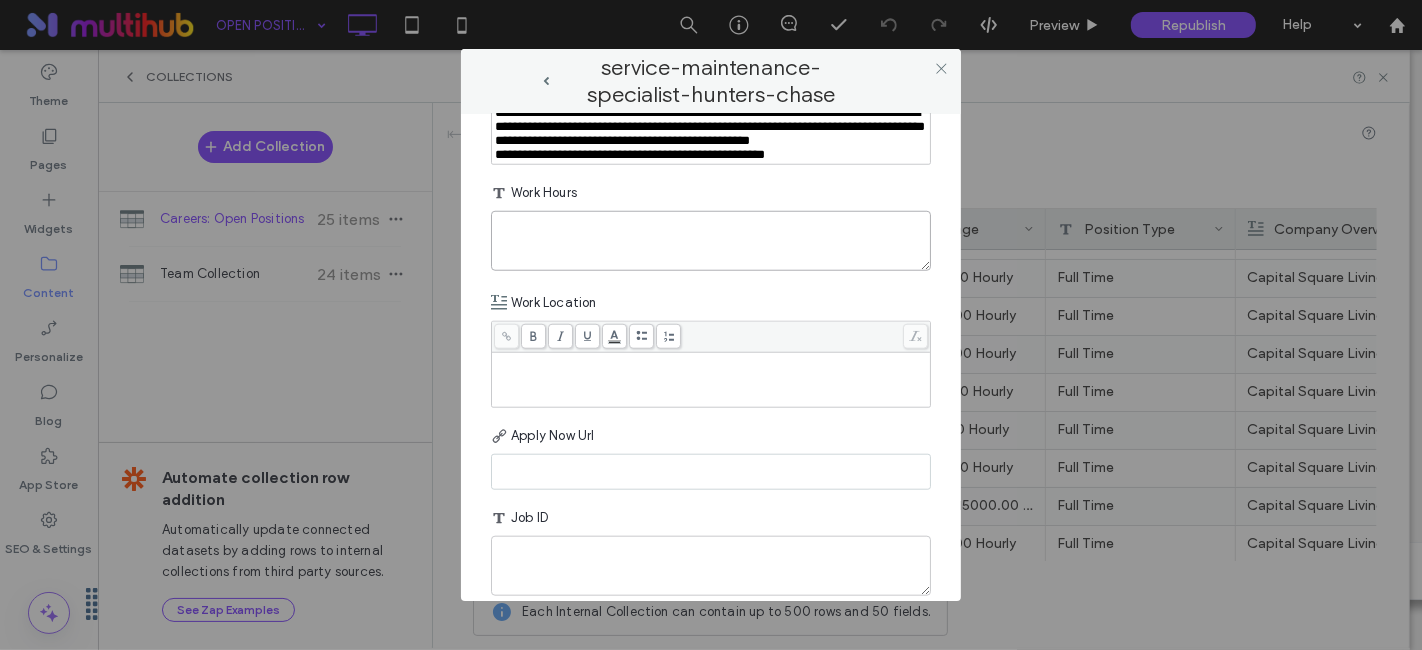 click at bounding box center [711, 241] 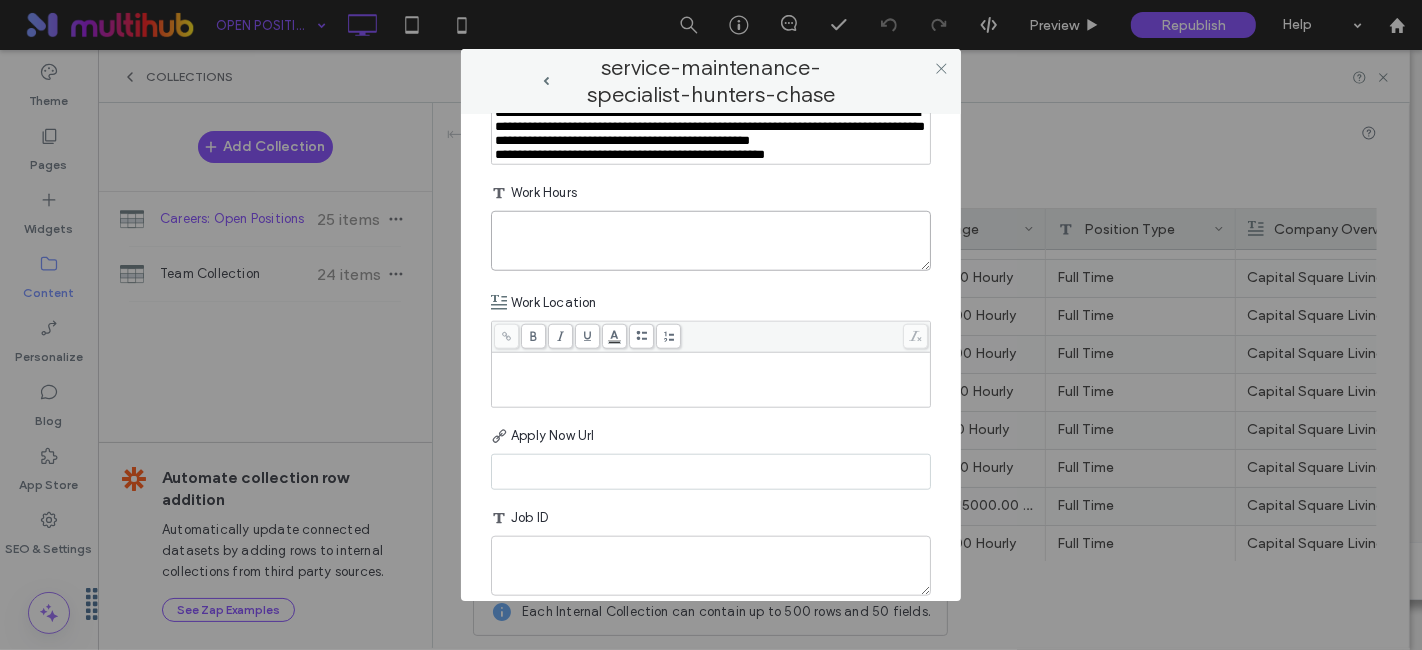 paste on "**********" 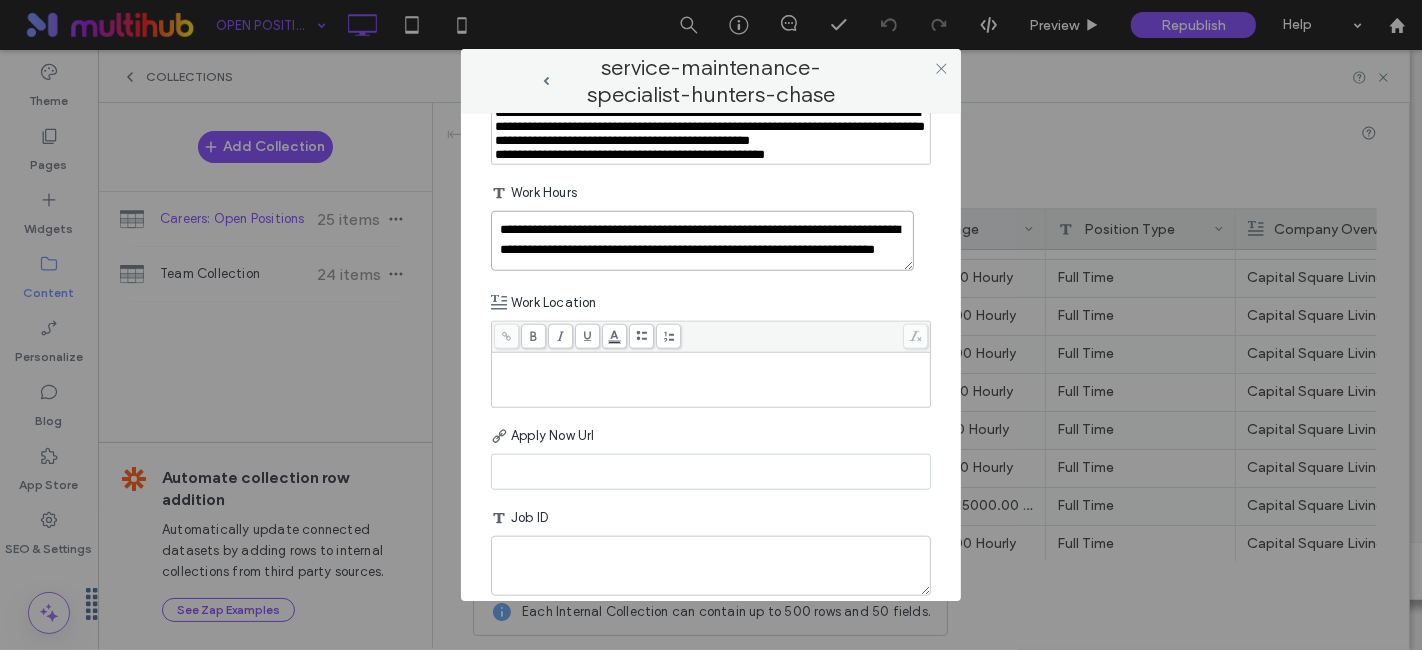 scroll, scrollTop: 8, scrollLeft: 0, axis: vertical 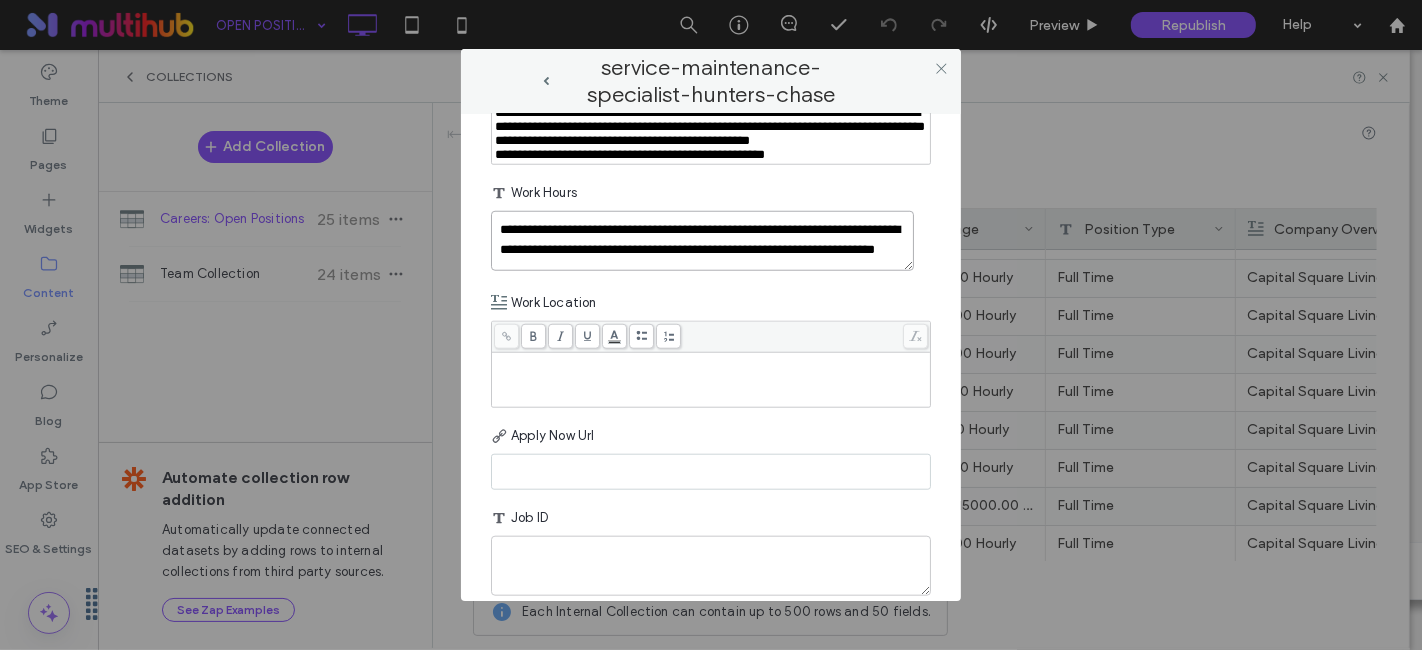 type on "**********" 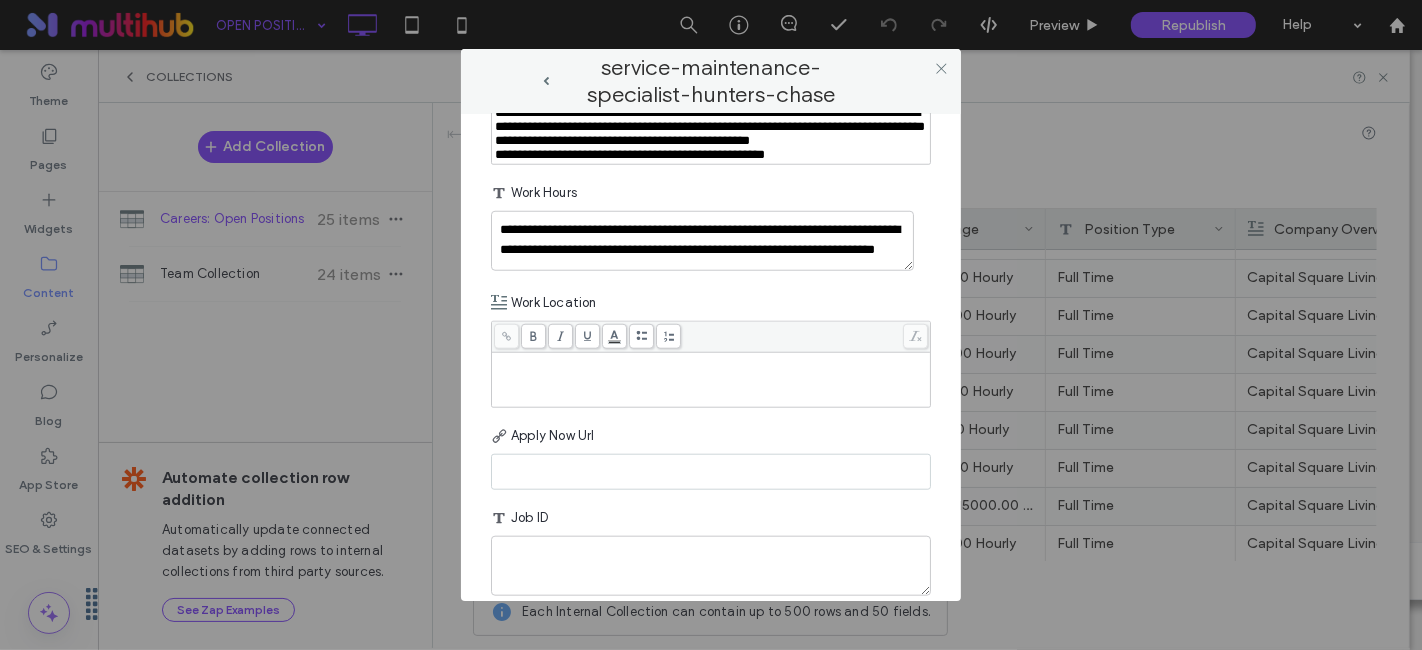 click at bounding box center [711, 380] 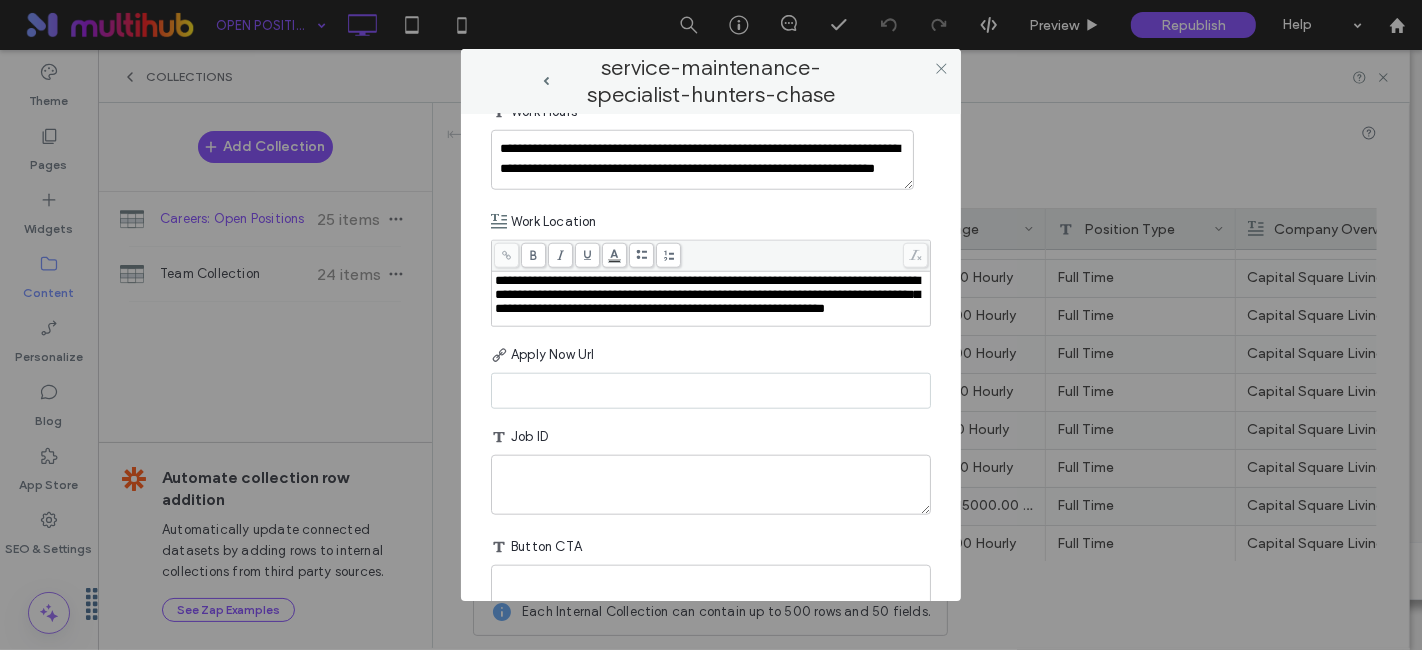 scroll, scrollTop: 1805, scrollLeft: 0, axis: vertical 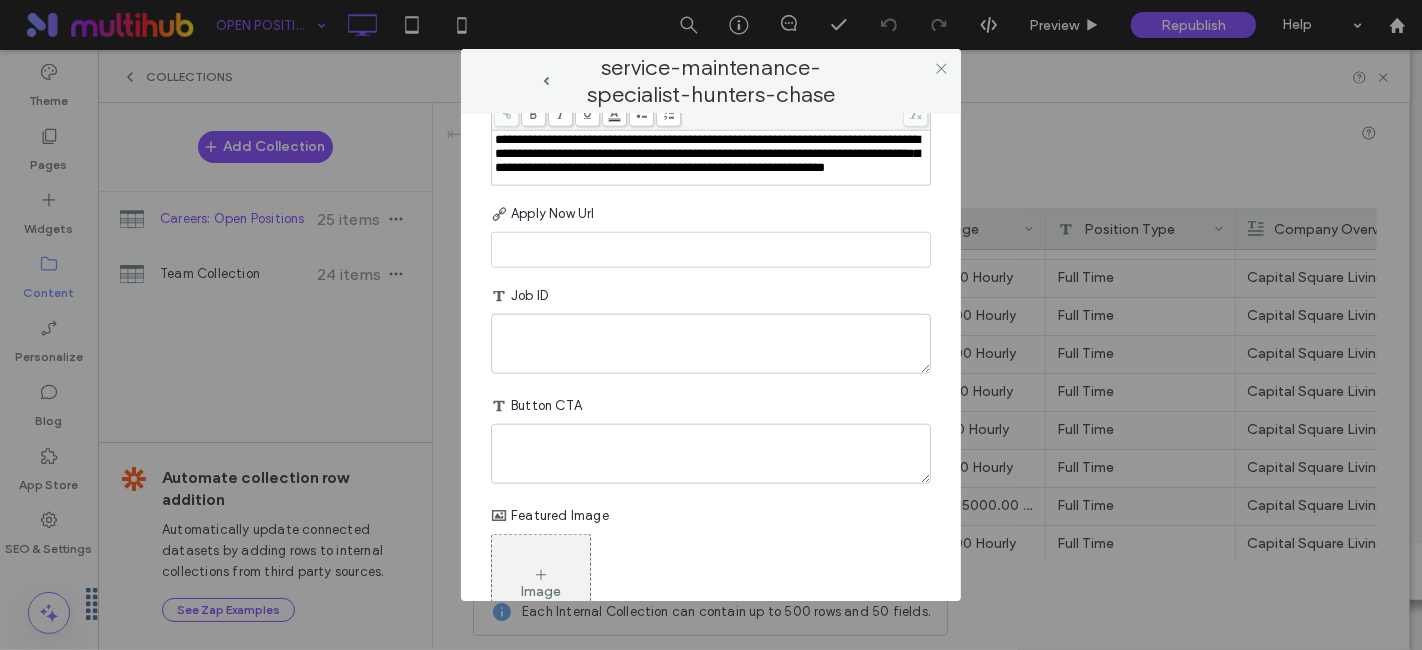 click at bounding box center (711, 250) 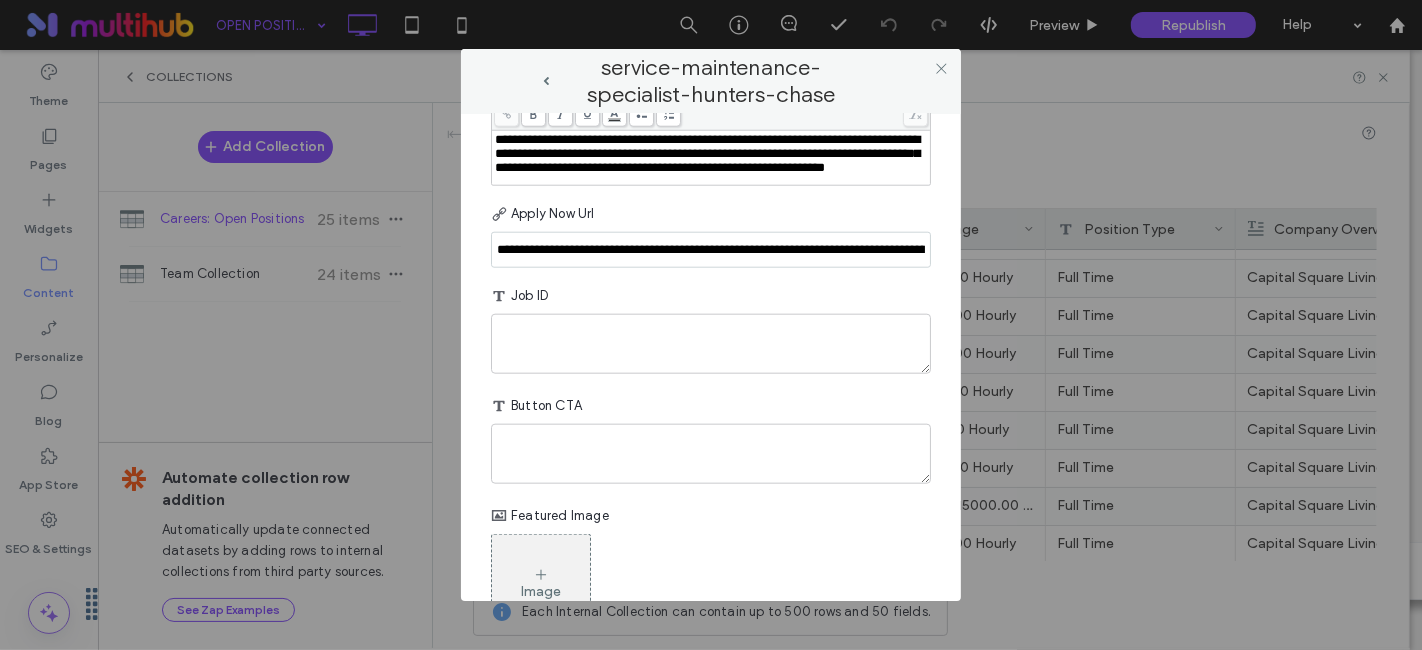 scroll, scrollTop: 0, scrollLeft: 408, axis: horizontal 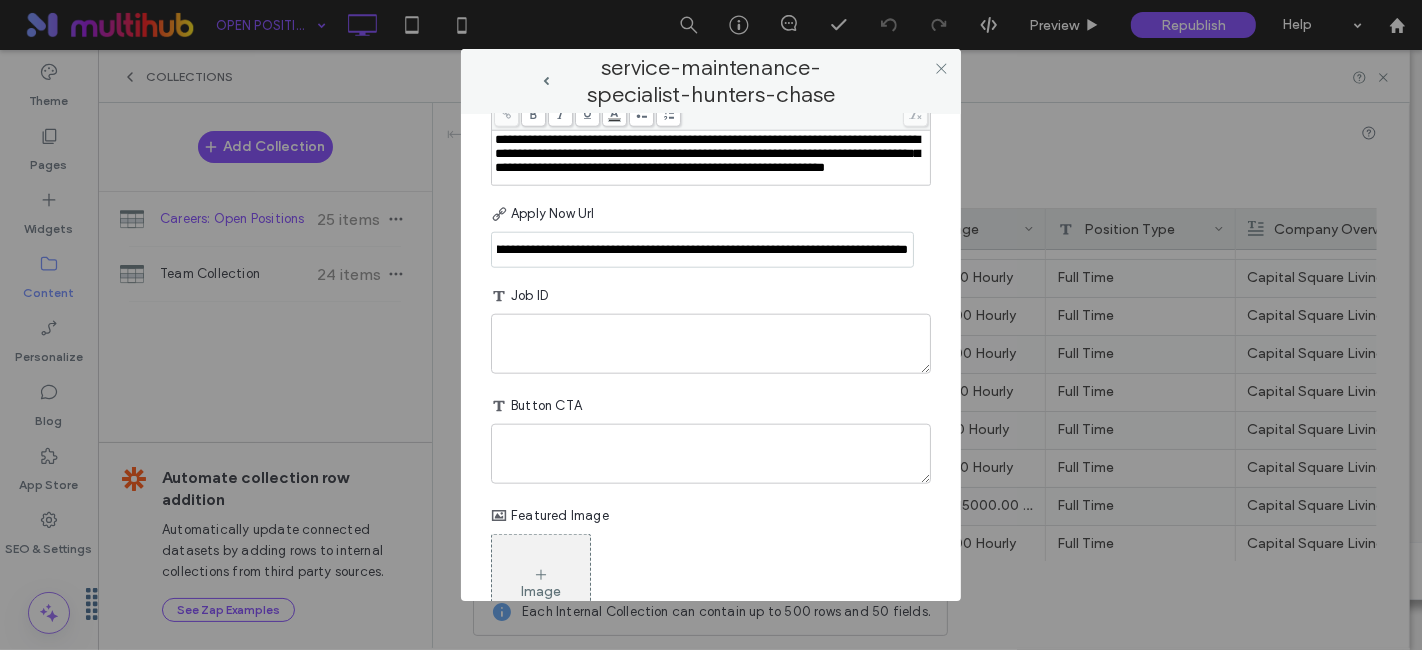 type on "**********" 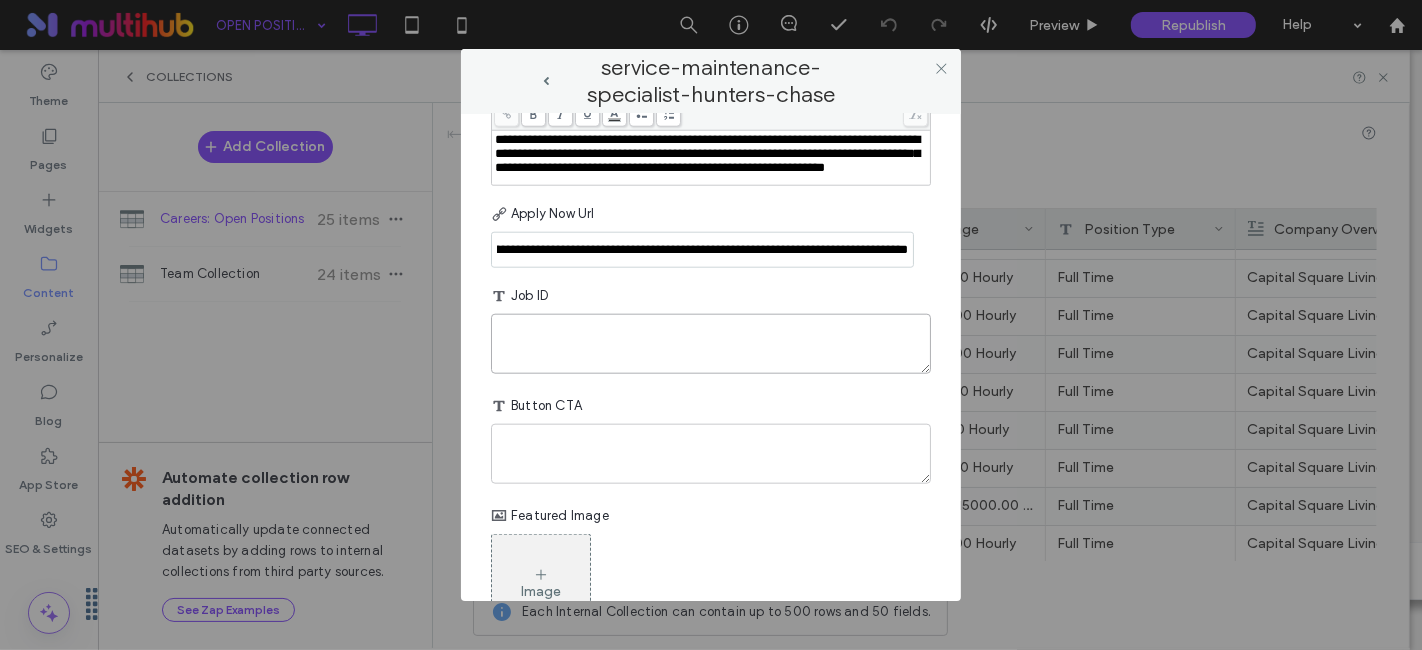 click at bounding box center (711, 344) 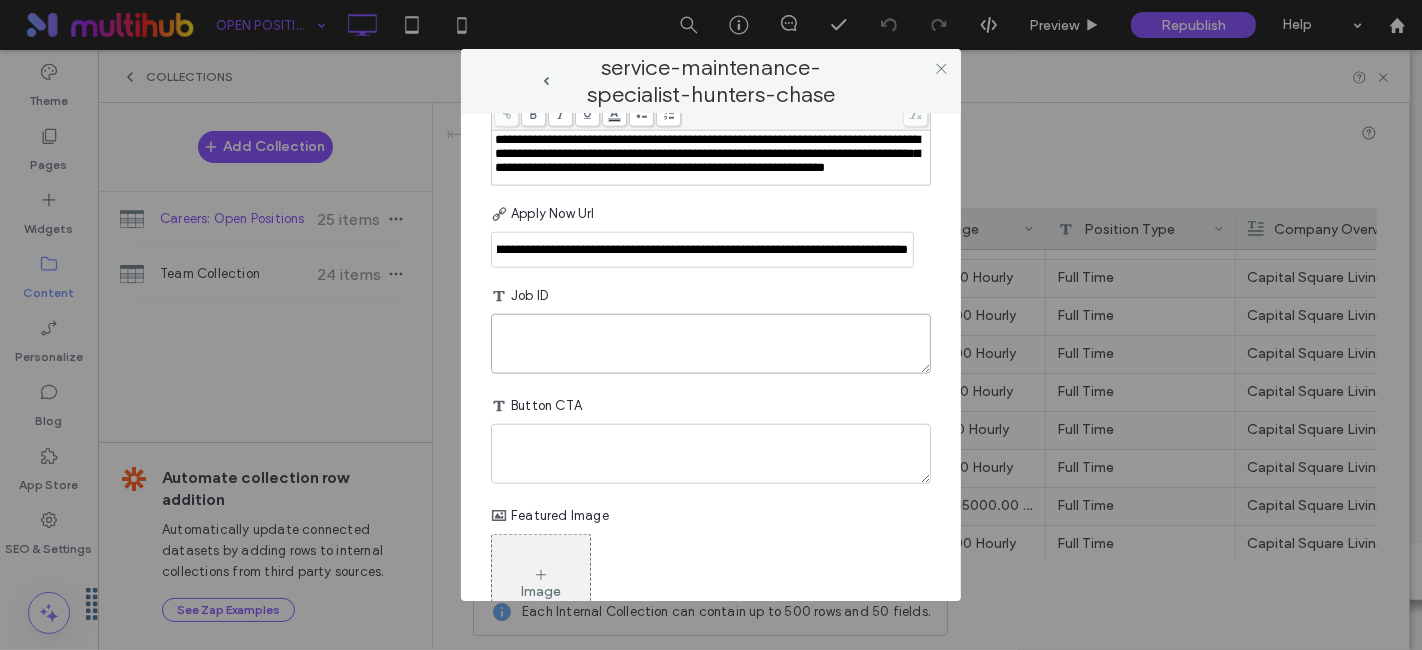 scroll, scrollTop: 0, scrollLeft: 0, axis: both 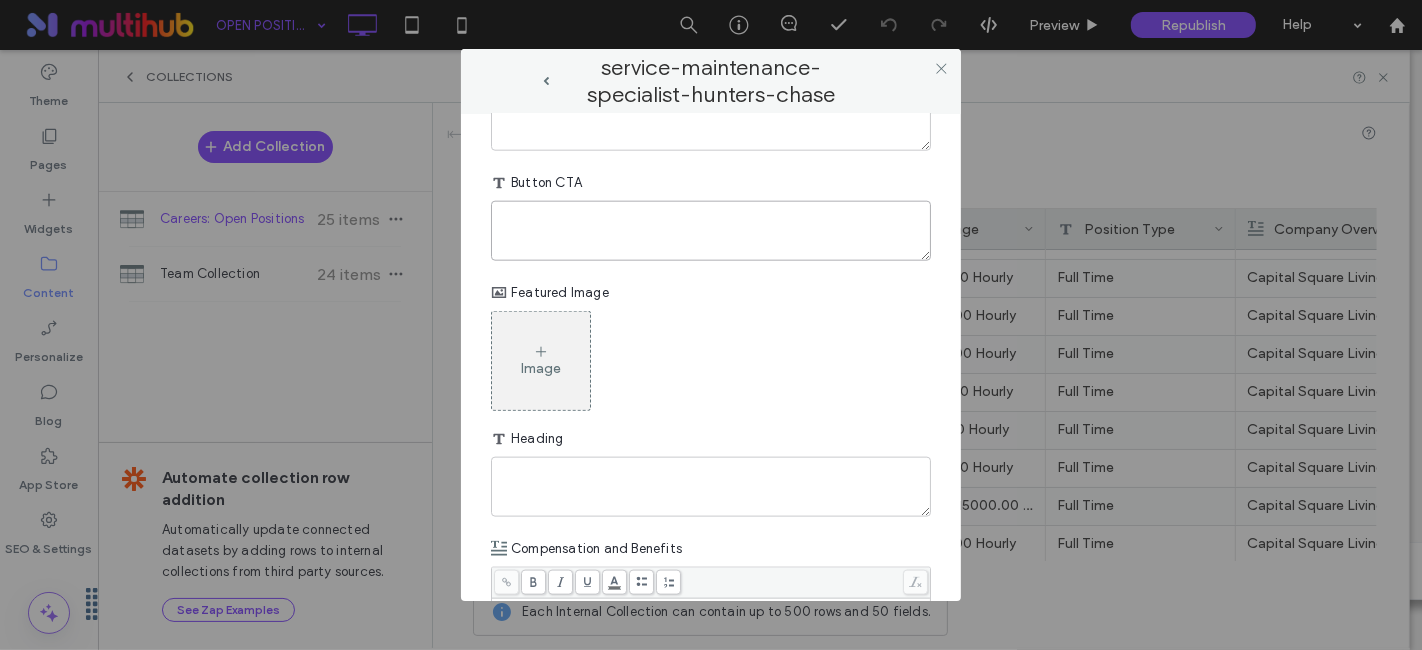 click at bounding box center (711, 231) 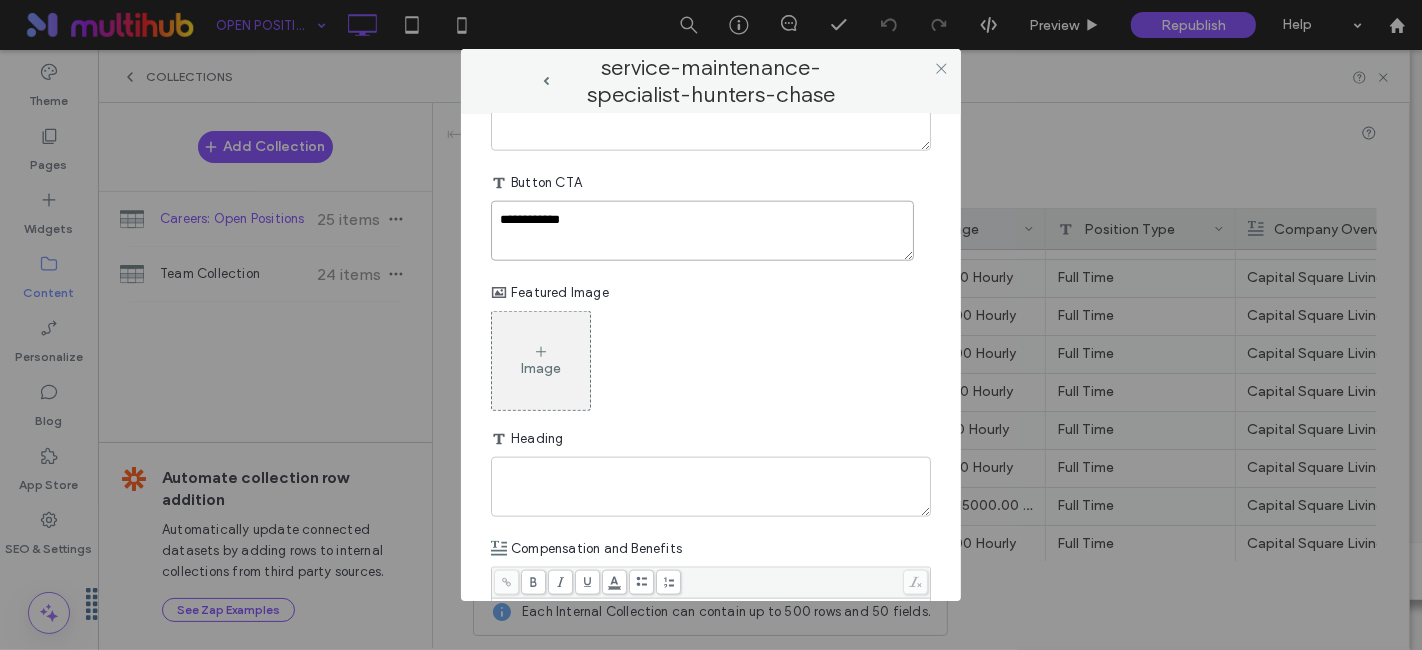 type on "**********" 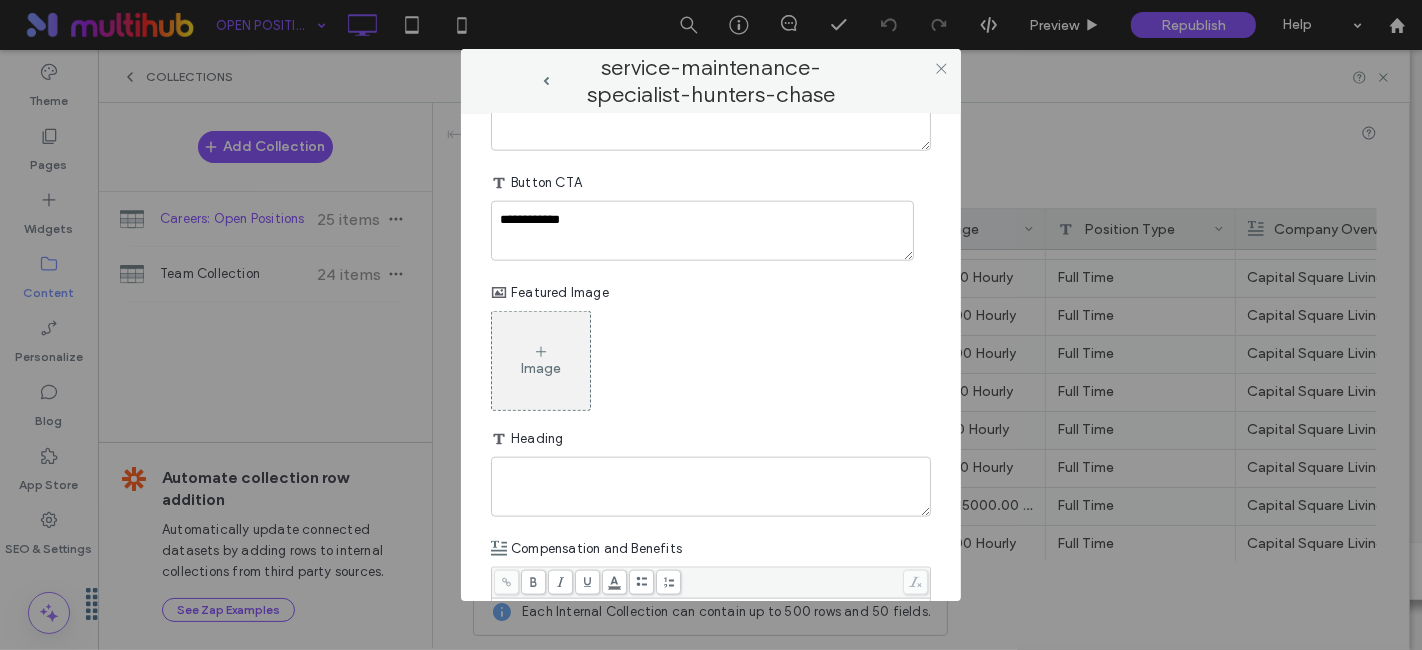 click on "Featured Image" at bounding box center [711, 293] 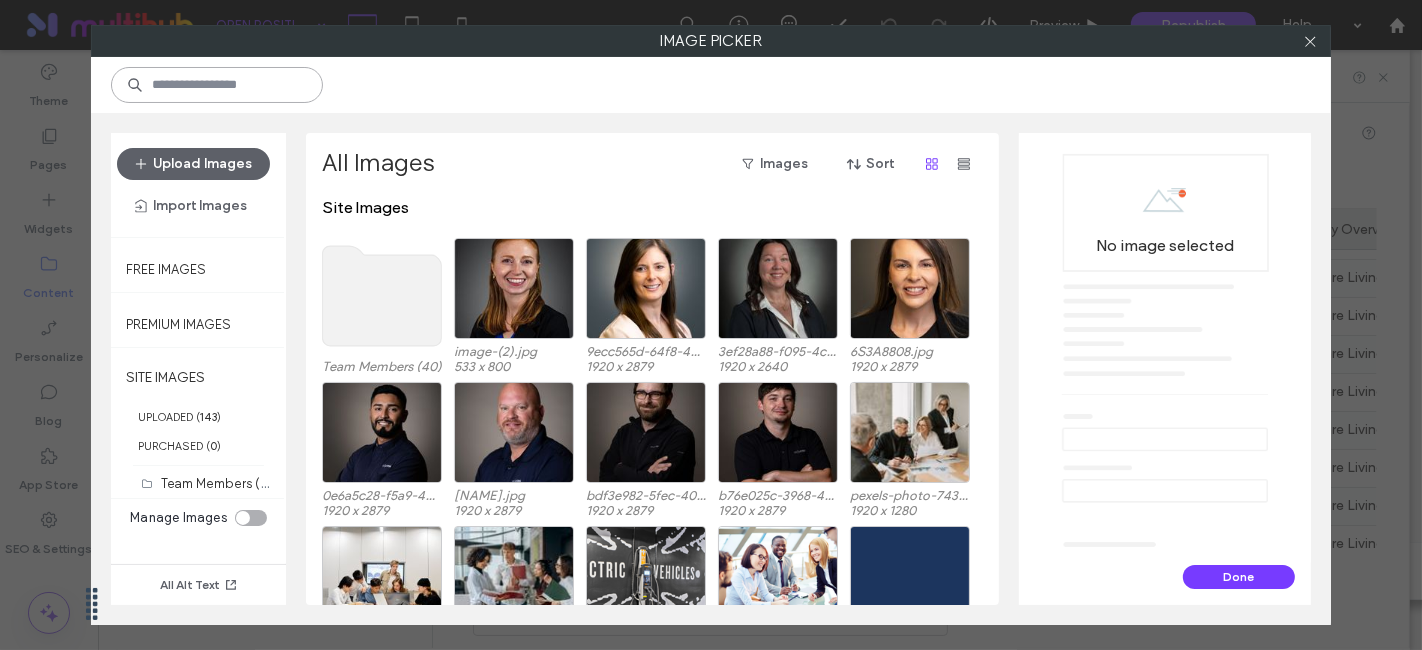 click at bounding box center [217, 85] 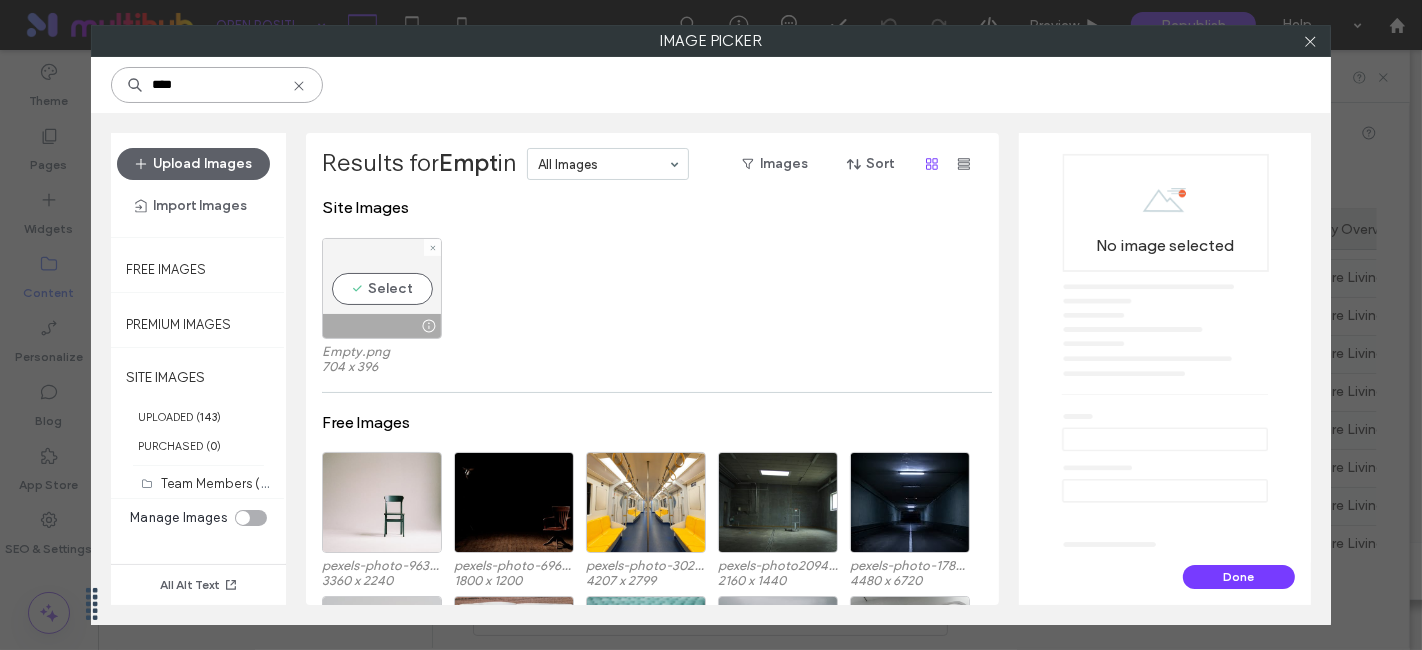 type on "****" 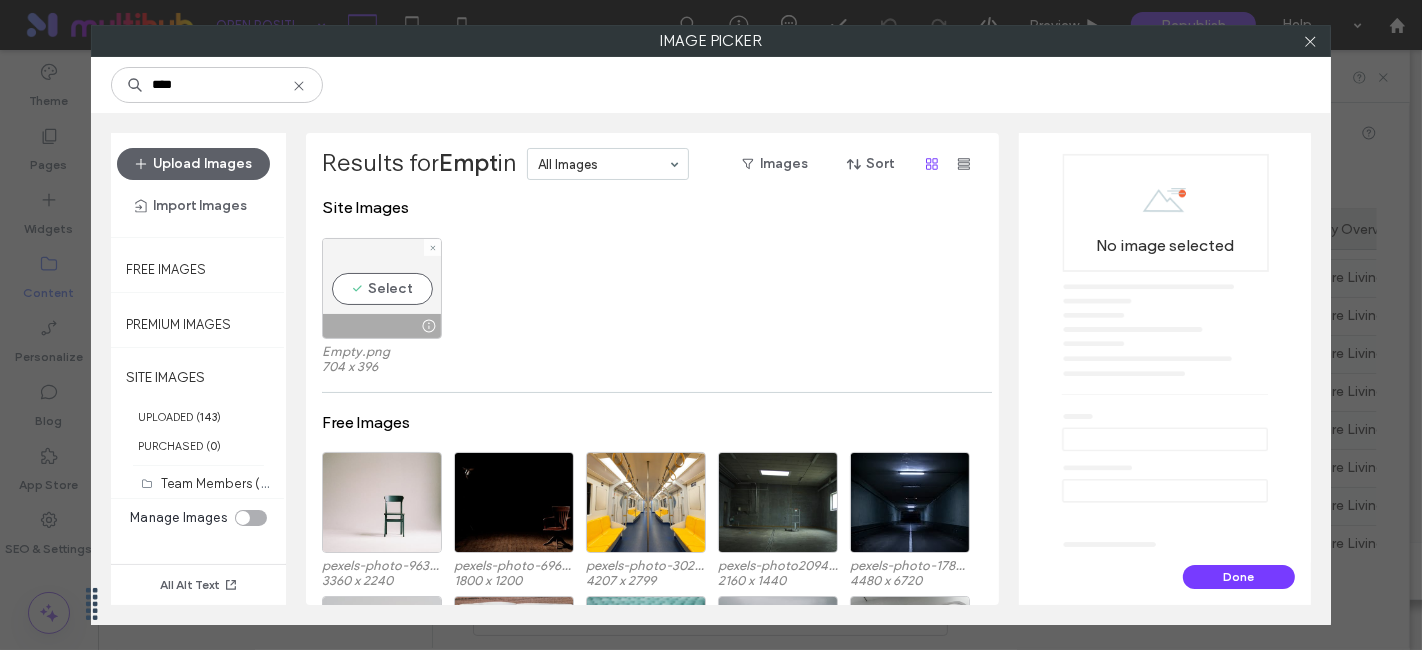 click on "Select" at bounding box center (382, 288) 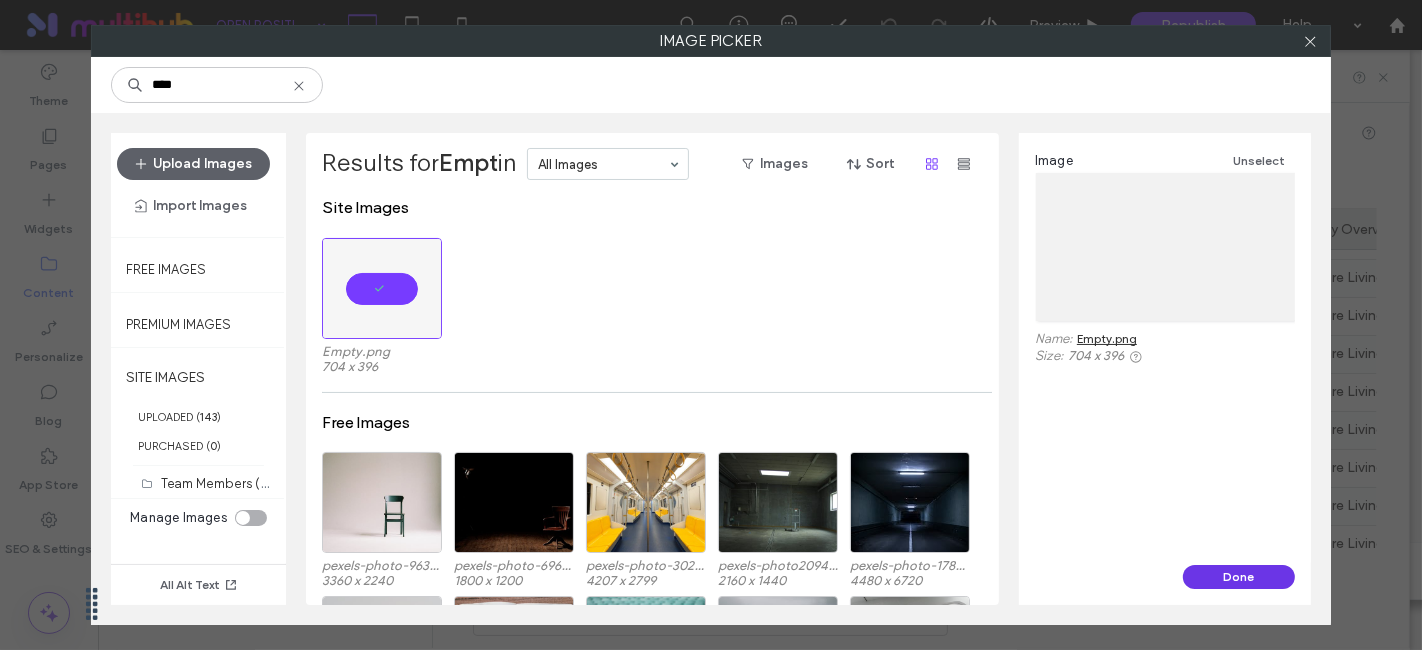 click on "Done" at bounding box center (1239, 577) 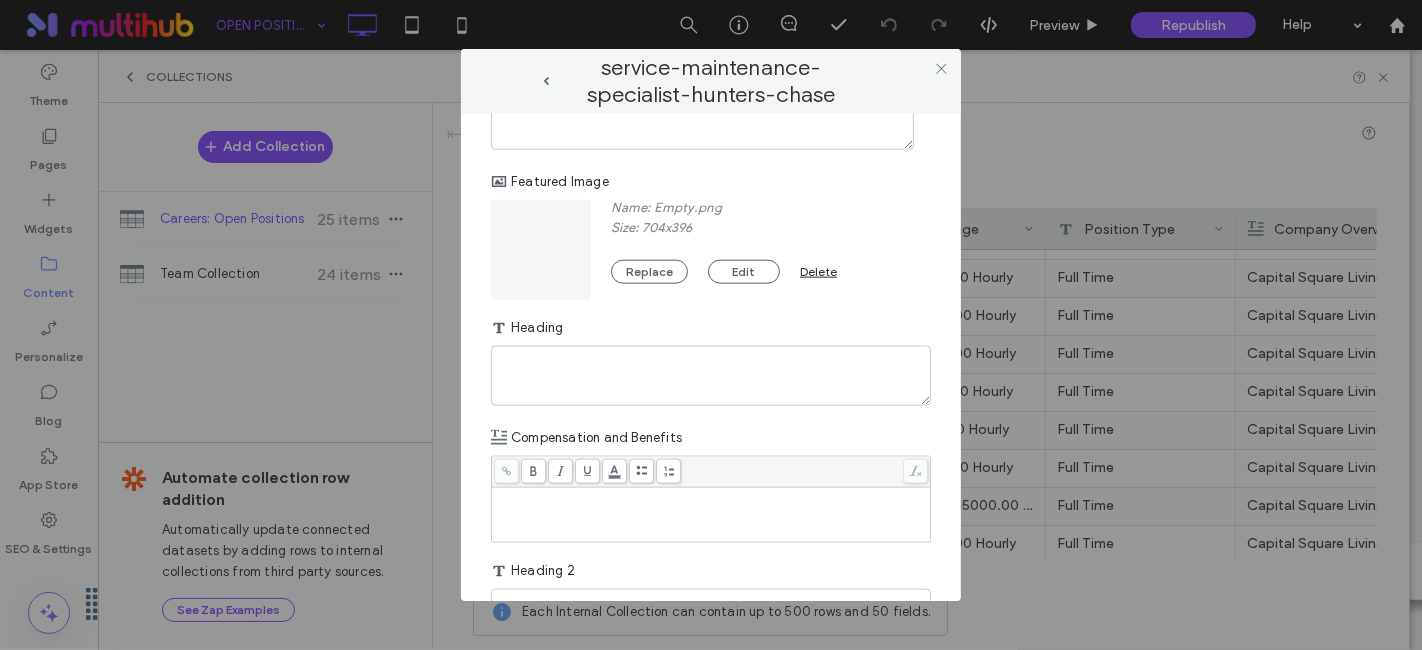 scroll, scrollTop: 2361, scrollLeft: 0, axis: vertical 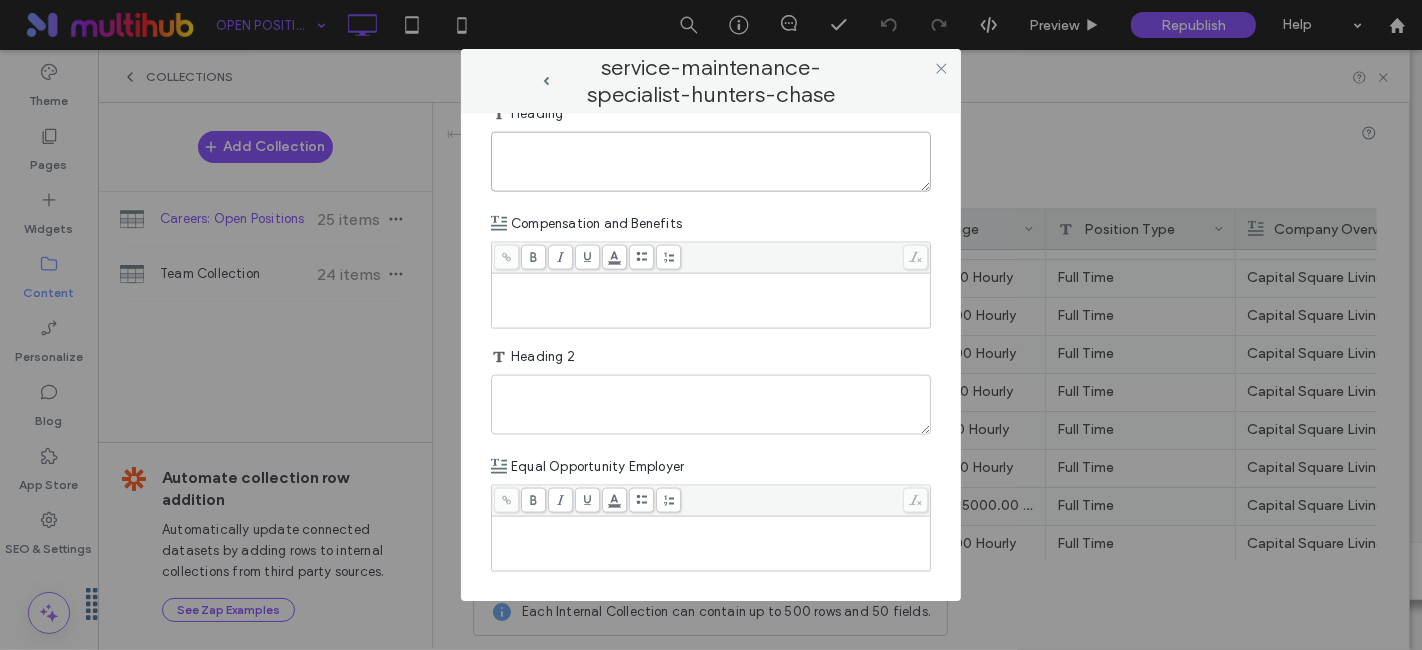 click at bounding box center [711, 162] 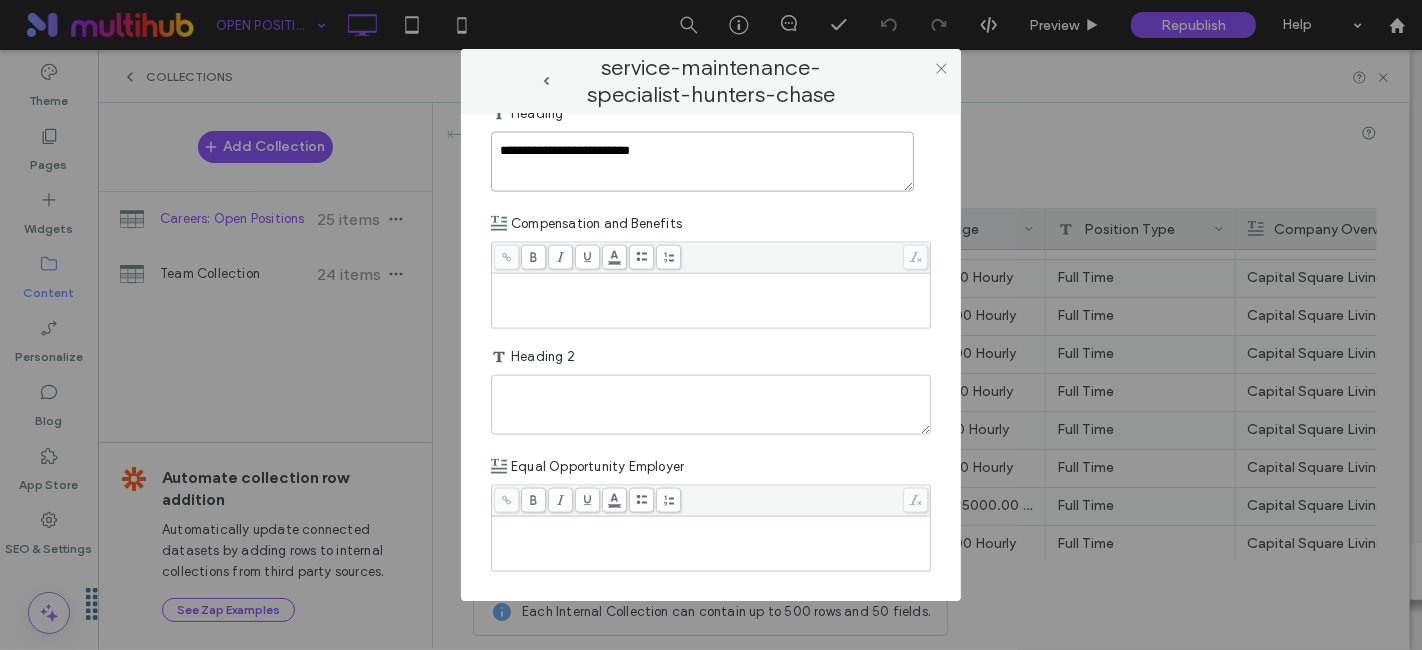 type on "**********" 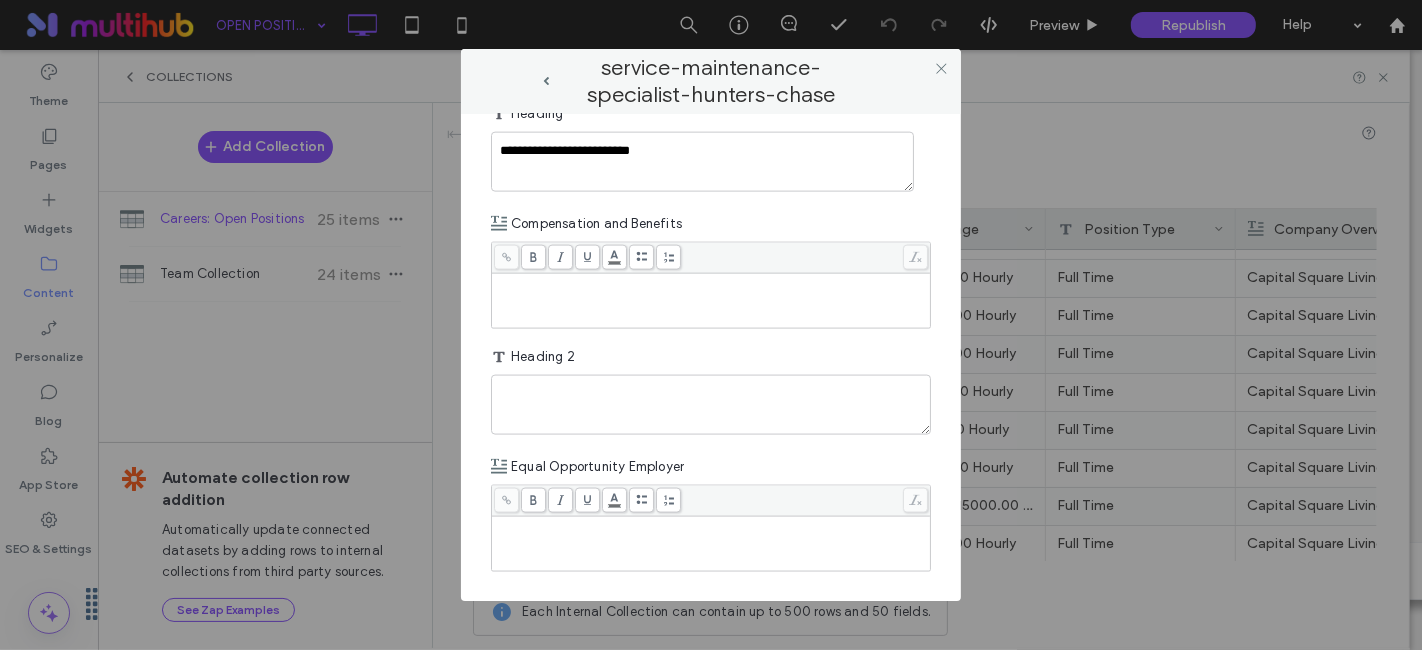click at bounding box center (711, 301) 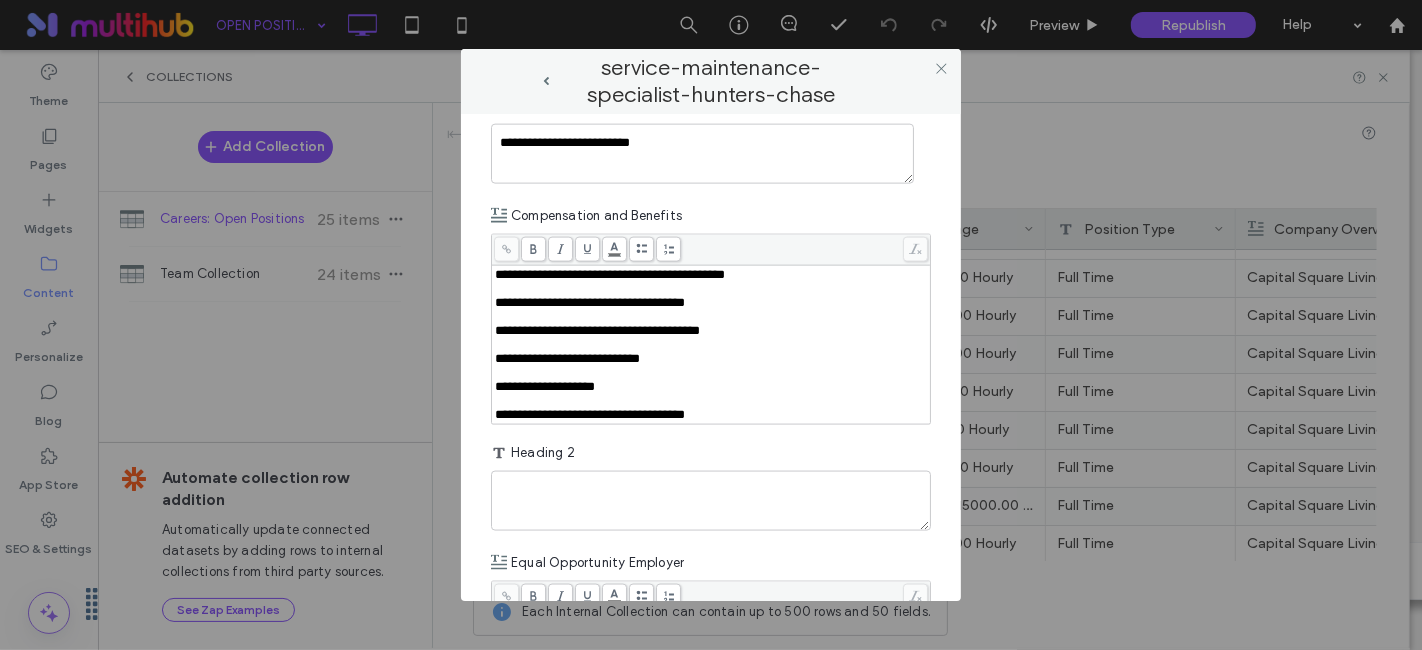 click at bounding box center [711, 289] 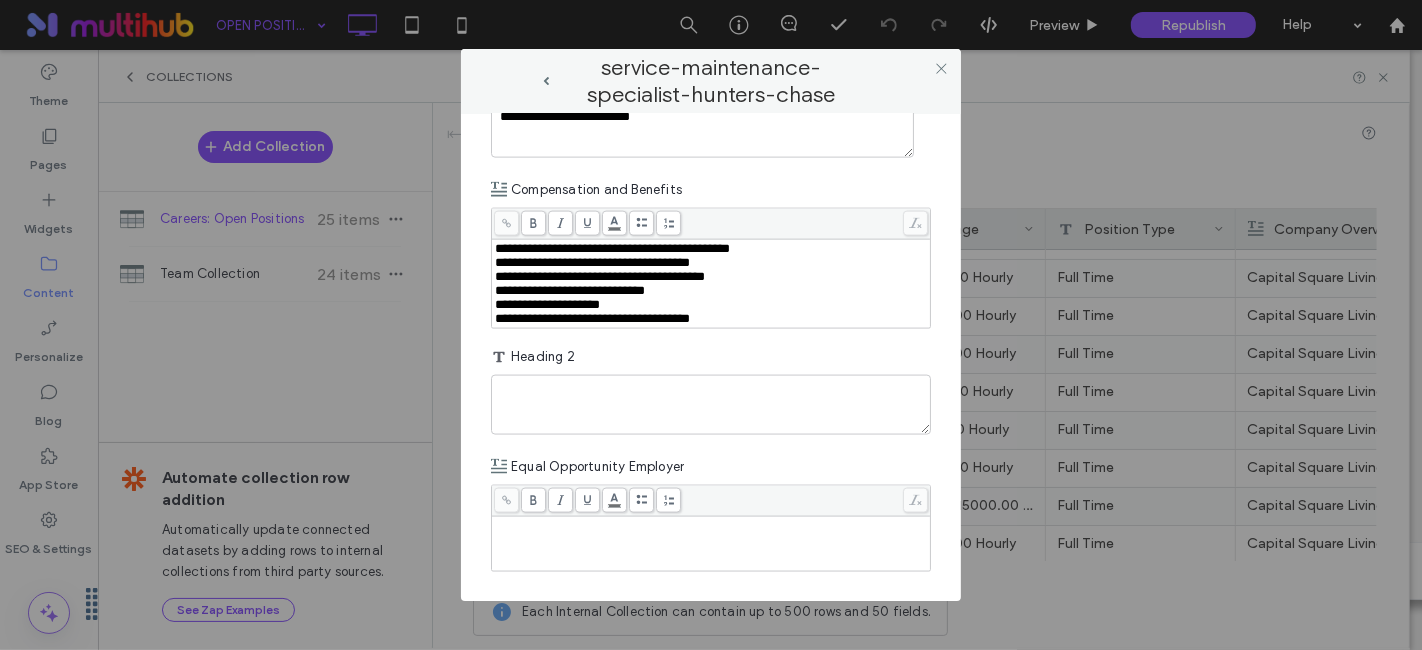 scroll, scrollTop: 2523, scrollLeft: 0, axis: vertical 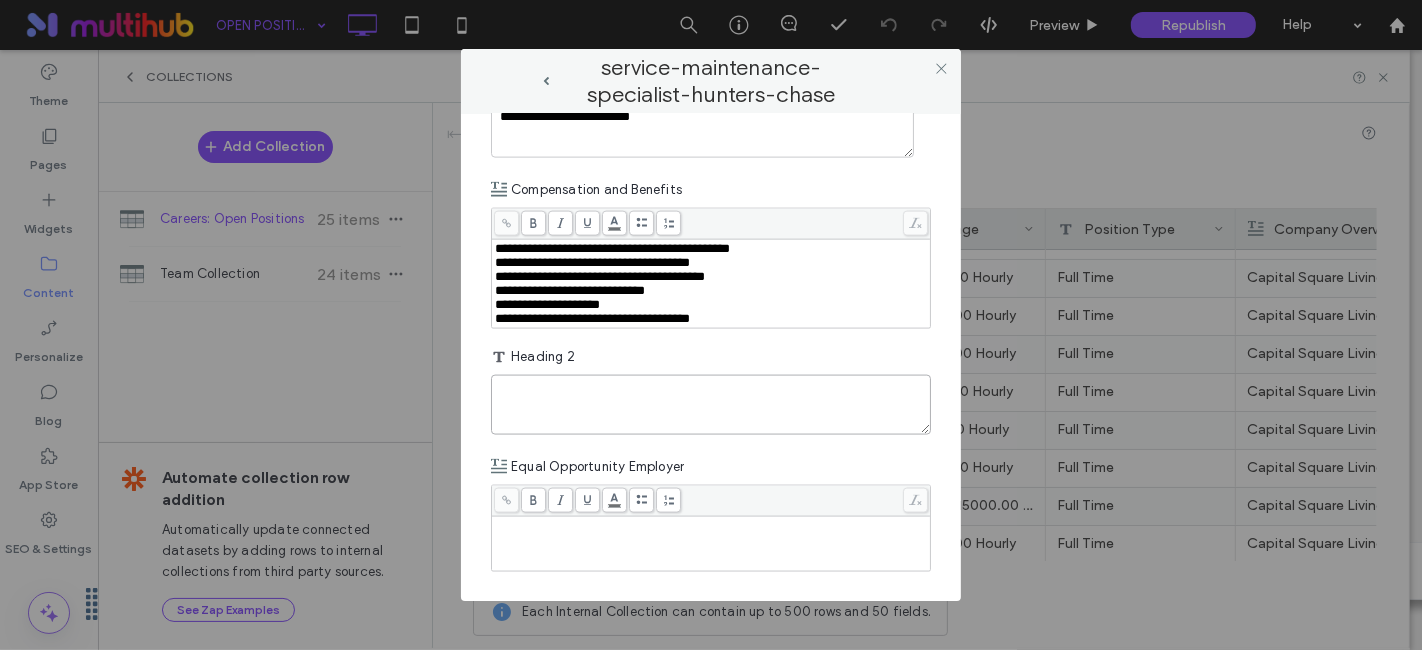 click at bounding box center (711, 405) 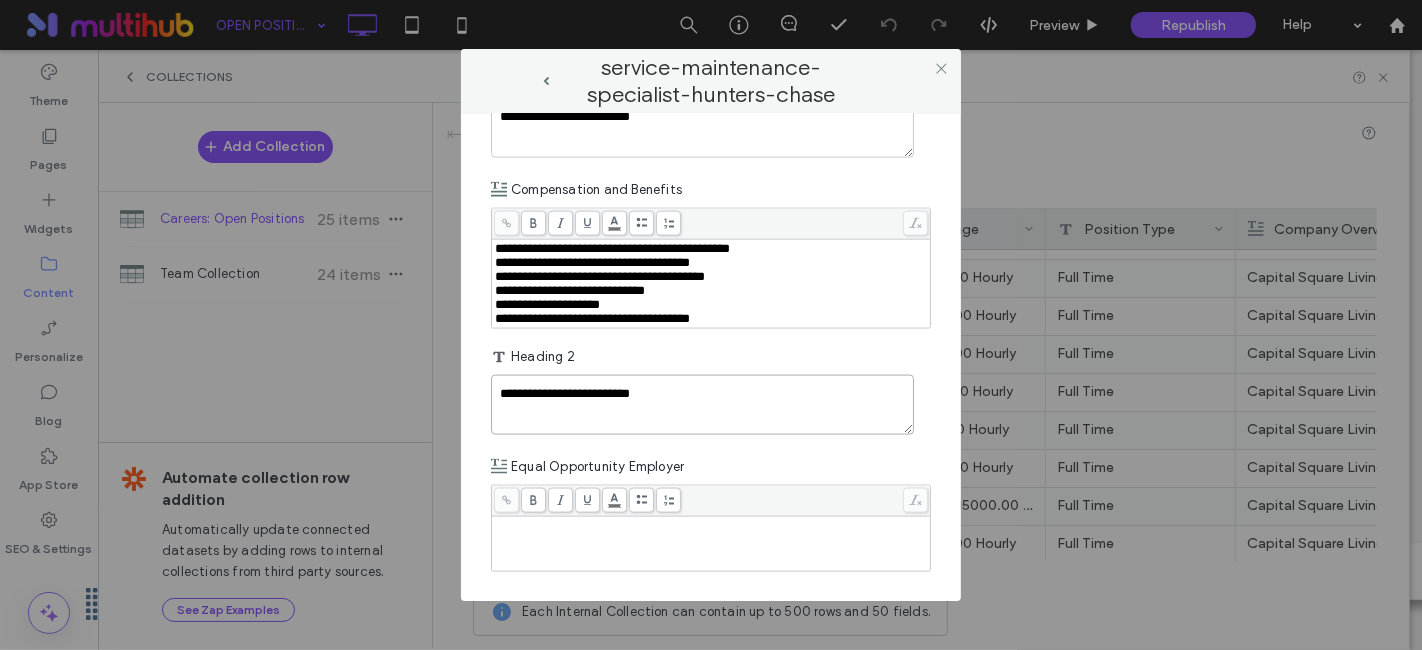 type on "**********" 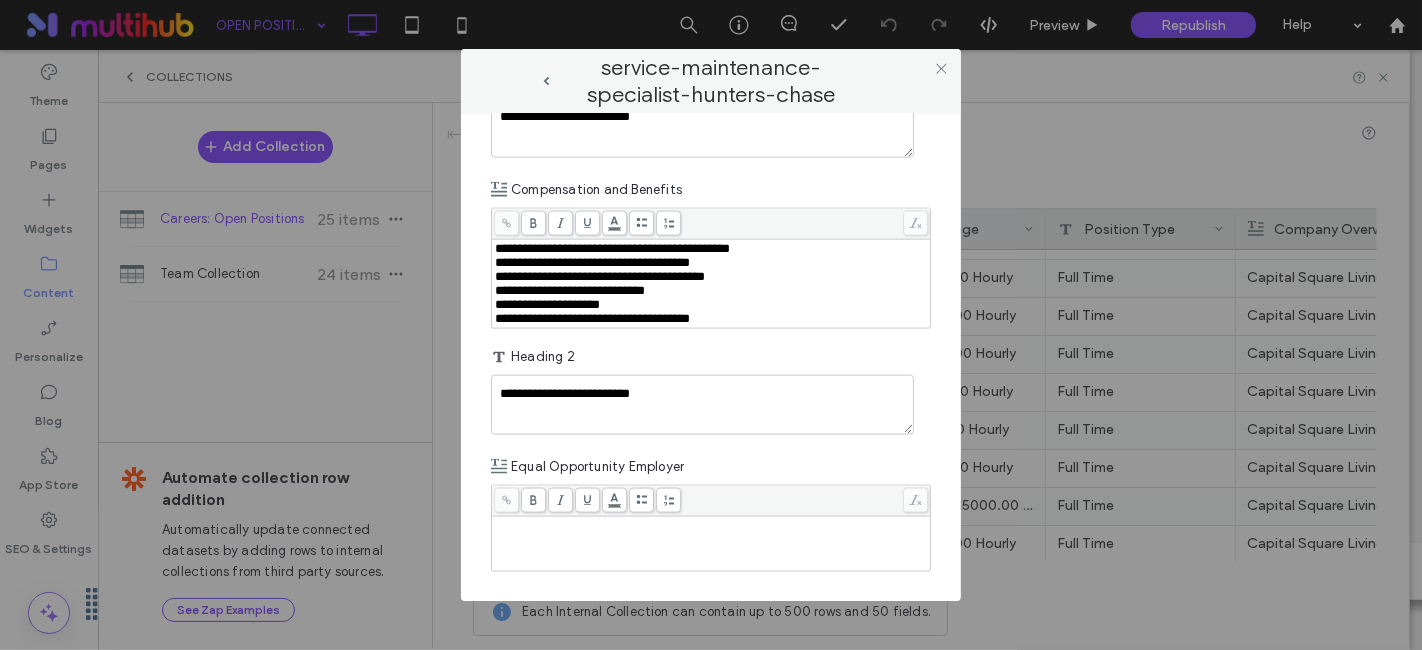 click at bounding box center [711, 544] 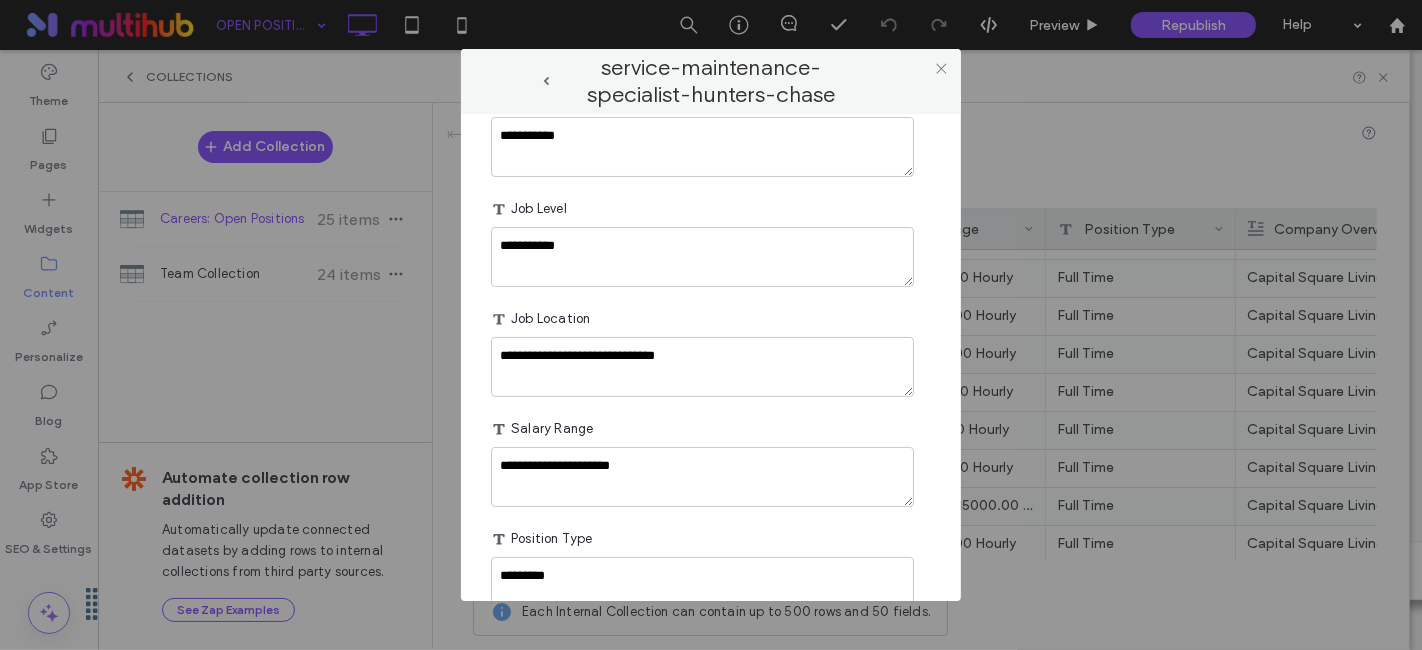 scroll, scrollTop: 89, scrollLeft: 0, axis: vertical 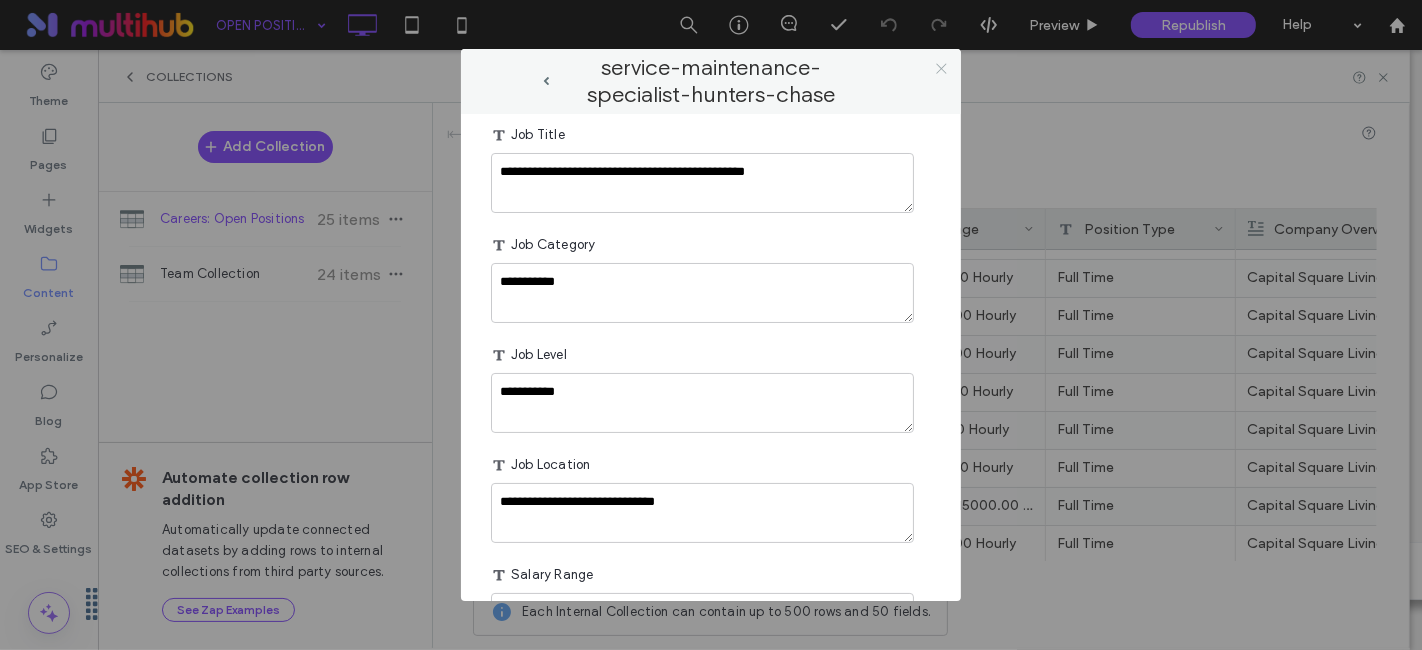 click 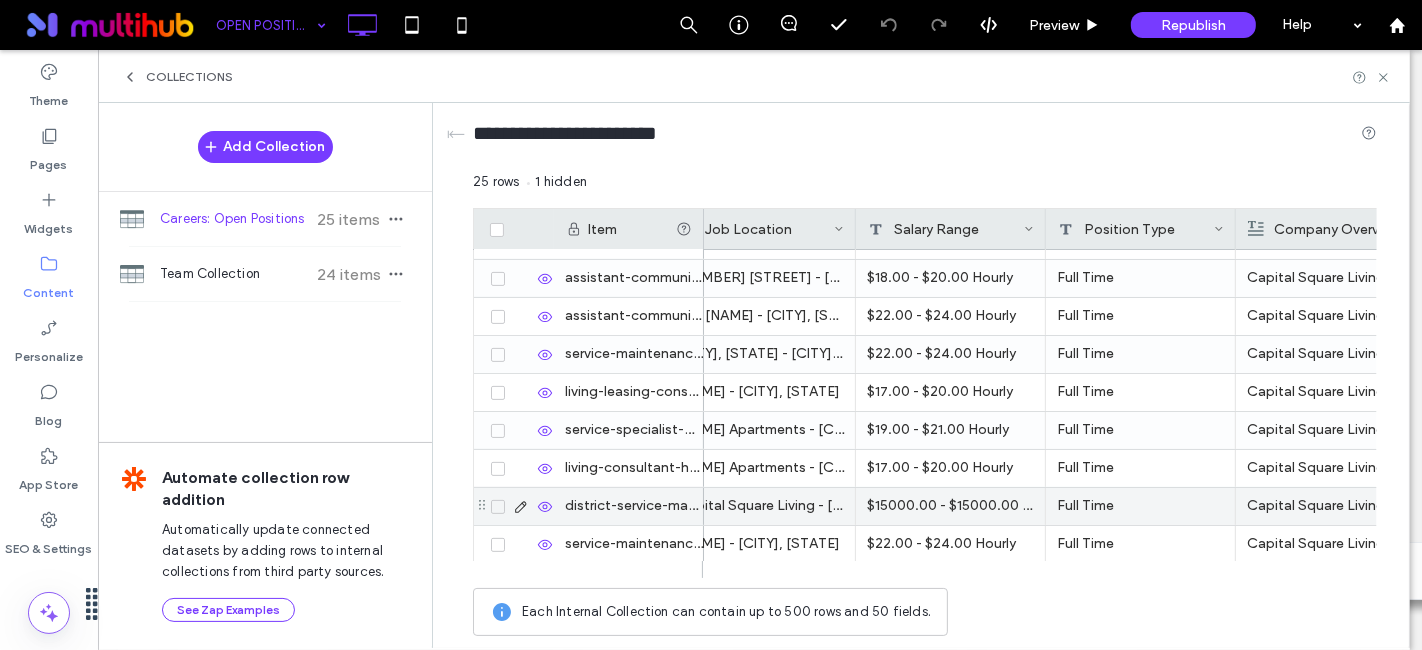 click 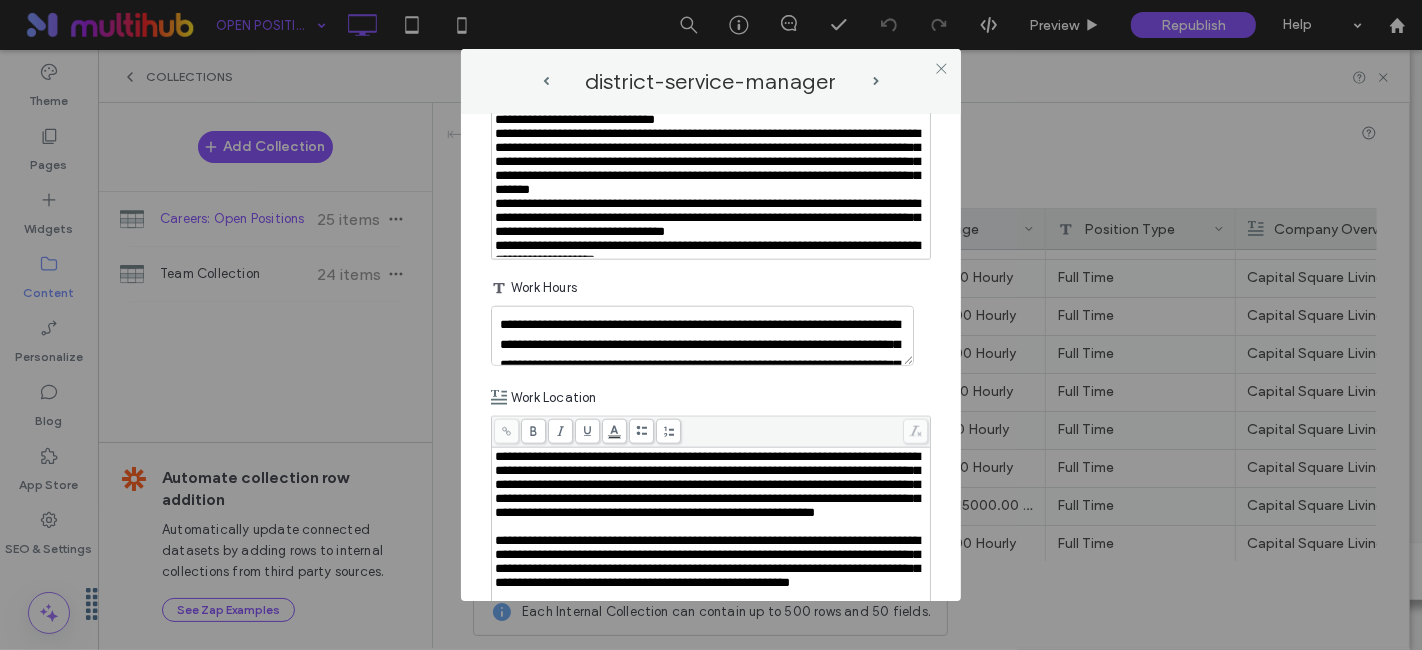 scroll, scrollTop: 2444, scrollLeft: 0, axis: vertical 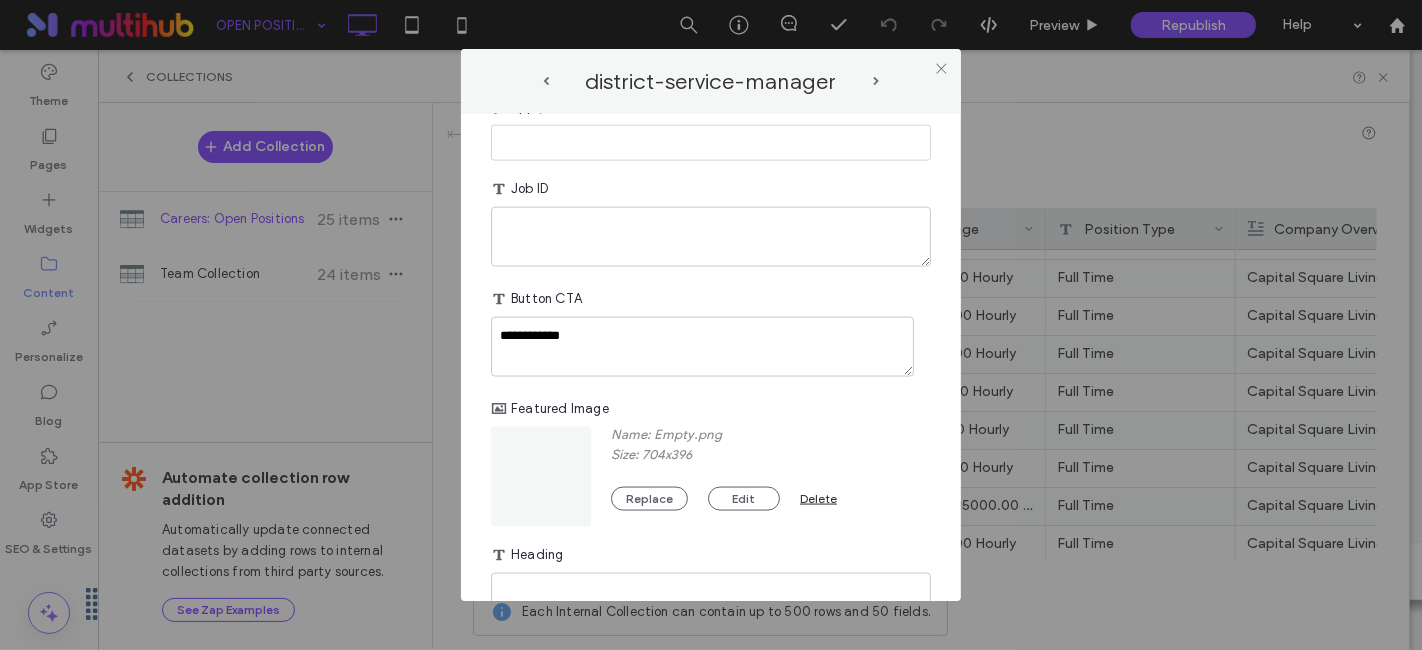click at bounding box center (711, 143) 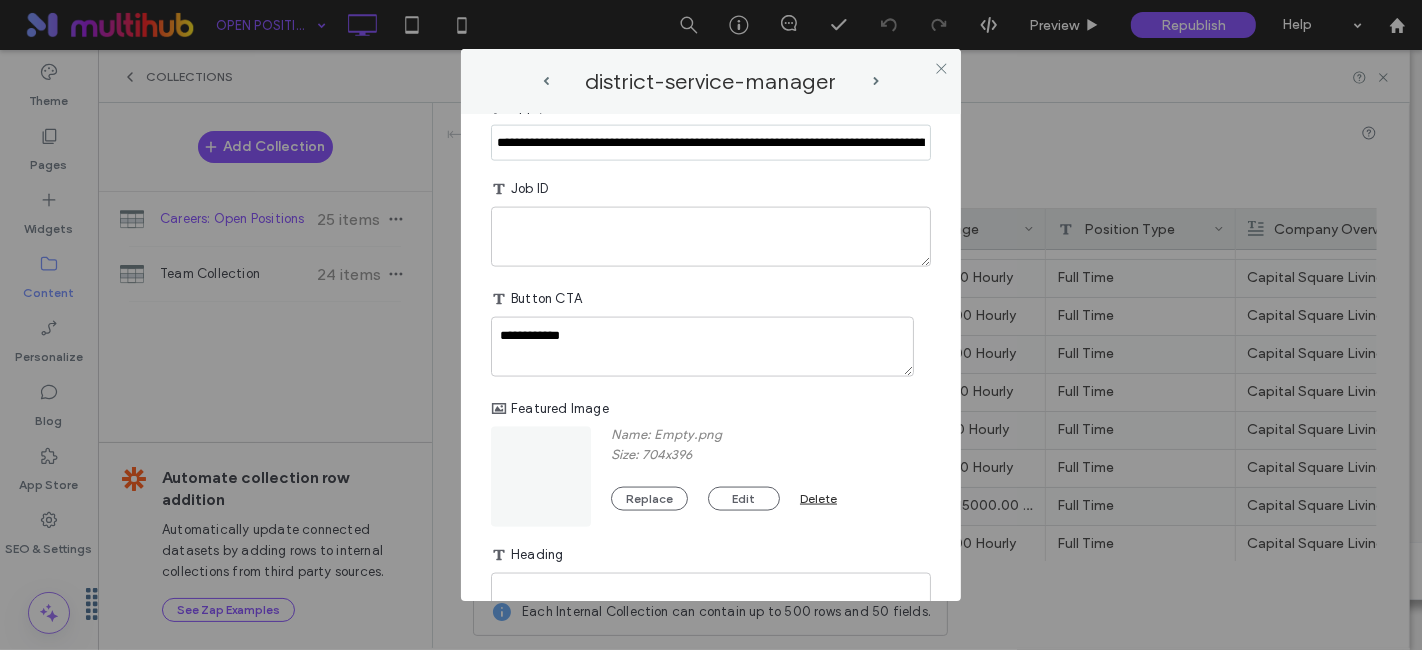scroll, scrollTop: 0, scrollLeft: 674, axis: horizontal 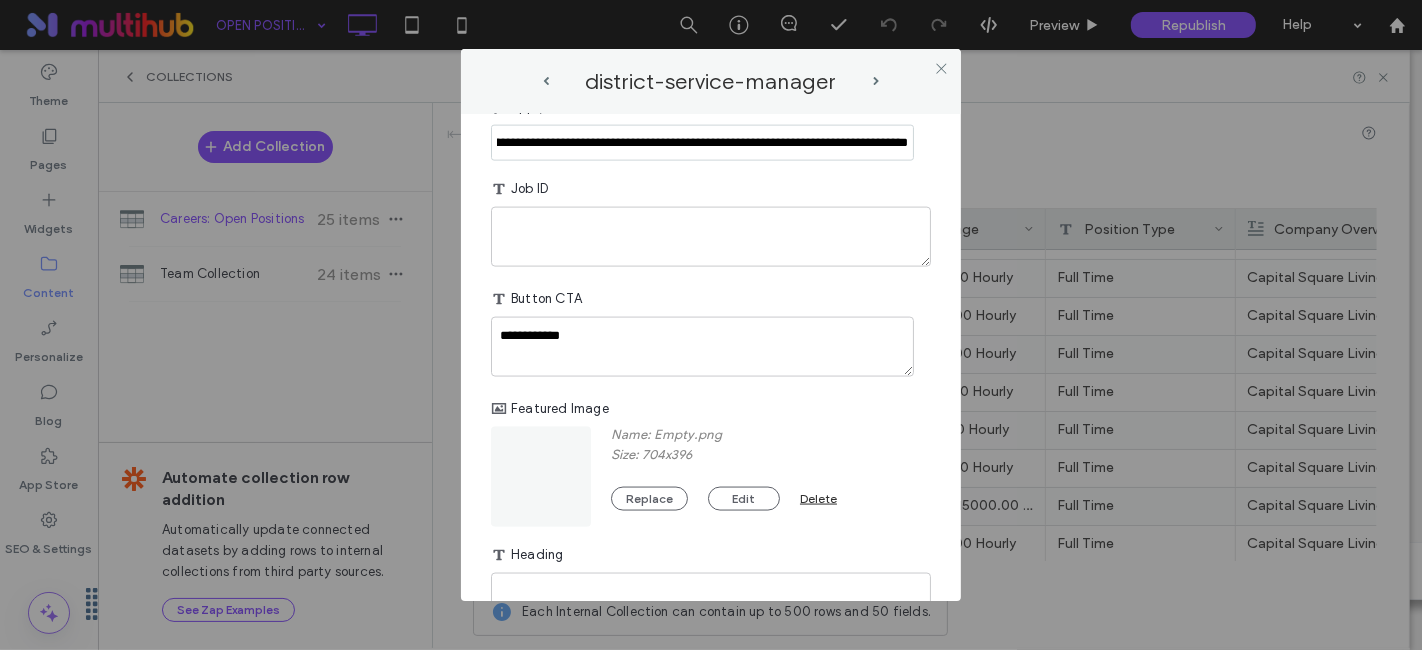 type on "**********" 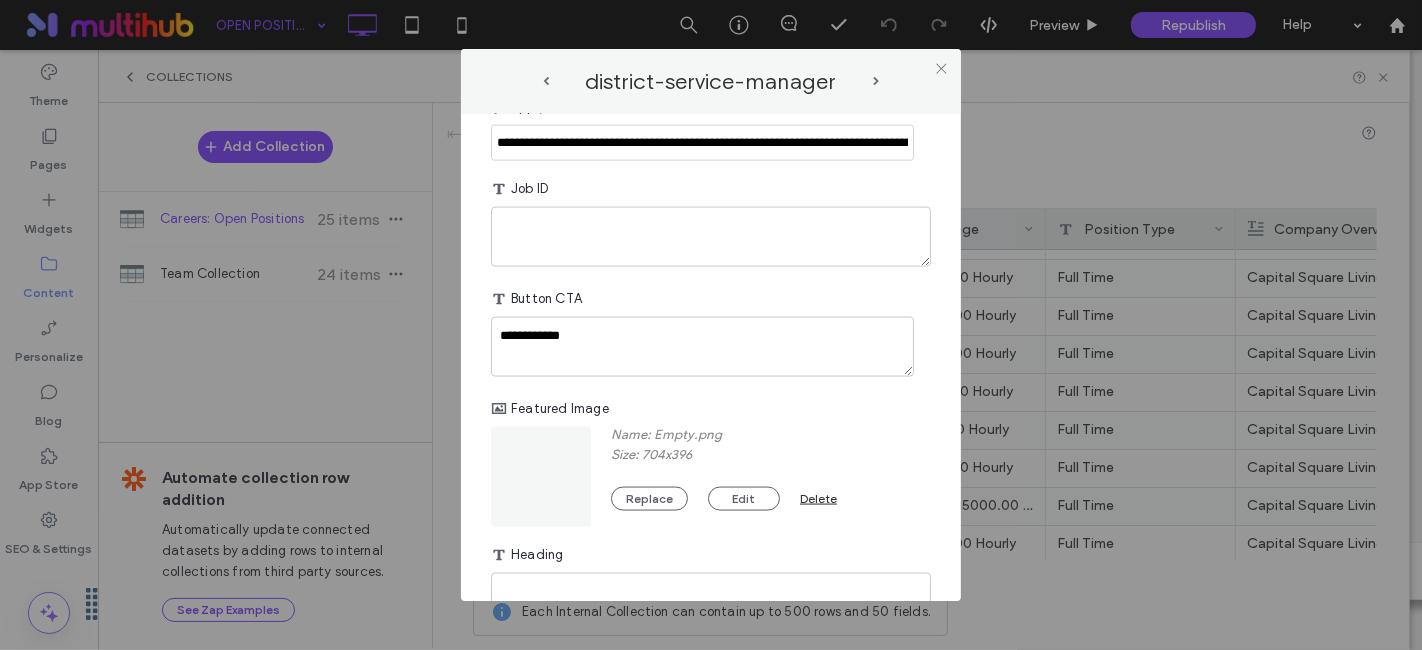 click on "Job ID" at bounding box center (711, 189) 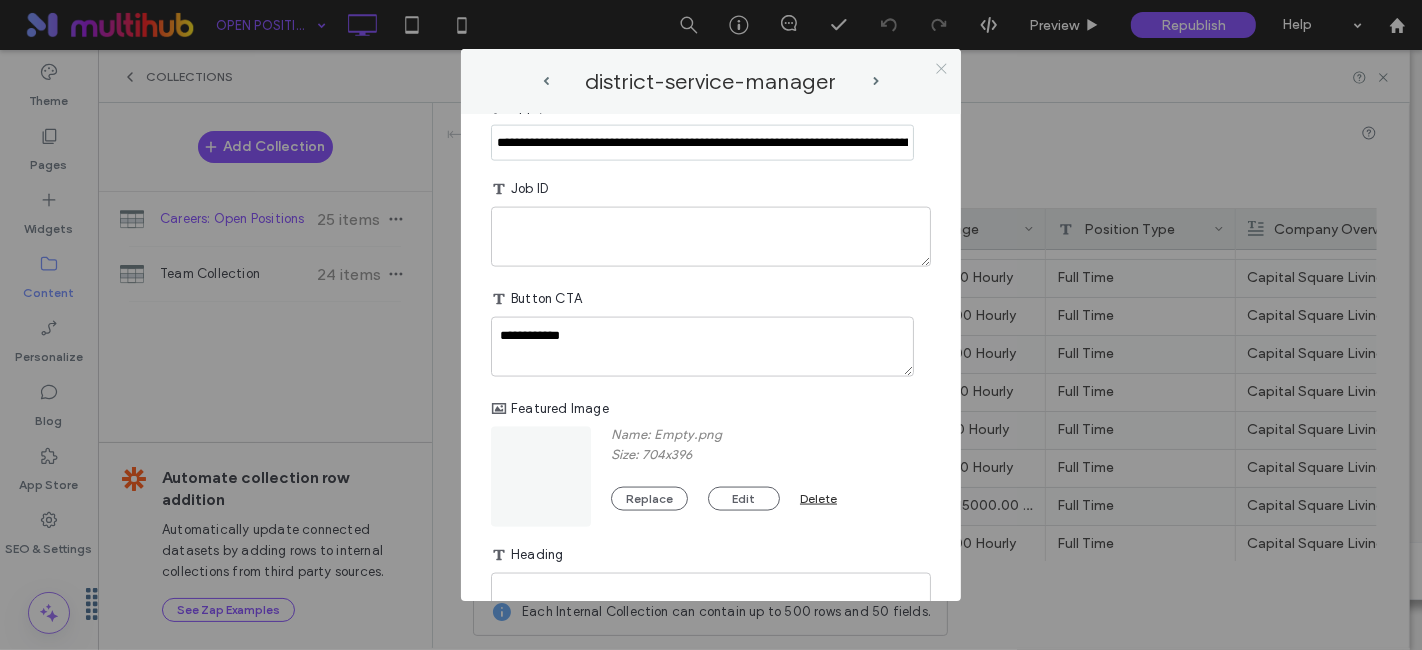 click 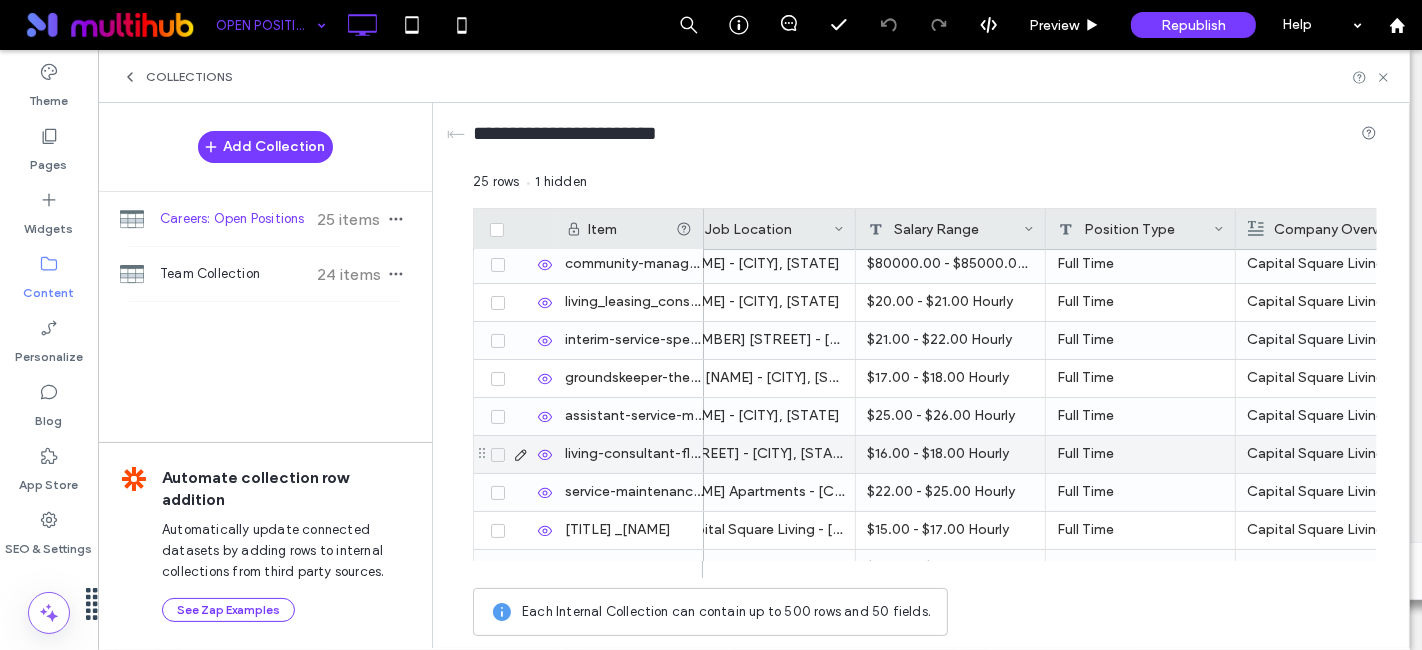scroll, scrollTop: 0, scrollLeft: 0, axis: both 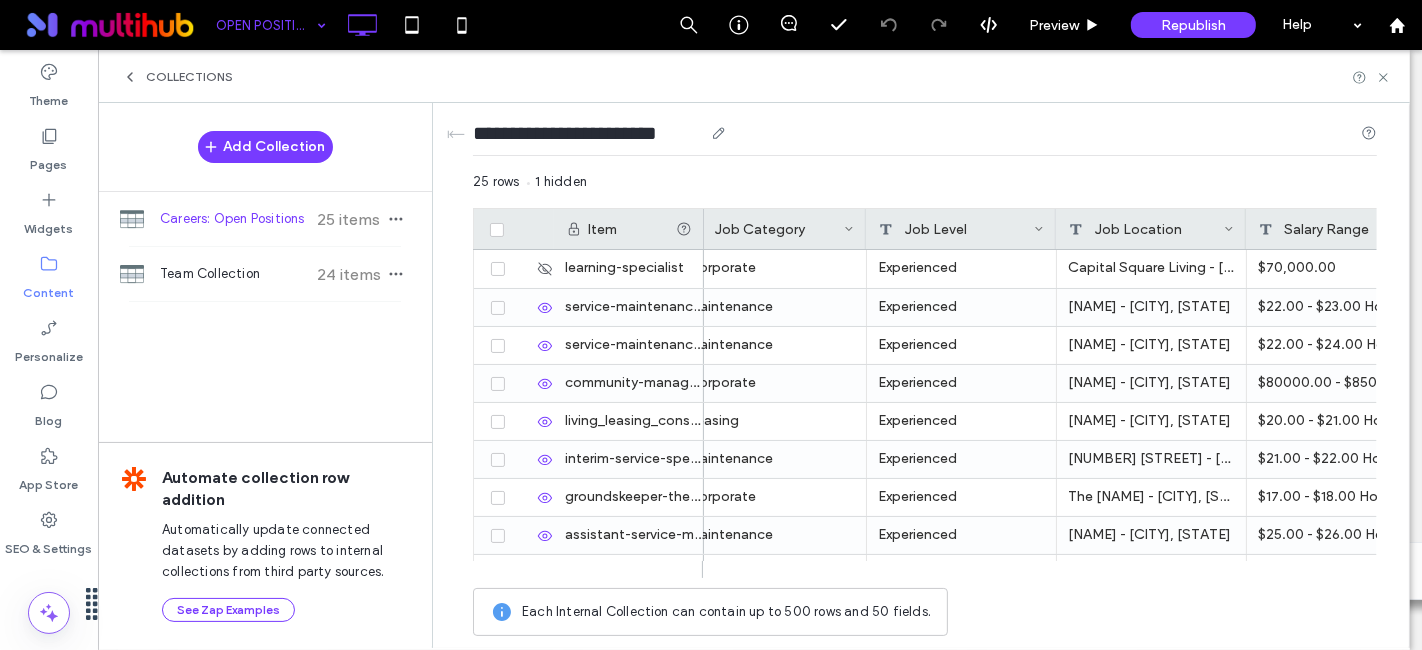 click on "**********" at bounding box center [925, 137] 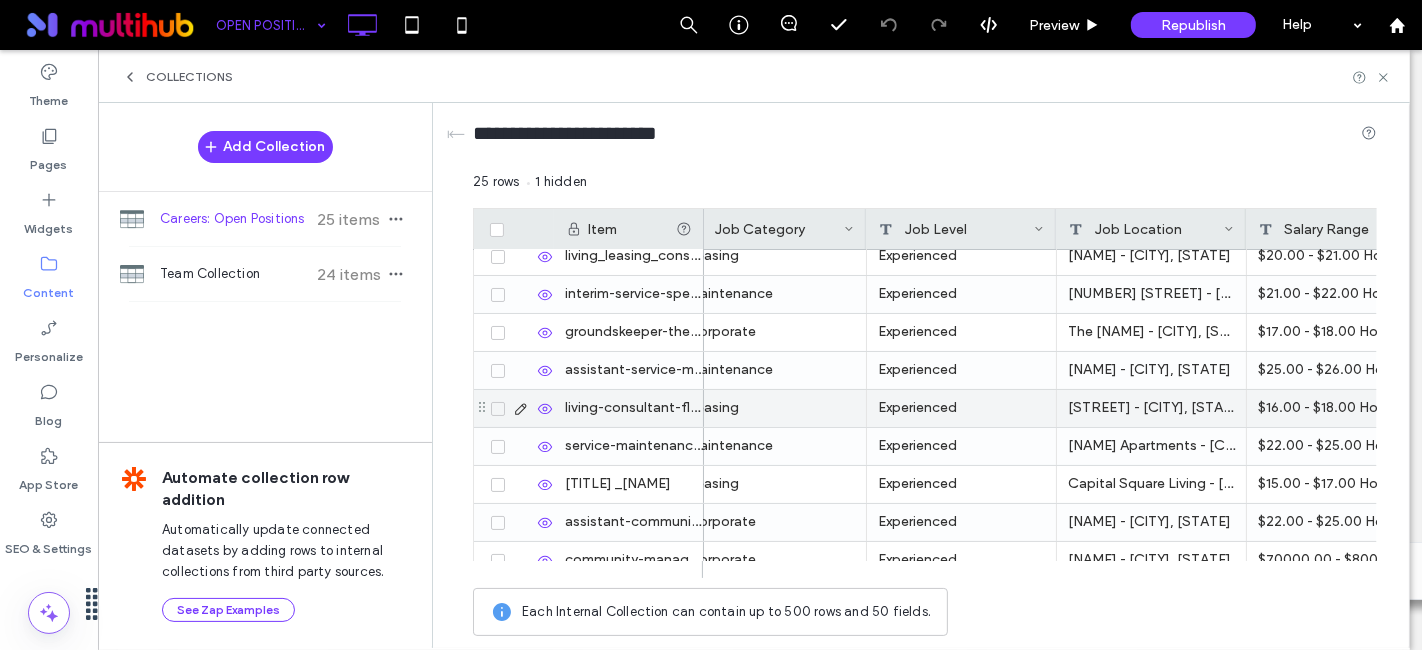 click at bounding box center (498, 409) 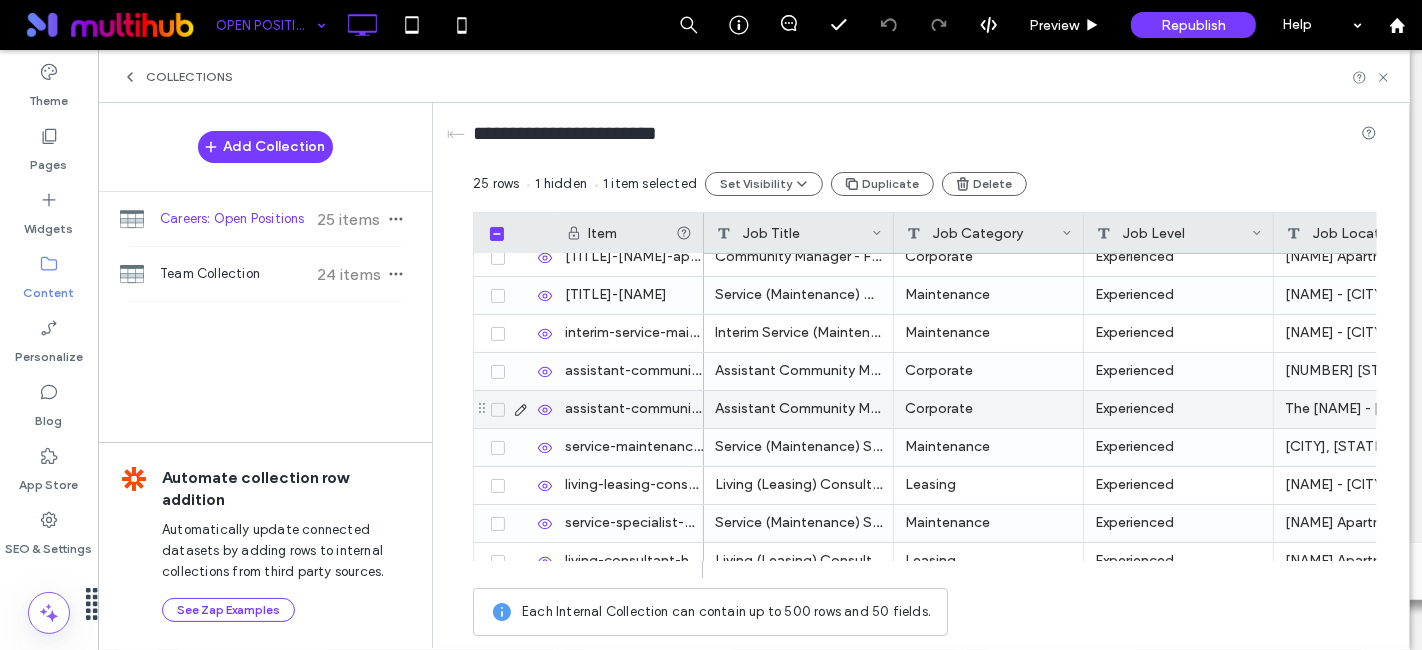 click 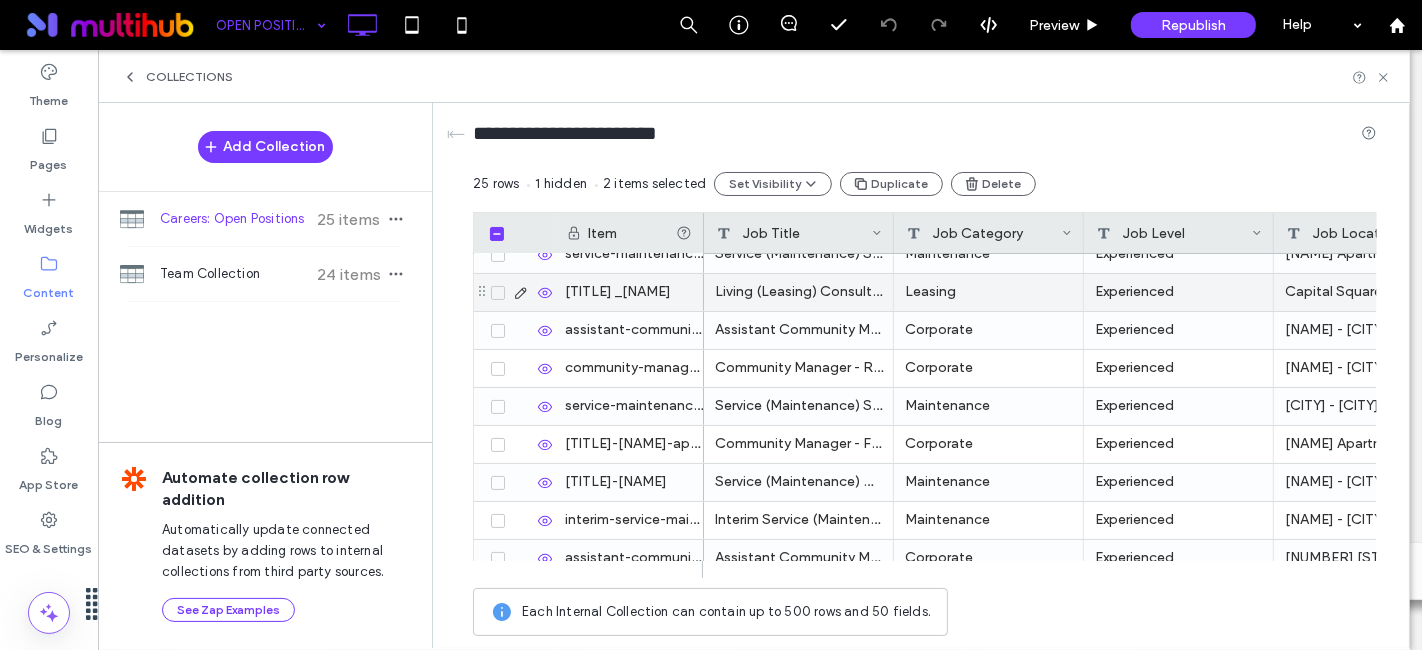scroll, scrollTop: 444, scrollLeft: 0, axis: vertical 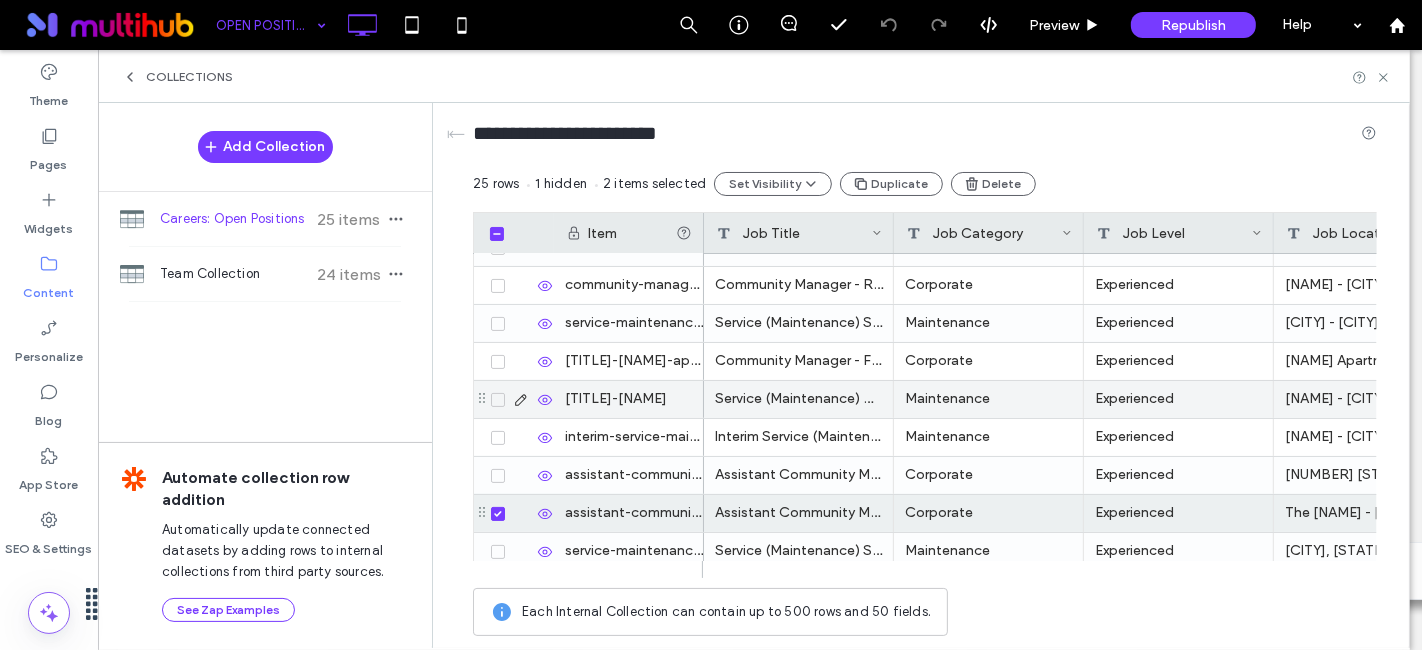 click 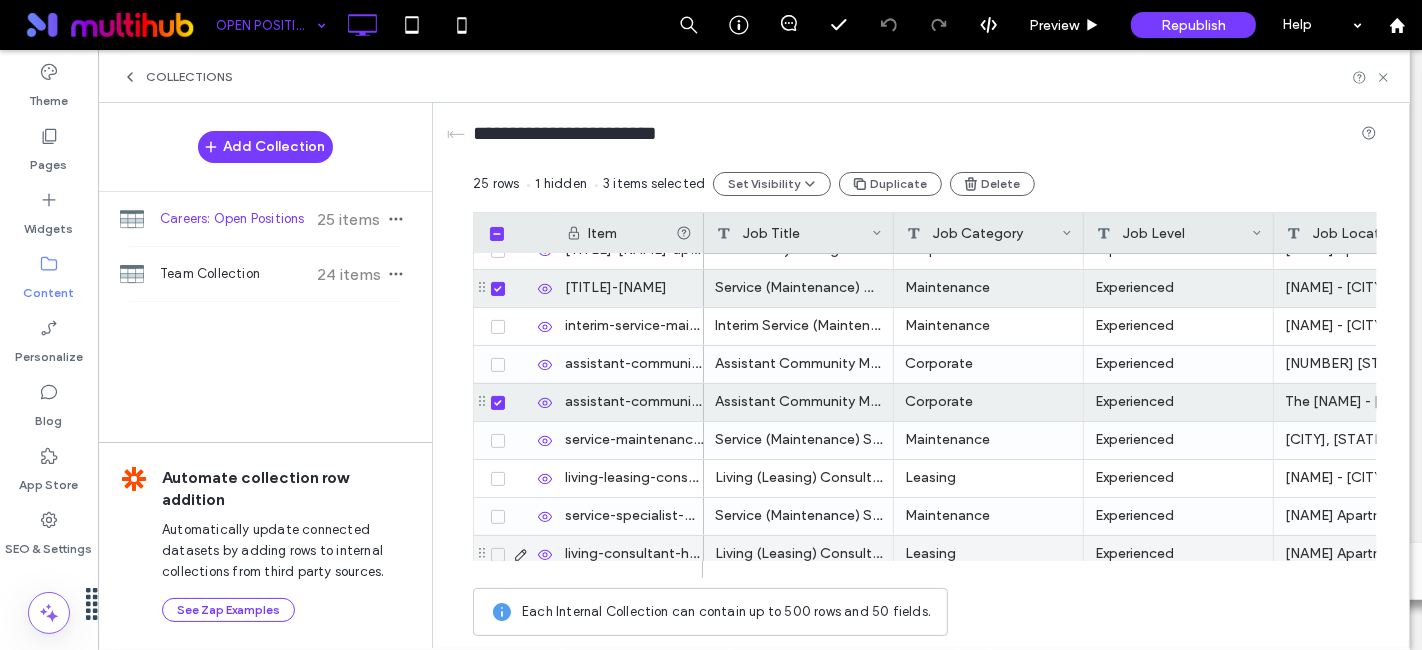 scroll, scrollTop: 679, scrollLeft: 0, axis: vertical 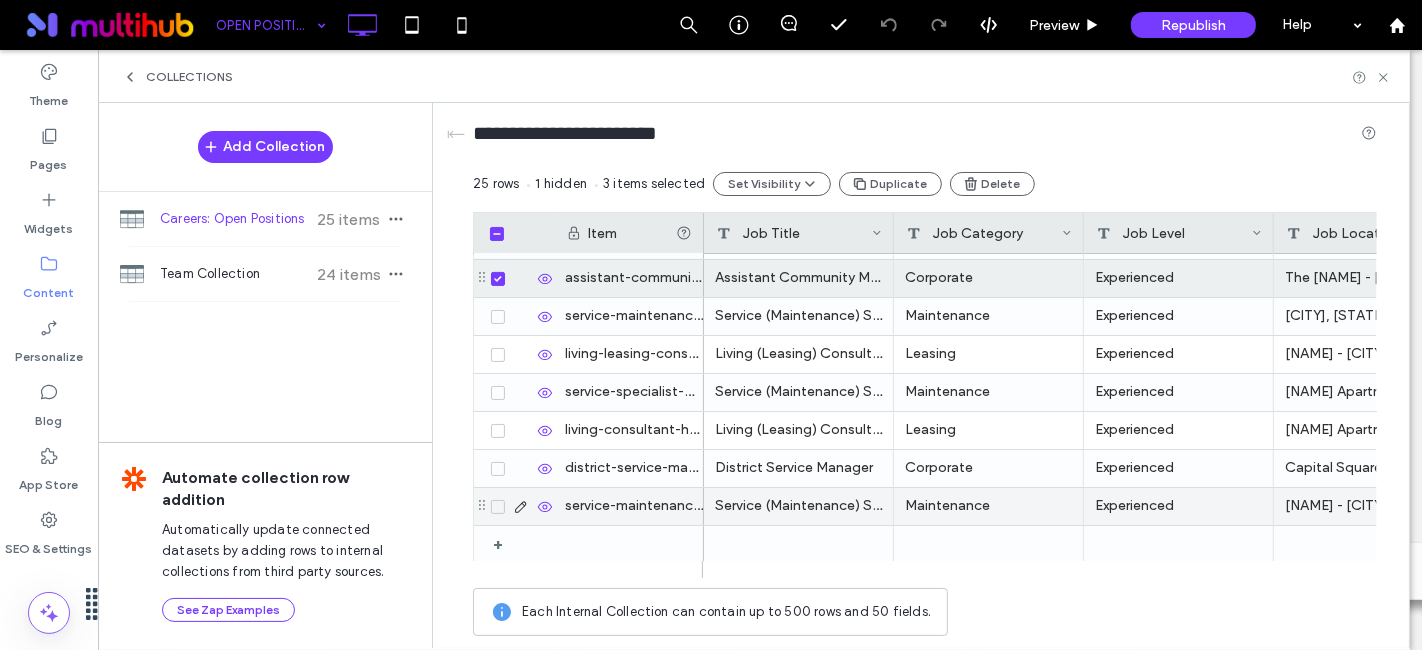 click 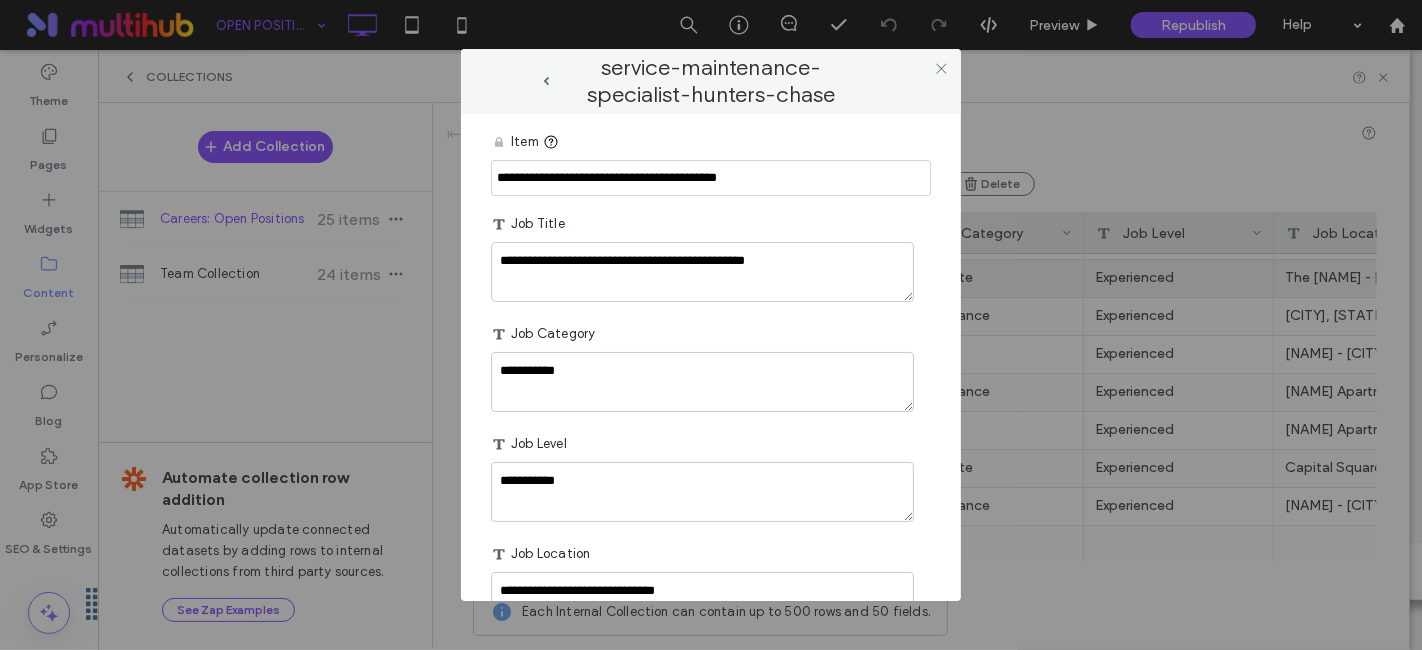 click on "**********" at bounding box center (711, 325) 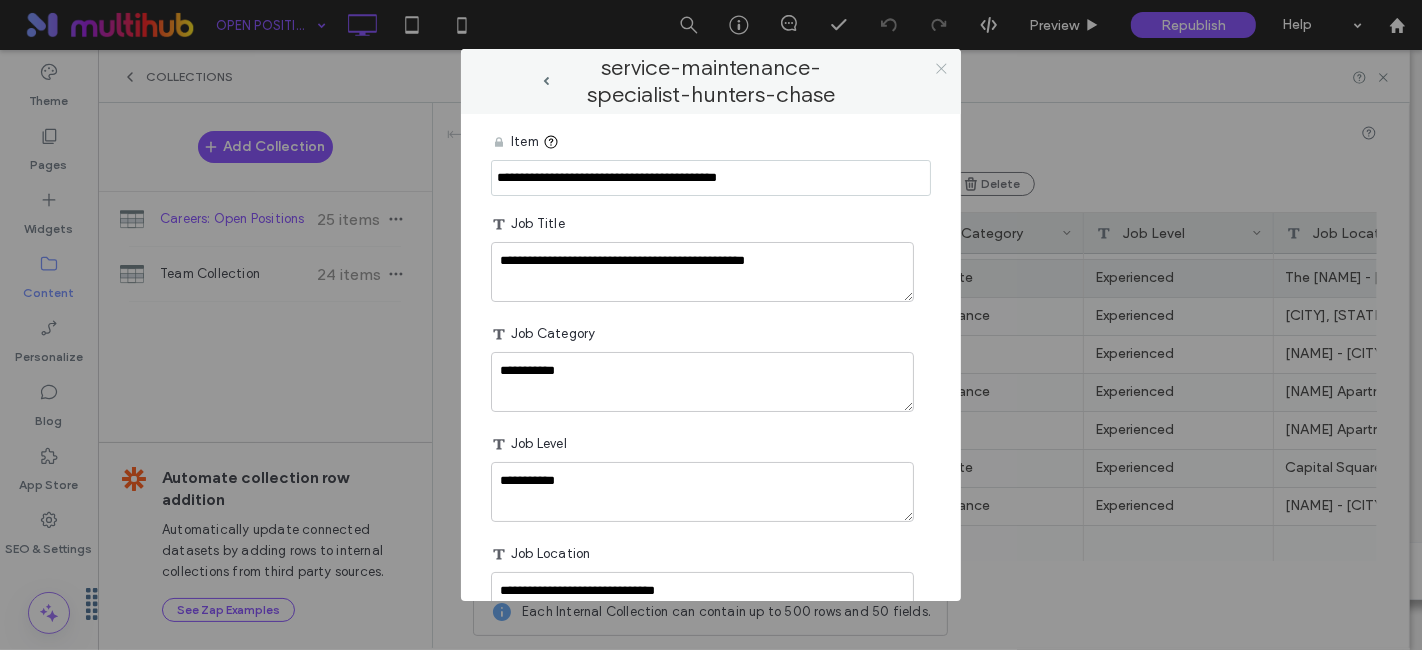 click 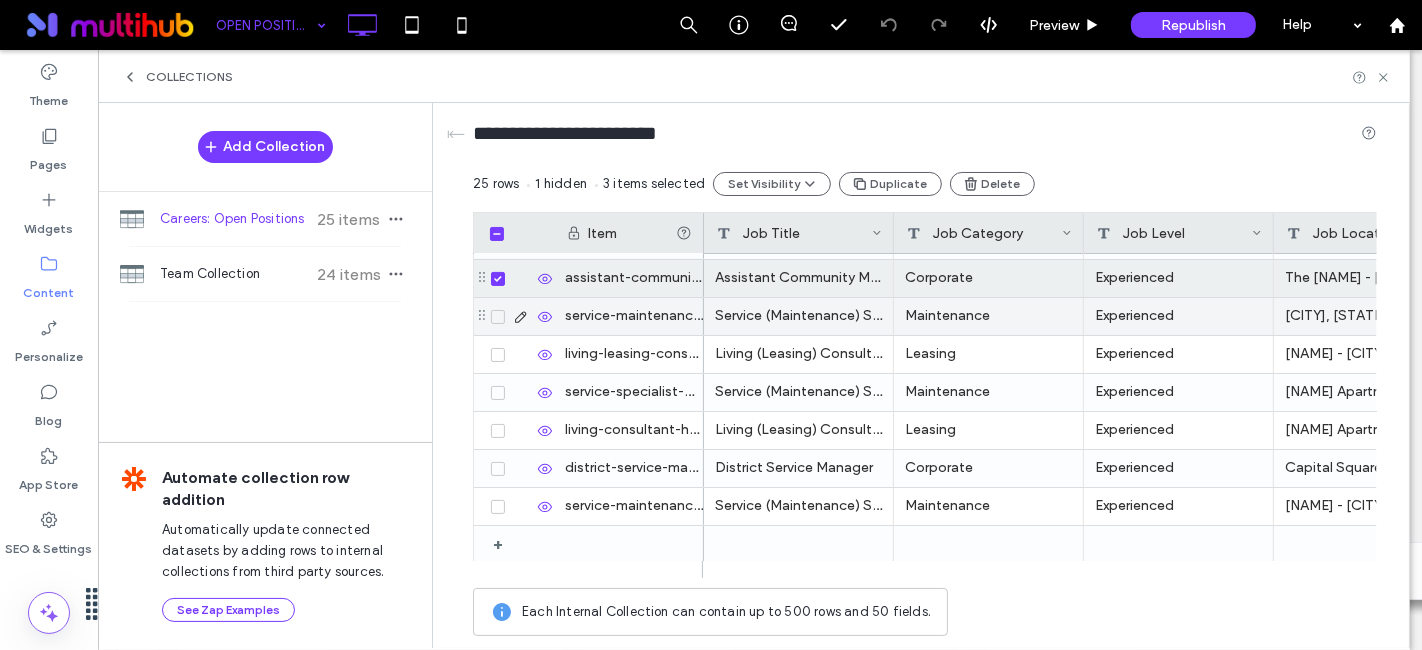 click 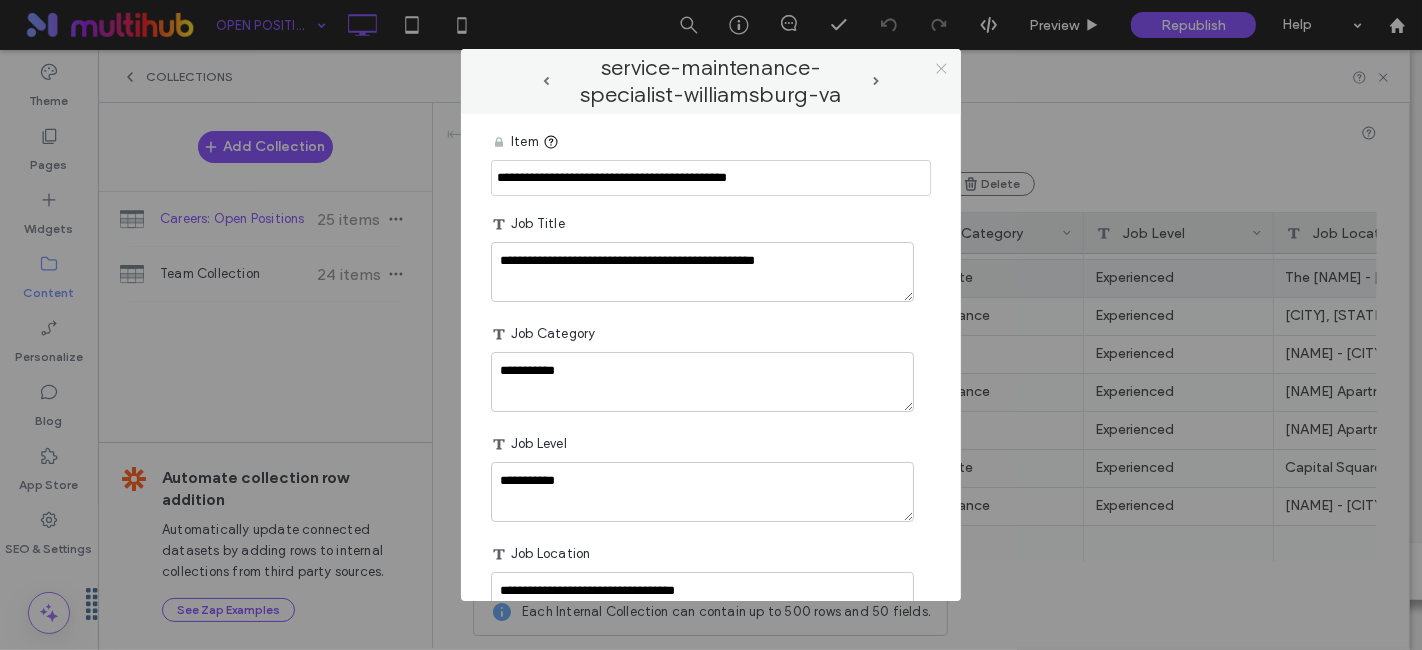 click 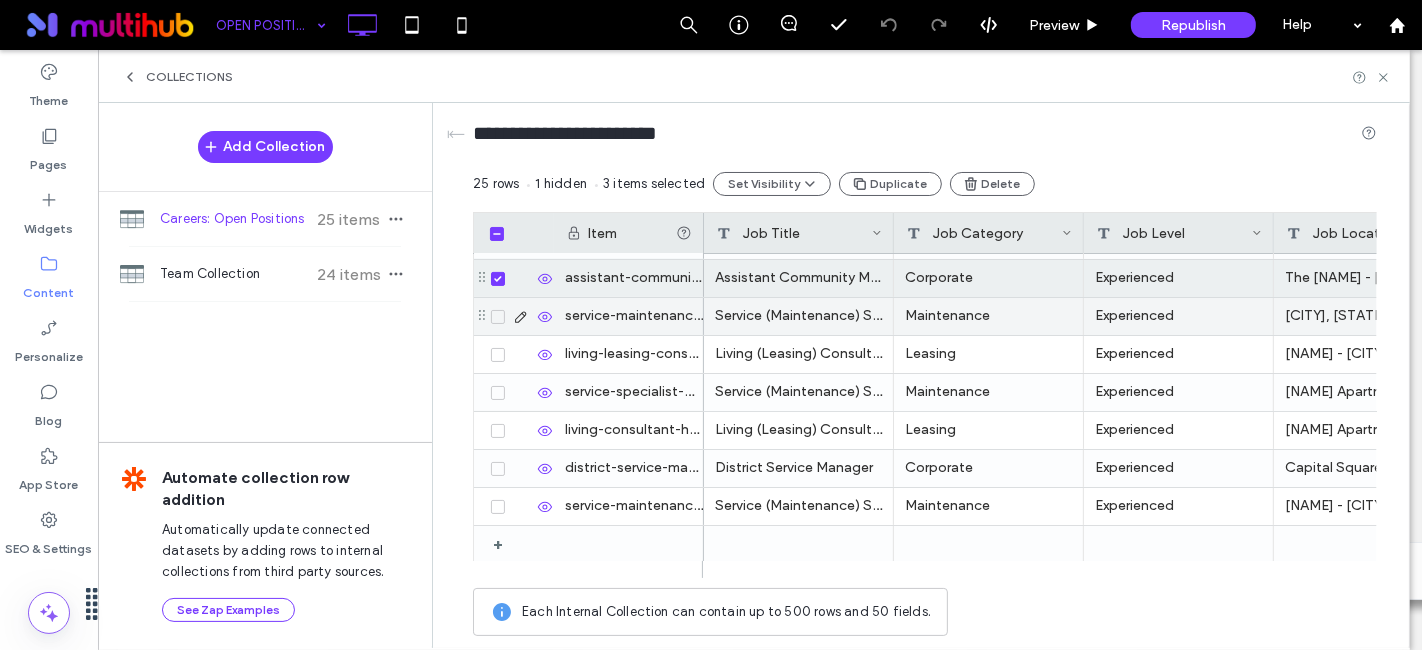 click 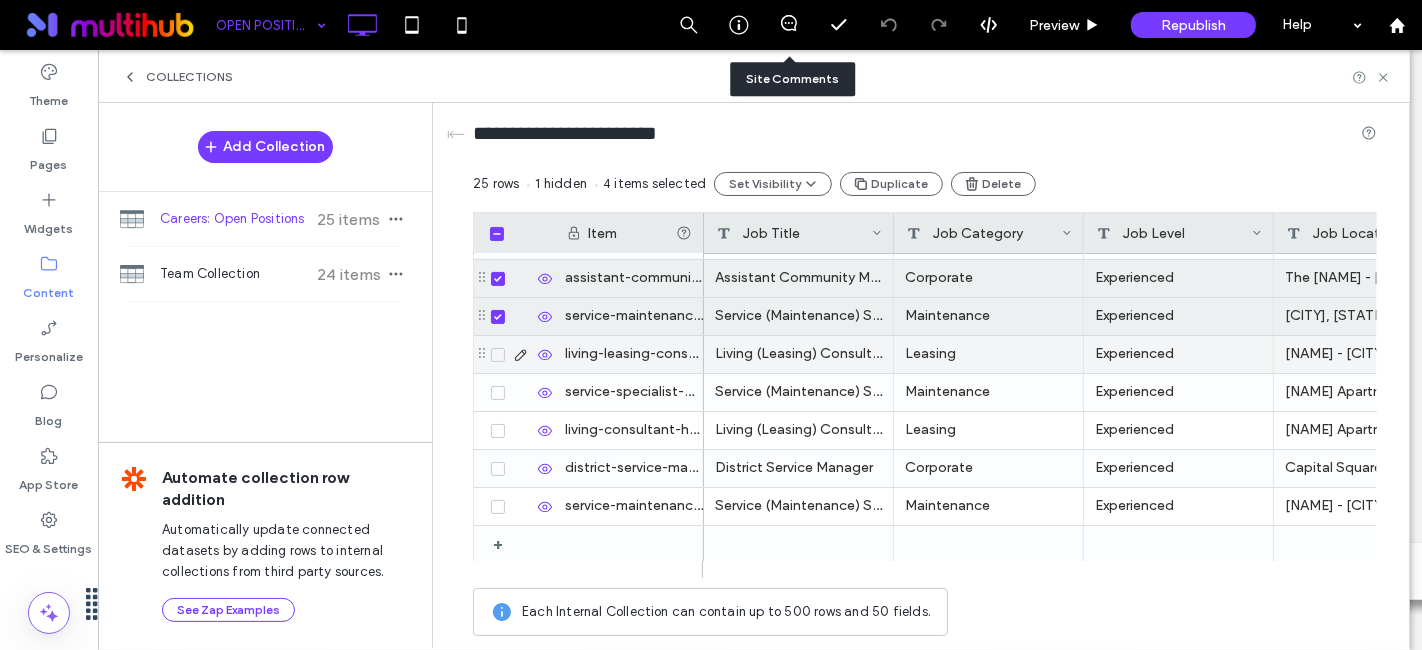 scroll, scrollTop: 243, scrollLeft: 0, axis: vertical 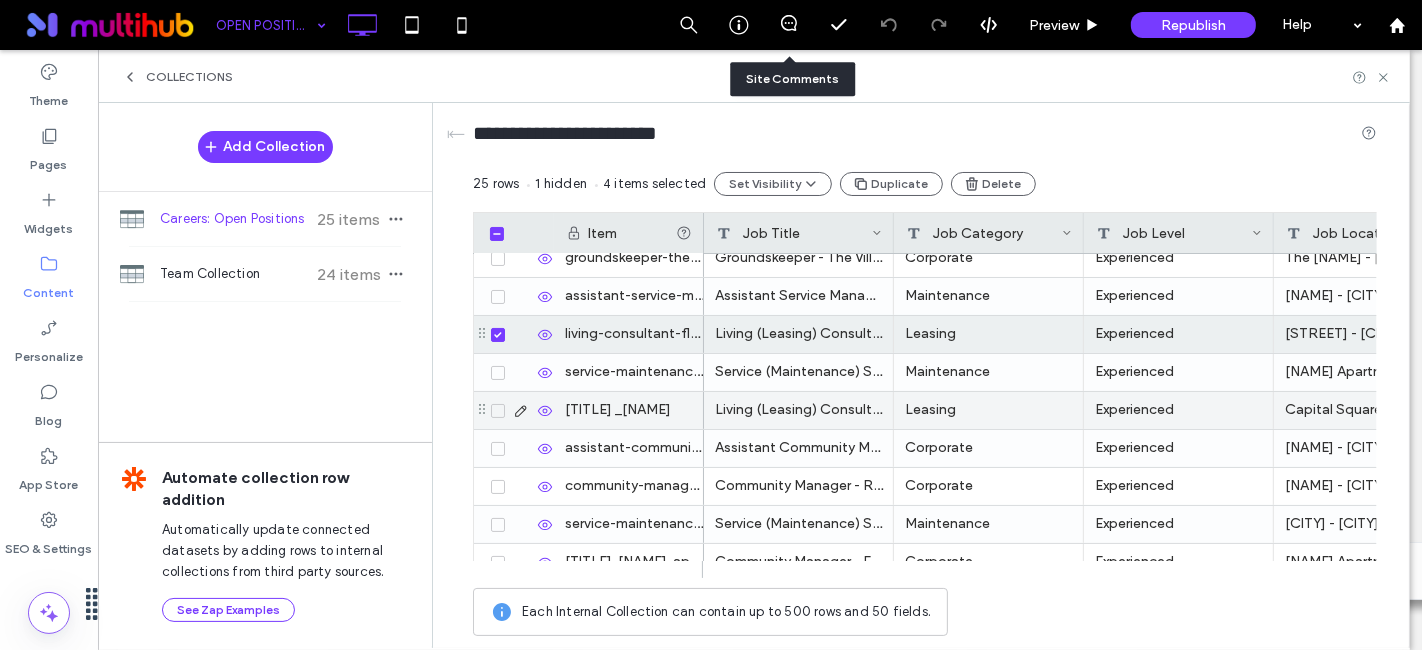 click at bounding box center [498, 411] 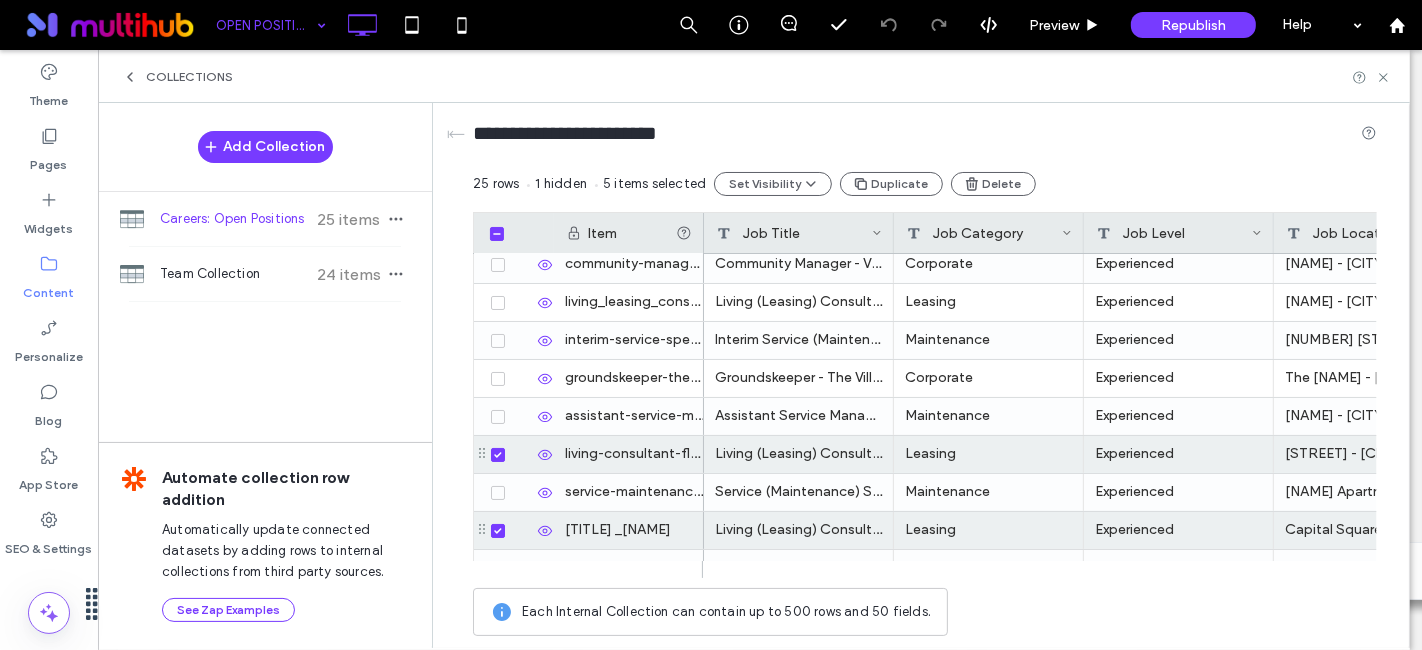 scroll, scrollTop: 234, scrollLeft: 0, axis: vertical 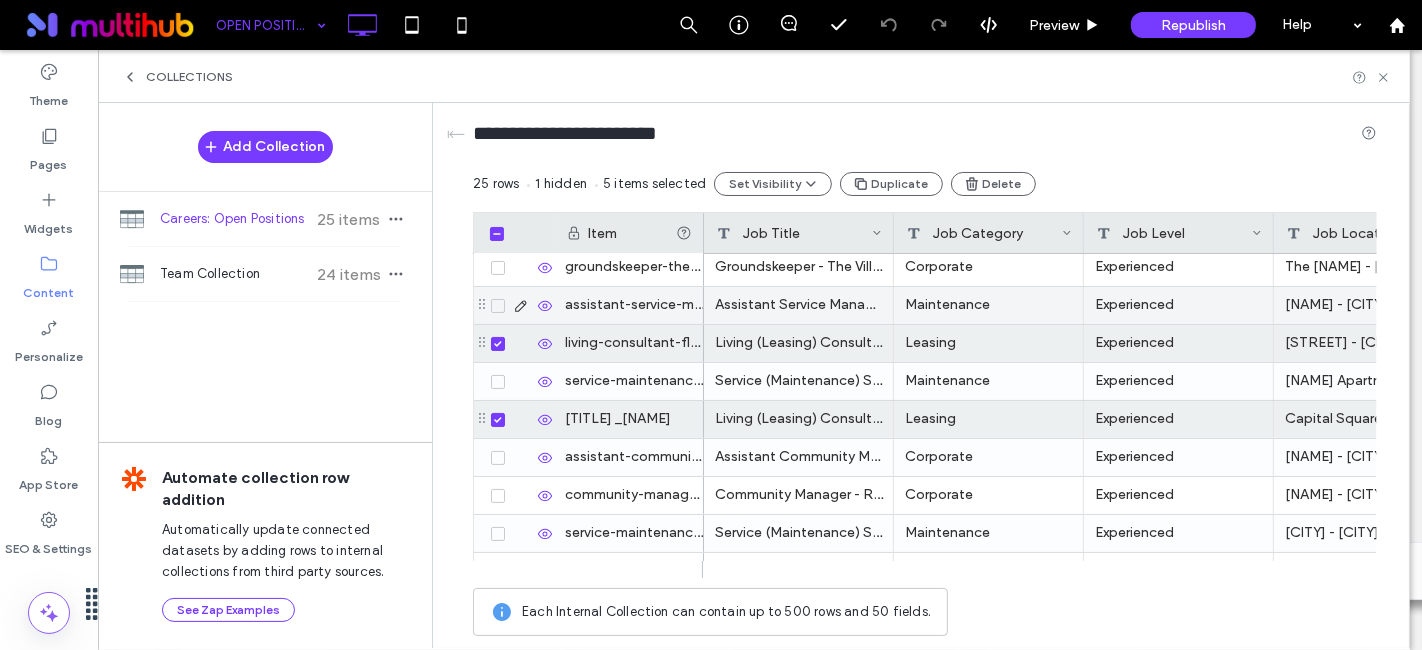 click 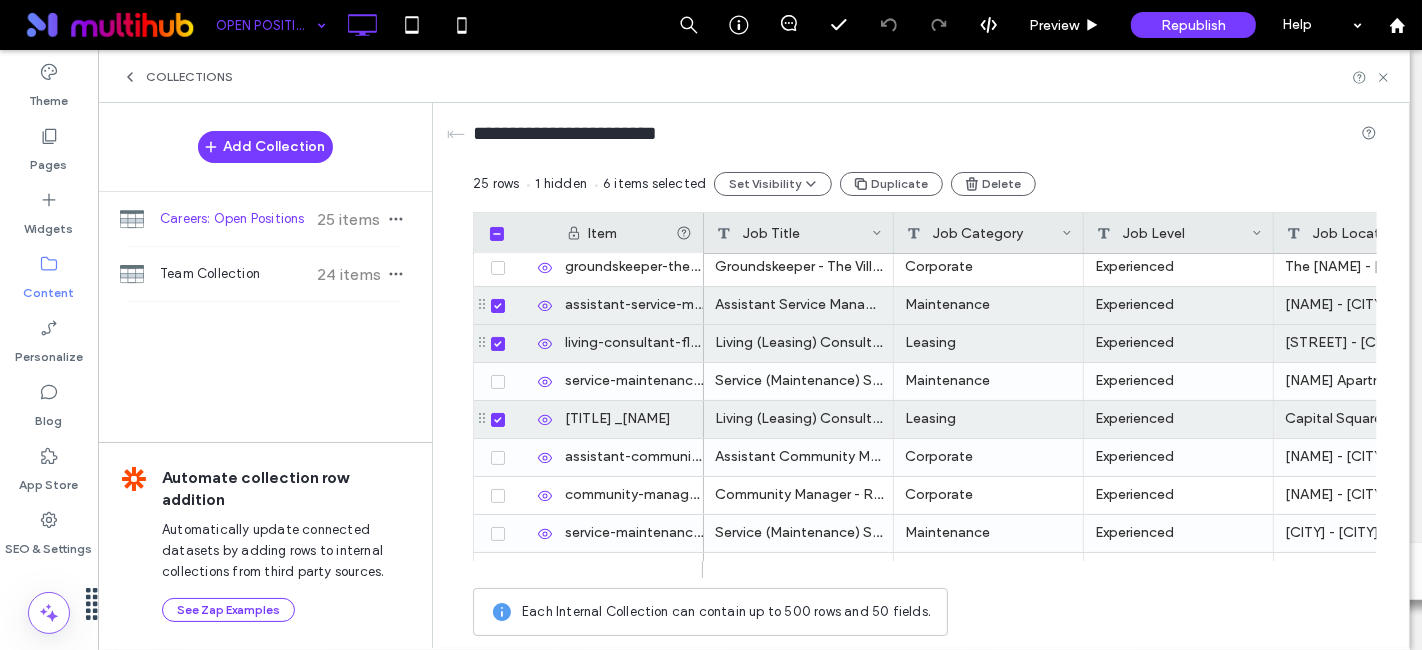 scroll, scrollTop: 0, scrollLeft: 0, axis: both 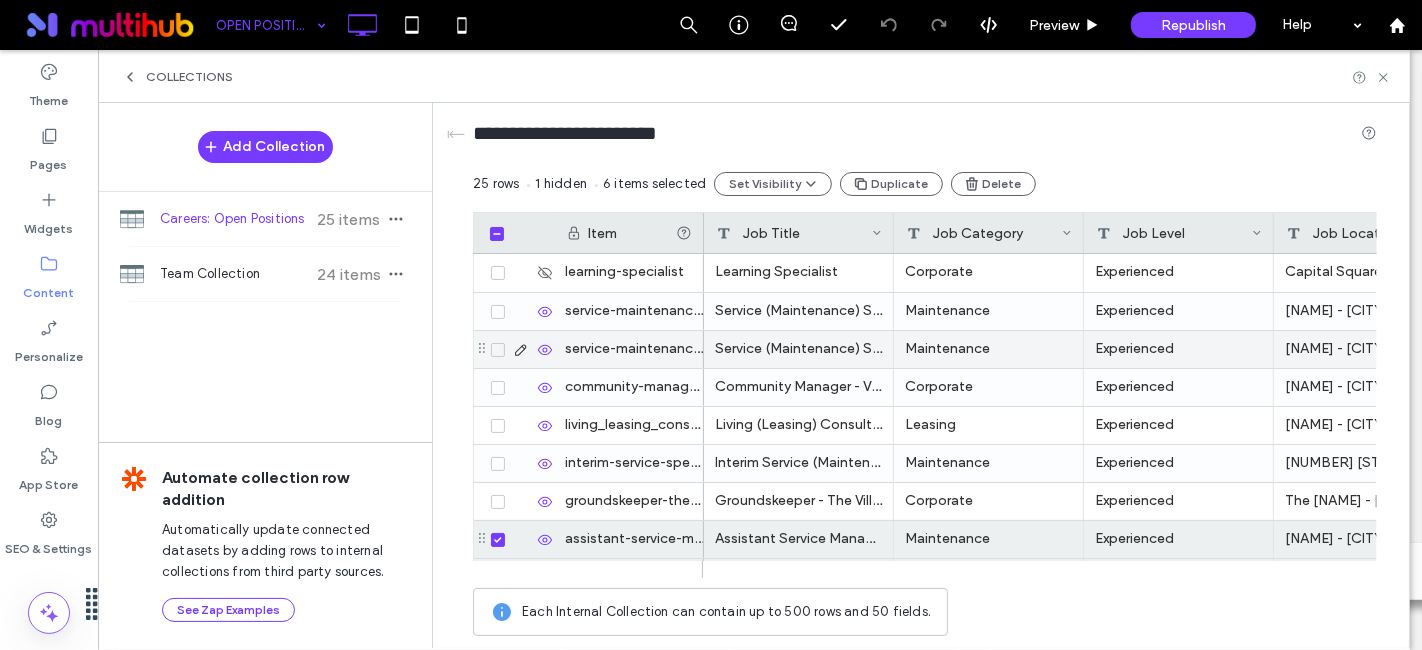 click 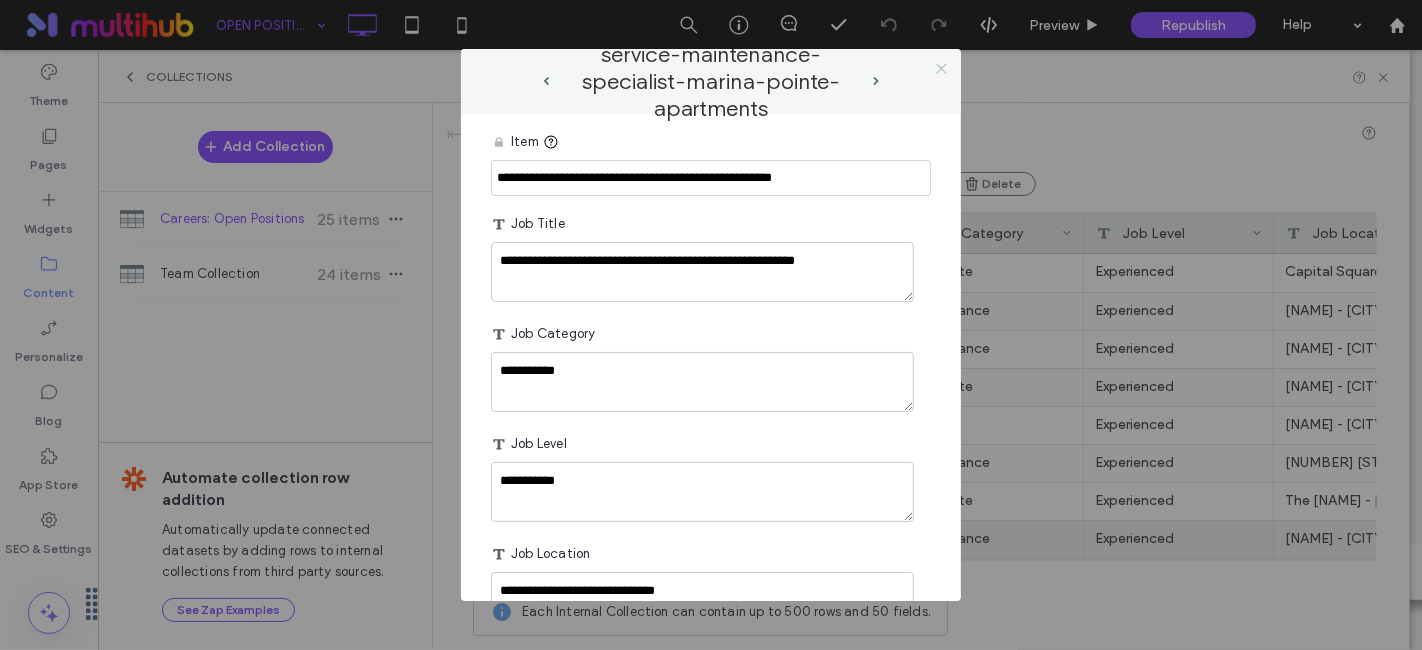 click 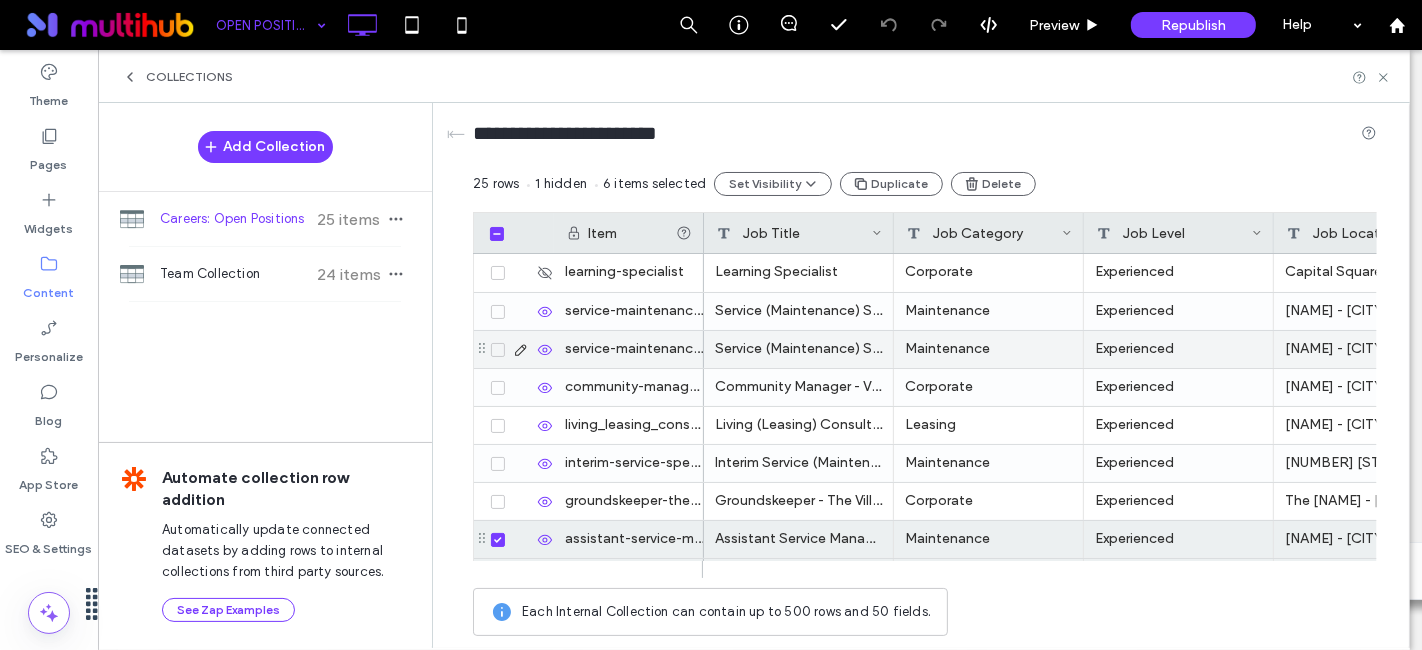 click 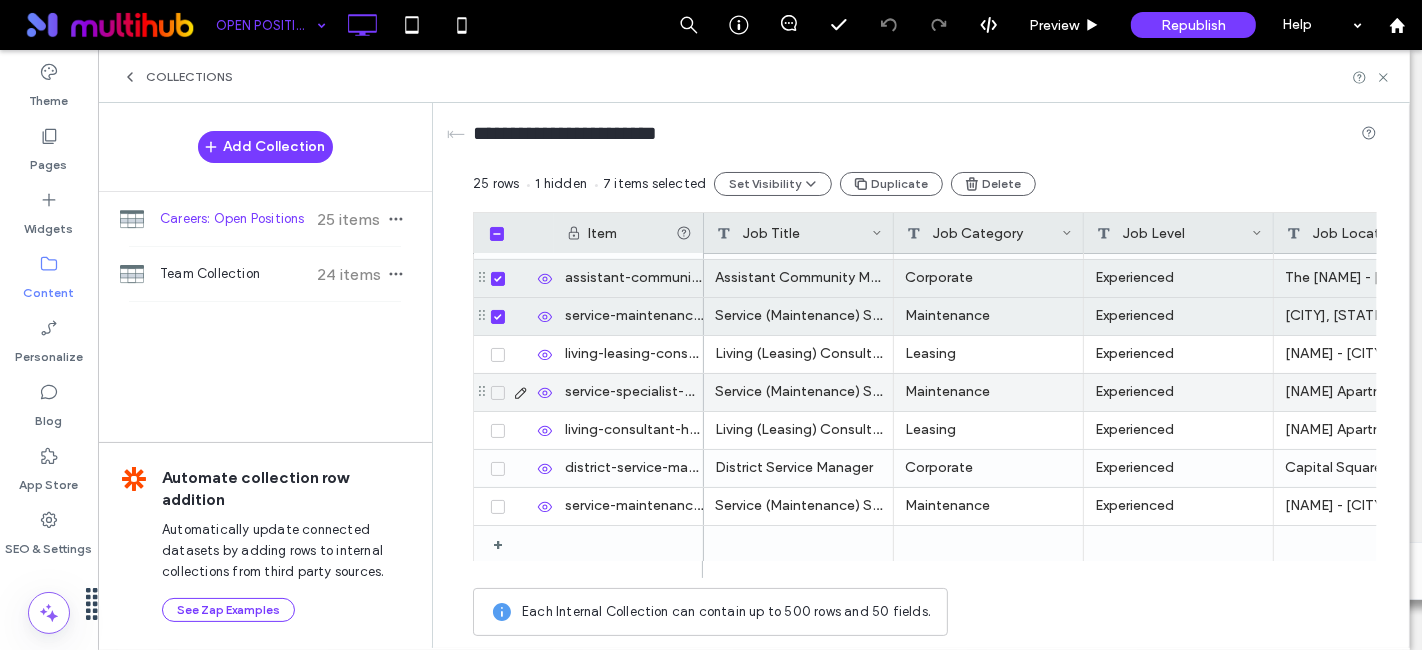 scroll, scrollTop: 568, scrollLeft: 0, axis: vertical 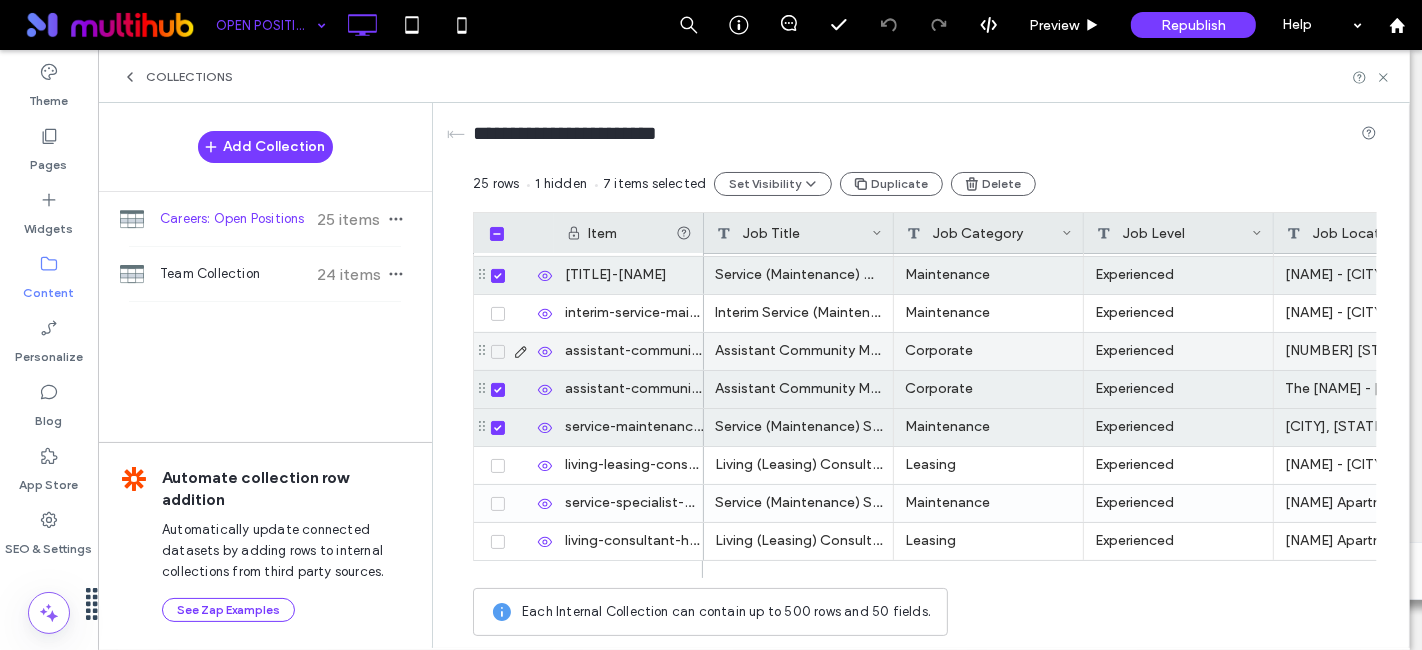 click 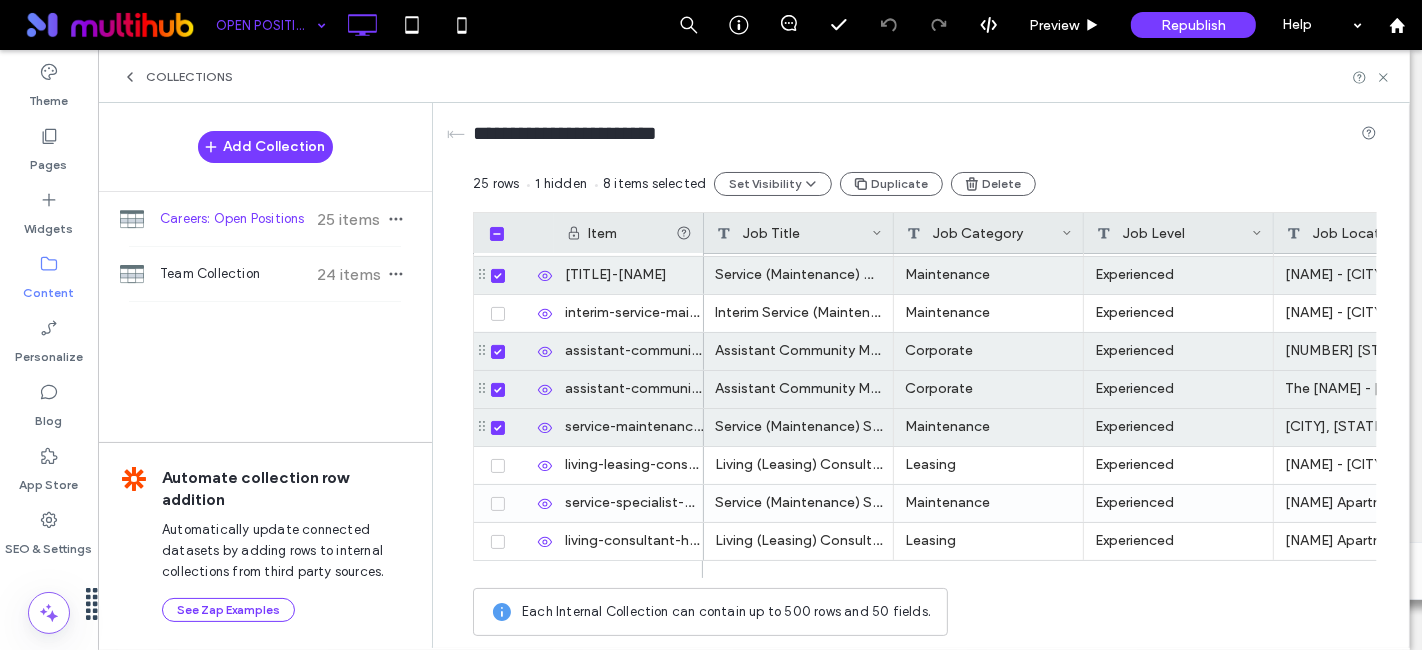 scroll, scrollTop: 54, scrollLeft: 0, axis: vertical 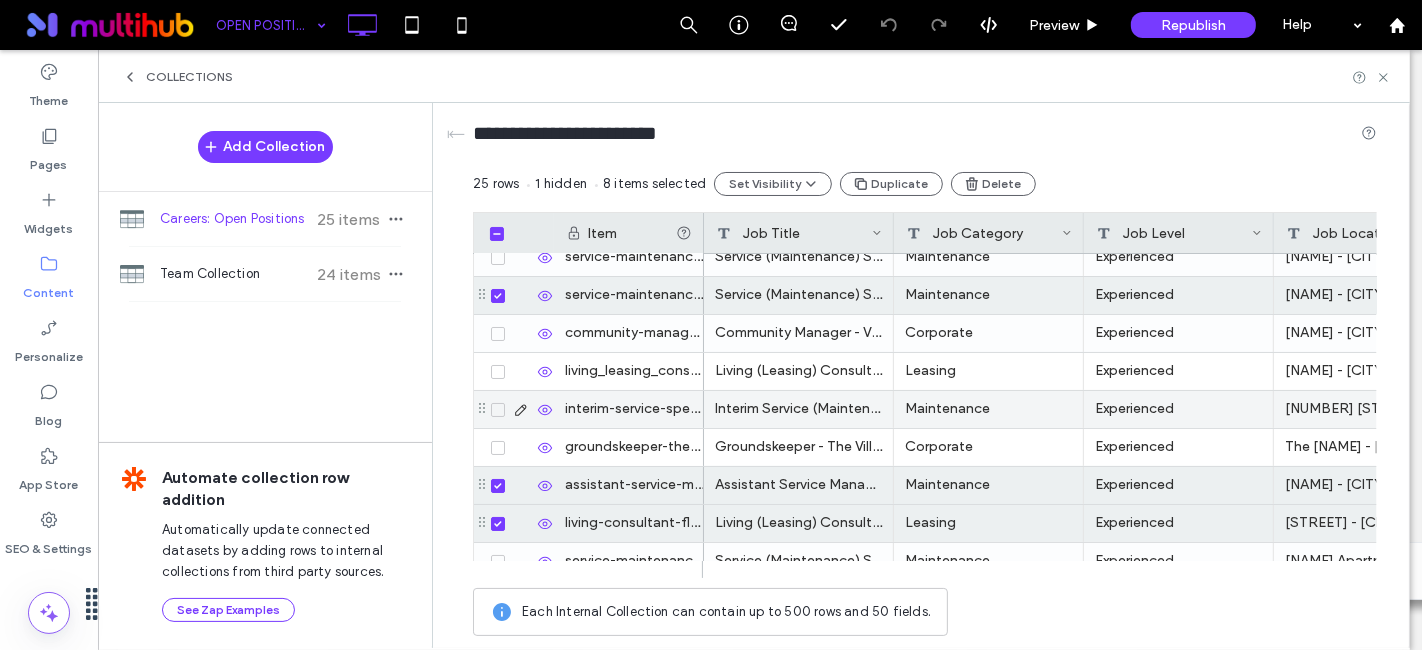 click 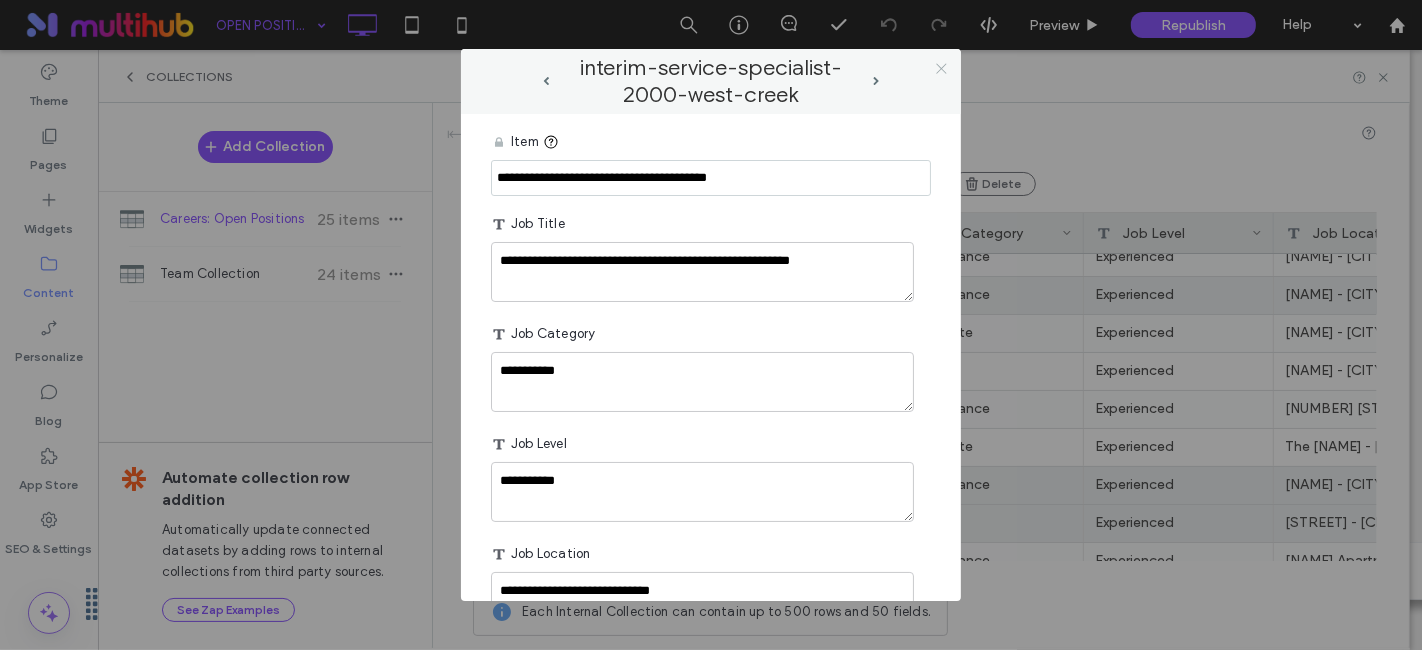 click 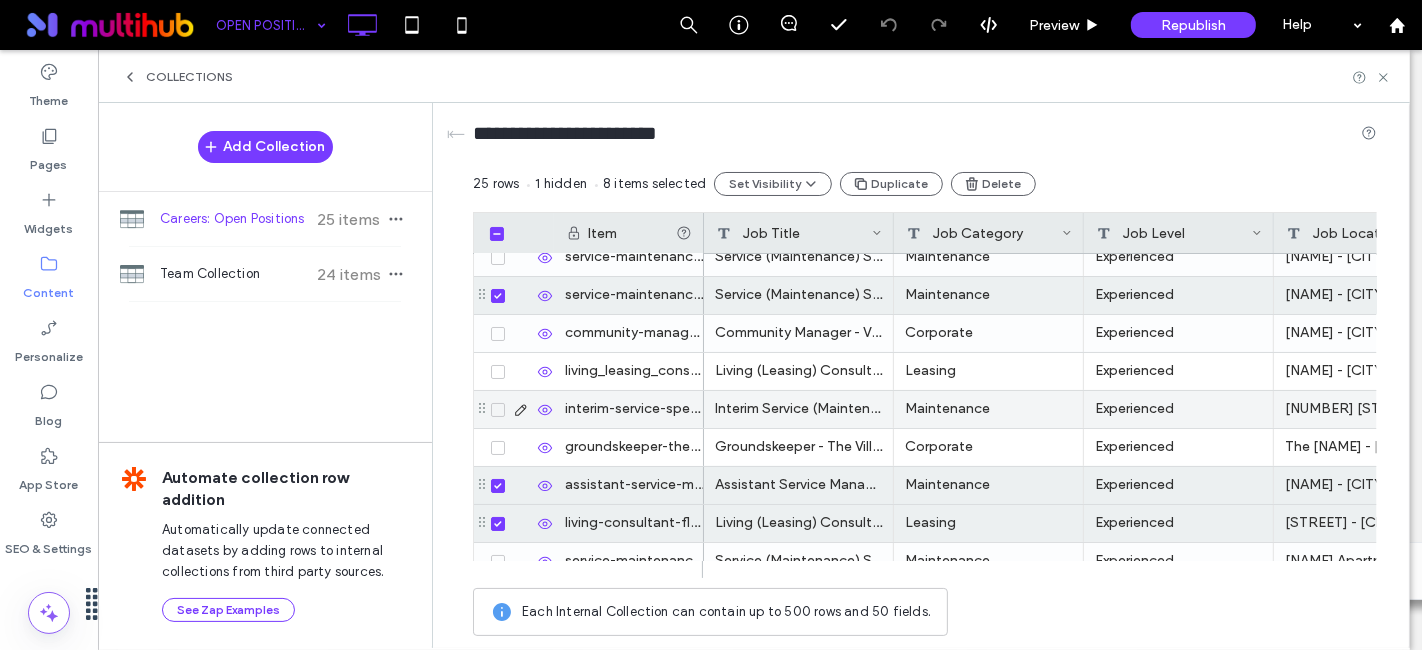 click 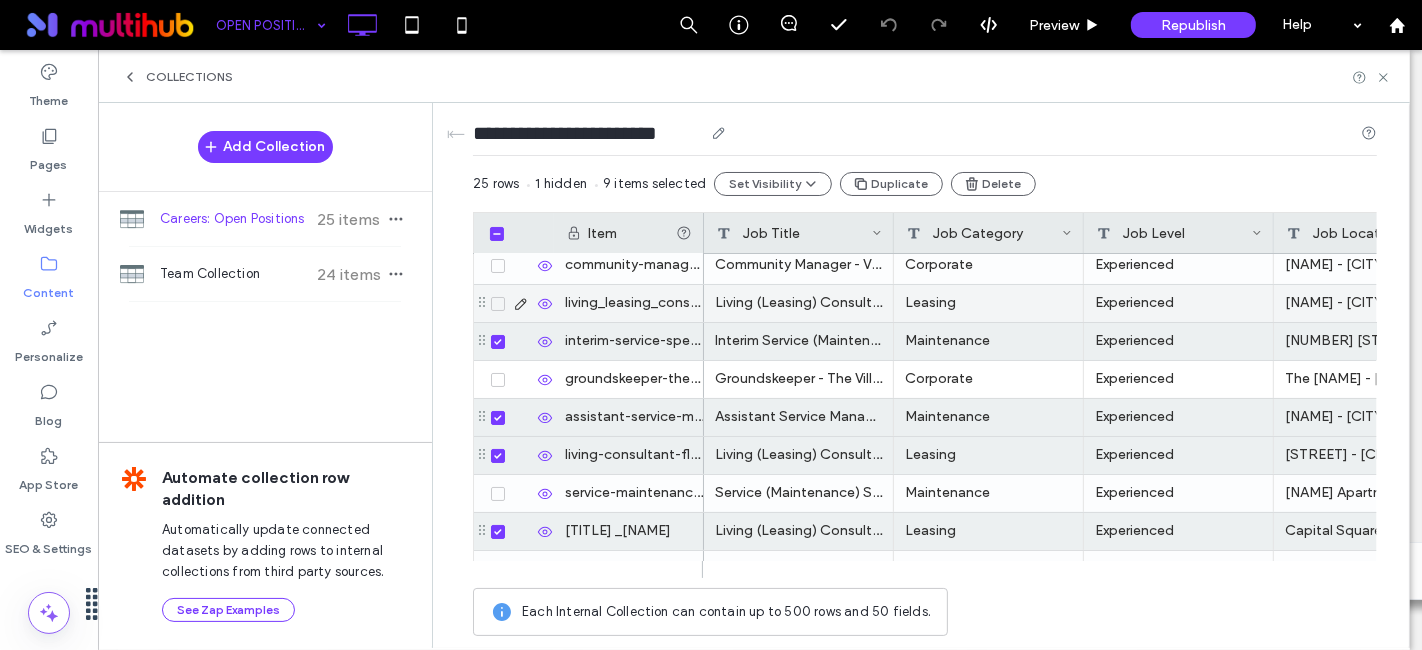 scroll, scrollTop: 0, scrollLeft: 0, axis: both 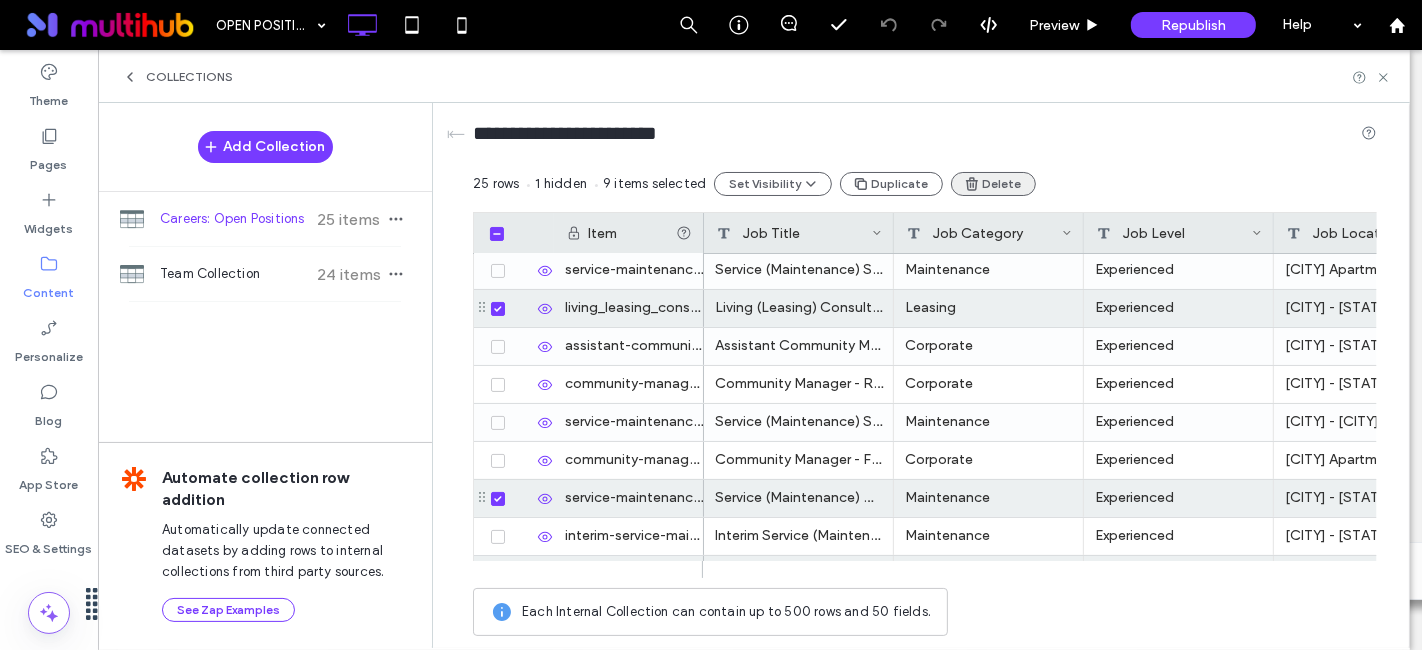 click on "Delete" at bounding box center (993, 184) 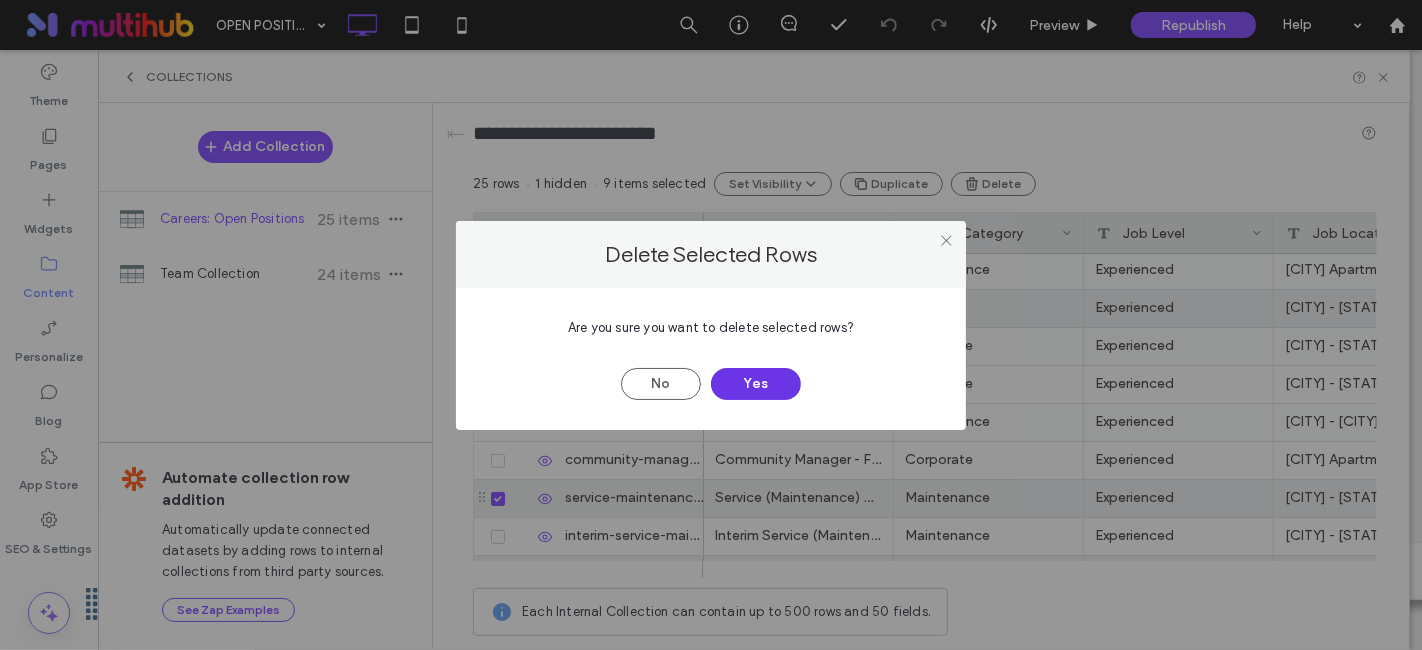 click on "Yes" at bounding box center (756, 384) 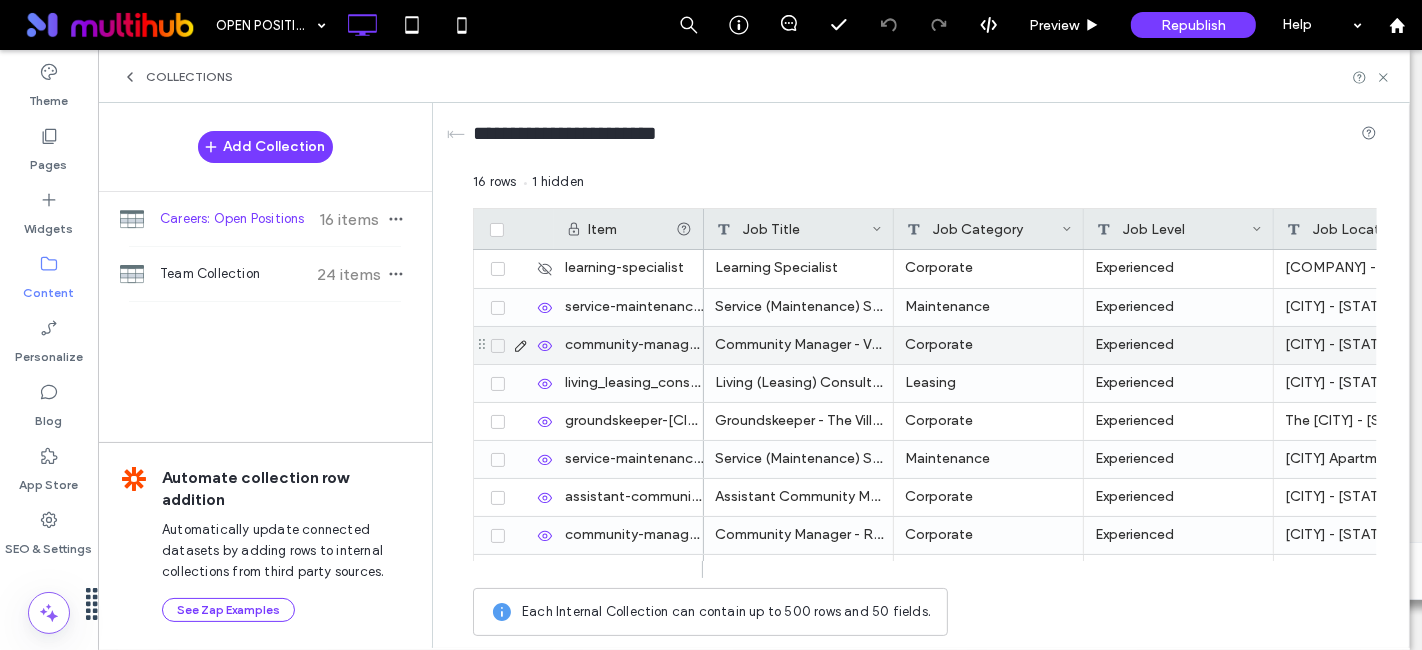 scroll, scrollTop: 332, scrollLeft: 0, axis: vertical 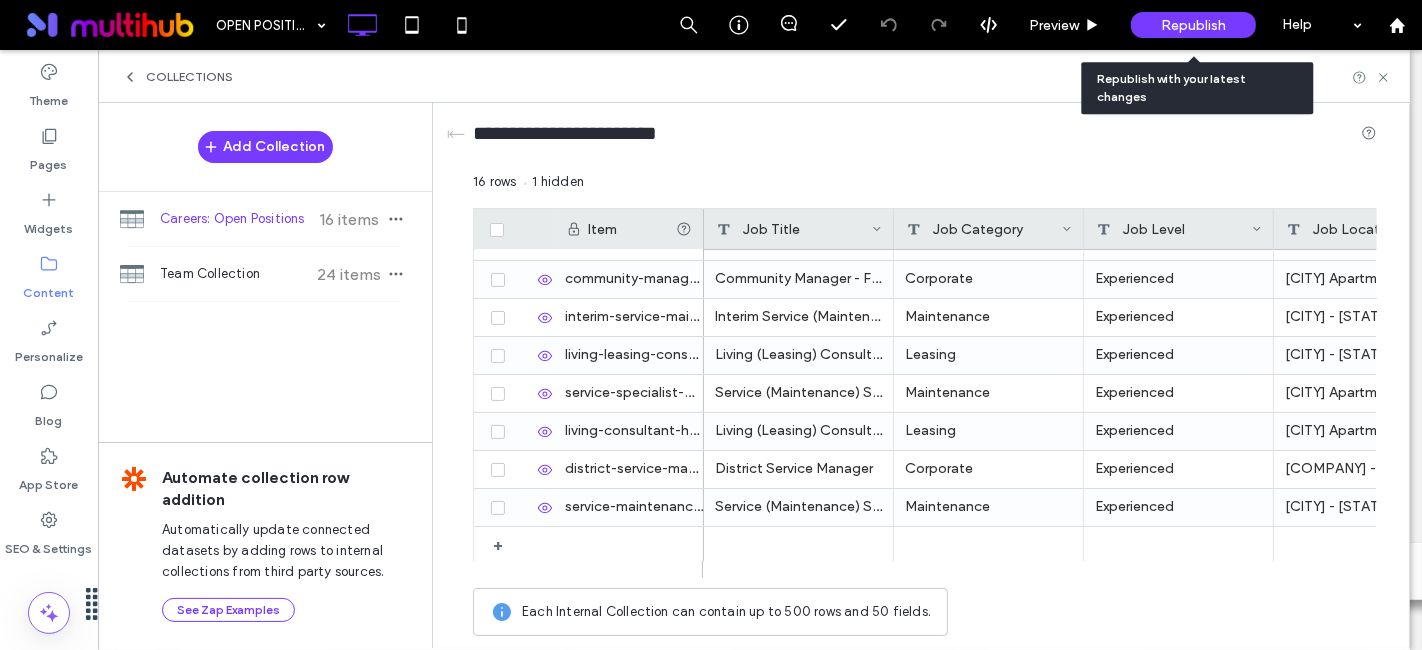 click on "Republish" at bounding box center [1193, 25] 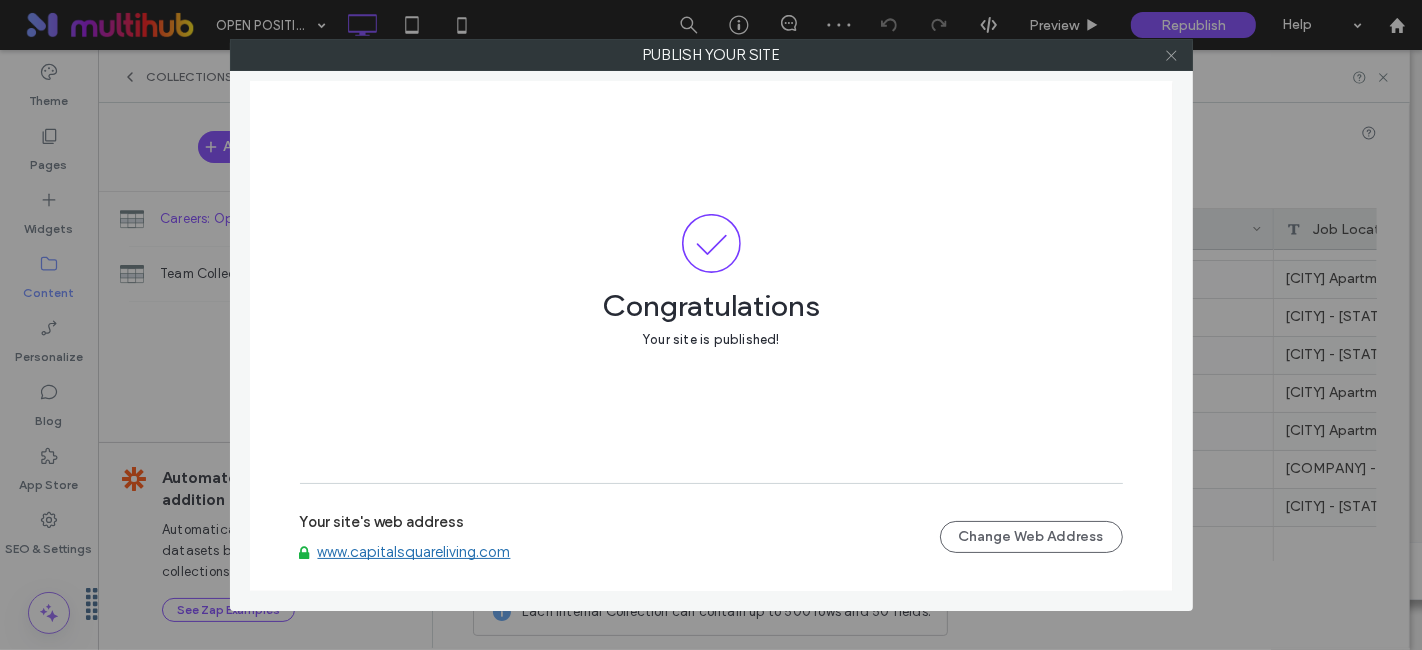 click 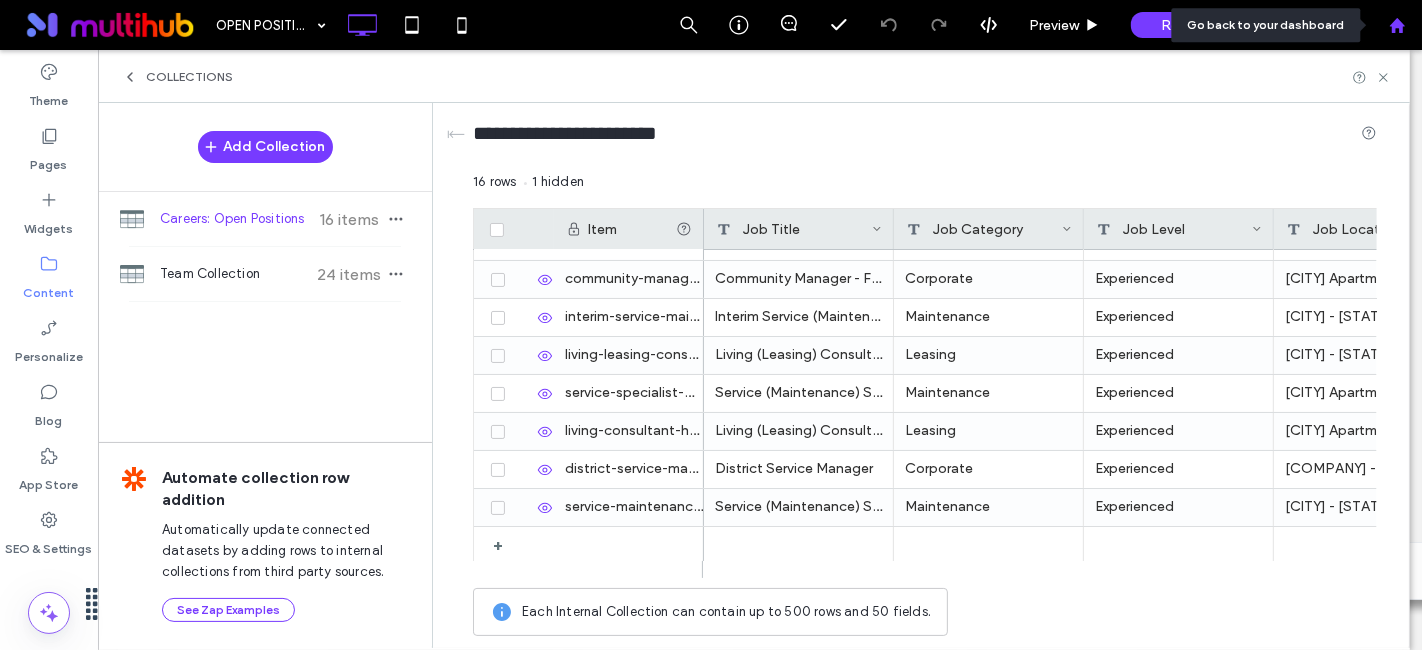 click 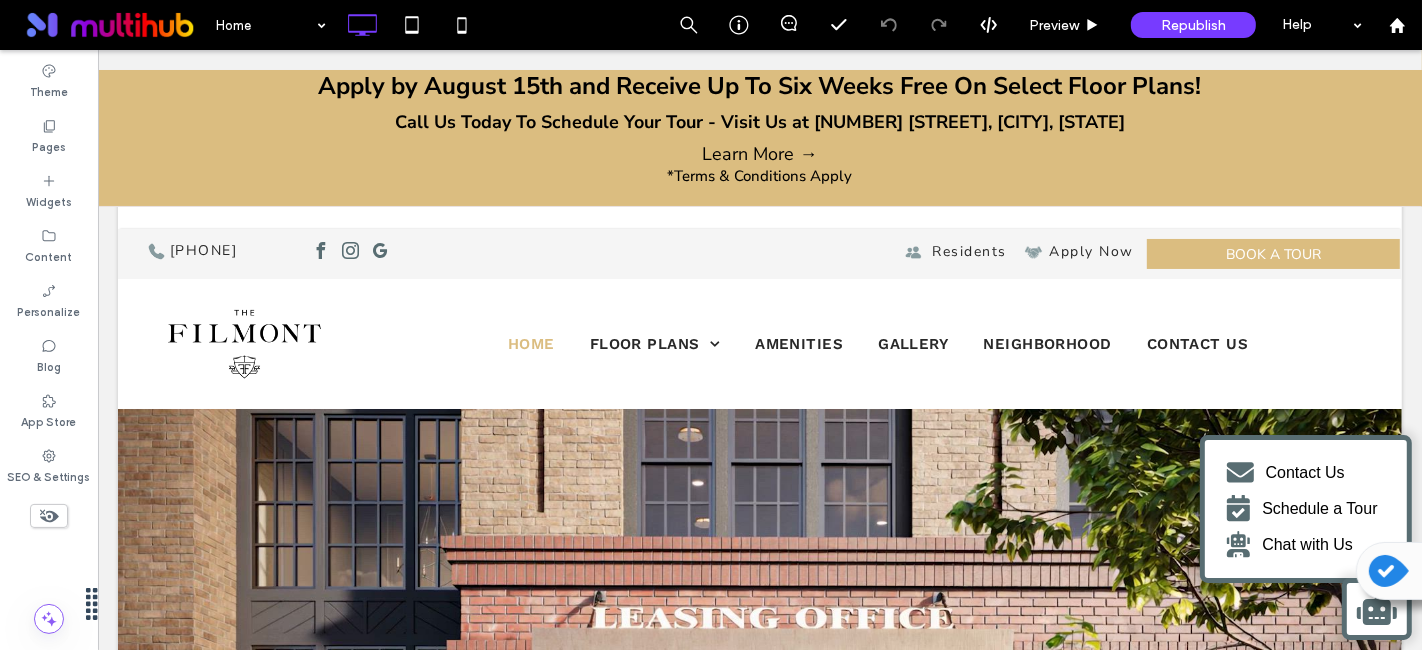 scroll, scrollTop: 0, scrollLeft: 0, axis: both 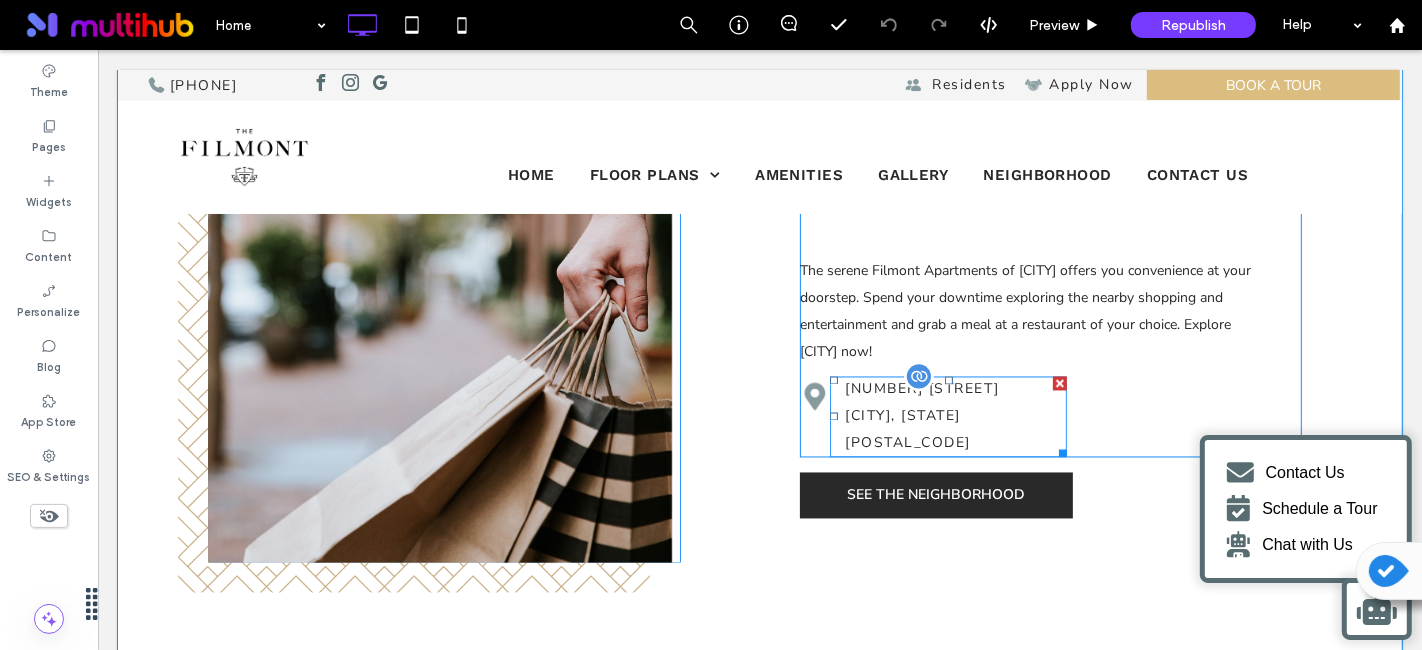 click on "3389 Endeavor Lane Vestavia Hills, AL 35242" at bounding box center (947, 417) 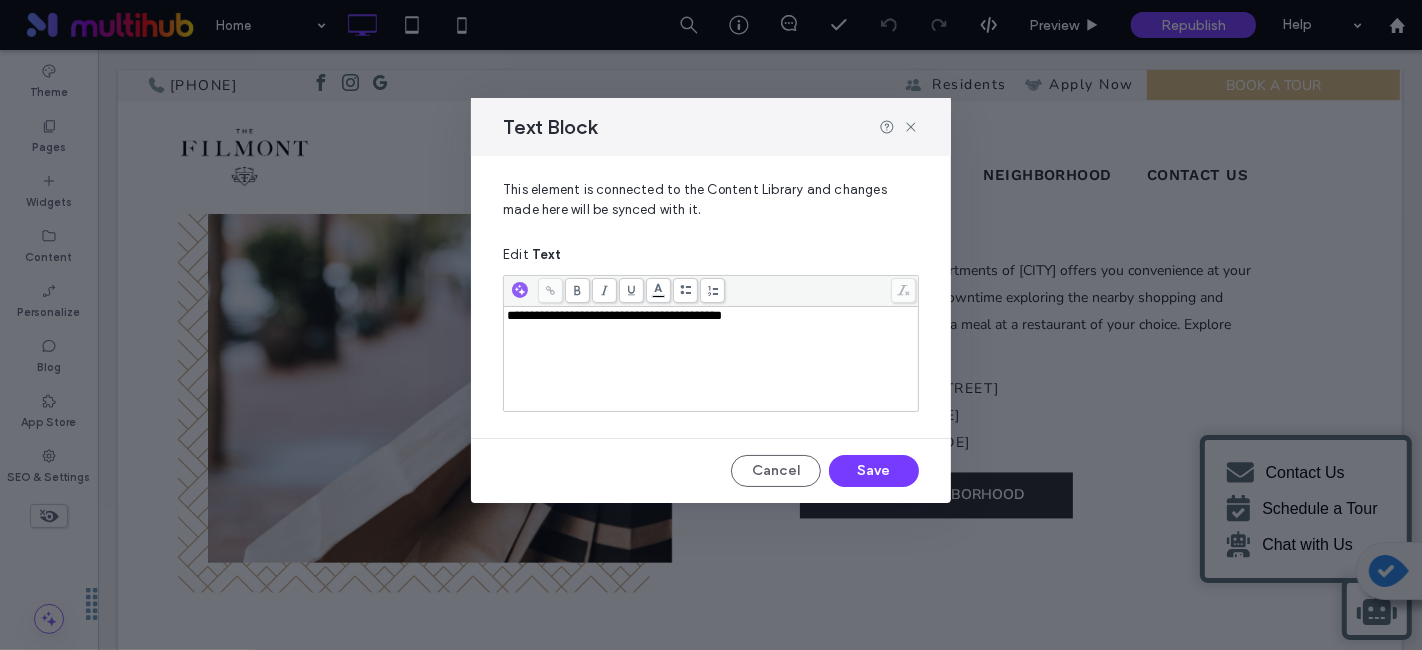 click on "Text Block" at bounding box center (711, 127) 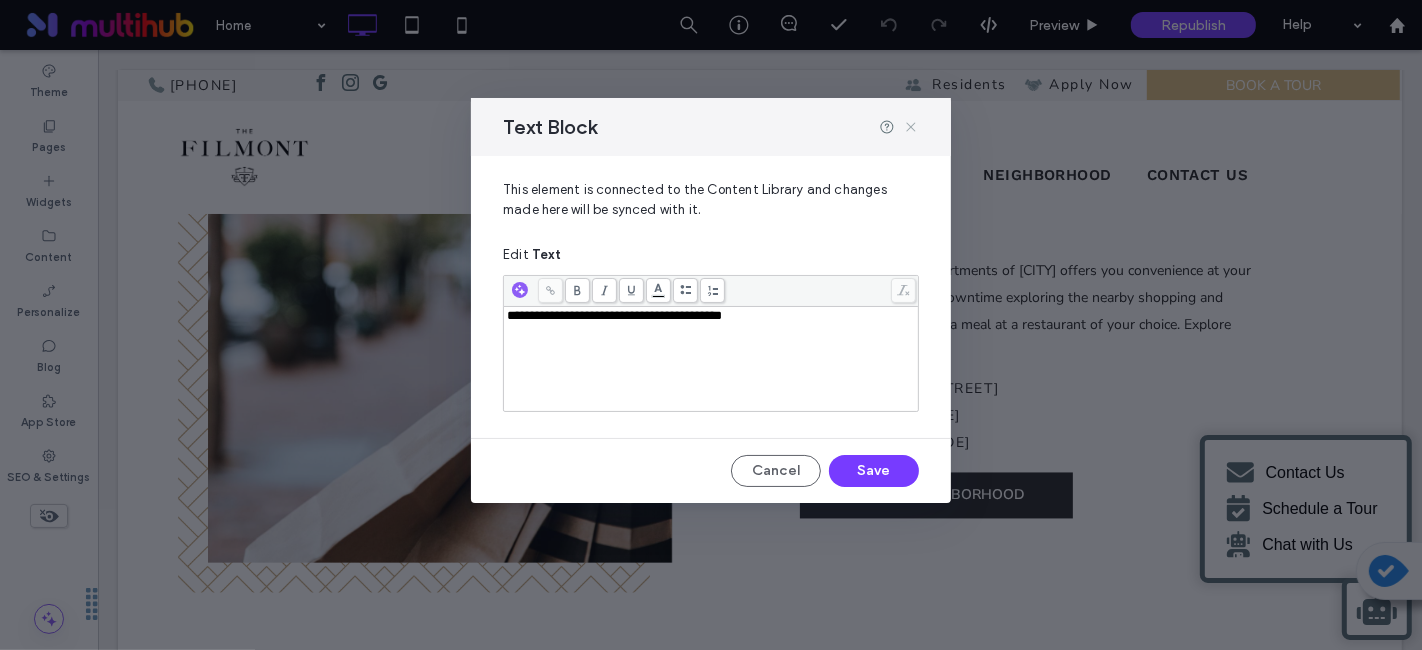 click 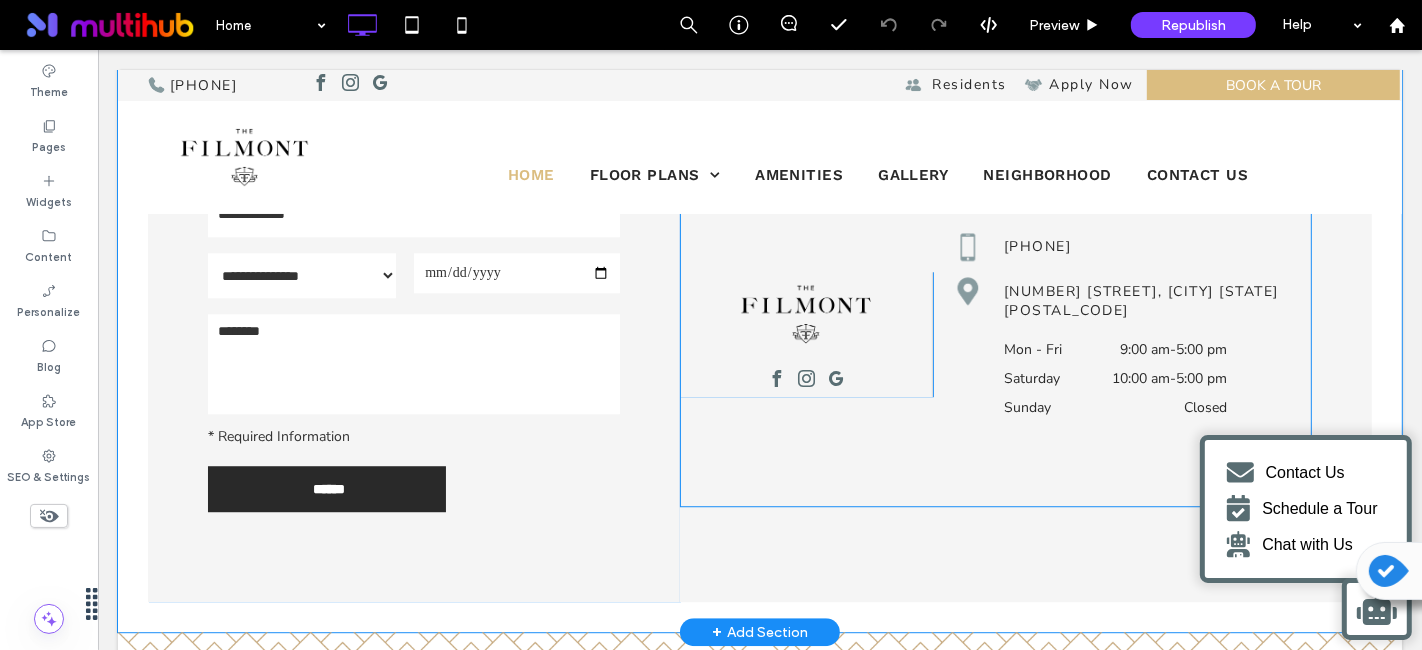 scroll, scrollTop: 4444, scrollLeft: 0, axis: vertical 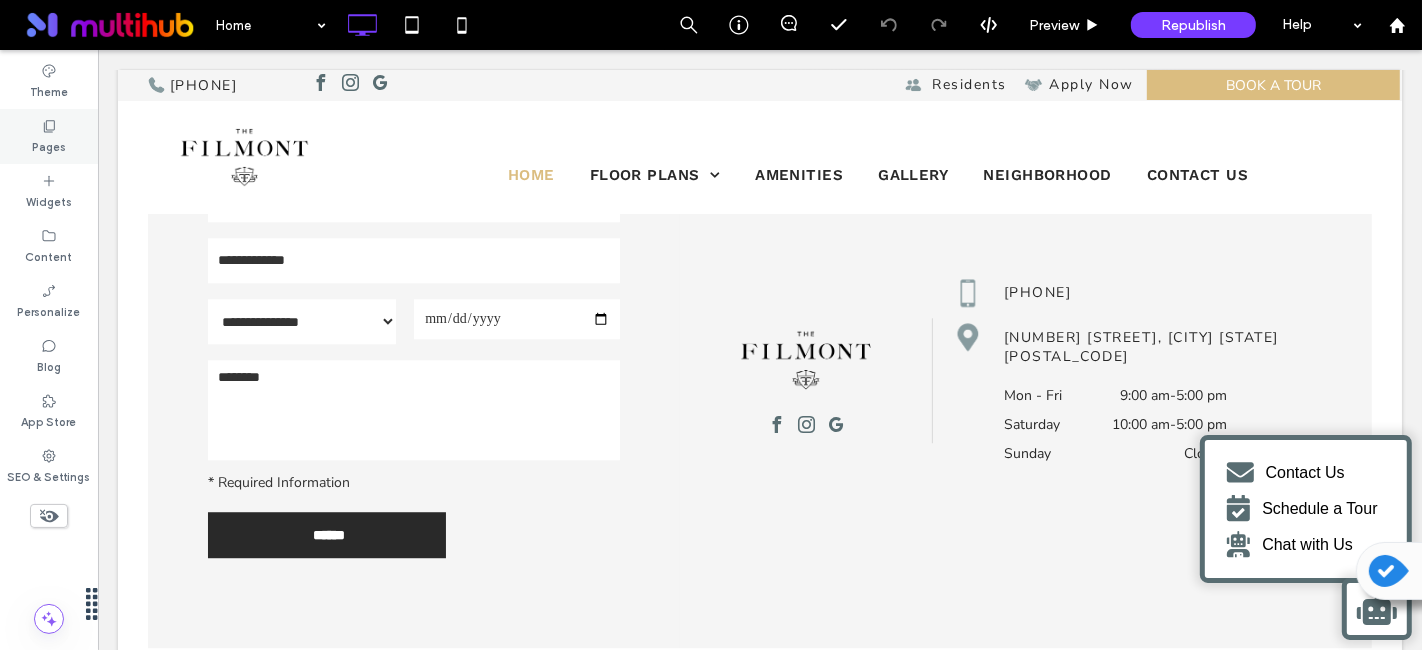 click 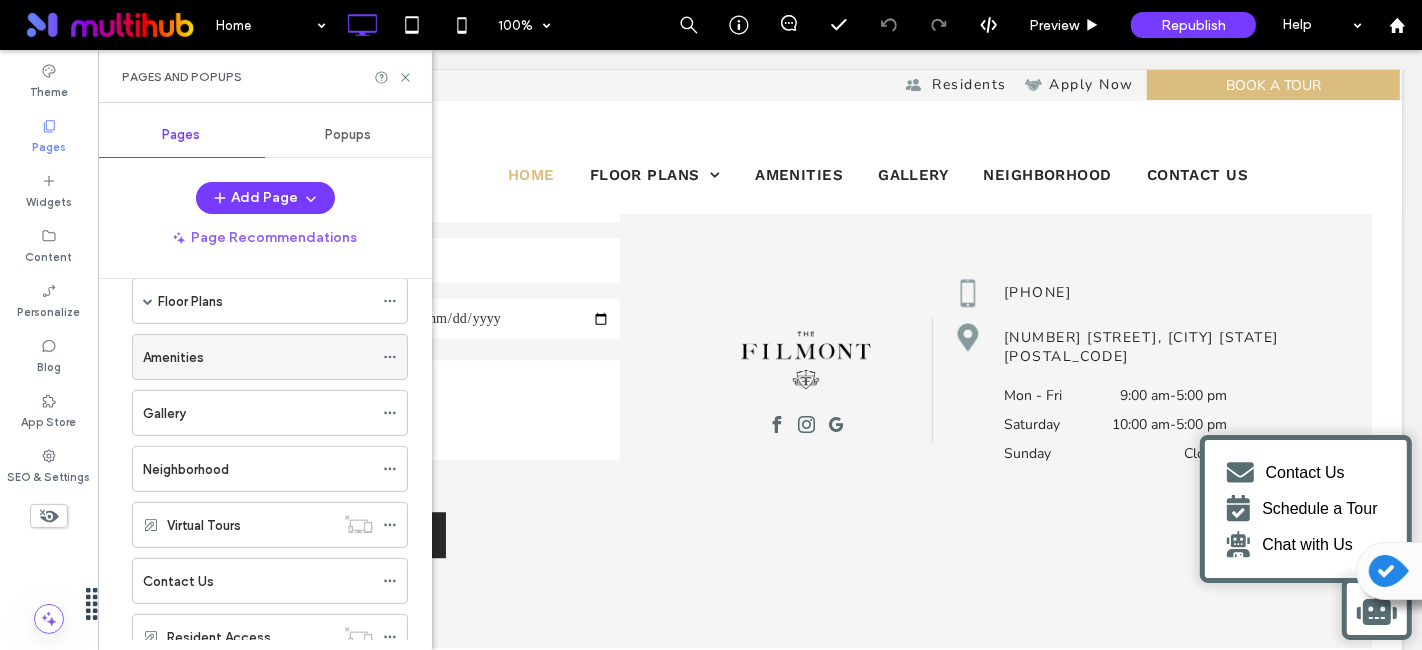 scroll, scrollTop: 0, scrollLeft: 0, axis: both 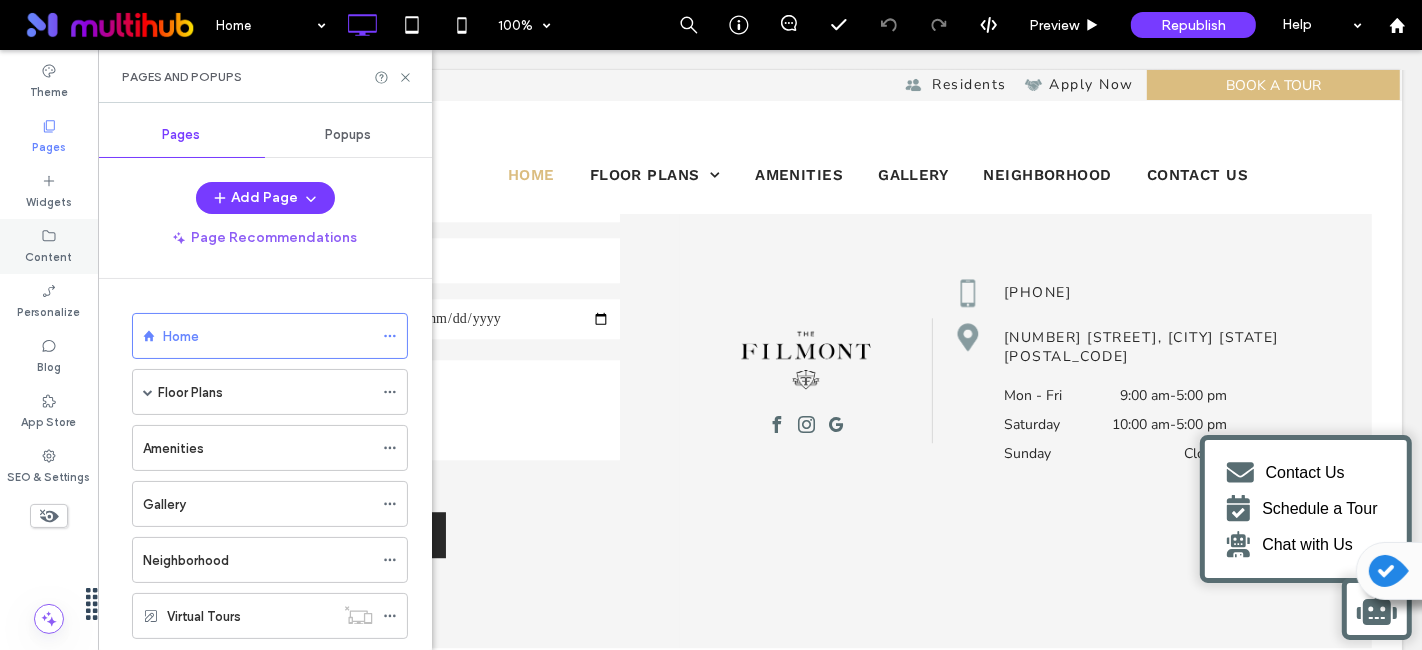 click on "Content" at bounding box center [49, 255] 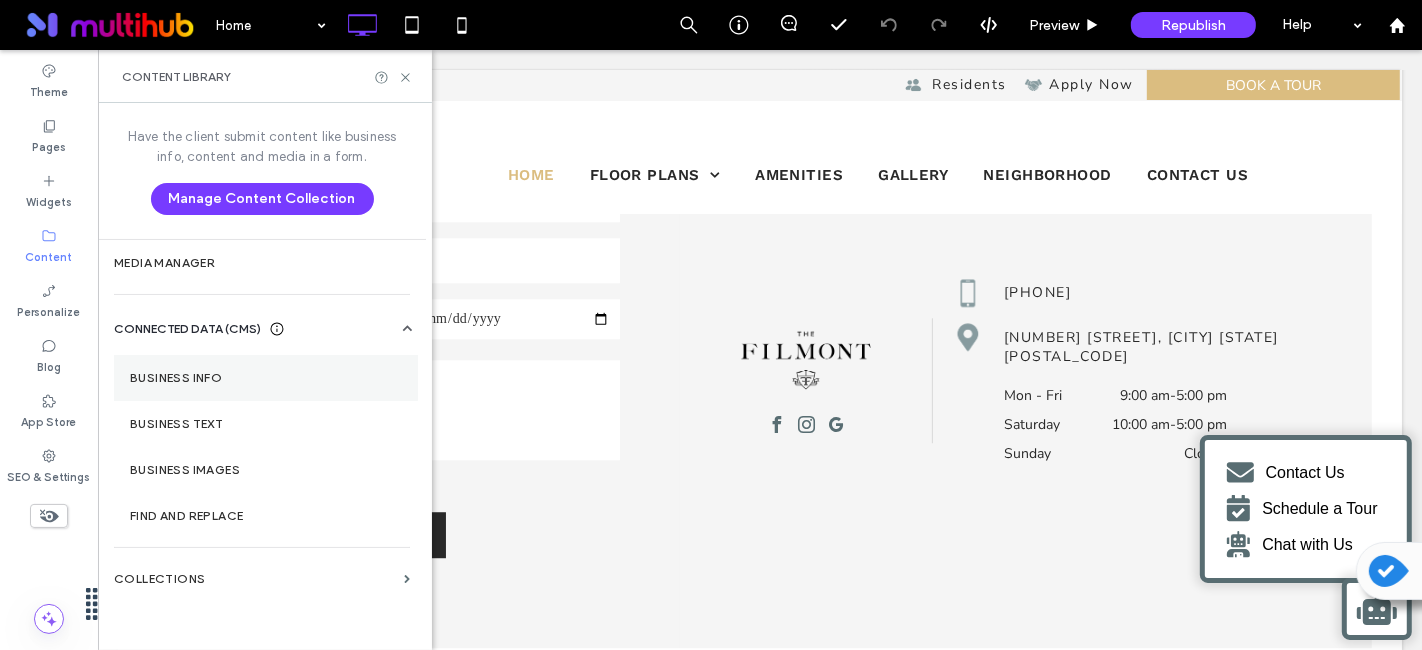 click on "Business Info" at bounding box center (266, 378) 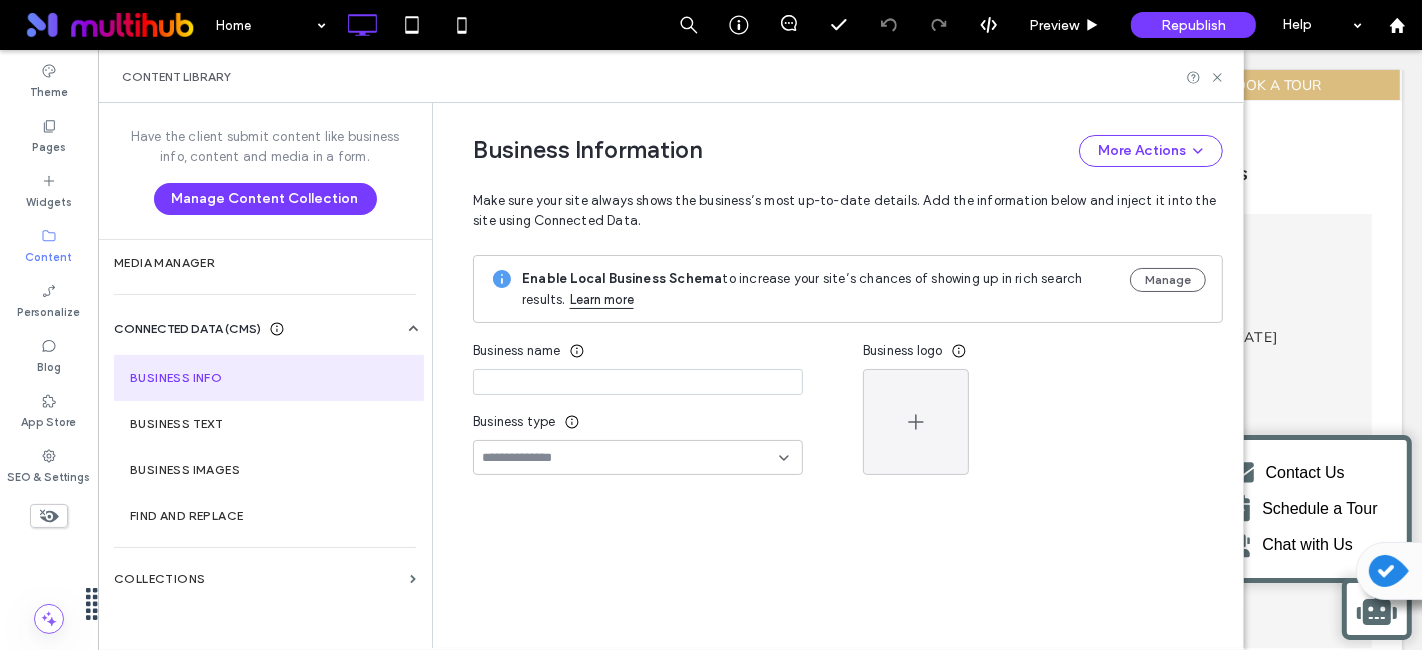 type on "**********" 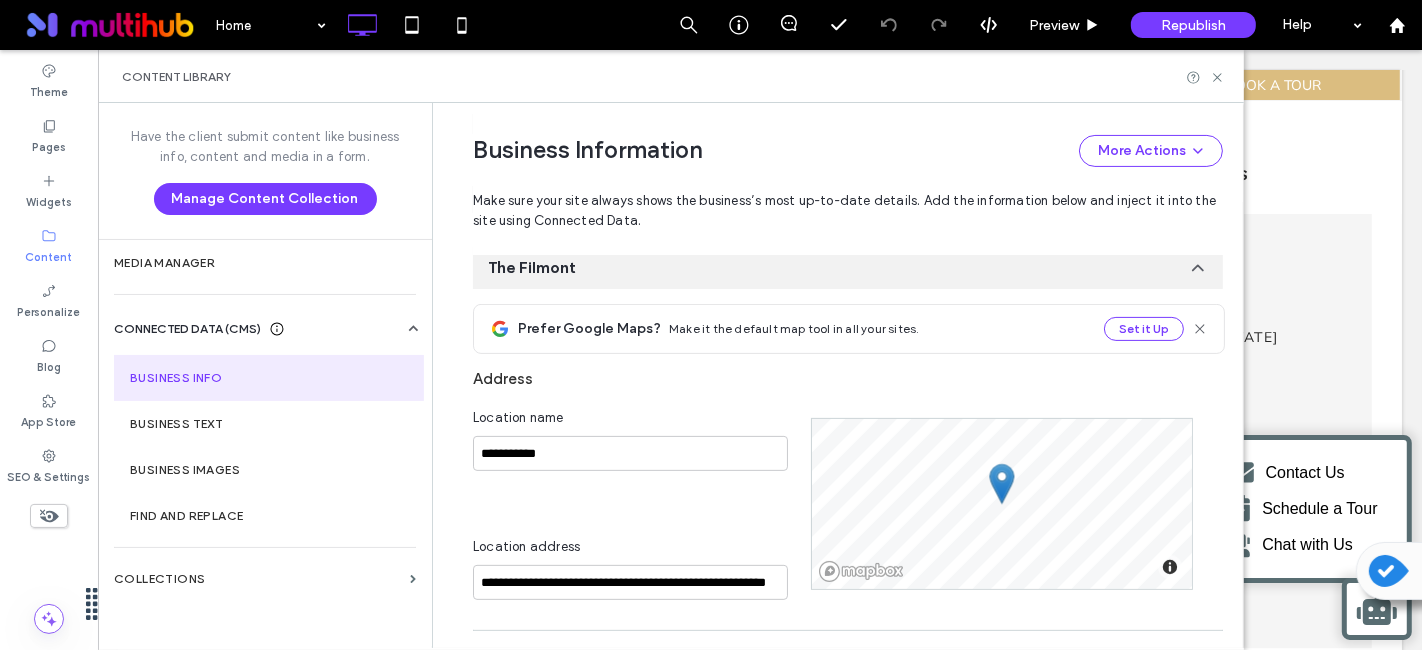 scroll, scrollTop: 666, scrollLeft: 0, axis: vertical 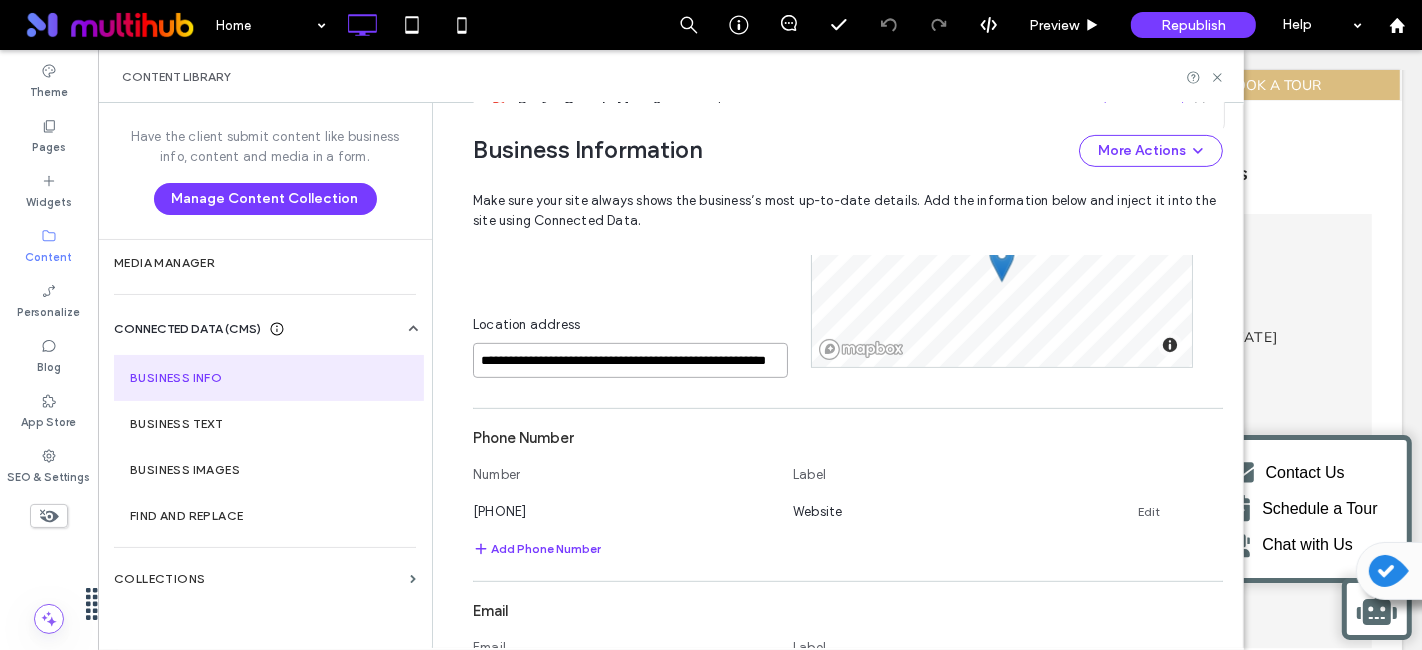 click on "**********" at bounding box center (630, 360) 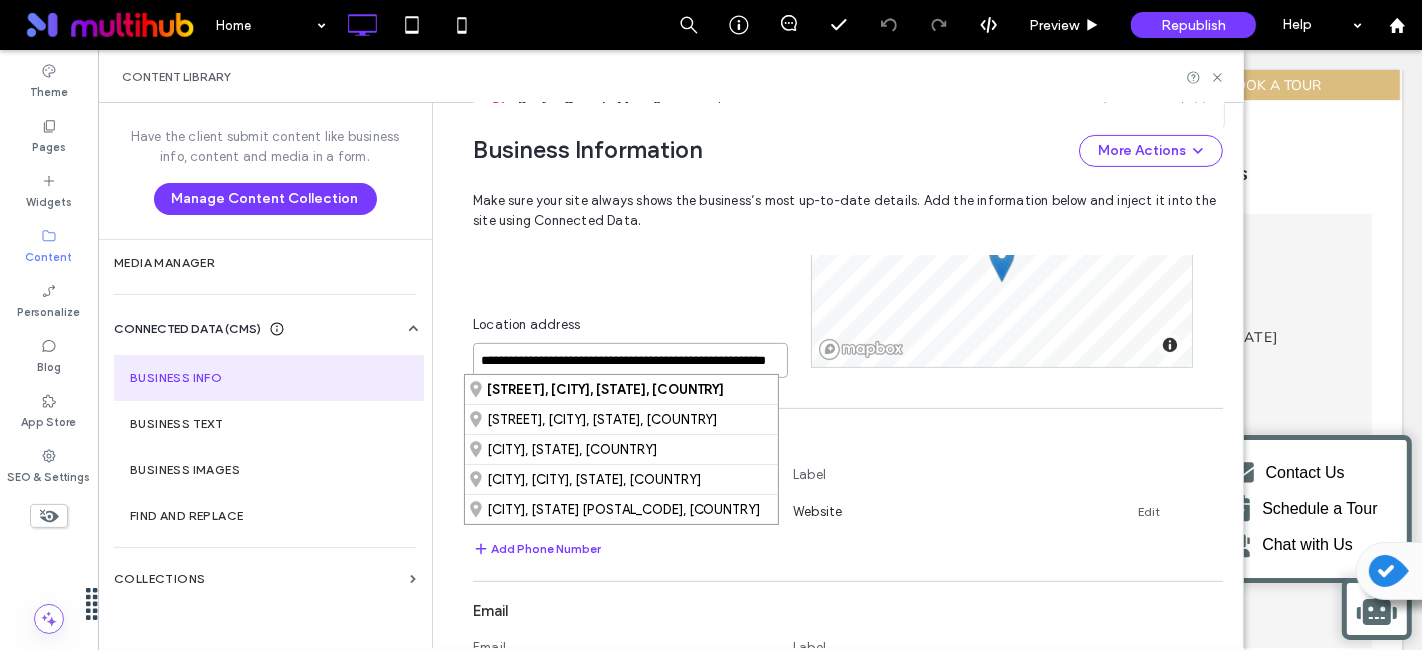 paste 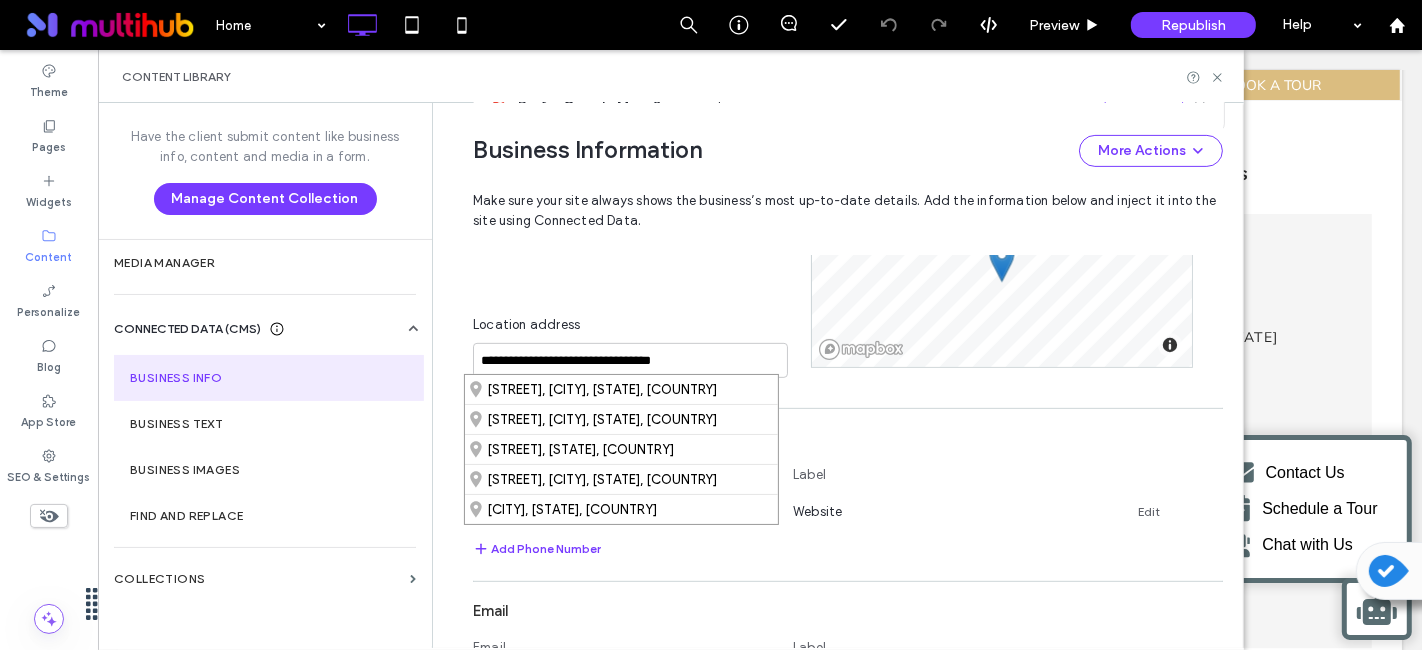 click on "Business Information More Actions Make sure your site always shows the business’s most up-to-date details.
Add the information below and inject it into the site using Connected Data." at bounding box center (848, 179) 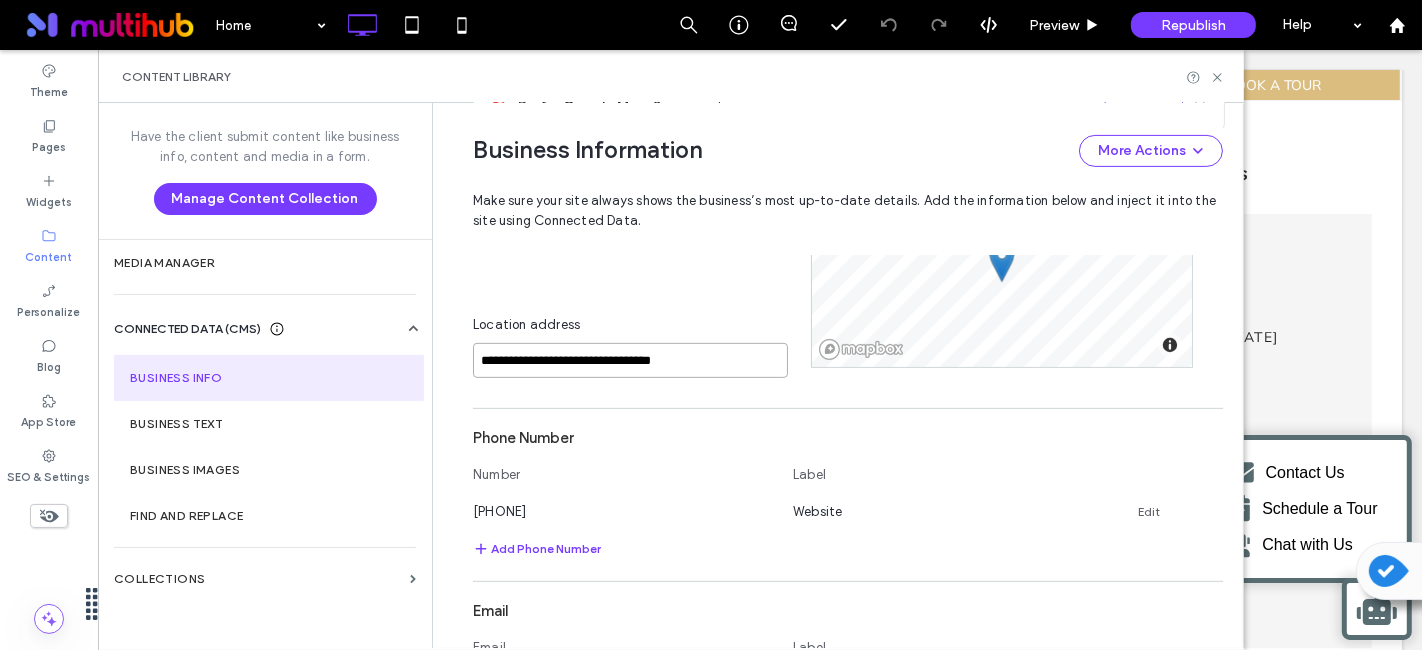 click on "**********" at bounding box center (630, 360) 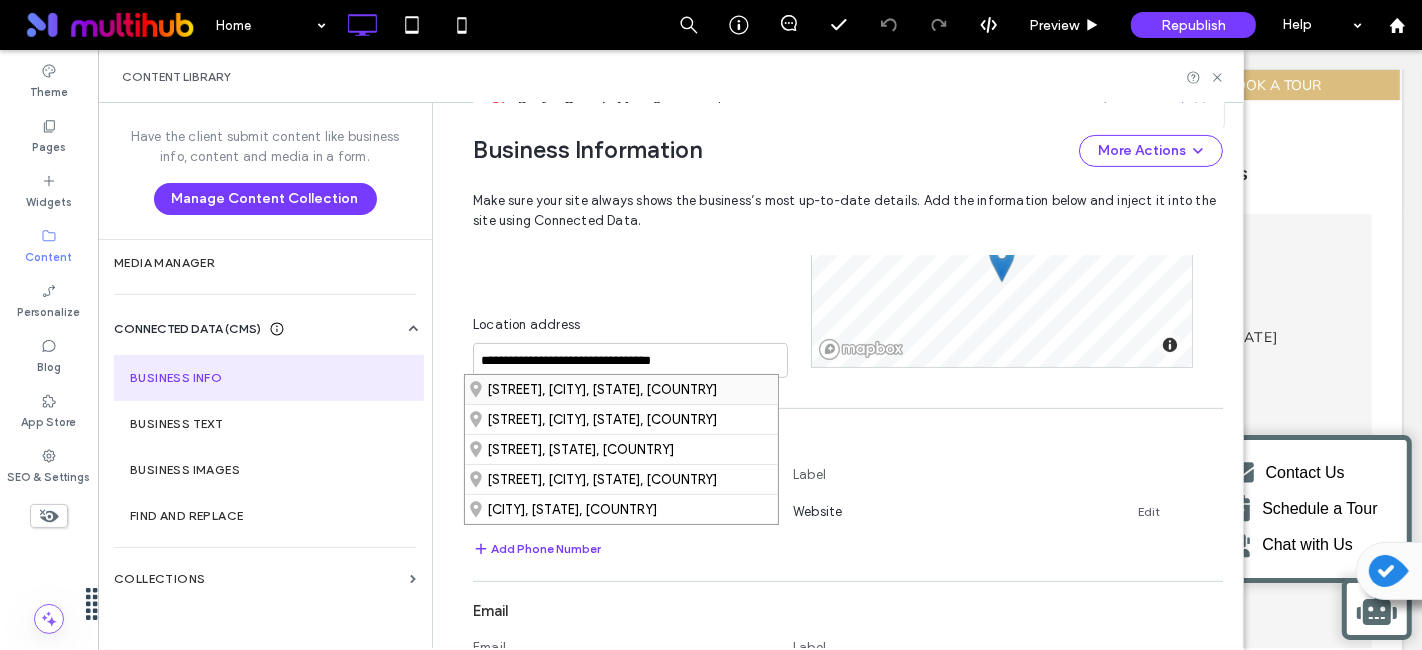 click on "Endeavor Ln, Vestavia Hills, Alabama 35242, United States" at bounding box center (621, 389) 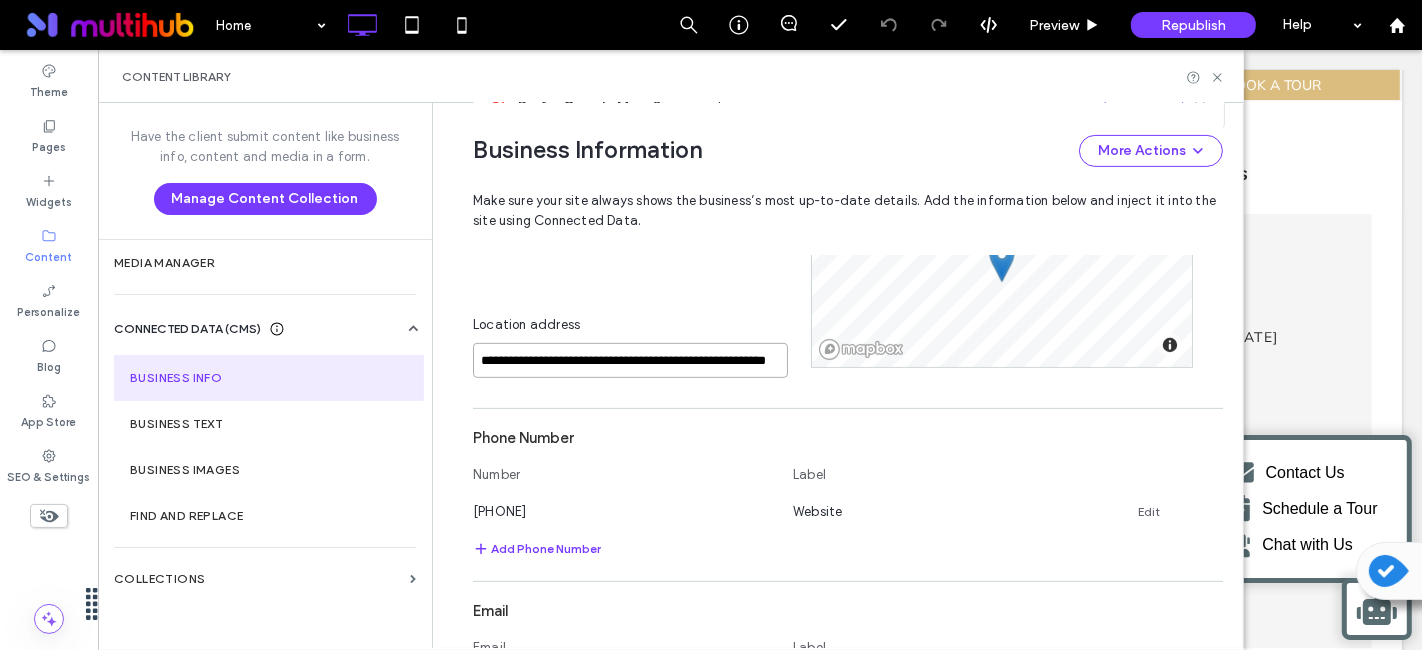 click on "**********" at bounding box center [630, 360] 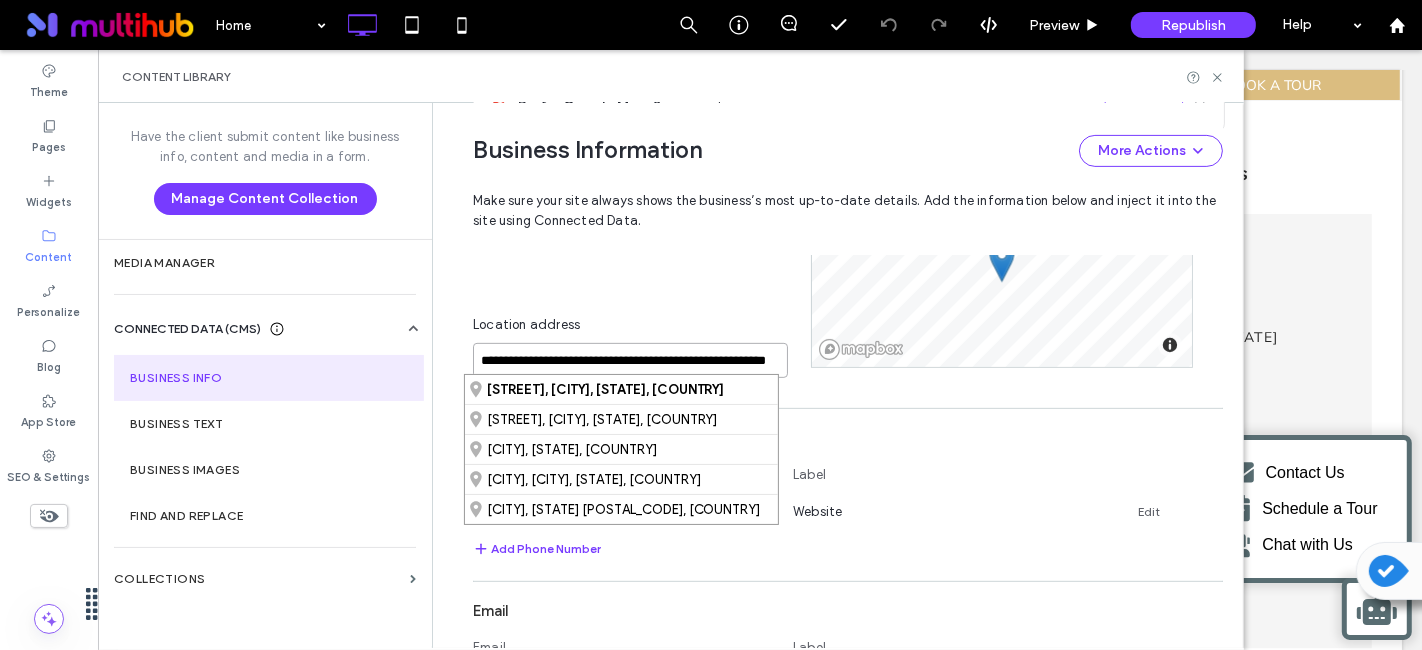 paste 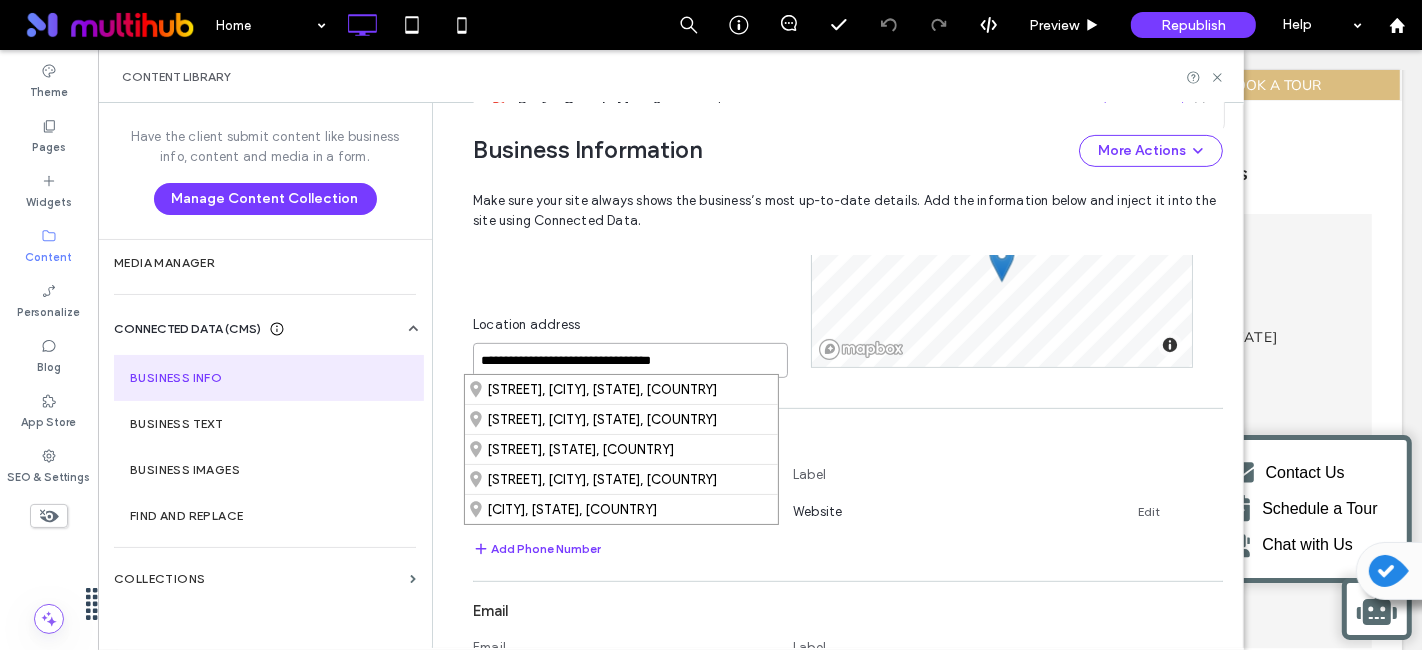 type on "**********" 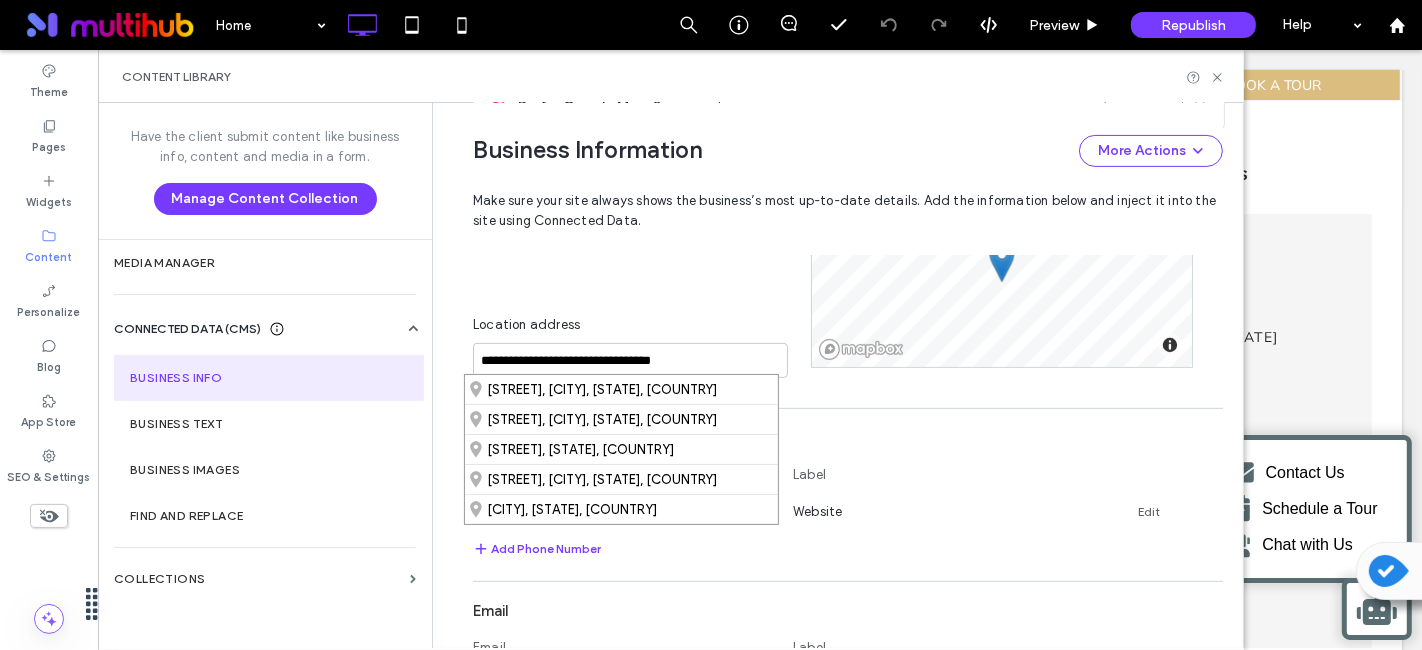 click on "**********" at bounding box center [642, 282] 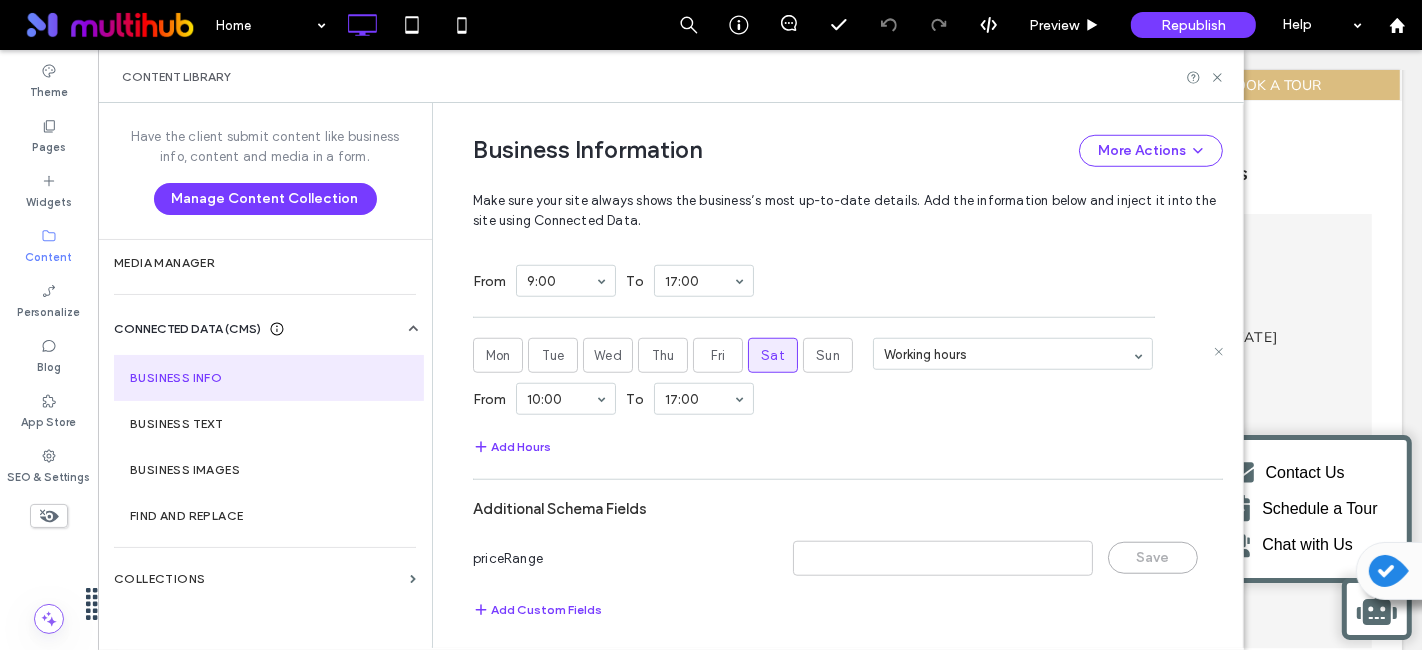 scroll, scrollTop: 1301, scrollLeft: 0, axis: vertical 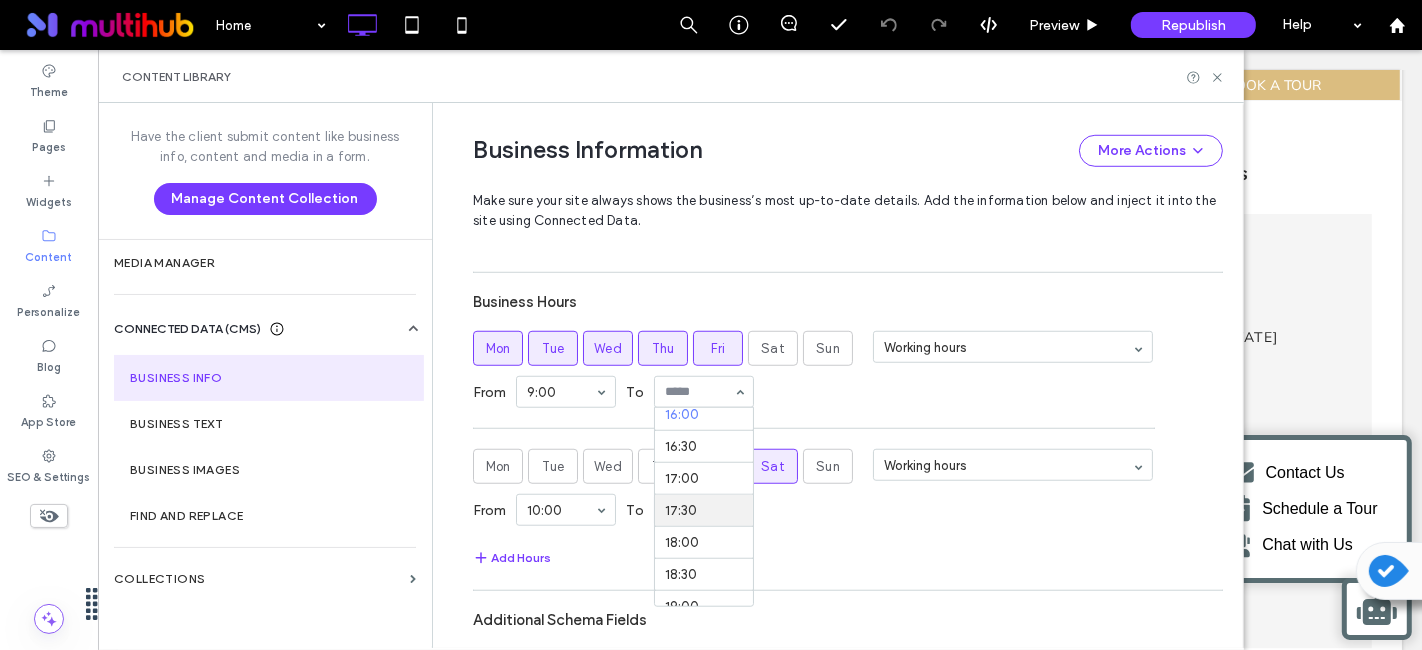 click on "Add Hours" at bounding box center [848, 558] 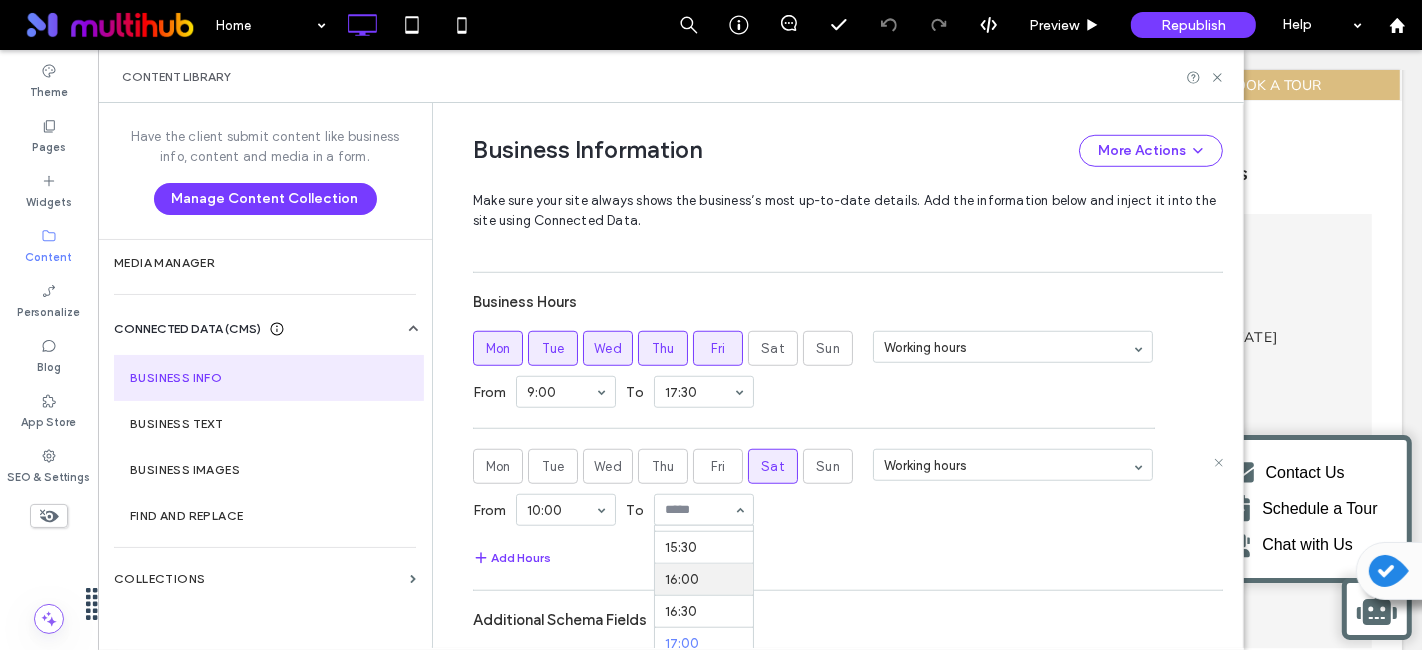scroll, scrollTop: 875, scrollLeft: 0, axis: vertical 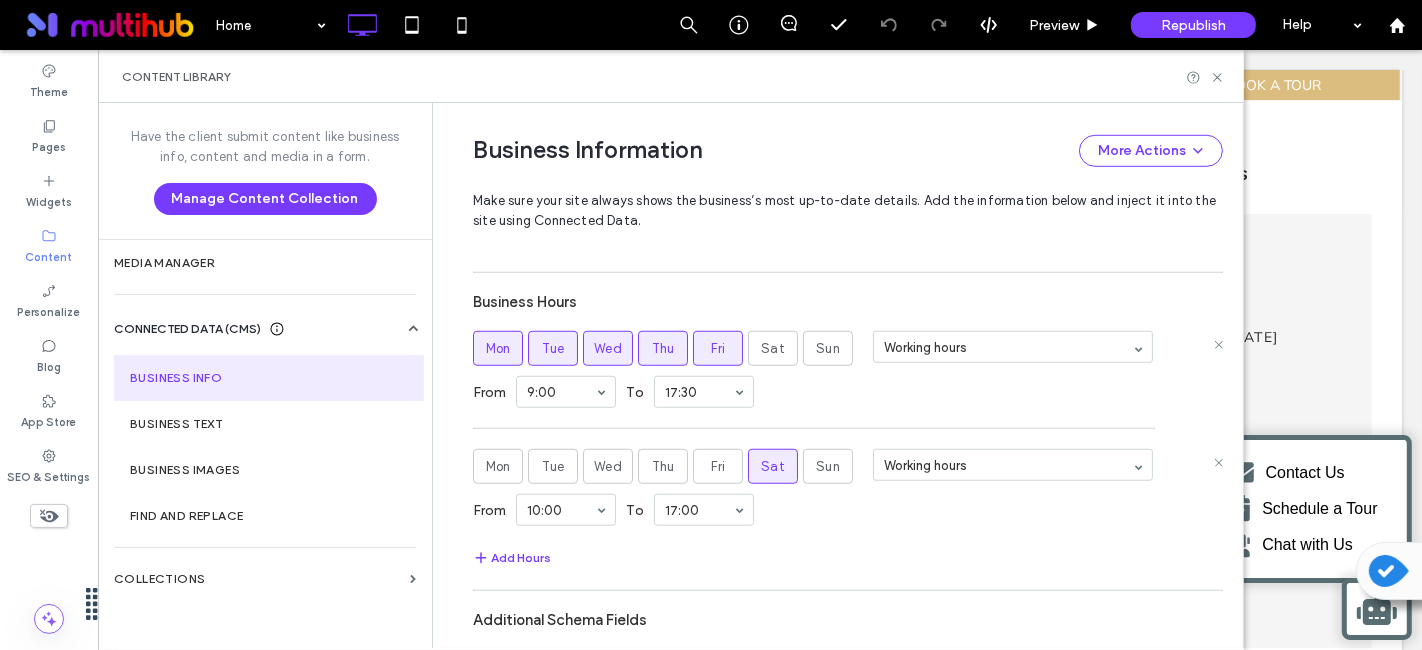 click on "From 9:00 To 17:30" at bounding box center (848, 392) 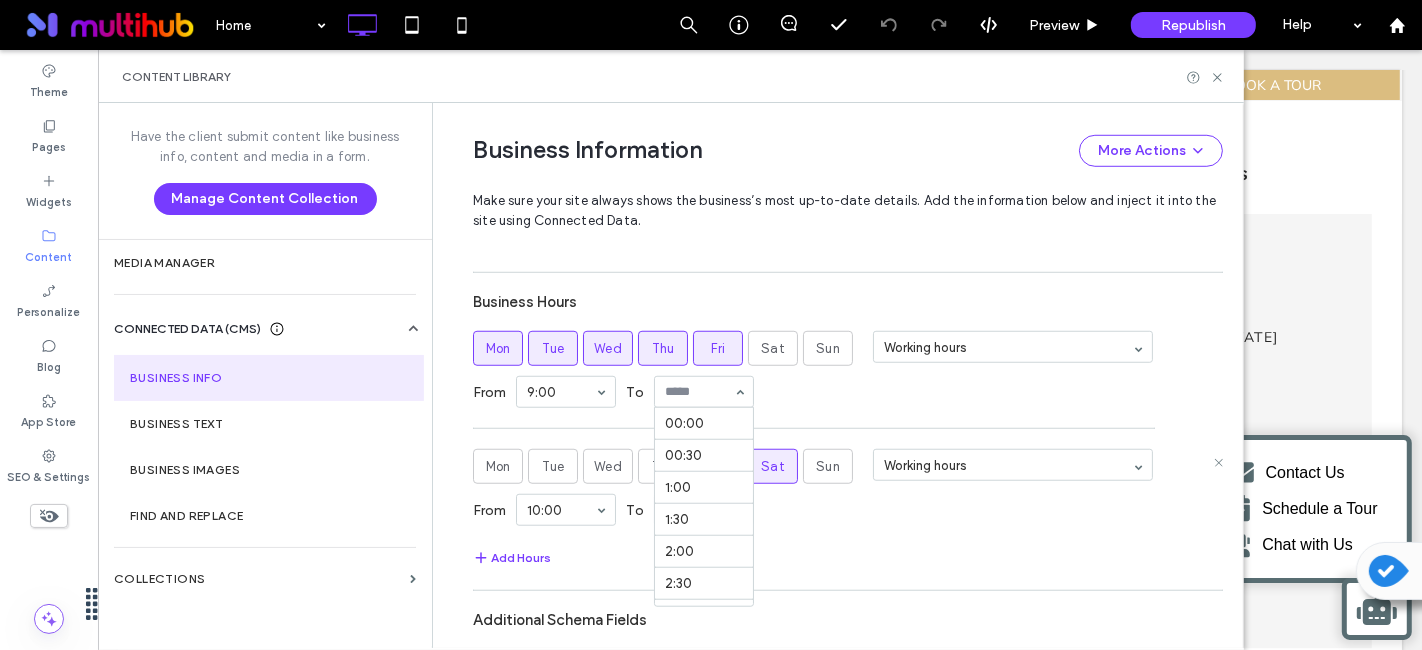 scroll, scrollTop: 1129, scrollLeft: 0, axis: vertical 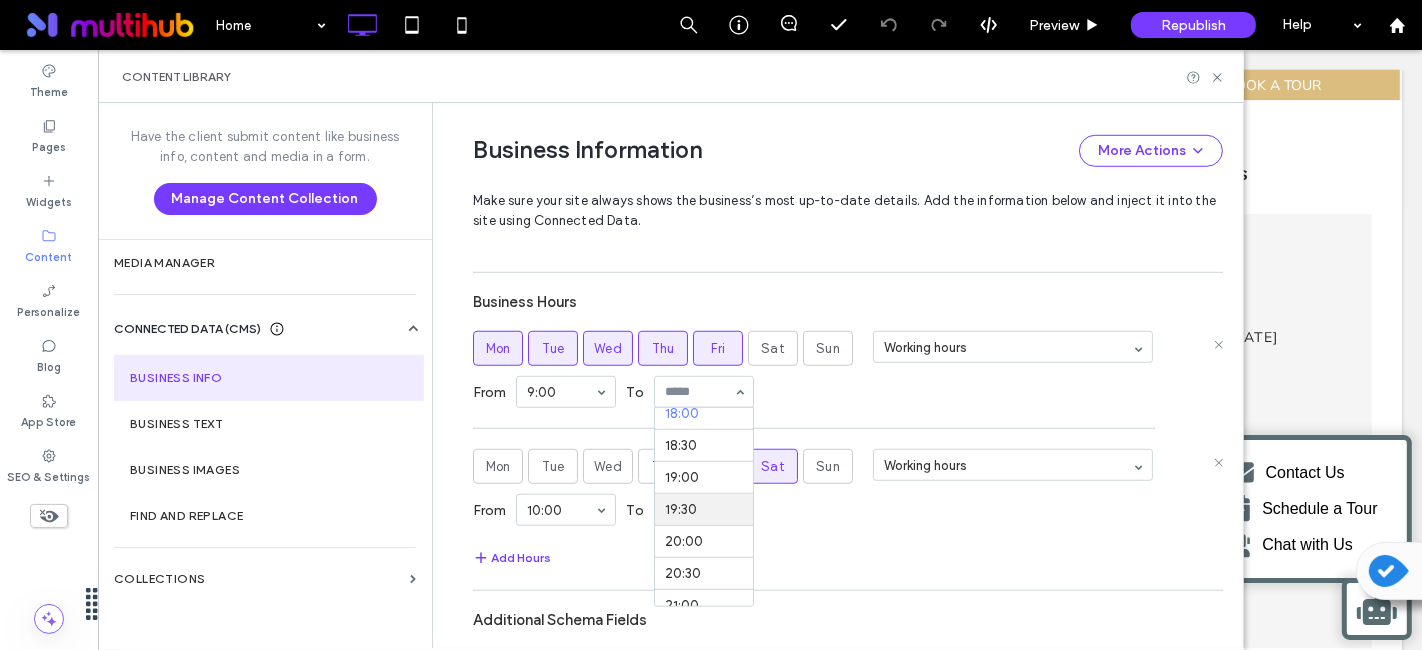 click on "From 9:00 To 00:00 00:30 1:00 1:30 2:00 2:30 3:00 3:30 4:00 4:30 5:00 5:30 6:00 6:30 7:00 7:30 8:00 8:30 9:00 9:30 10:00 10:30 11:00 11:30 12:00 12:30 13:00 13:30 14:00 14:30 15:00 15:30 16:00 16:30 17:00 17:30 18:00 18:30 19:00 19:30 20:00 20:30 21:00 21:30 22:00 22:30 23:00 23:30" at bounding box center (848, 392) 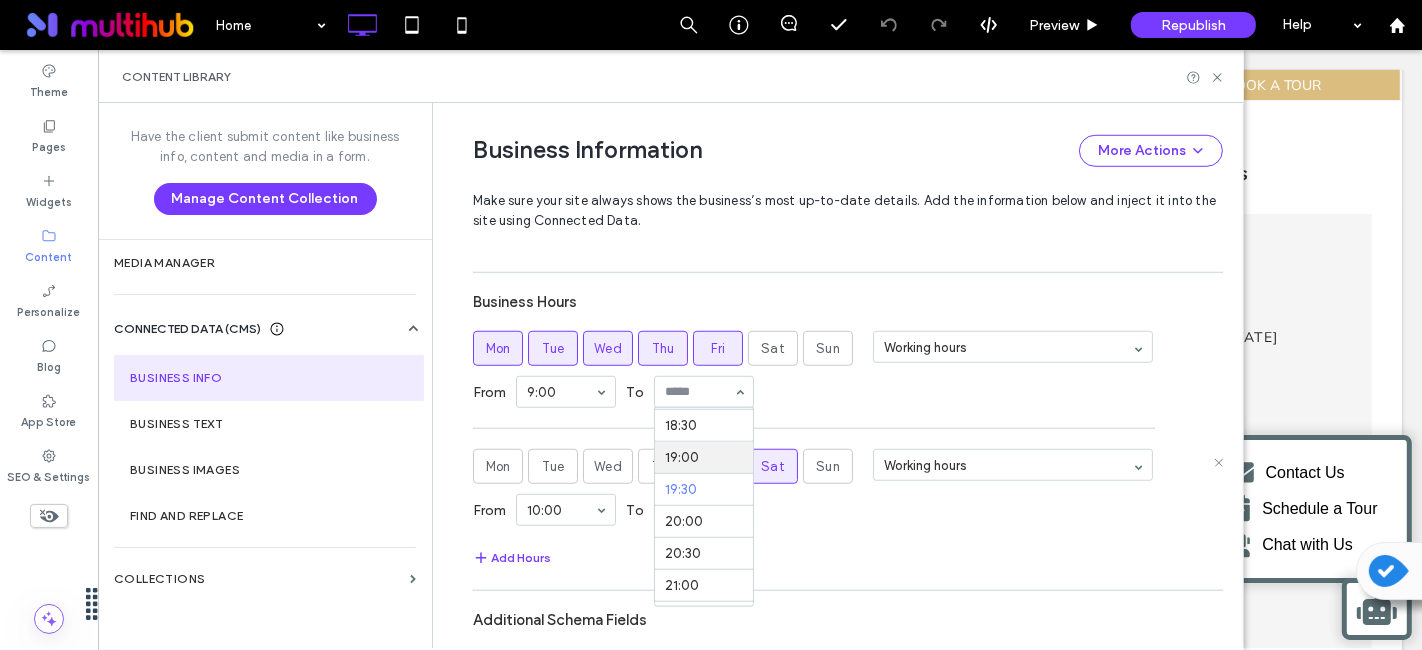 scroll, scrollTop: 1148, scrollLeft: 0, axis: vertical 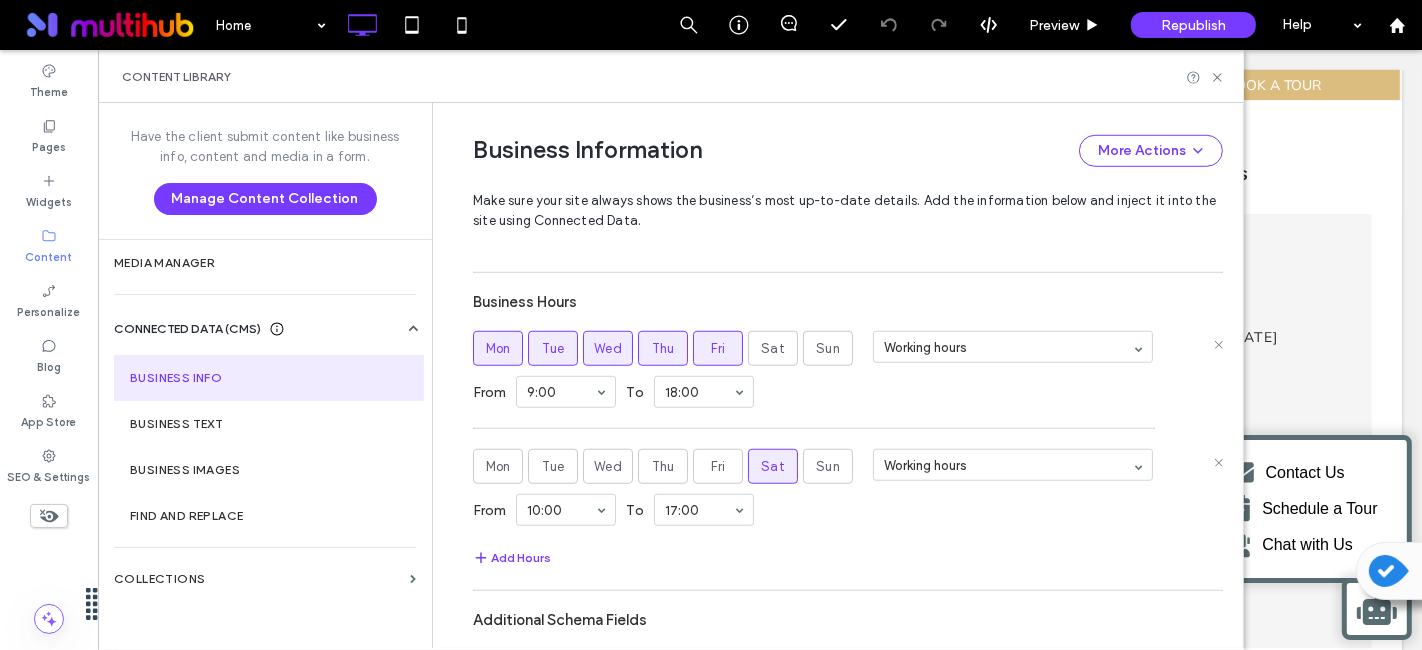 click on "From 9:00 To 18:00" at bounding box center (848, 392) 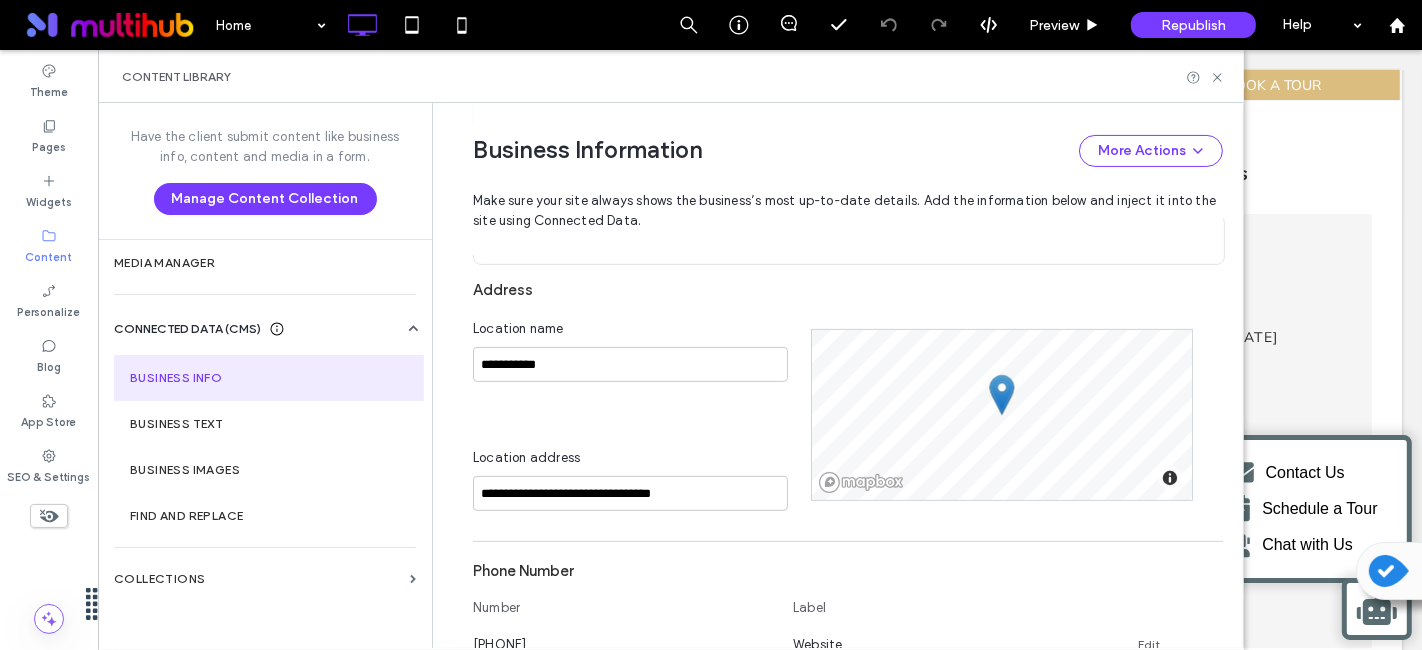 scroll, scrollTop: 524, scrollLeft: 0, axis: vertical 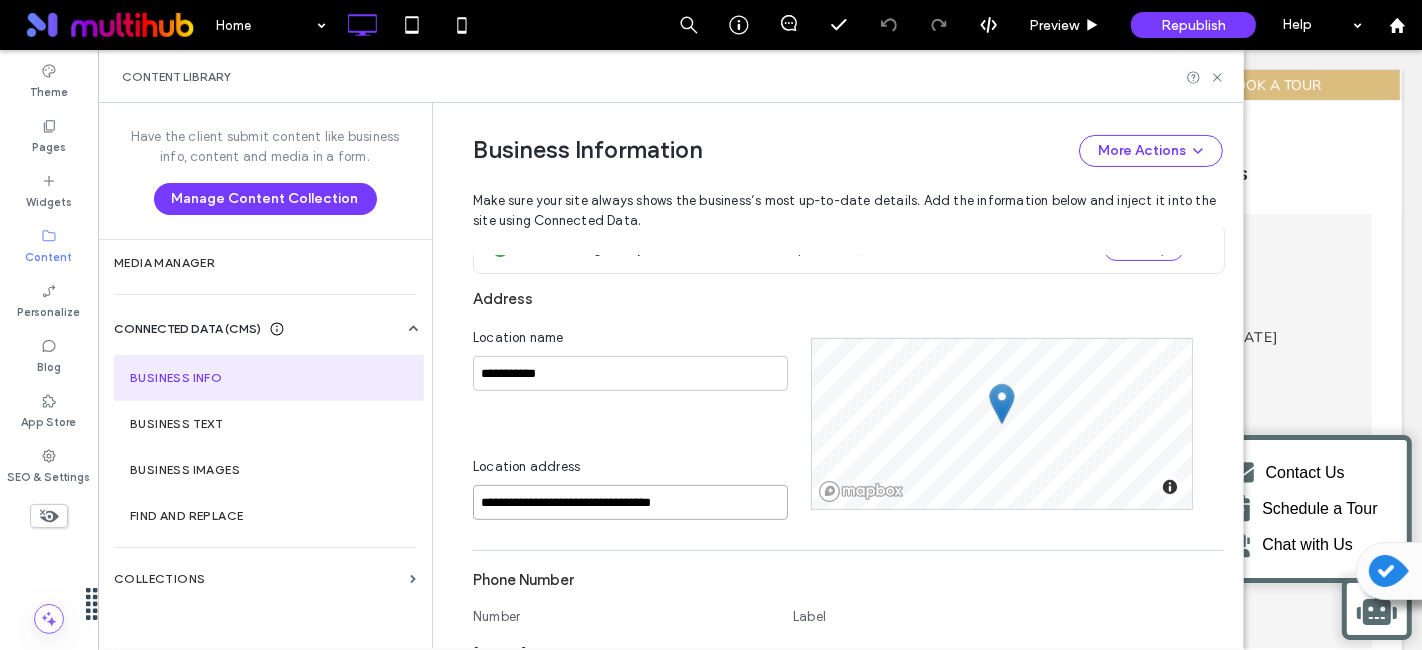 click on "**********" at bounding box center [630, 502] 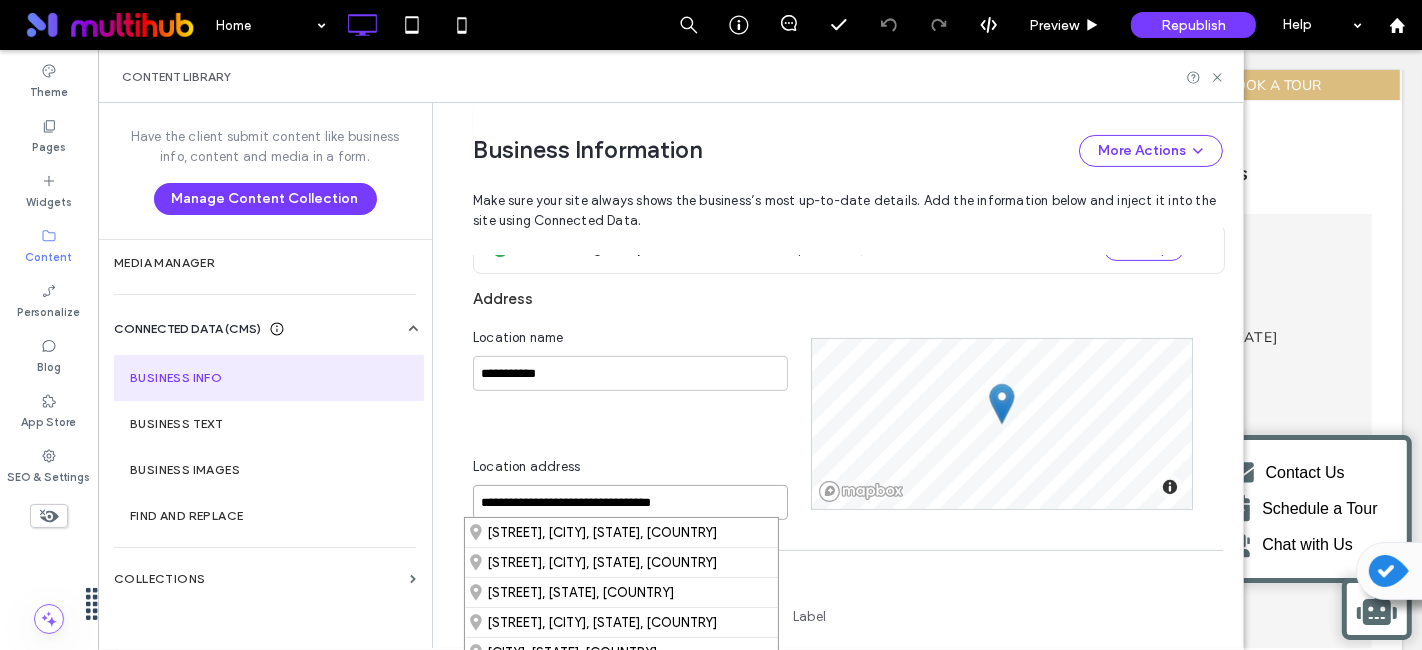 scroll, scrollTop: 635, scrollLeft: 0, axis: vertical 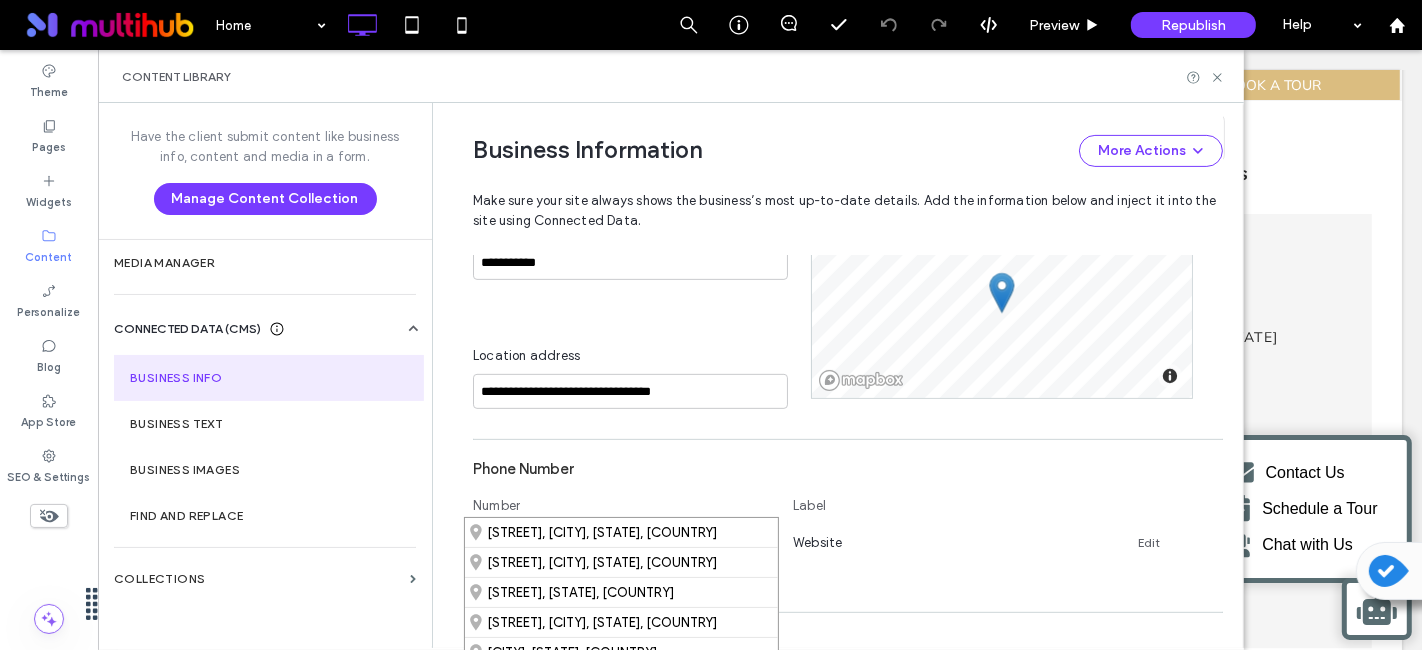 click on "Label" at bounding box center (943, 510) 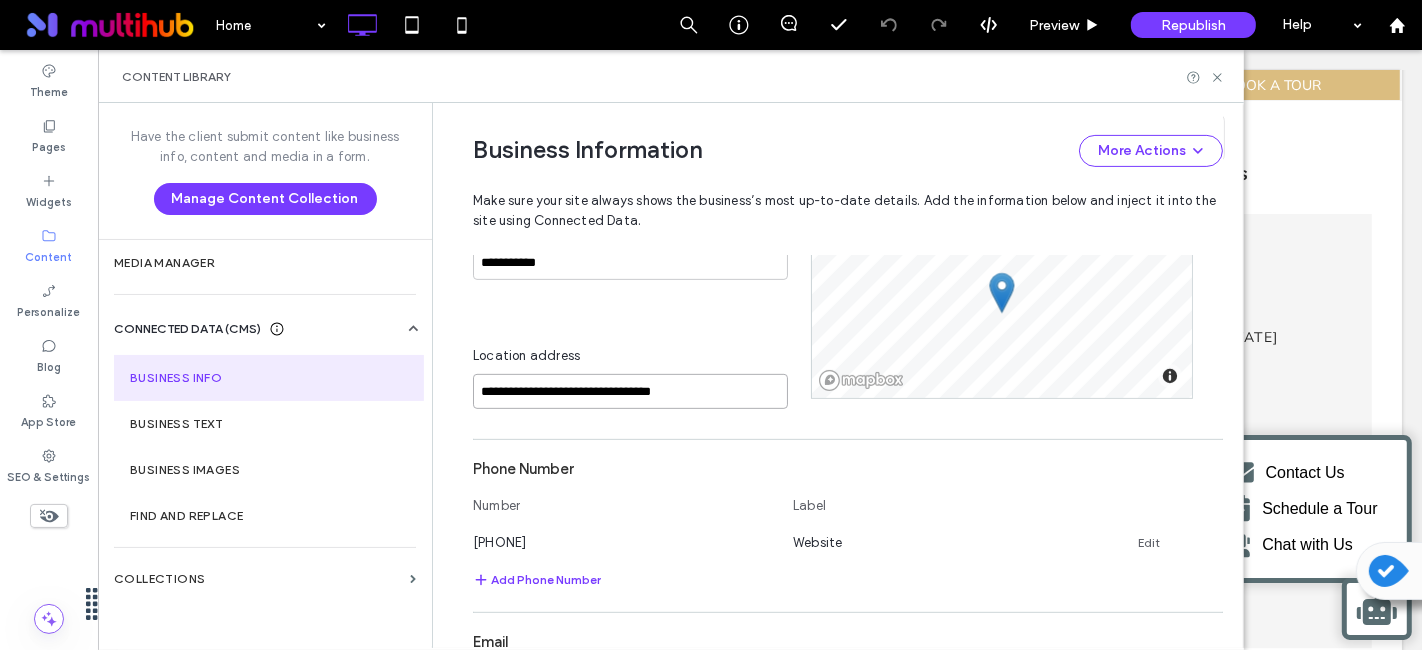 click on "**********" at bounding box center (630, 391) 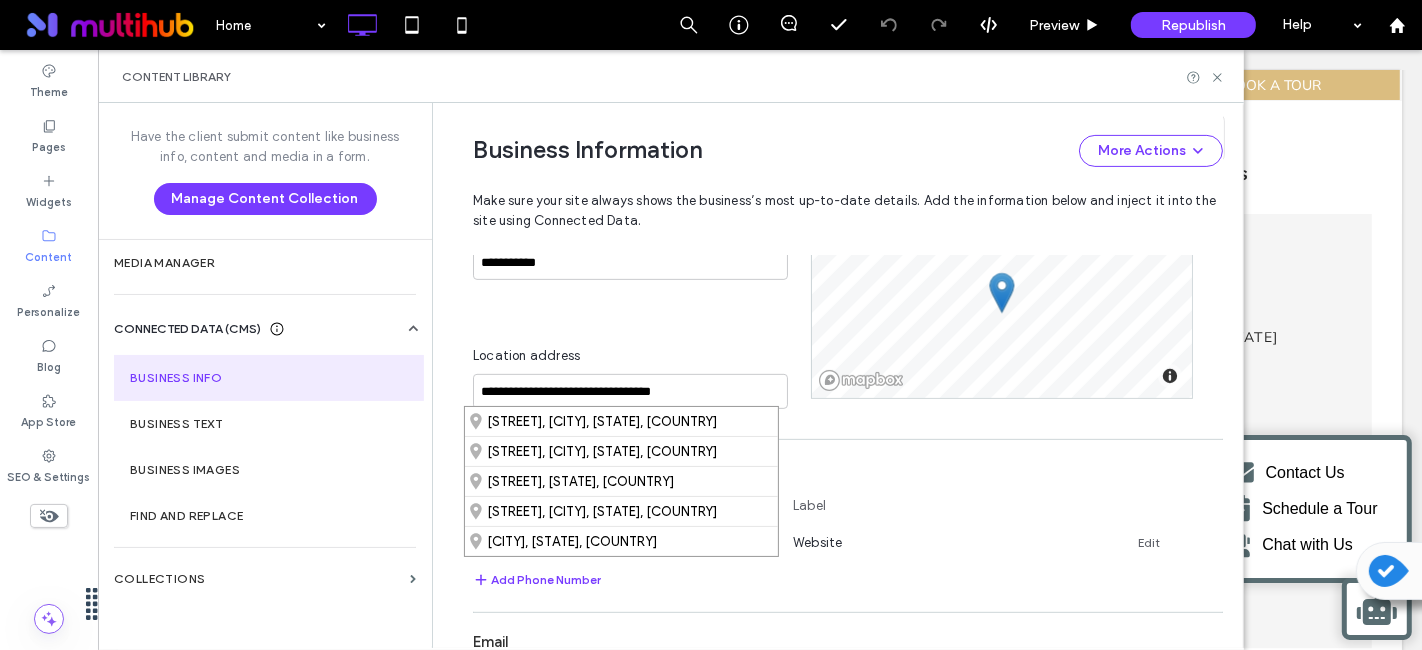 click on "**********" at bounding box center (642, 313) 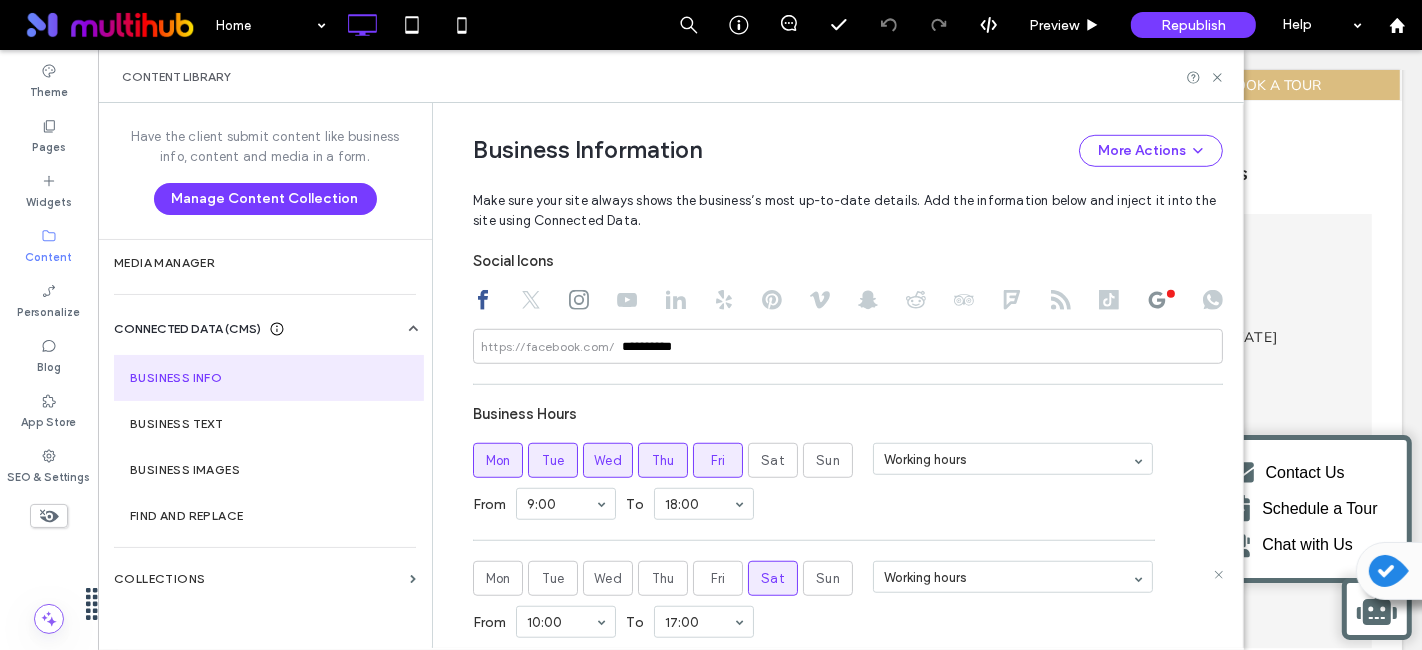 scroll, scrollTop: 1412, scrollLeft: 0, axis: vertical 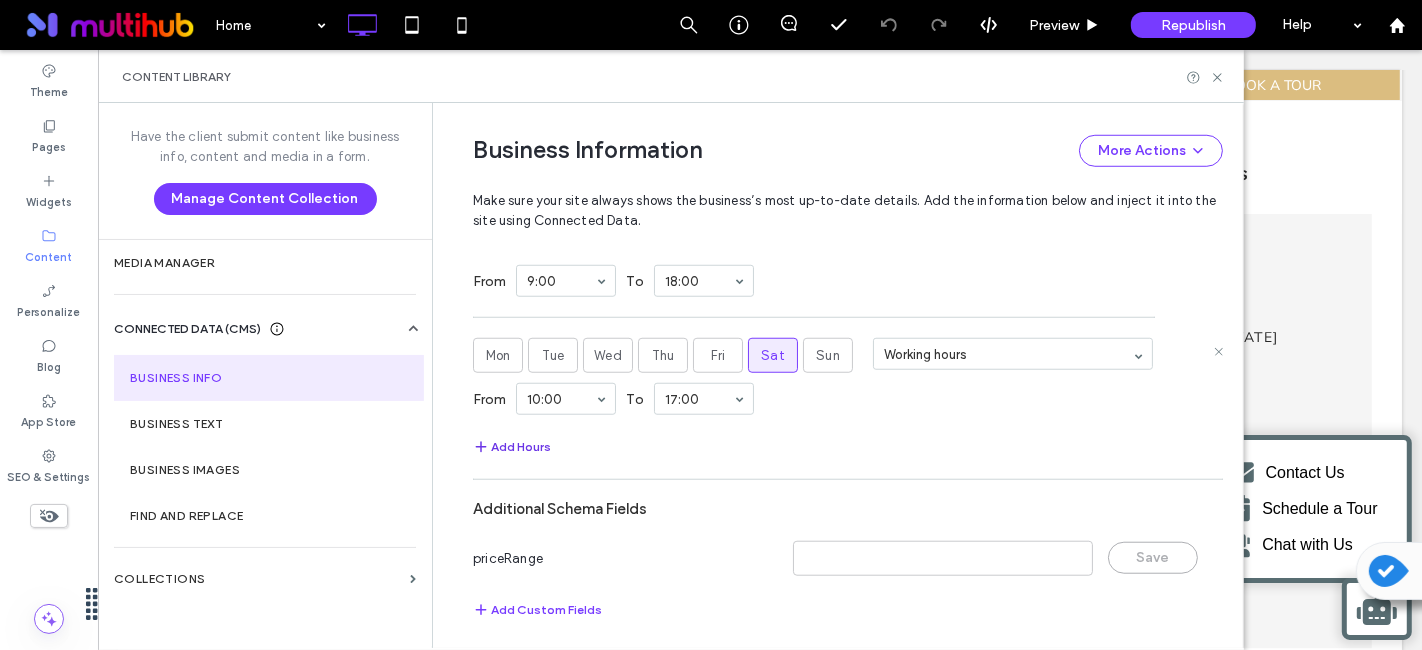 click on "Add Hours" at bounding box center (512, 447) 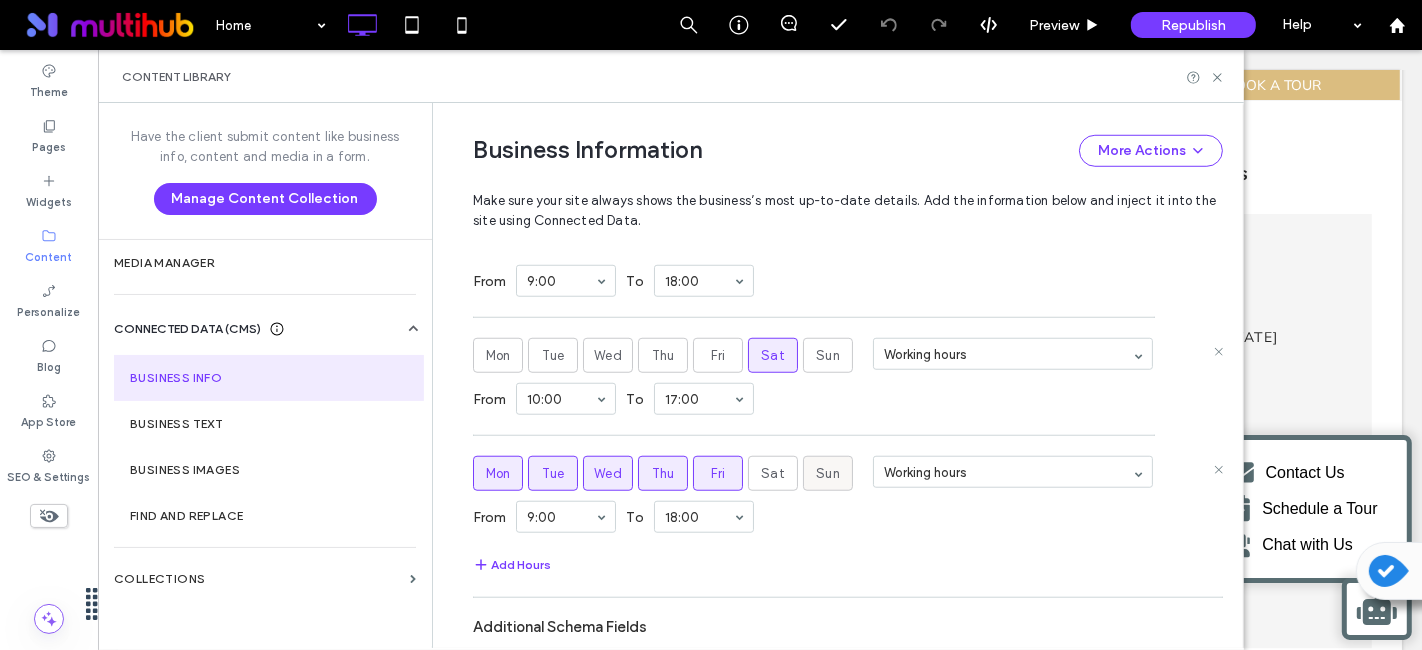 click on "Sun" at bounding box center (828, 473) 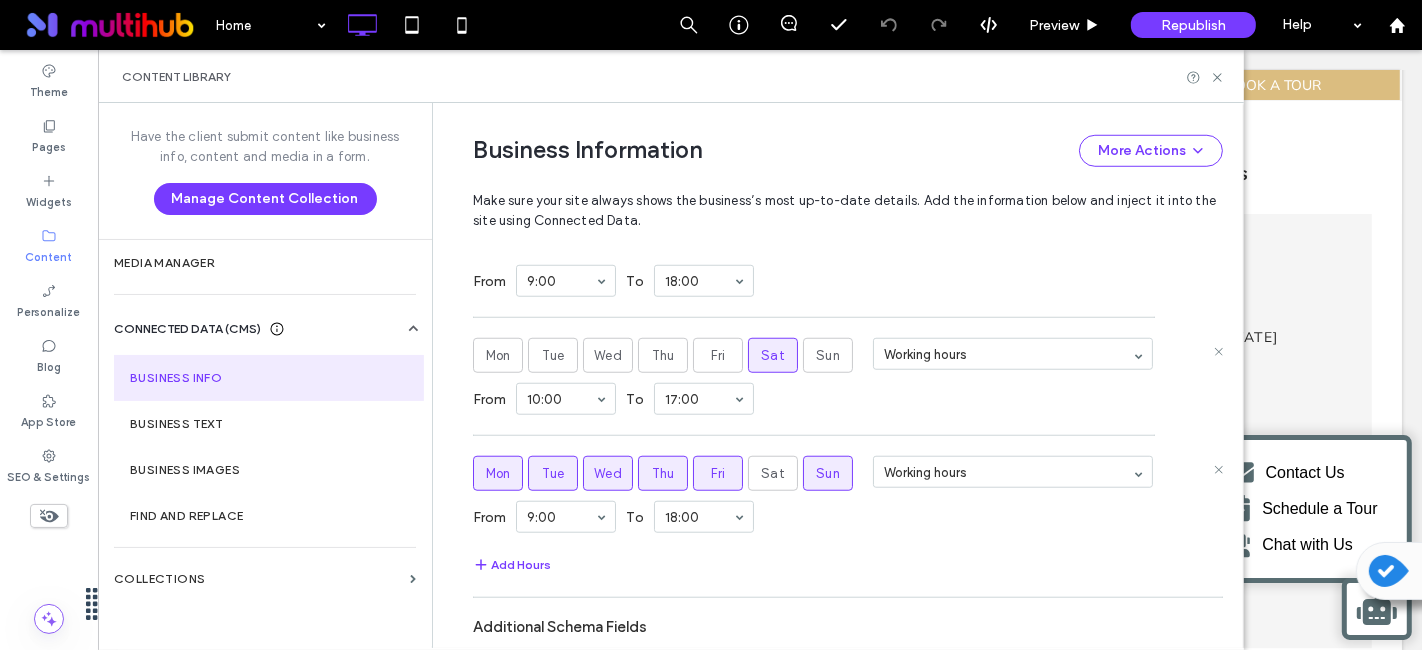 drag, startPoint x: 491, startPoint y: 470, endPoint x: 504, endPoint y: 470, distance: 13 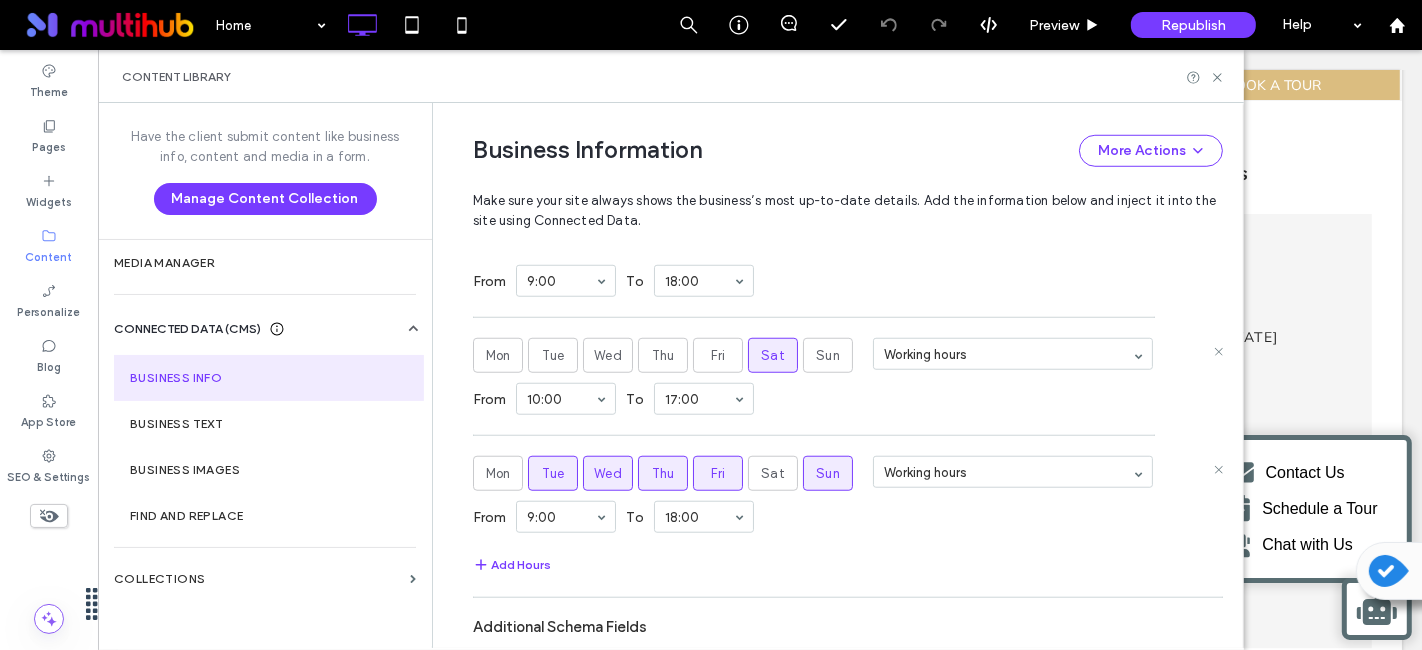 click on "Tue" at bounding box center (553, 474) 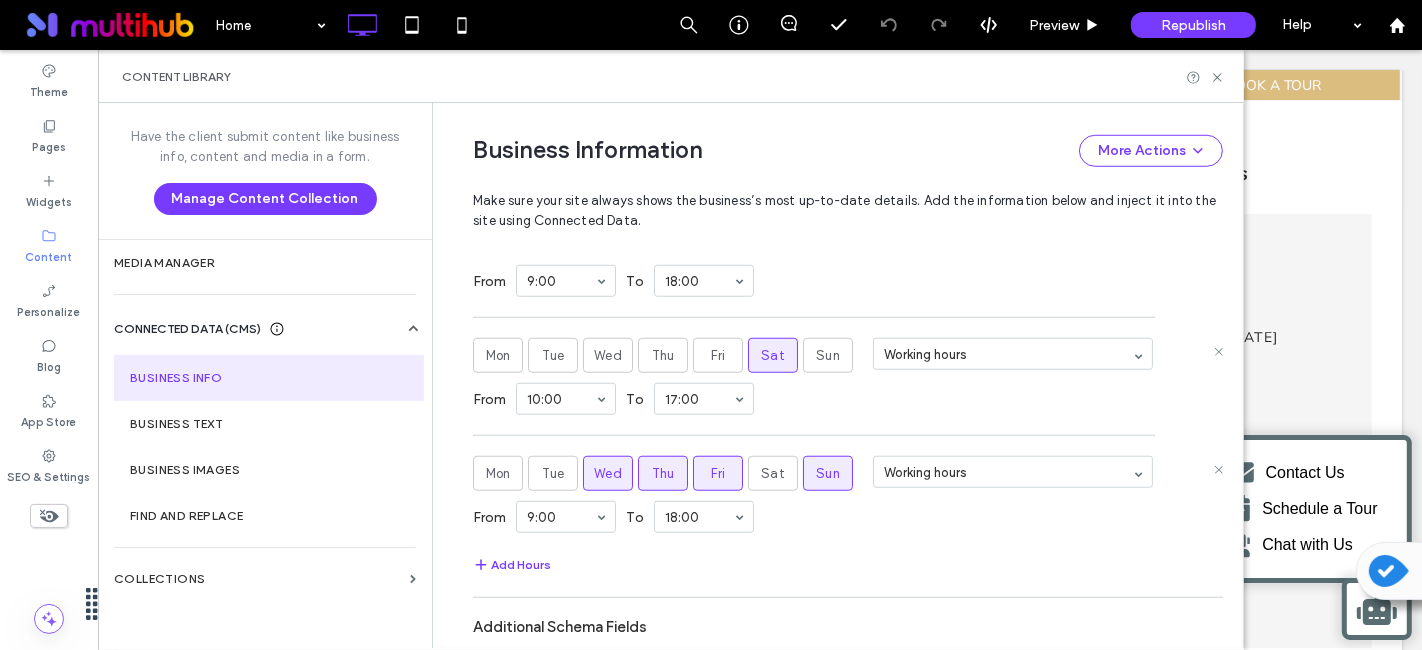 click on "Wed" at bounding box center (608, 474) 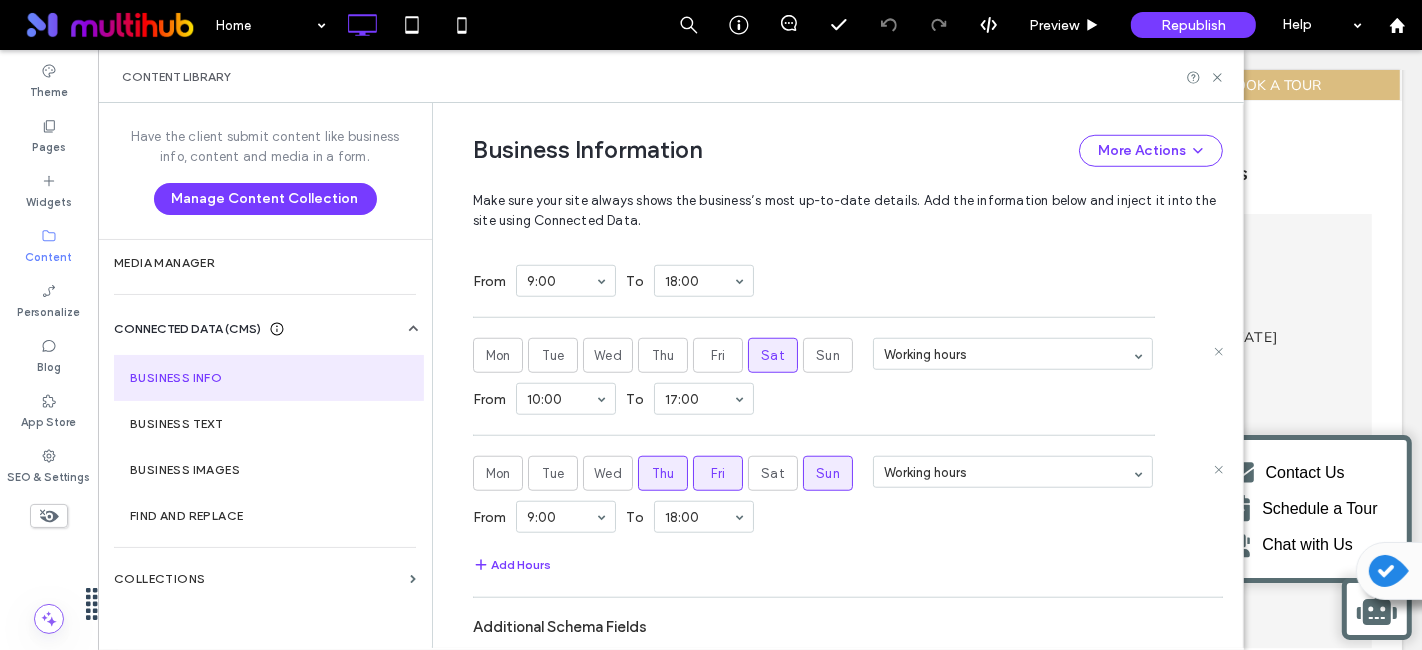 drag, startPoint x: 633, startPoint y: 463, endPoint x: 700, endPoint y: 468, distance: 67.18631 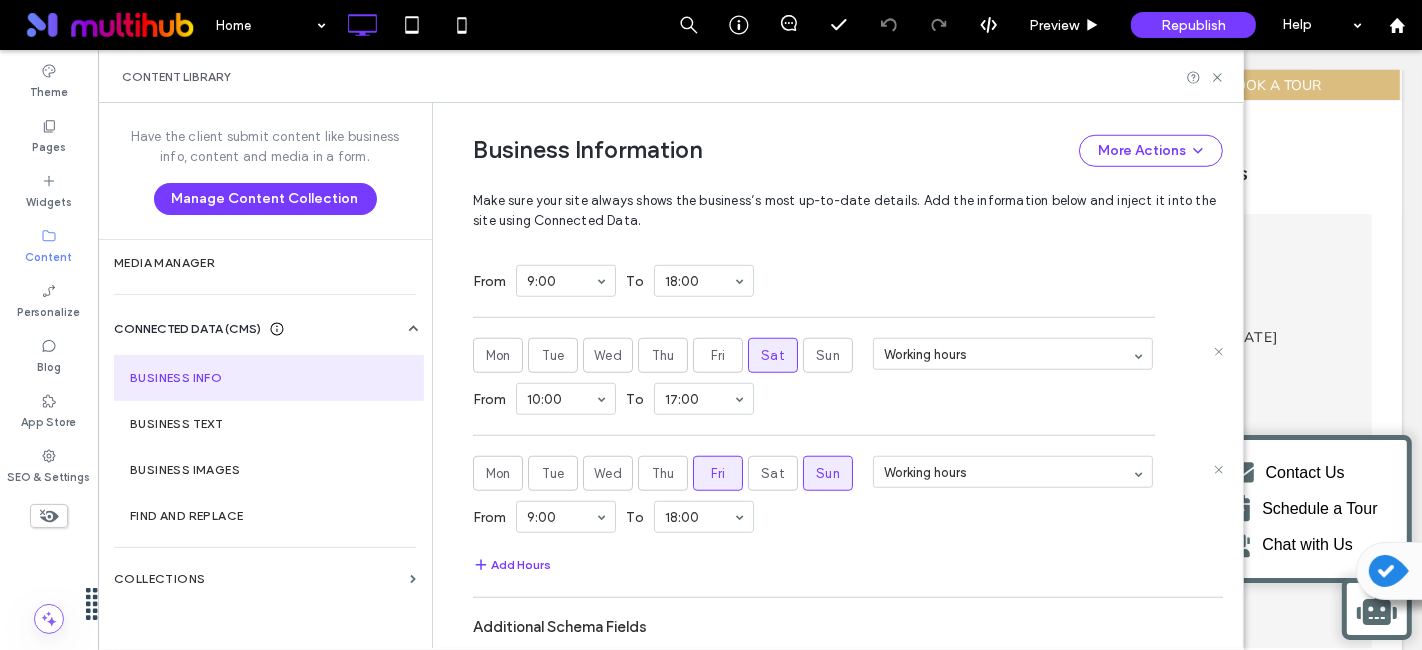 click on "Fri" at bounding box center (718, 474) 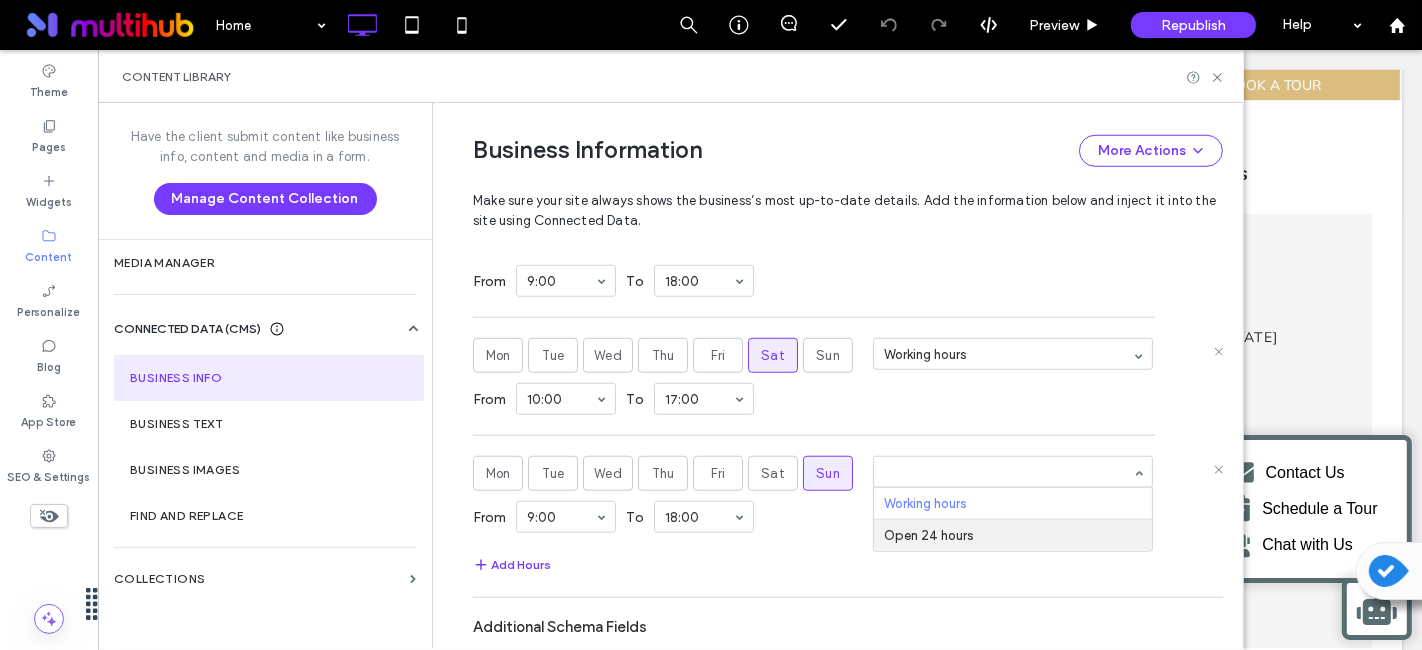 click on "Add Hours" at bounding box center [848, 565] 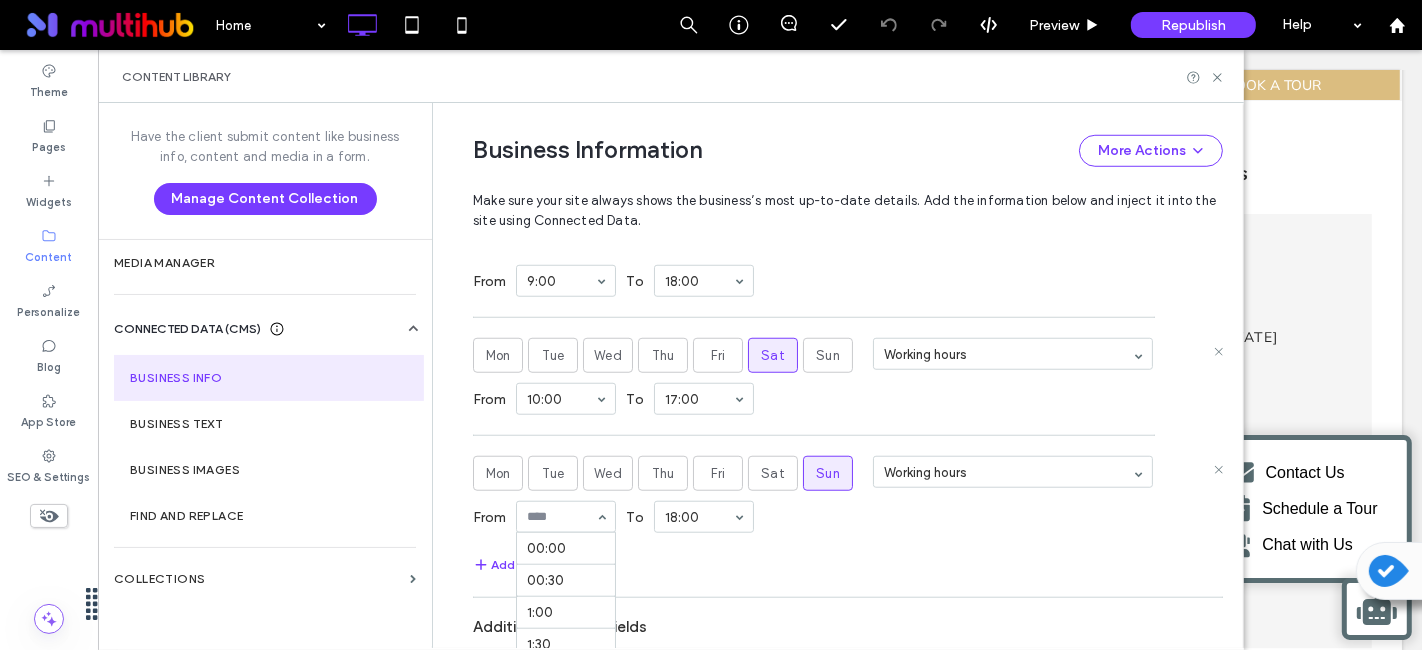 scroll, scrollTop: 580, scrollLeft: 0, axis: vertical 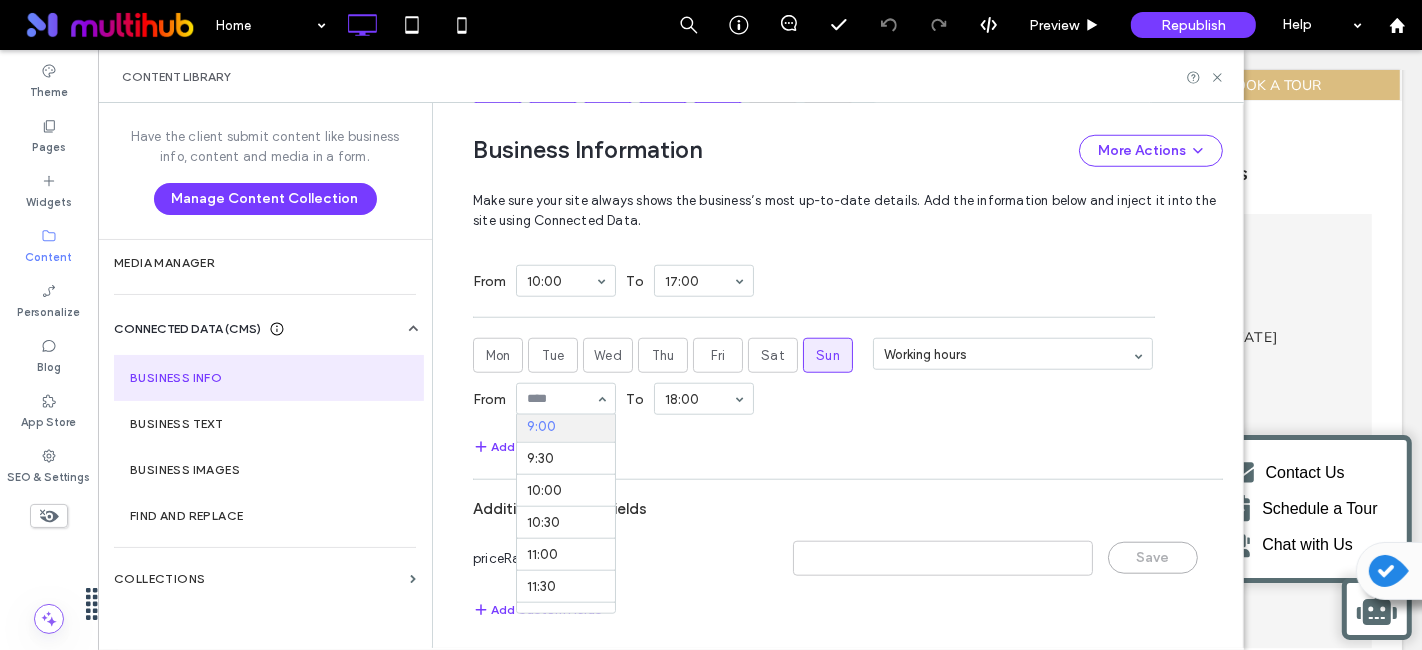 click on "Add Hours" at bounding box center [848, 447] 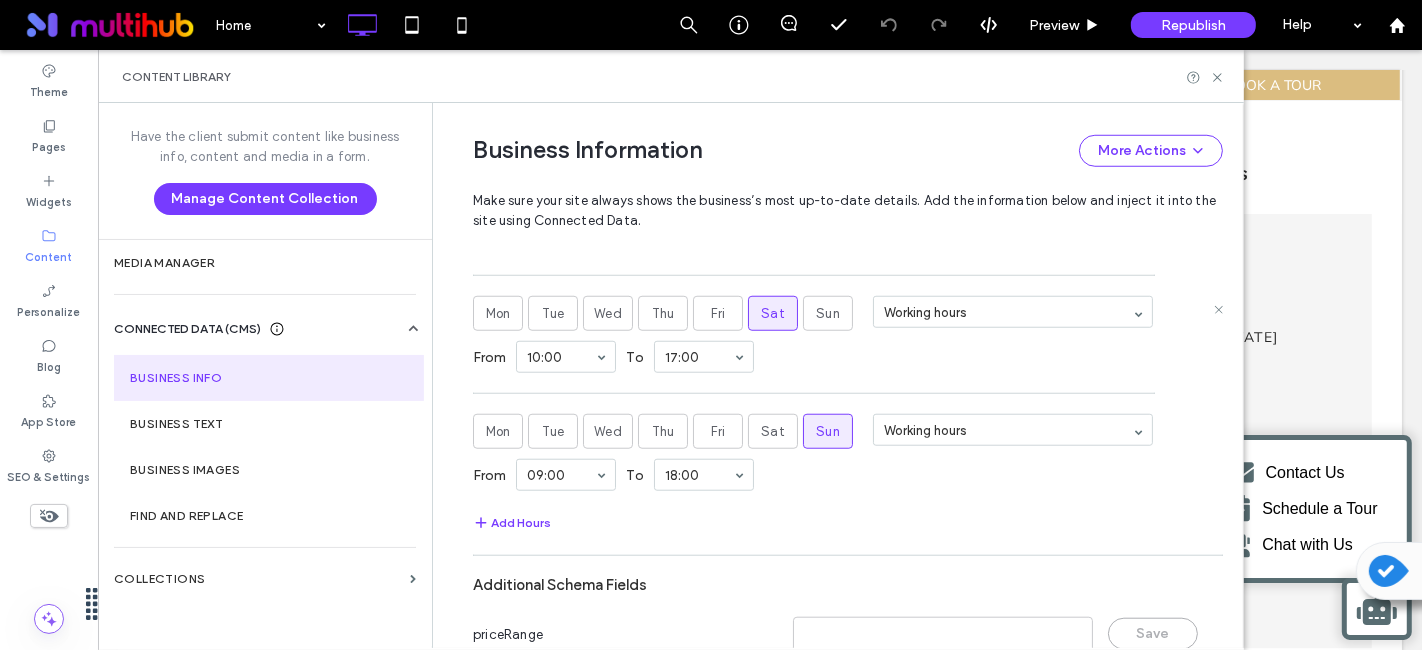 scroll, scrollTop: 1419, scrollLeft: 0, axis: vertical 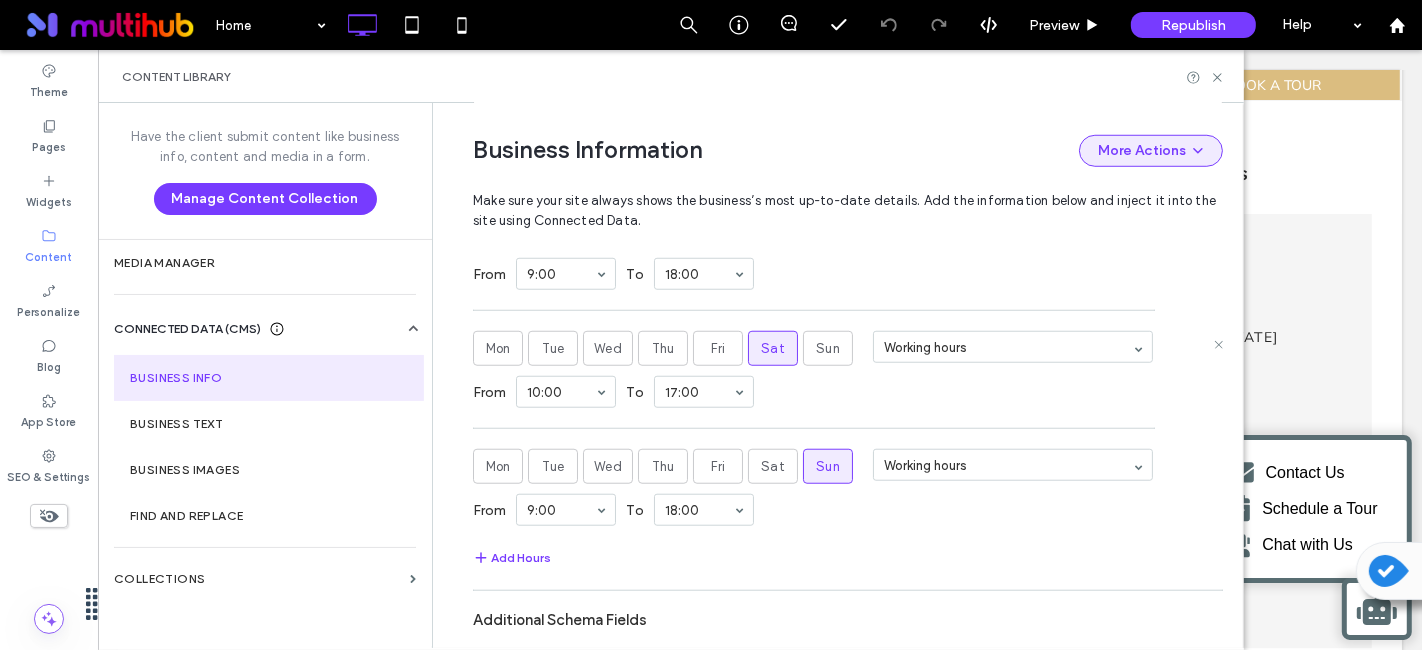 click on "More Actions" at bounding box center [1151, 151] 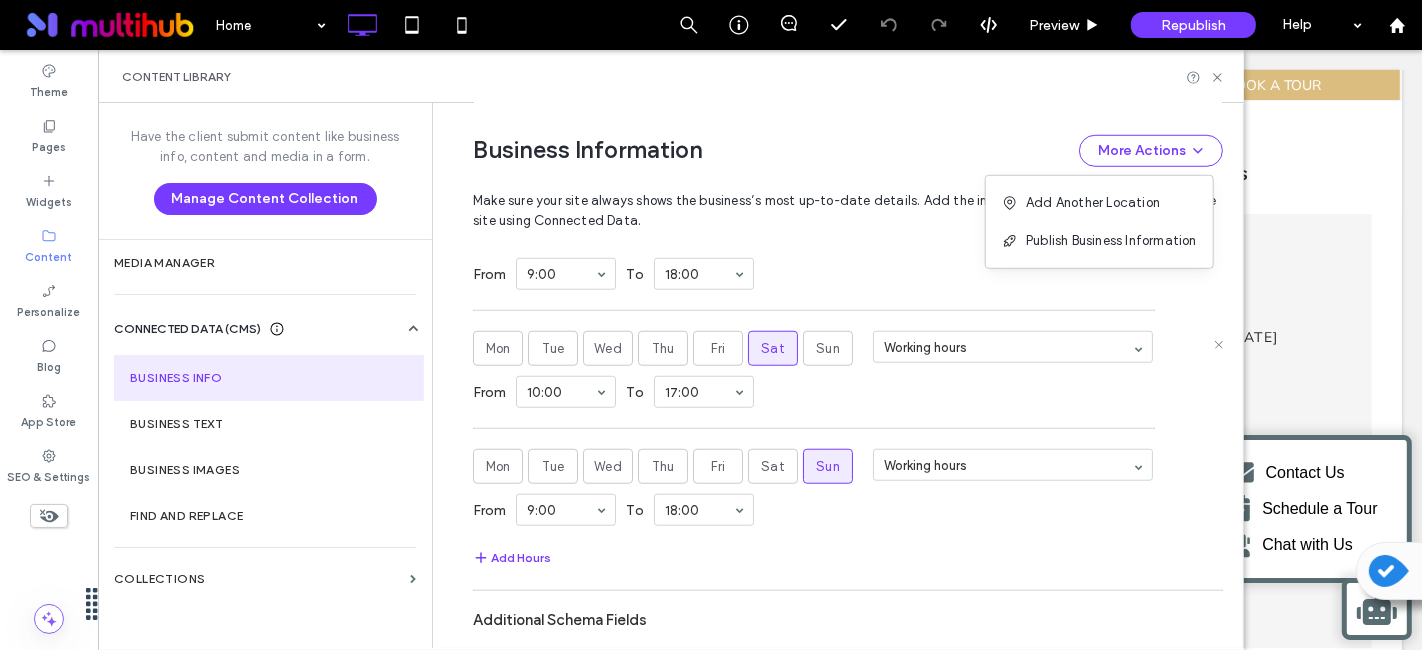 click on "Business Hours Mon Tue Wed Thu Fri Sat Sun Working hours From 9:00 To 18:00 Mon Tue Wed Thu Fri Sat Sun Working hours From 10:00 To 17:00 Mon Tue Wed Thu Fri Sat Sun Working hours From 9:00 To 18:00 Add Hours" at bounding box center (848, 367) 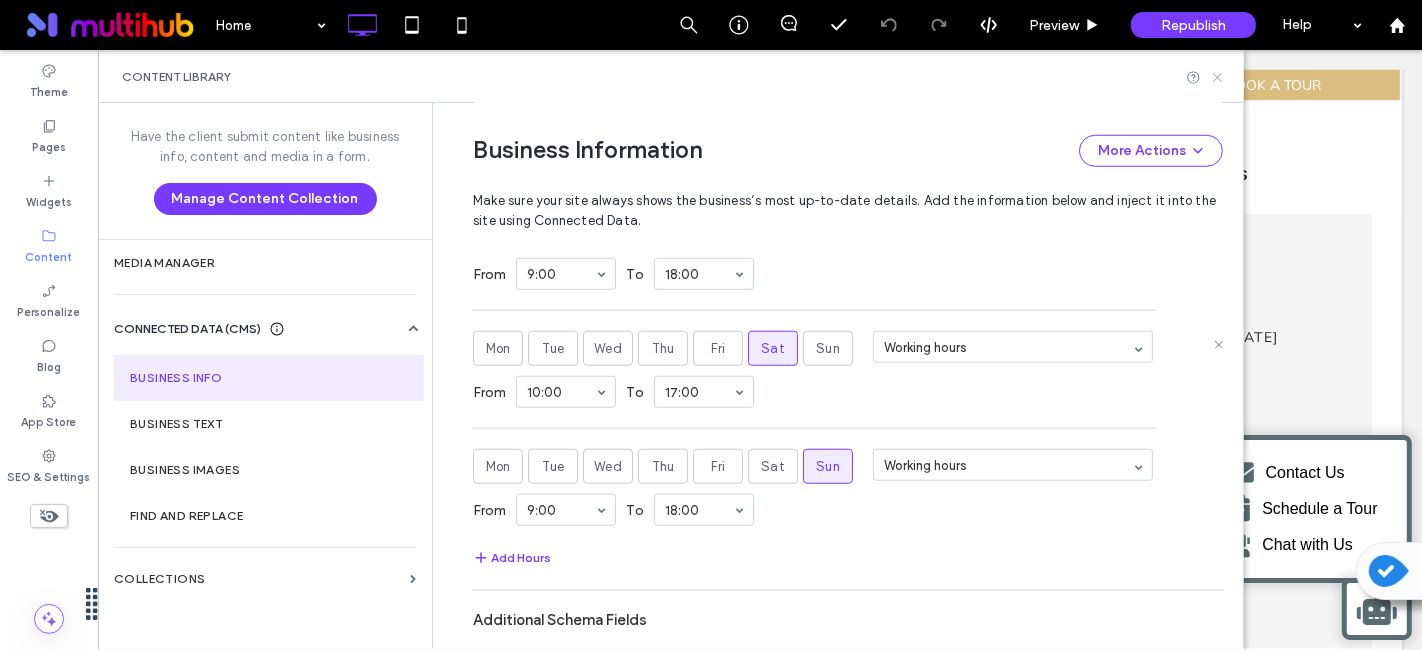 click 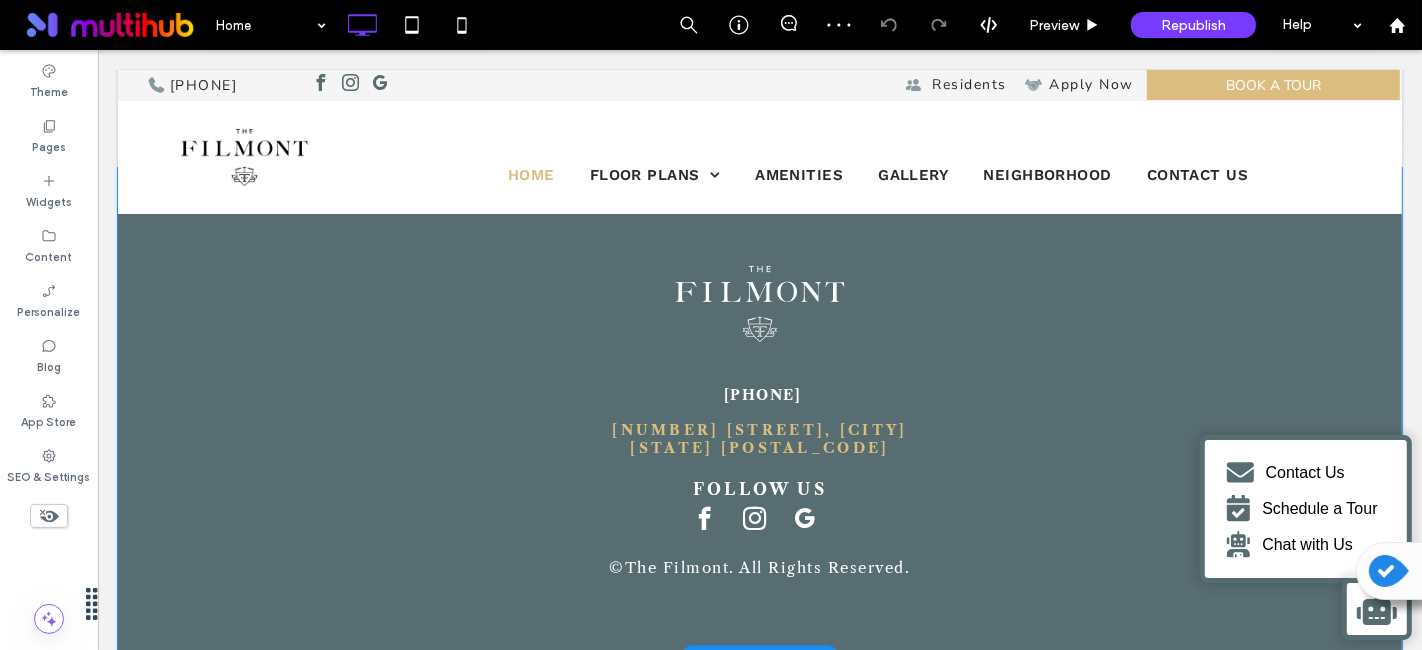 scroll, scrollTop: 4519, scrollLeft: 0, axis: vertical 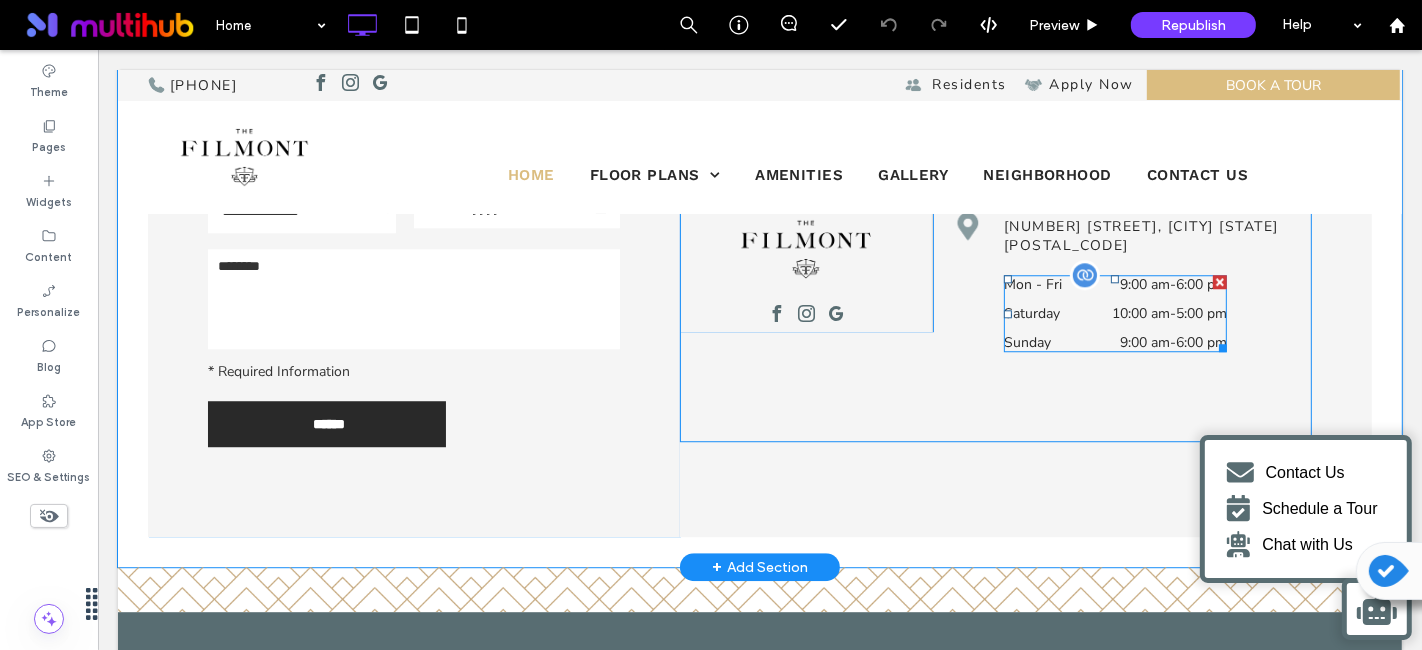 click on "Sunday" at bounding box center [1047, 342] 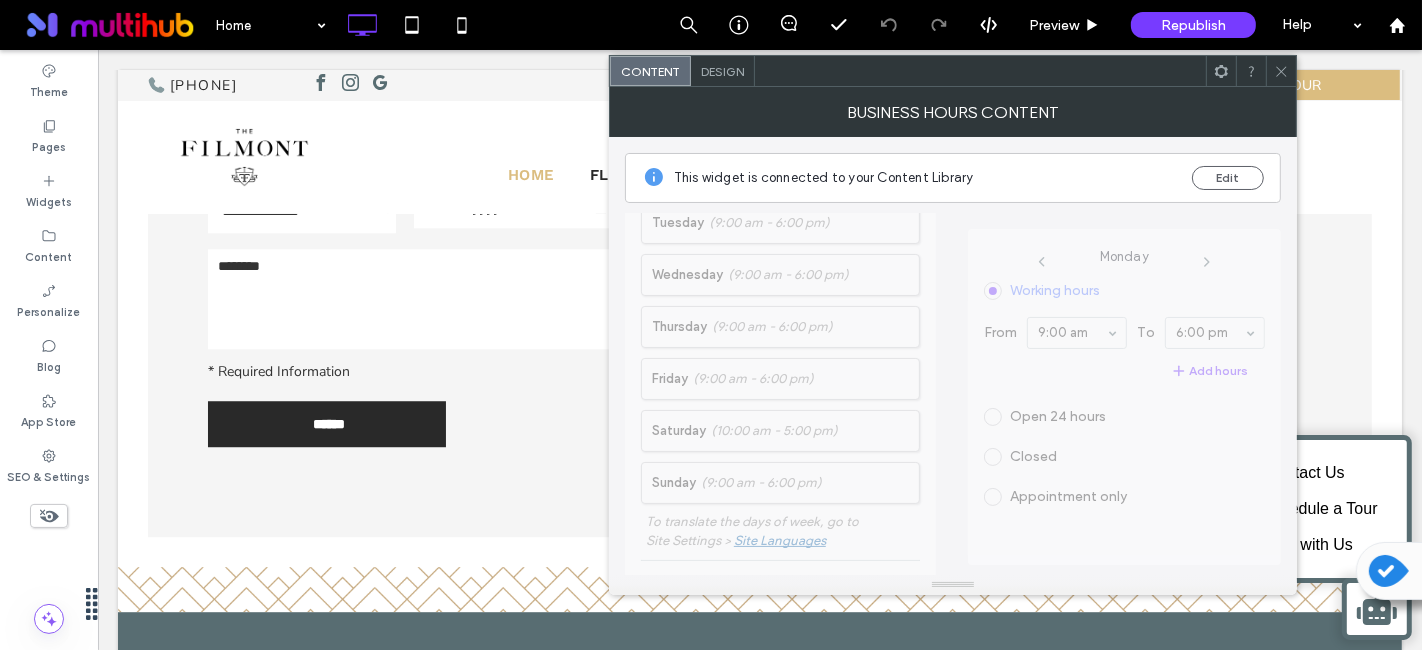 scroll, scrollTop: 222, scrollLeft: 0, axis: vertical 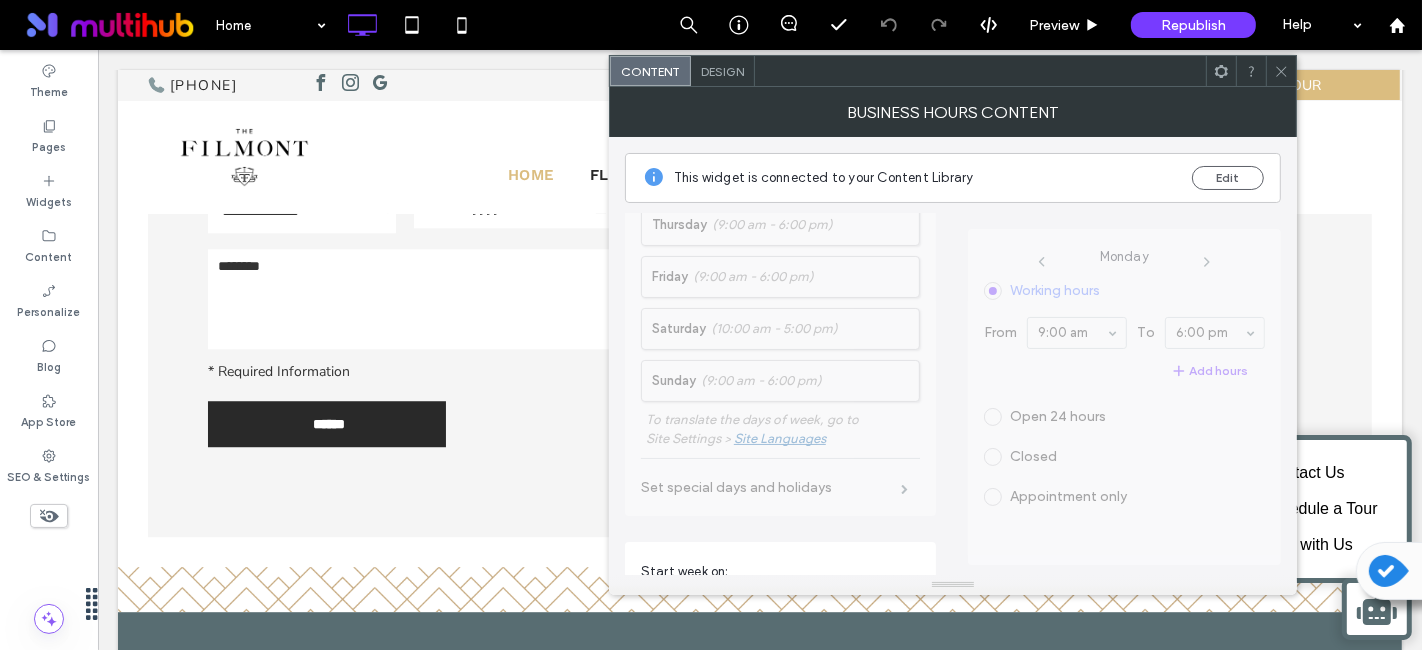 click on "Working days Monday (9:00 am - 6:00 pm) Tuesday (9:00 am - 6:00 pm) Wednesday (9:00 am - 6:00 pm) Thursday (9:00 am - 6:00 pm) Friday (9:00 am - 6:00 pm) Saturday (10:00 am - 5:00 pm) Sunday (9:00 am - 6:00 pm) To translate the days of week, go to Site Settings >    Site Languages   Set special days and holidays" at bounding box center [780, 258] 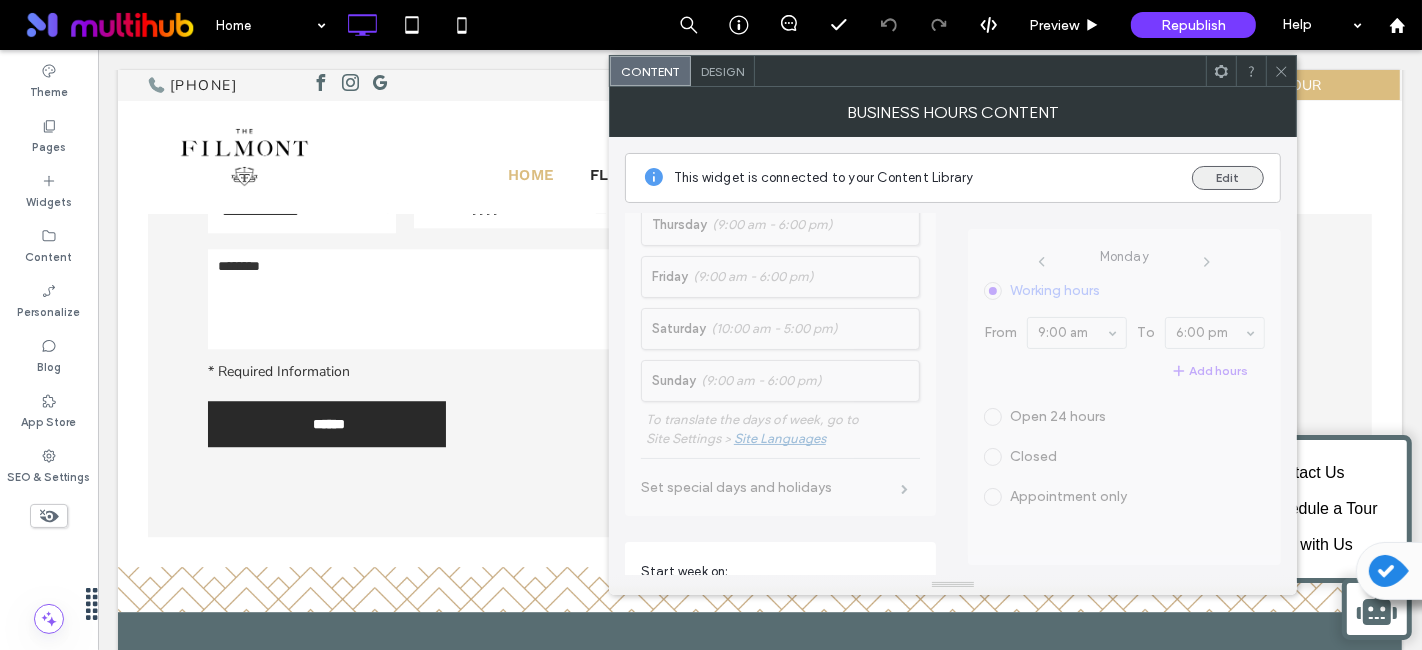 click on "Edit" at bounding box center [1228, 178] 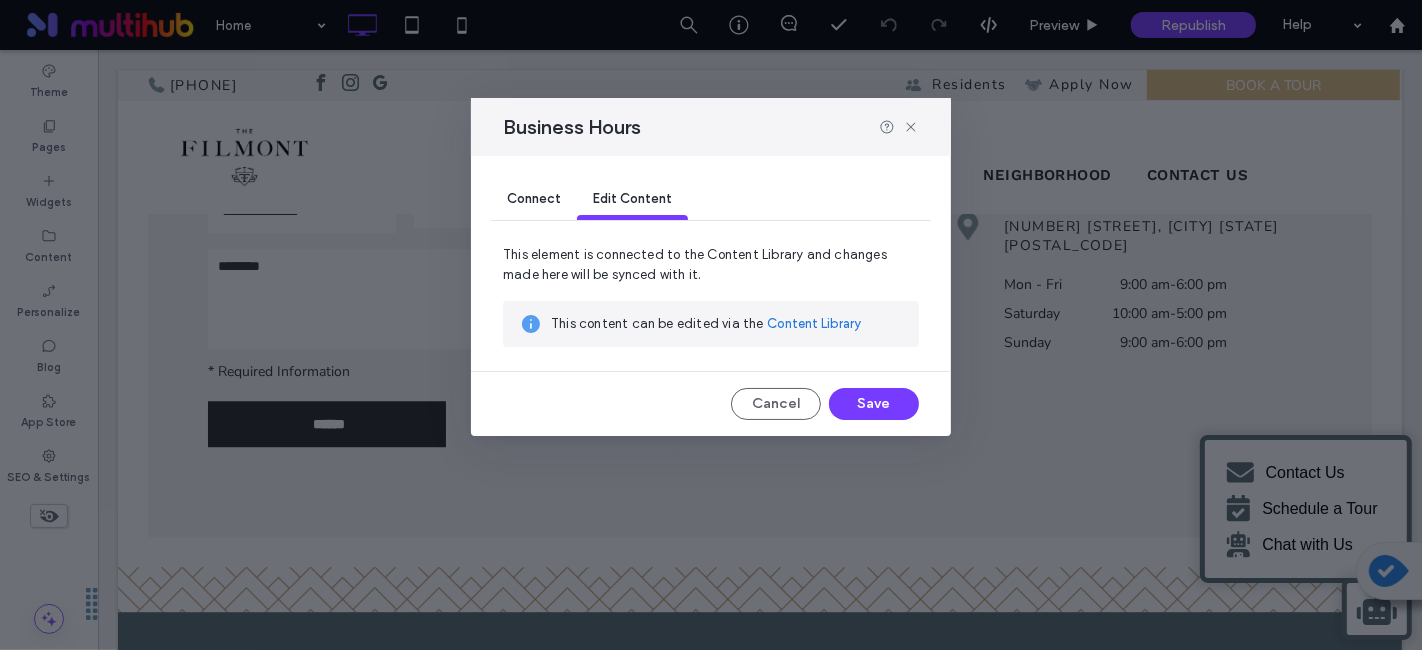click on "Content Library" at bounding box center (814, 324) 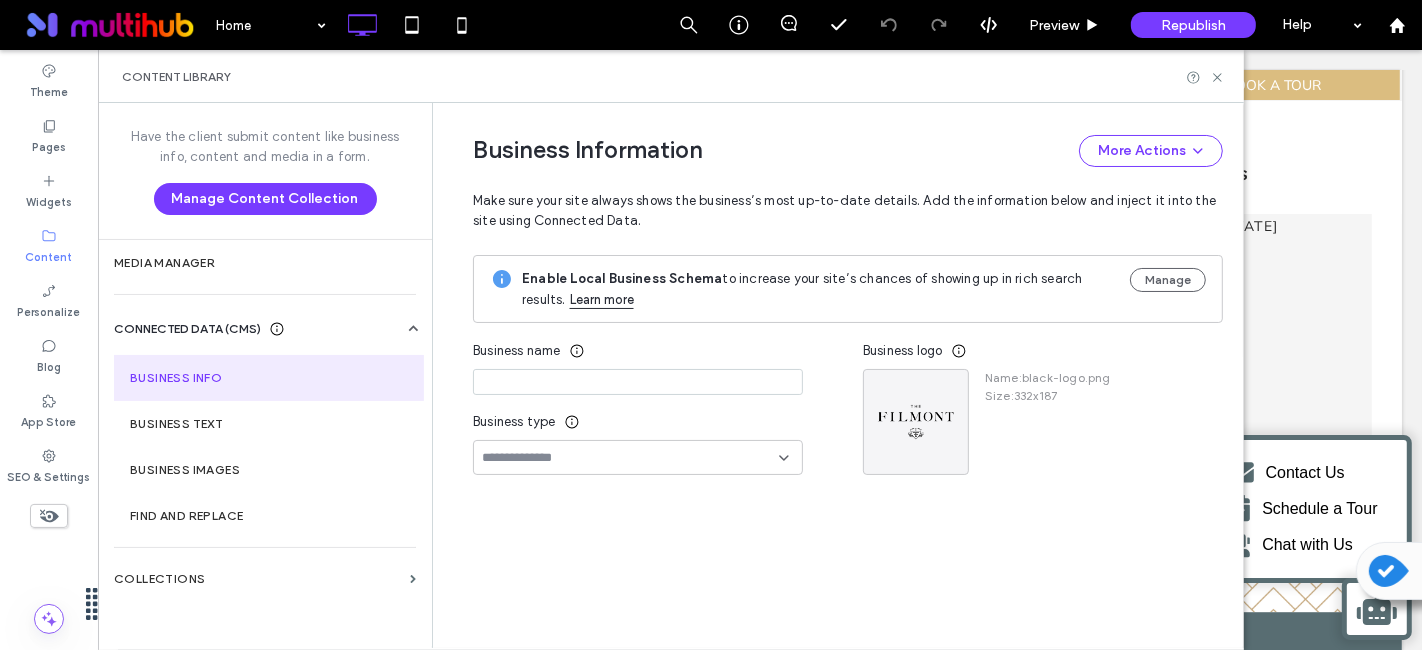 type on "**********" 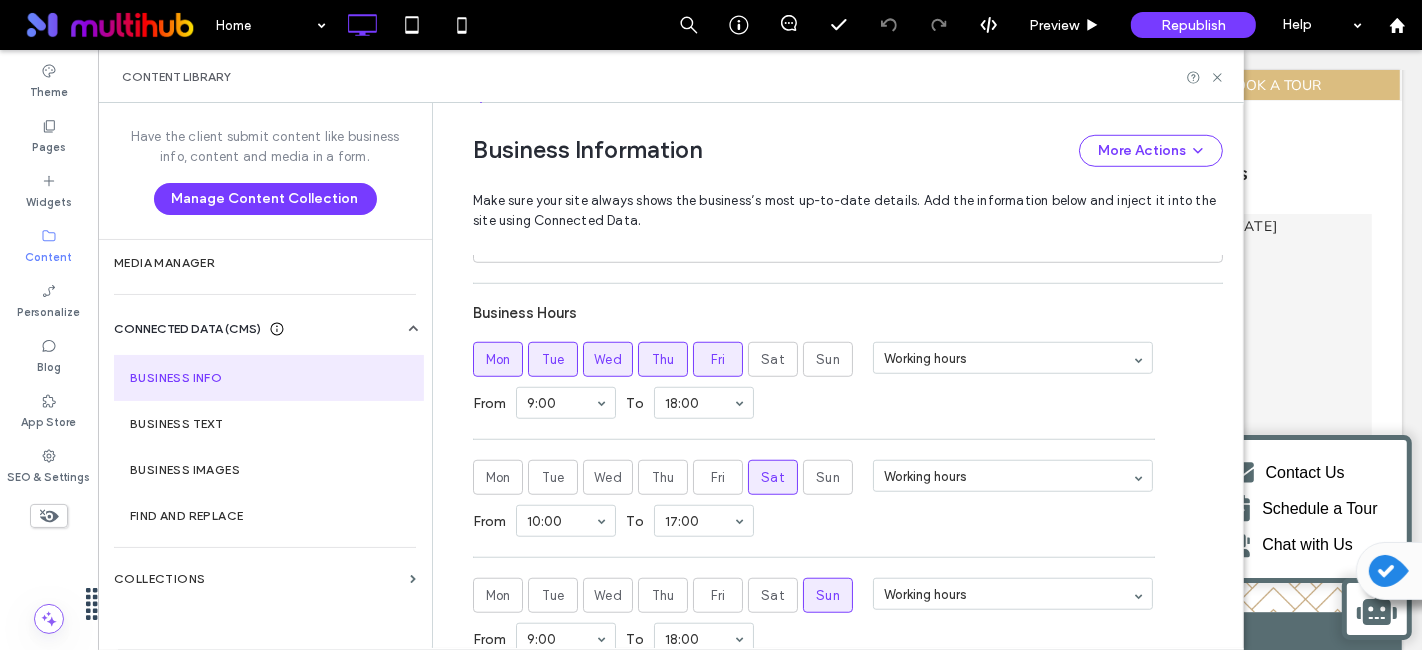 scroll, scrollTop: 1530, scrollLeft: 0, axis: vertical 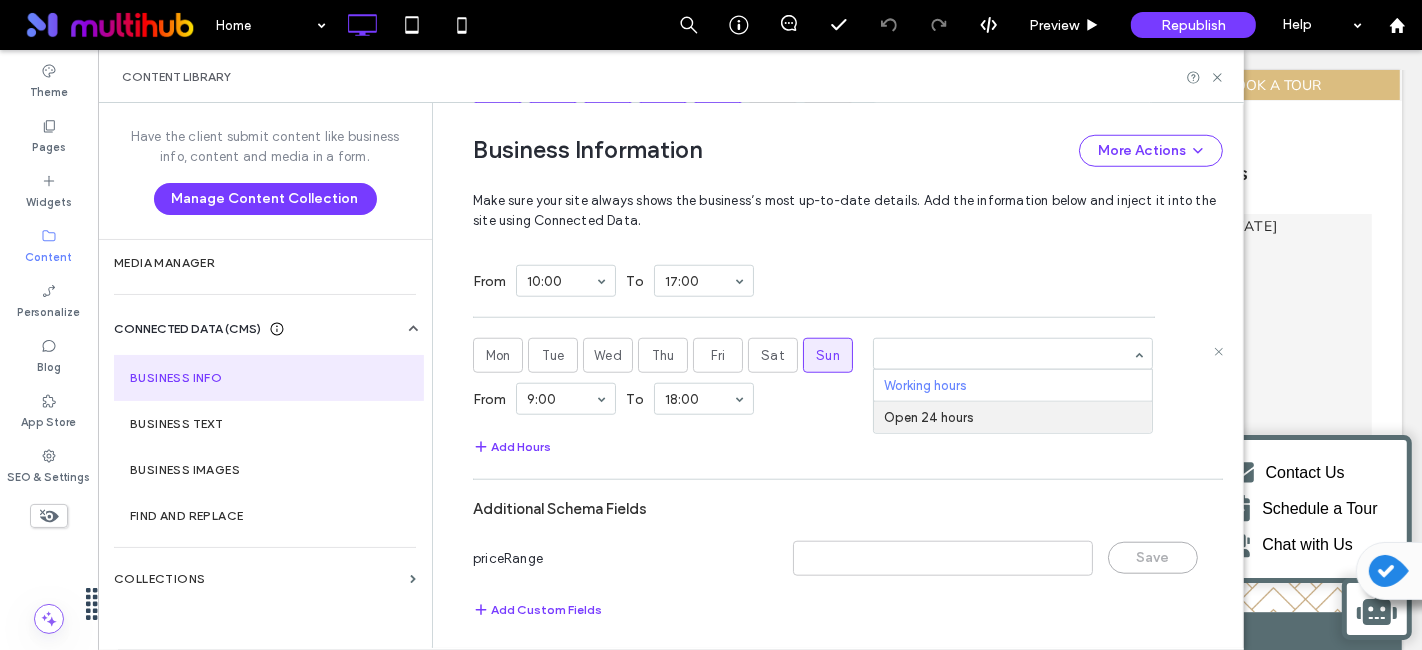 click on "Additional Schema Fields" at bounding box center [848, 509] 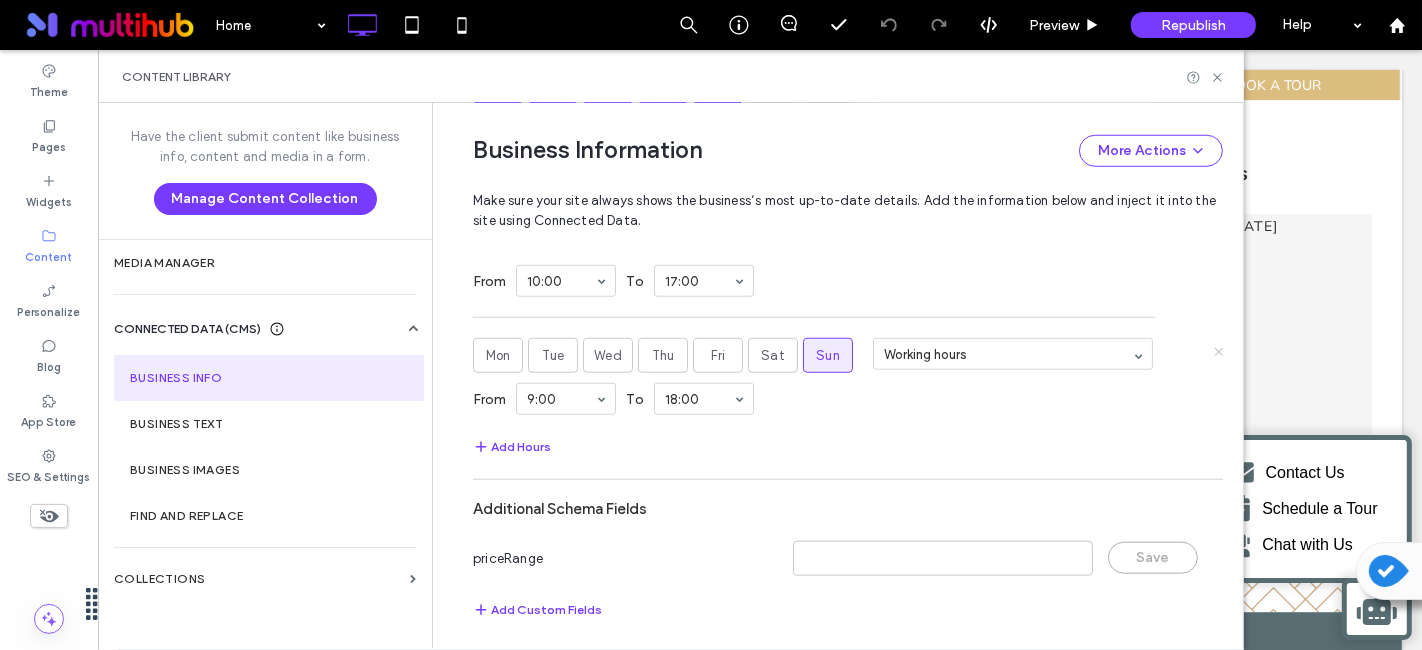 click 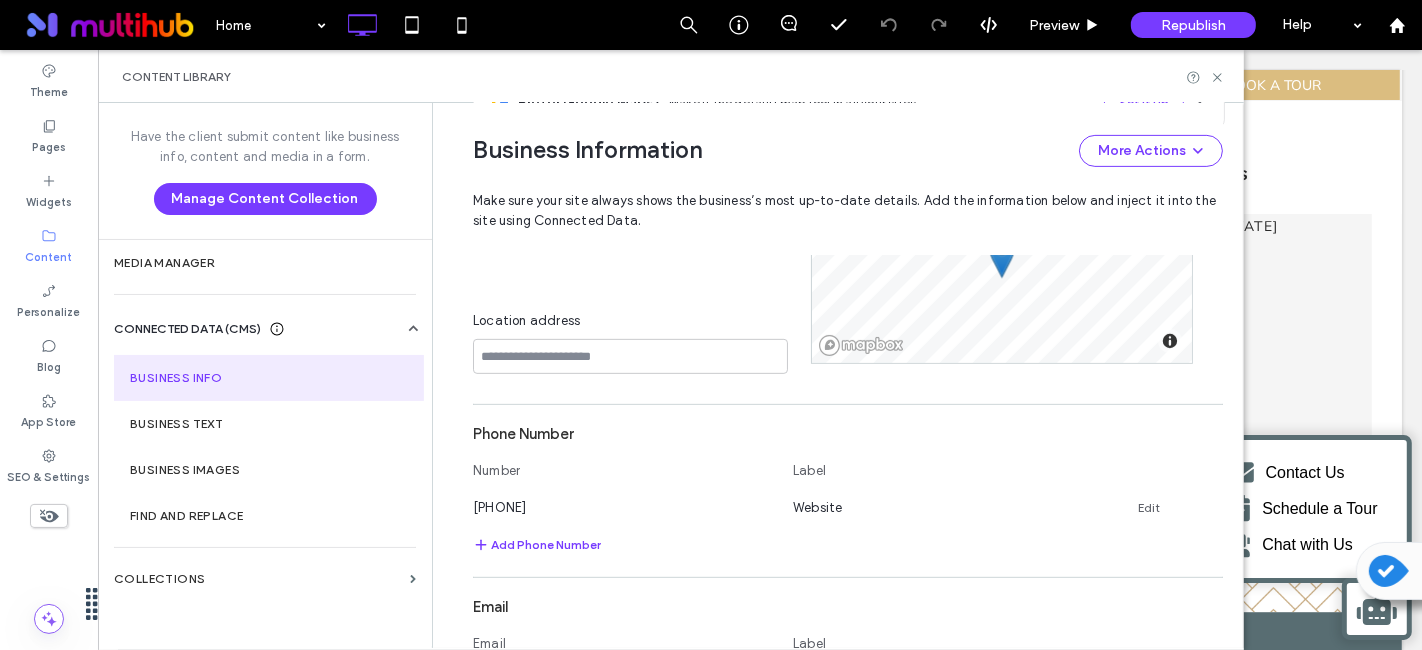 scroll, scrollTop: 634, scrollLeft: 0, axis: vertical 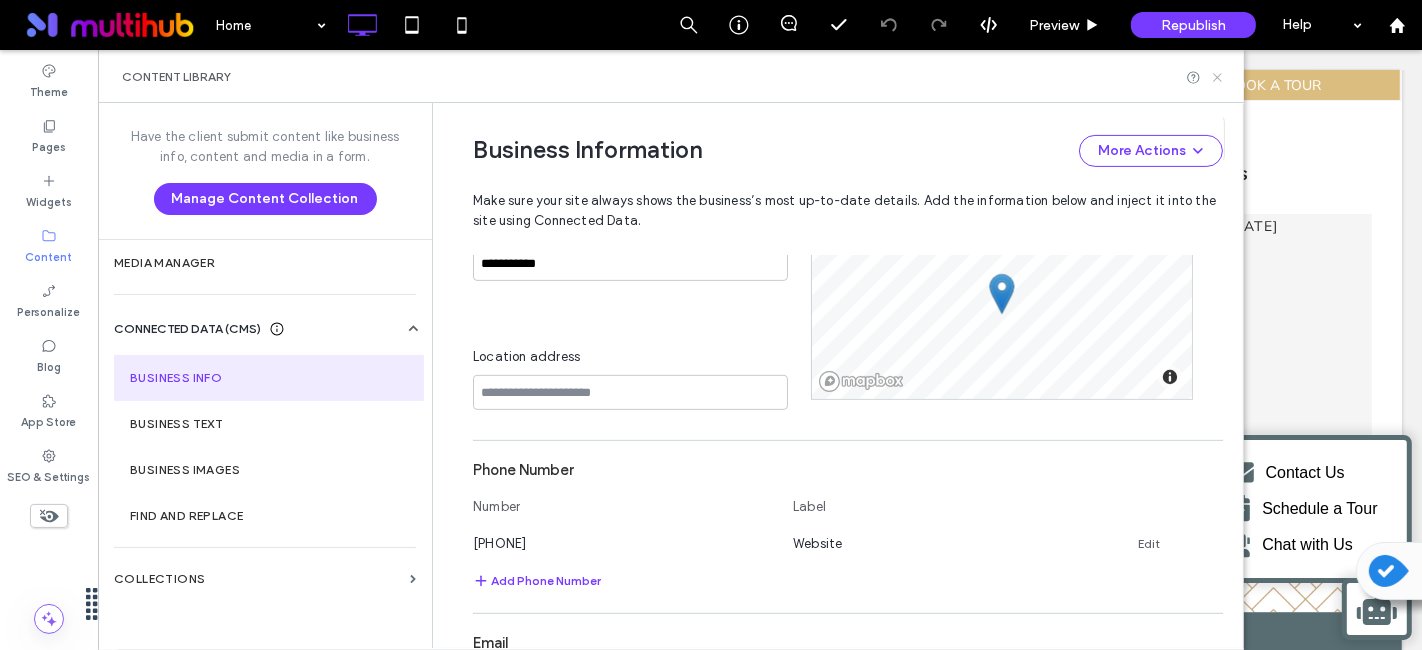 click 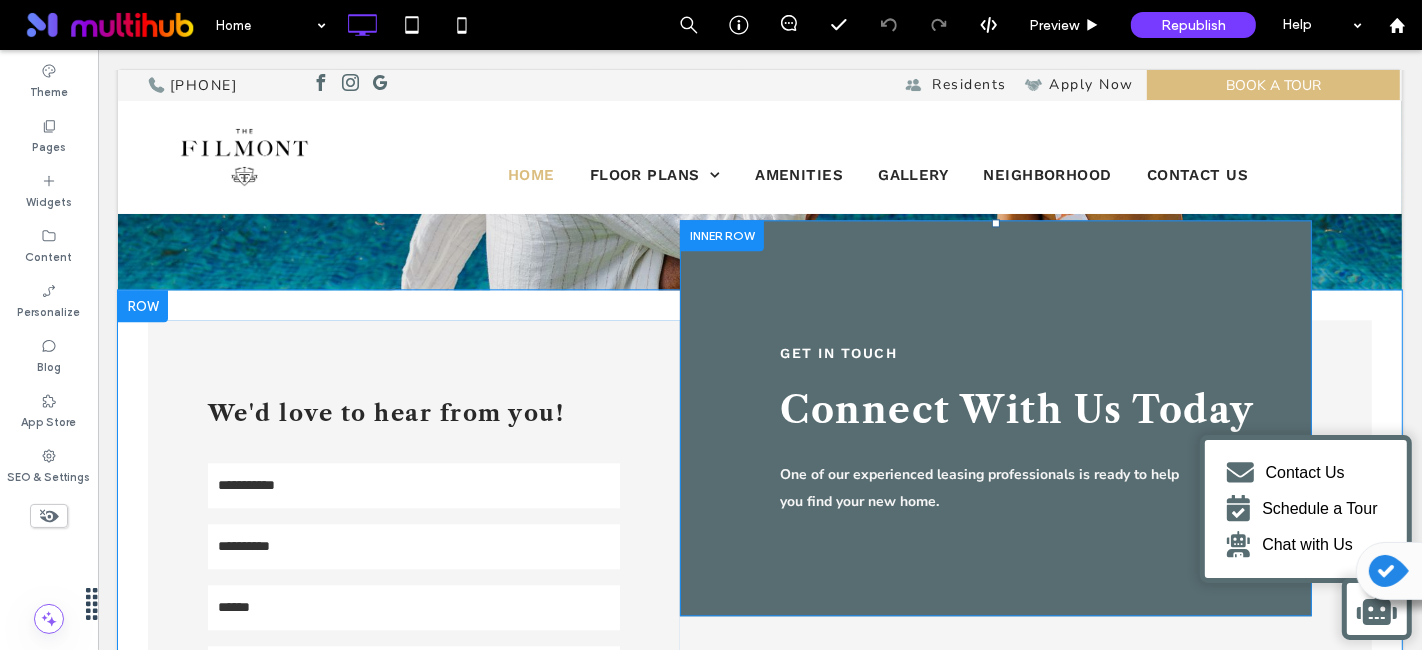 scroll, scrollTop: 4555, scrollLeft: 0, axis: vertical 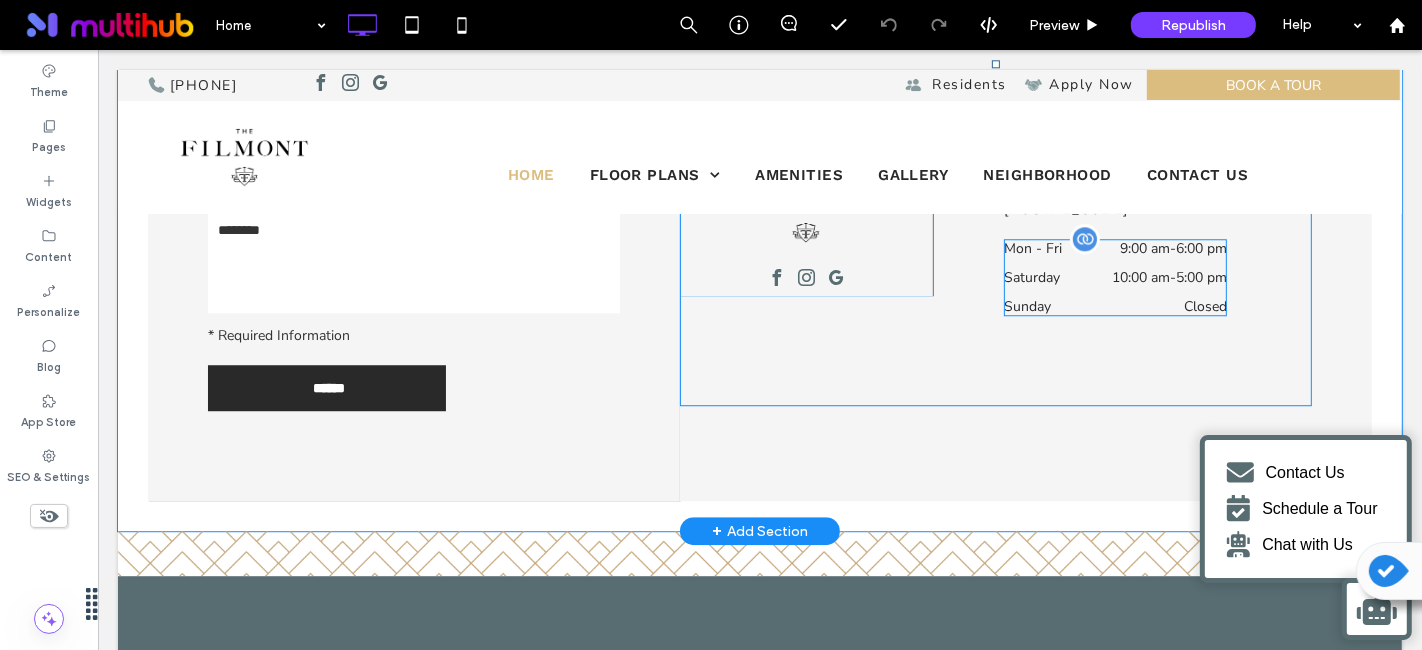click on "Saturday
10:00 am
-  5:00 pm" at bounding box center [1115, 282] 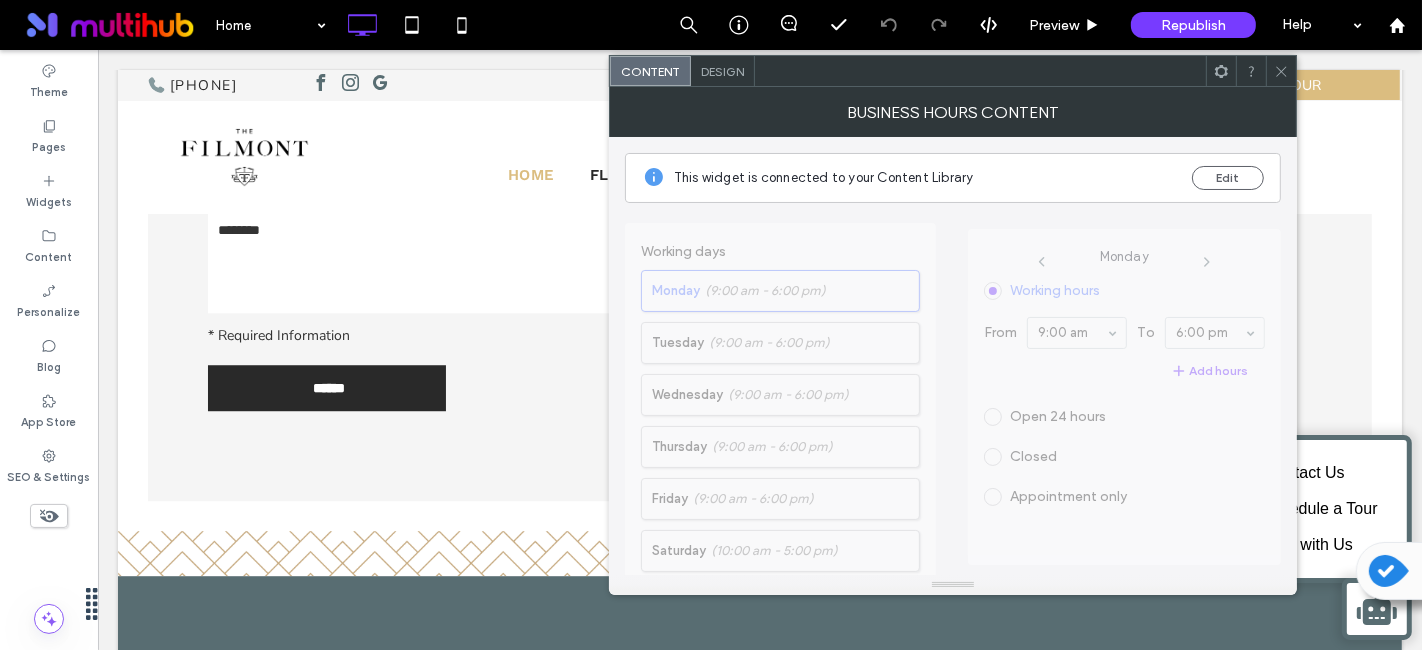 click on "Working days Monday (9:00 am - 6:00 pm) Tuesday (9:00 am - 6:00 pm) Wednesday (9:00 am - 6:00 pm) Thursday (9:00 am - 6:00 pm) Friday (9:00 am - 6:00 pm) Saturday (10:00 am - 5:00 pm) Sunday (Closed) To translate the days of week, go to Site Settings >    Site Languages   Set special days and holidays" at bounding box center (780, 480) 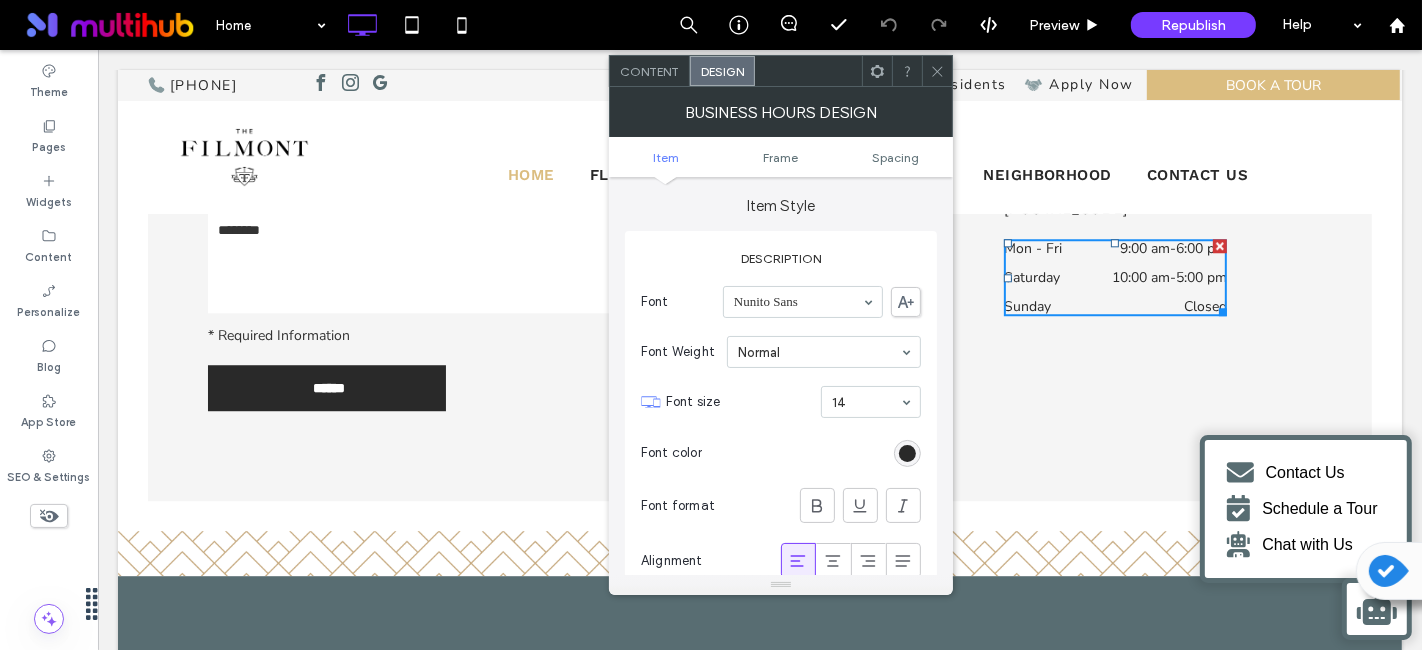 click on "Content" at bounding box center [649, 71] 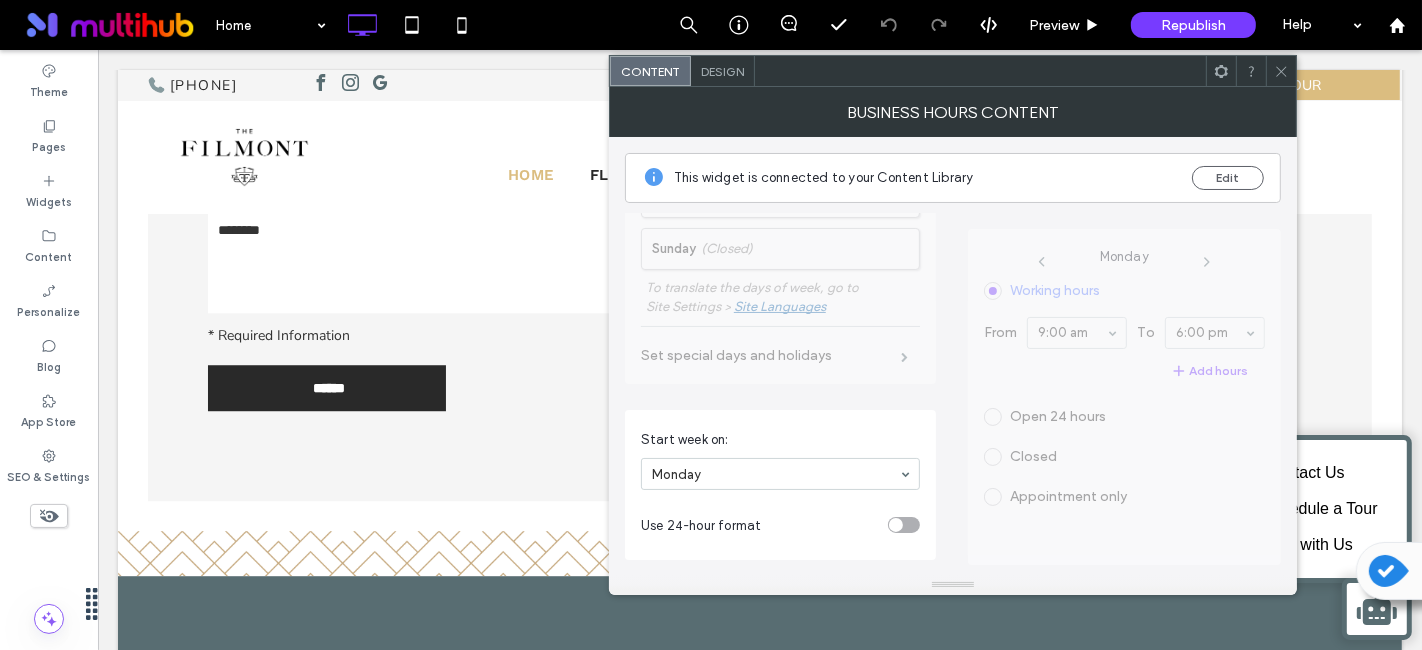 scroll, scrollTop: 514, scrollLeft: 0, axis: vertical 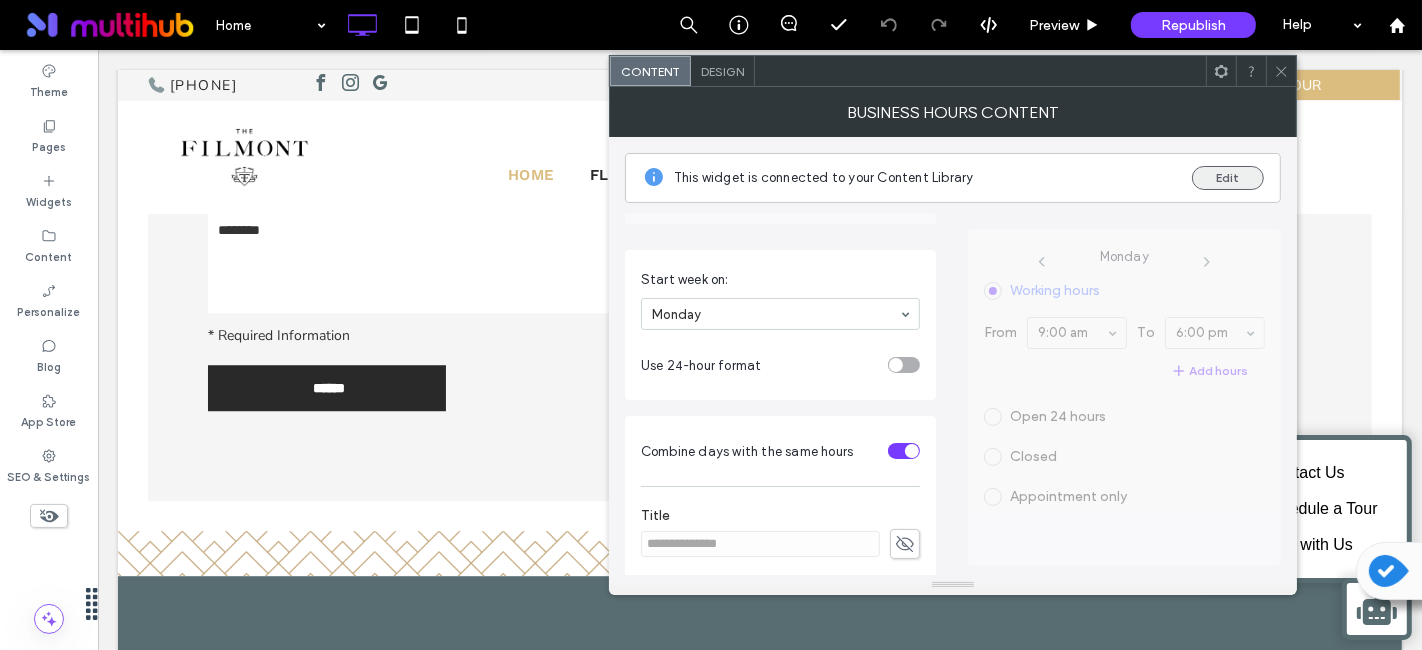 click on "Edit" at bounding box center (1228, 178) 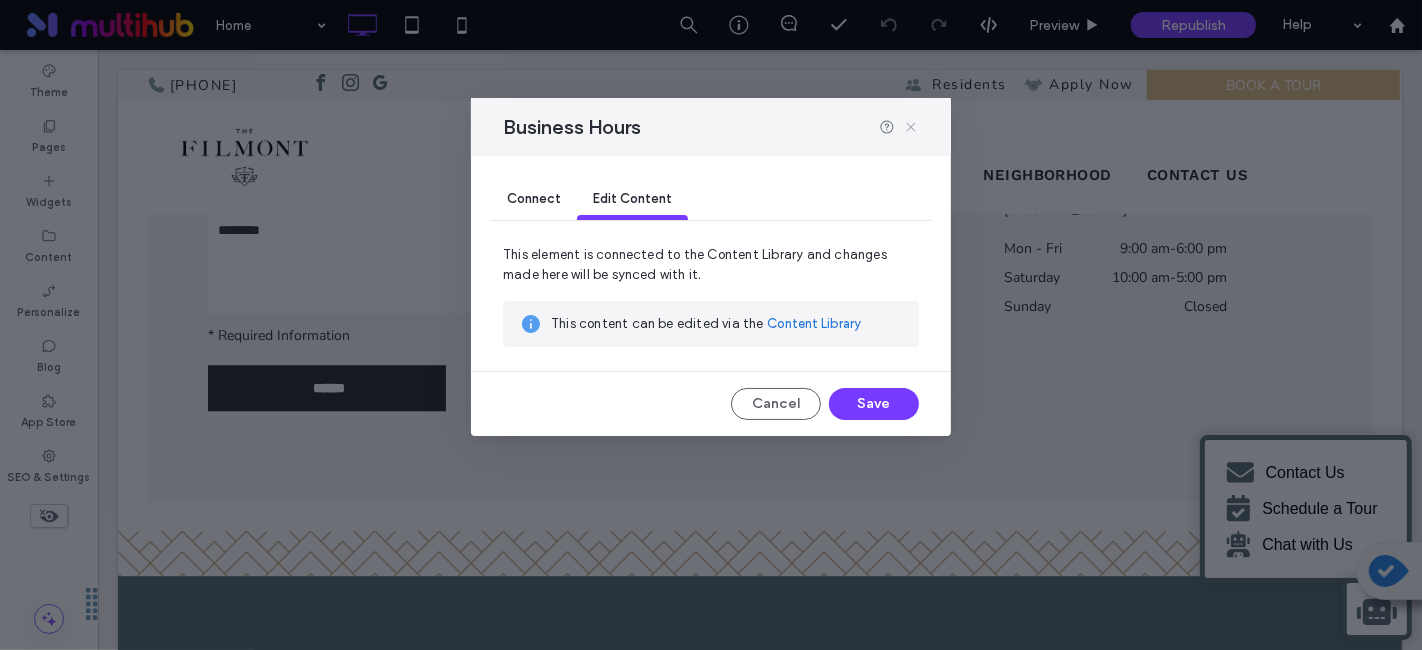 click 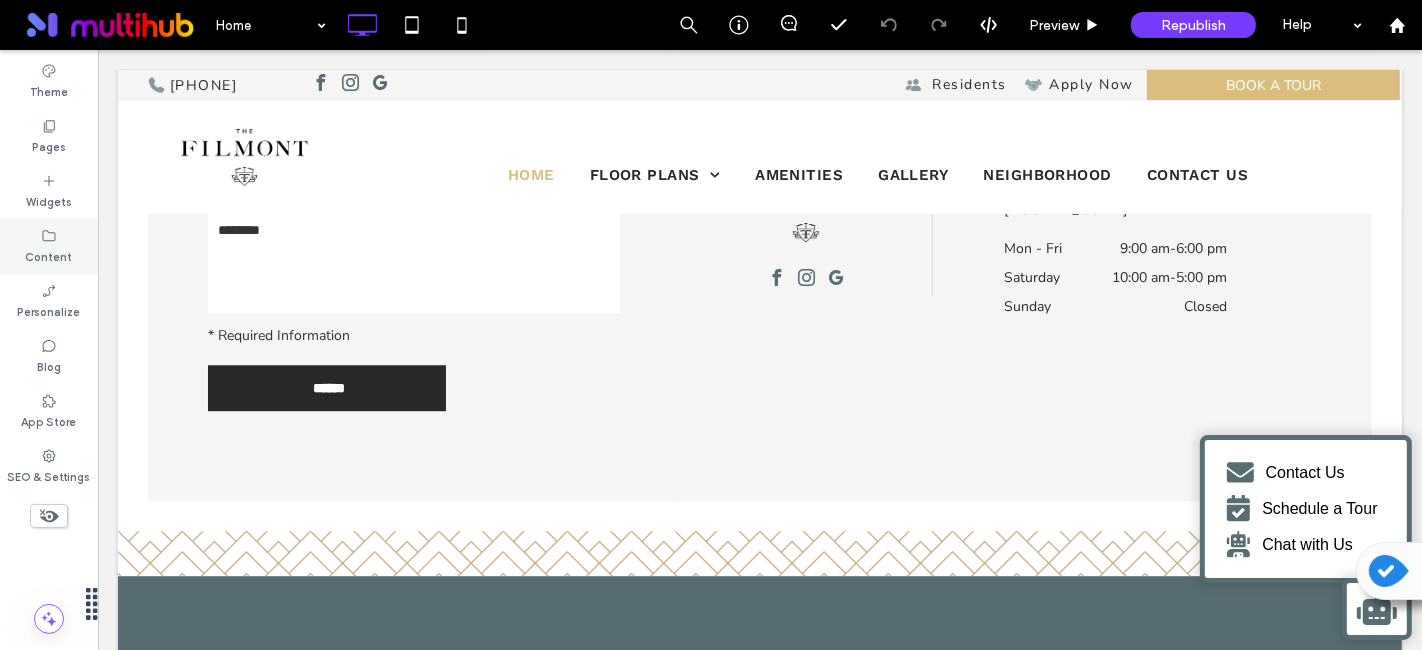 click on "Content" at bounding box center (49, 255) 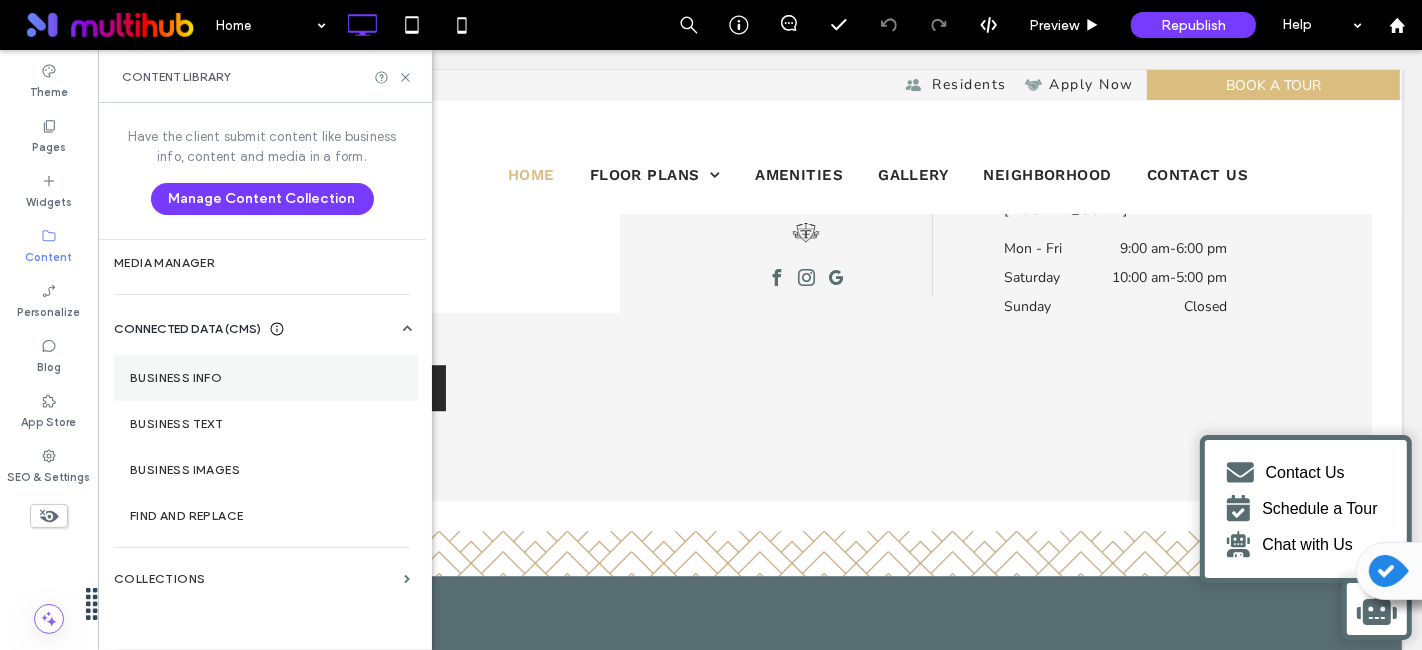 click on "Business Info" at bounding box center [266, 378] 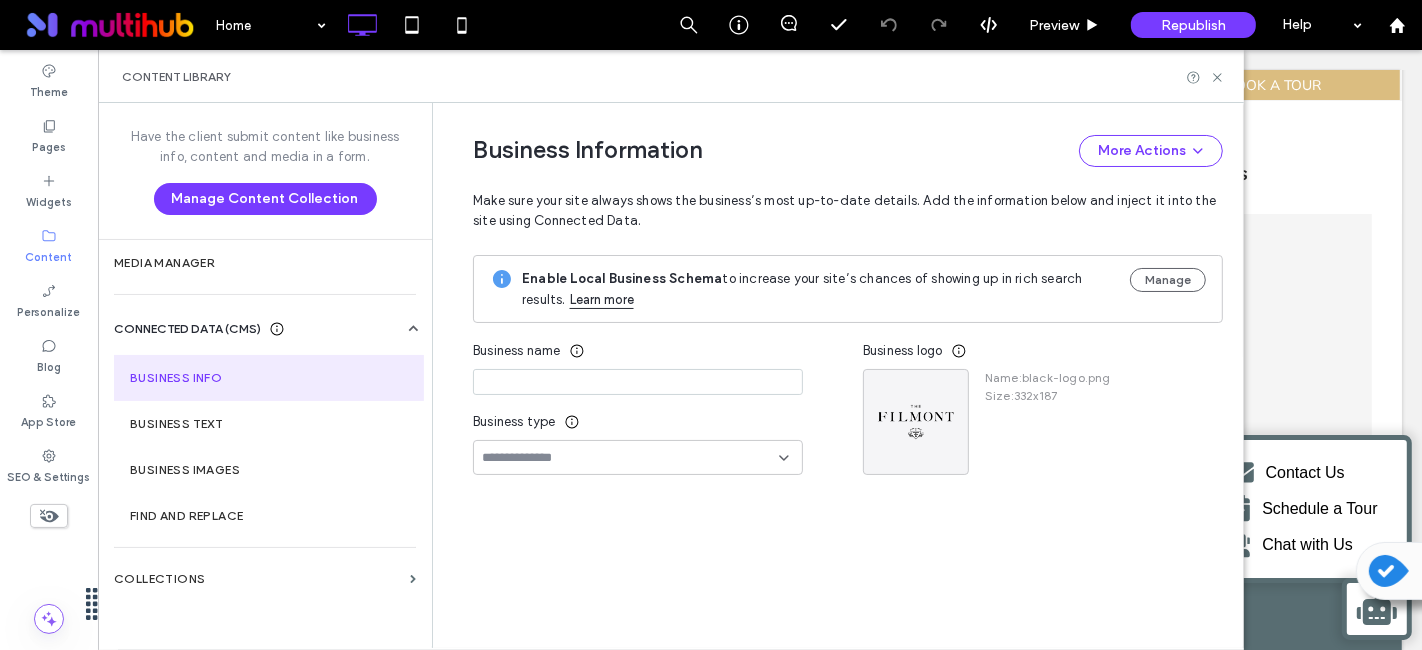 type on "**********" 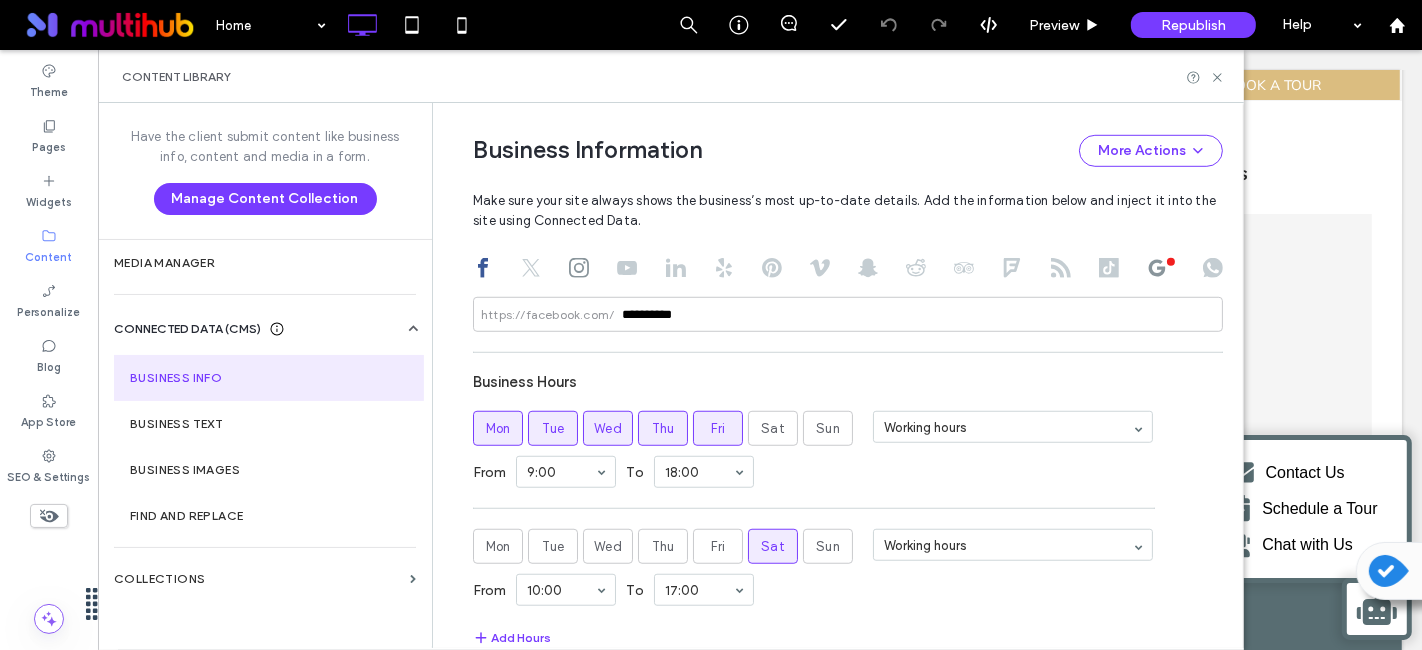 scroll, scrollTop: 1412, scrollLeft: 0, axis: vertical 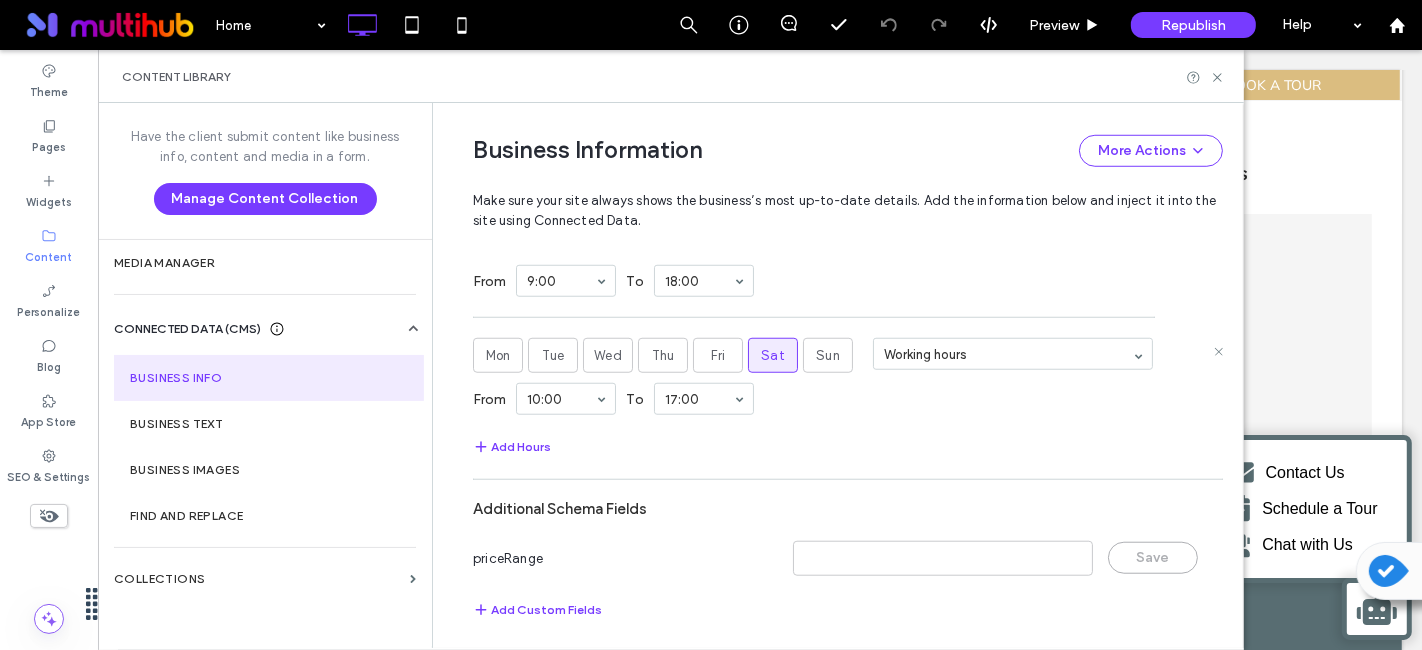 click on "From 10:00 To 17:00" at bounding box center (848, 399) 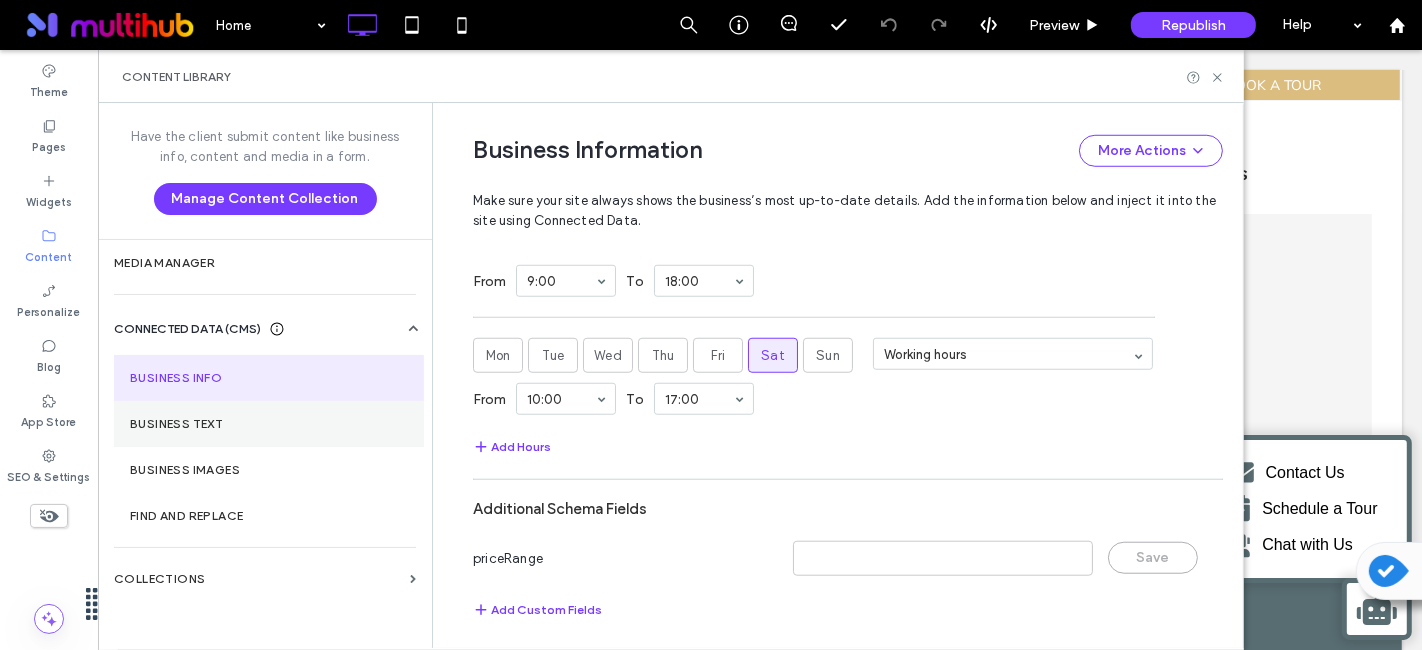click on "Business Text" at bounding box center (269, 424) 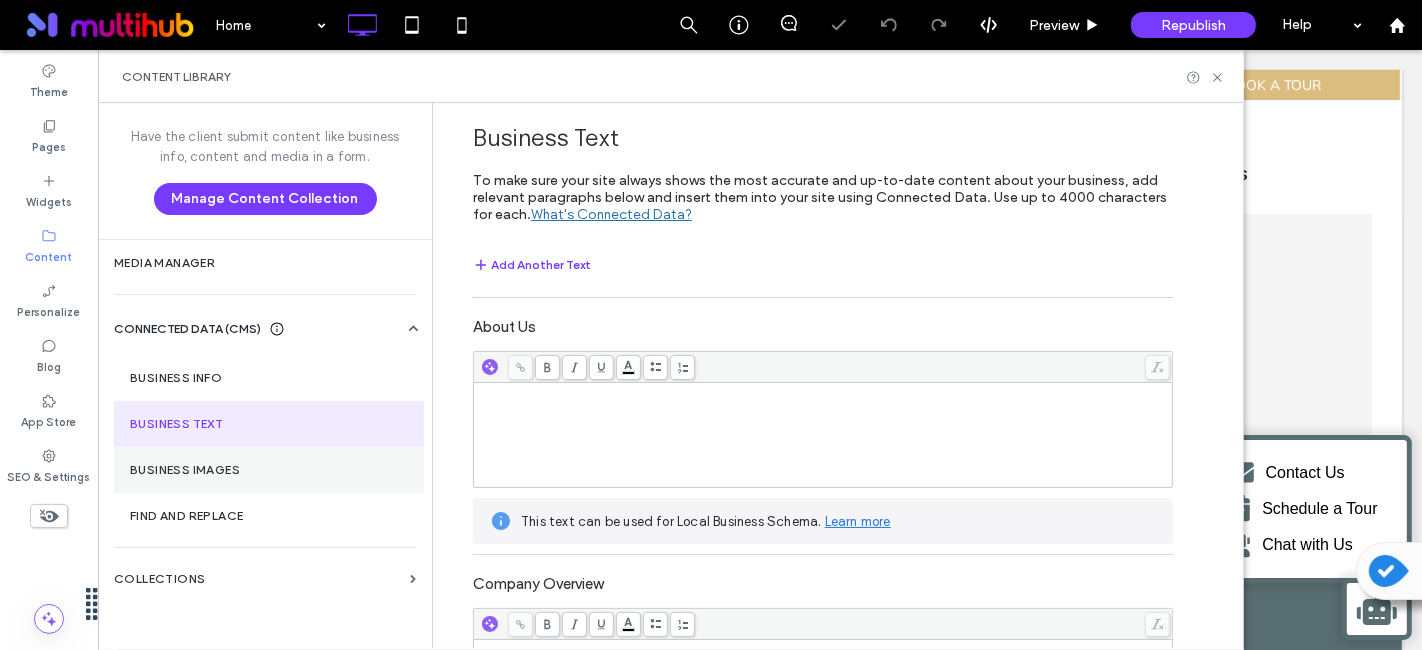 click on "Business Images" at bounding box center (269, 470) 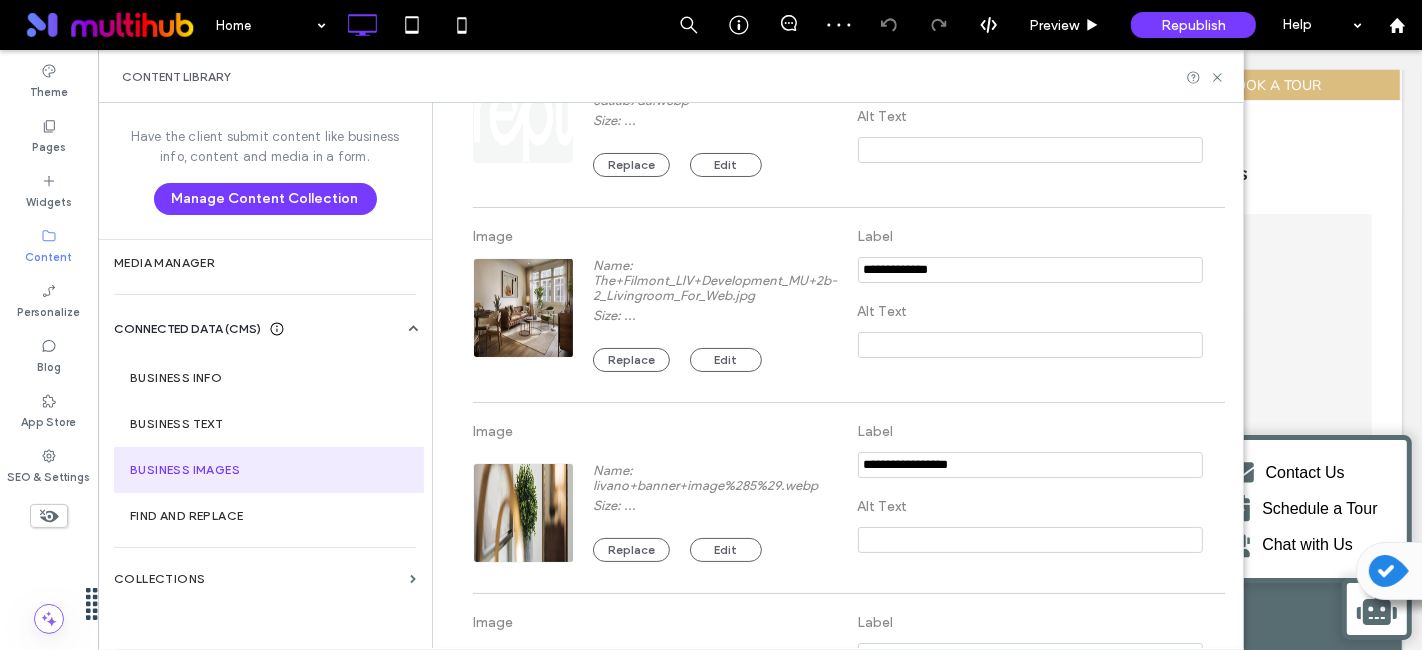 scroll, scrollTop: 666, scrollLeft: 0, axis: vertical 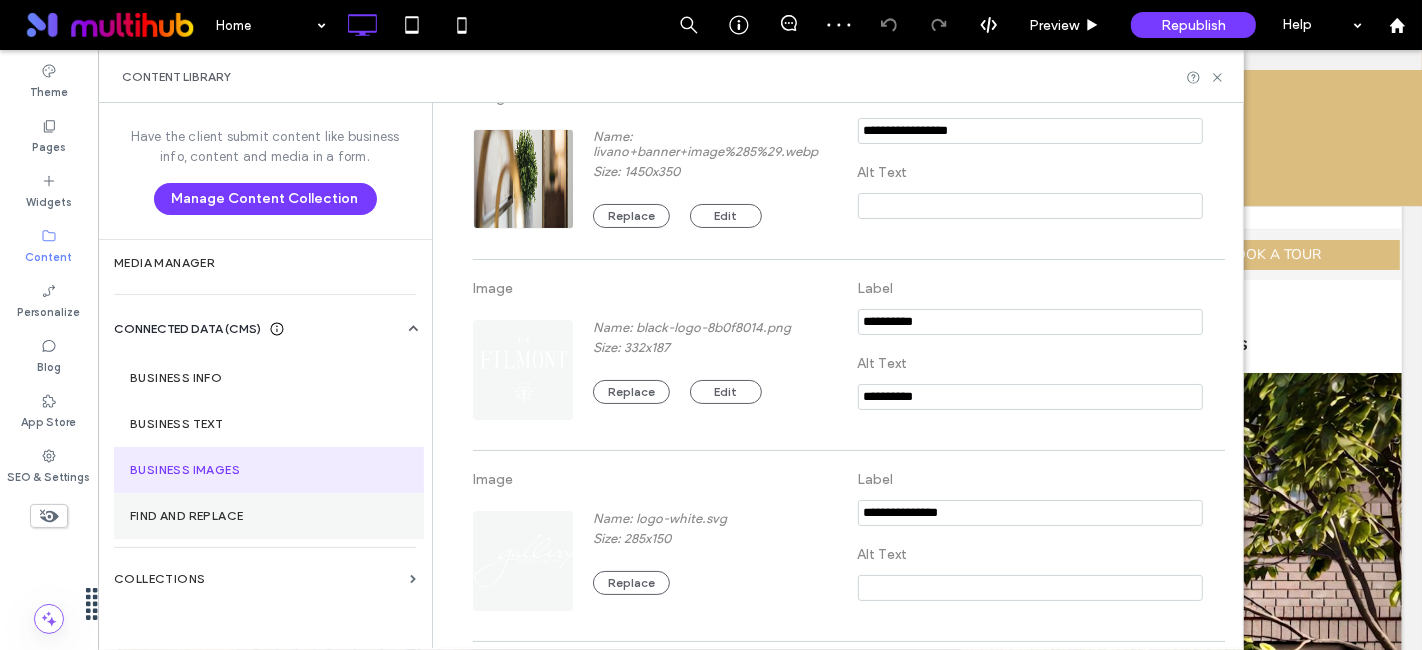 click on "Find and Replace" at bounding box center [269, 516] 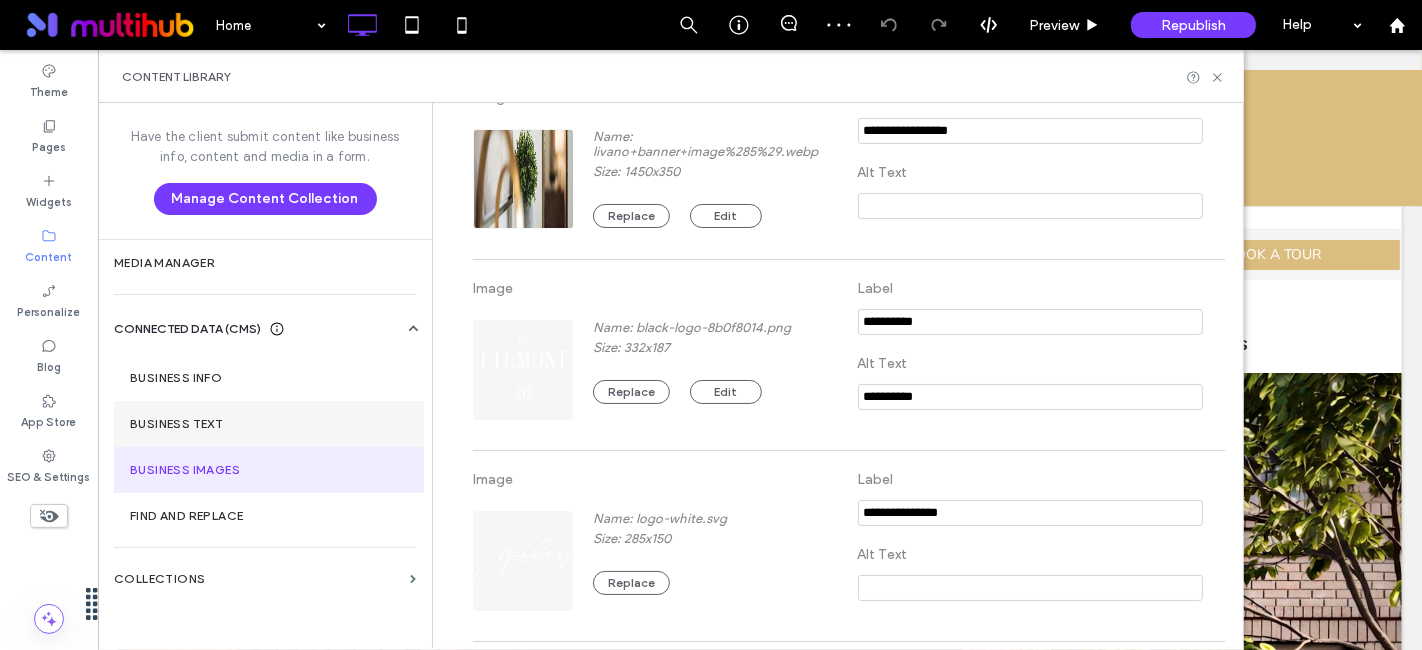 scroll, scrollTop: 0, scrollLeft: 0, axis: both 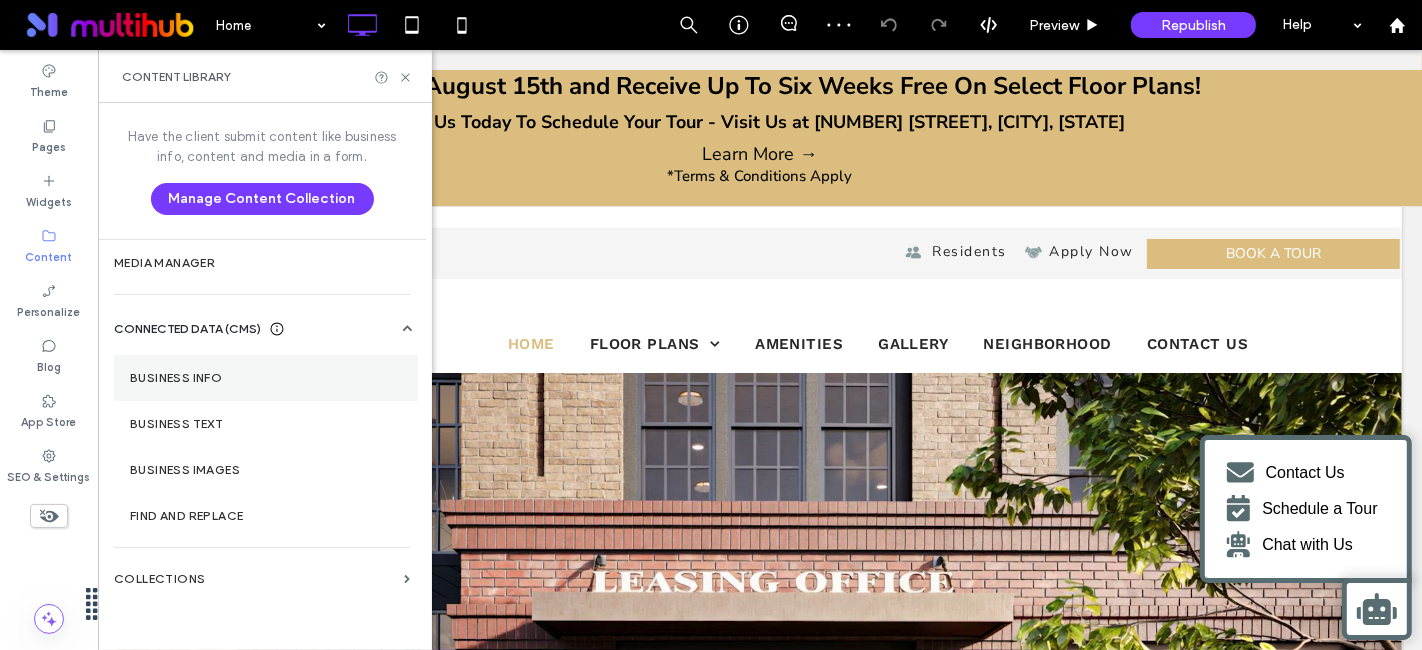 click on "Business Info" at bounding box center [266, 378] 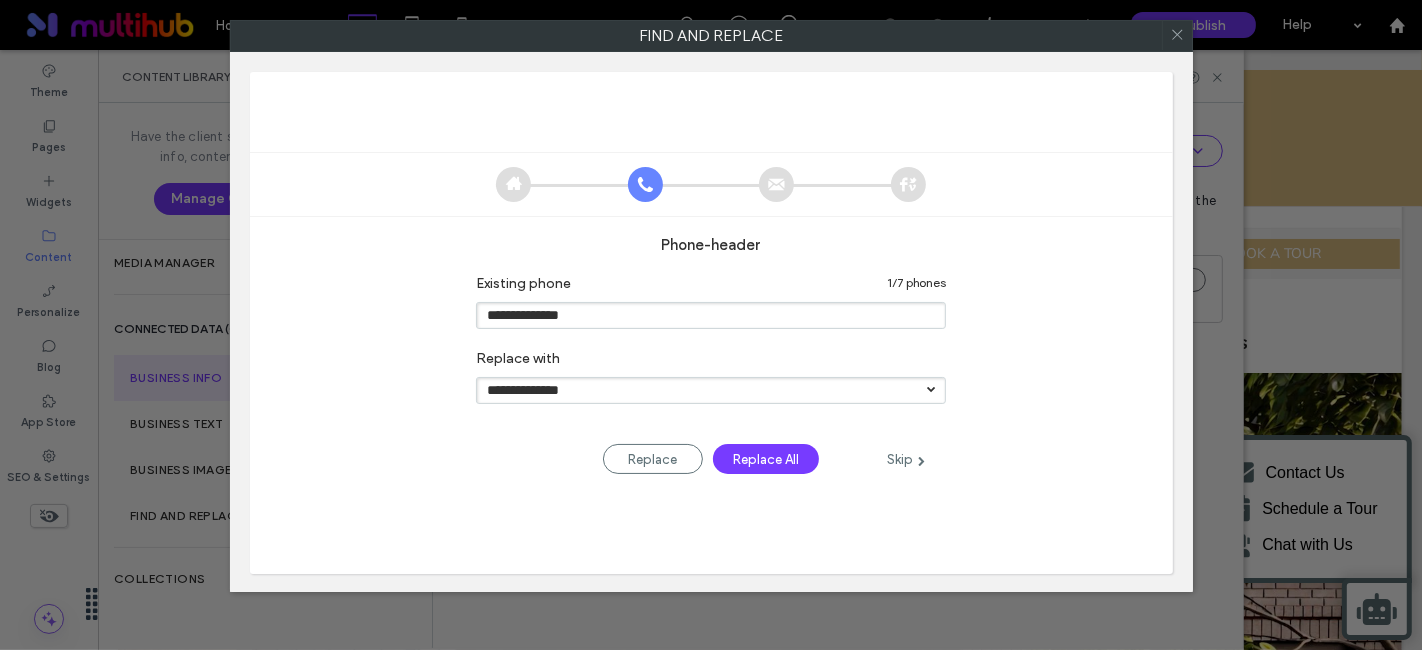 type on "**********" 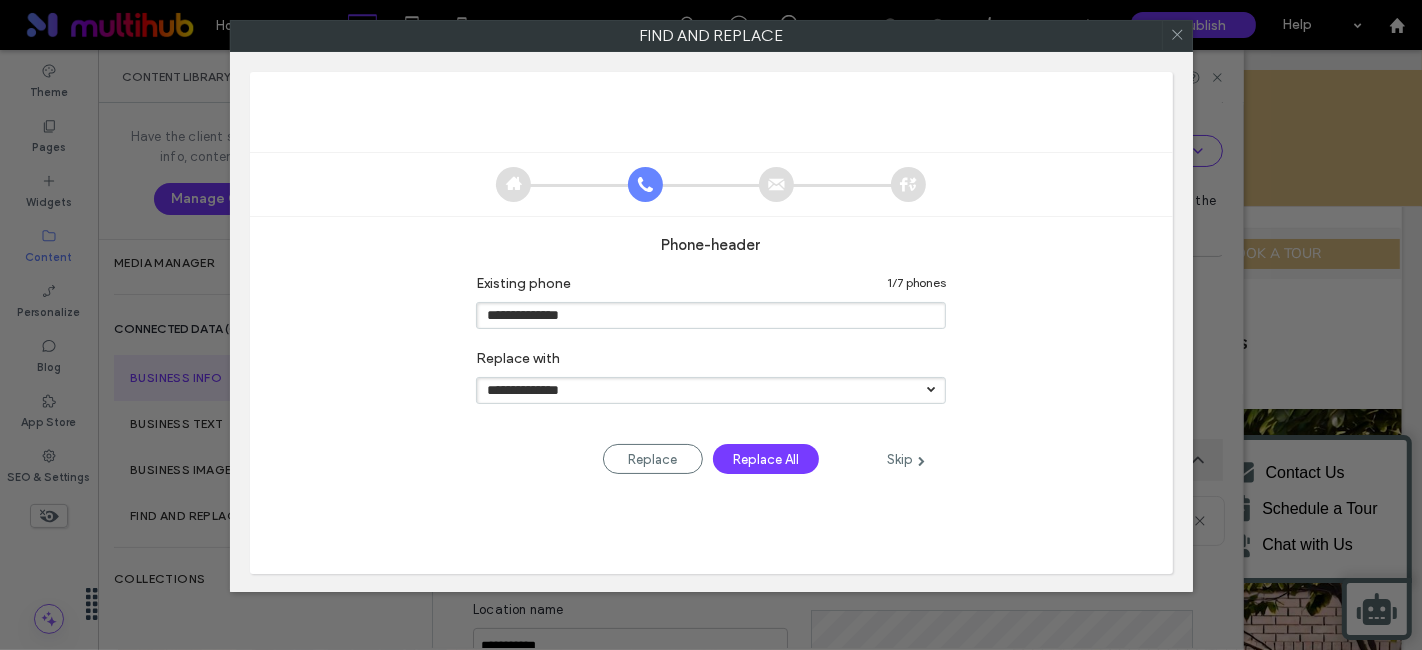 scroll, scrollTop: 332, scrollLeft: 0, axis: vertical 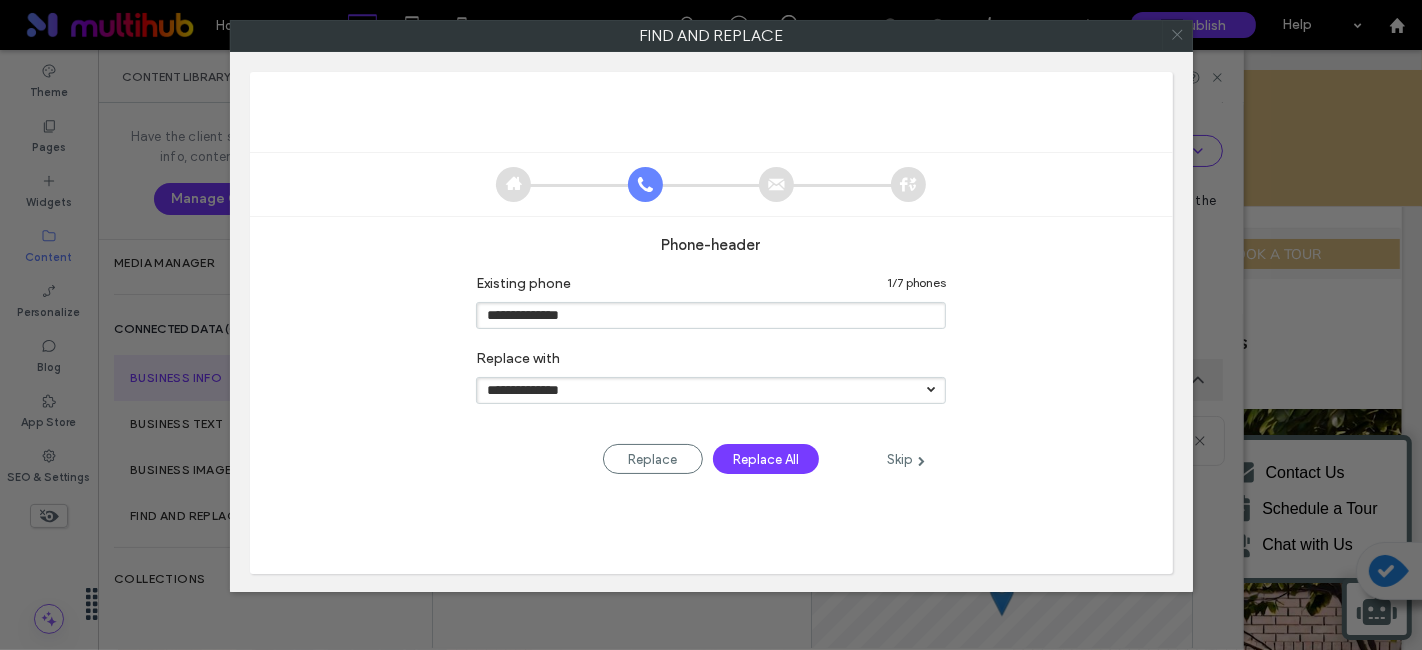 click 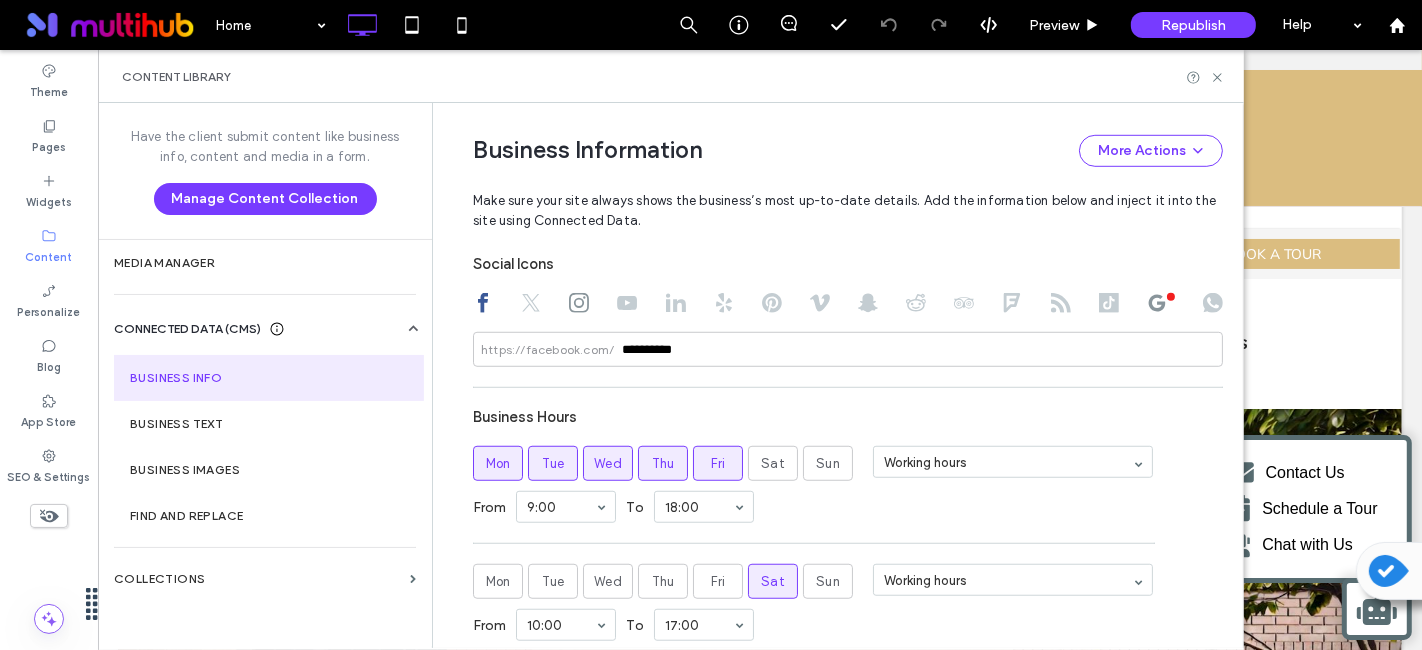 scroll, scrollTop: 1221, scrollLeft: 0, axis: vertical 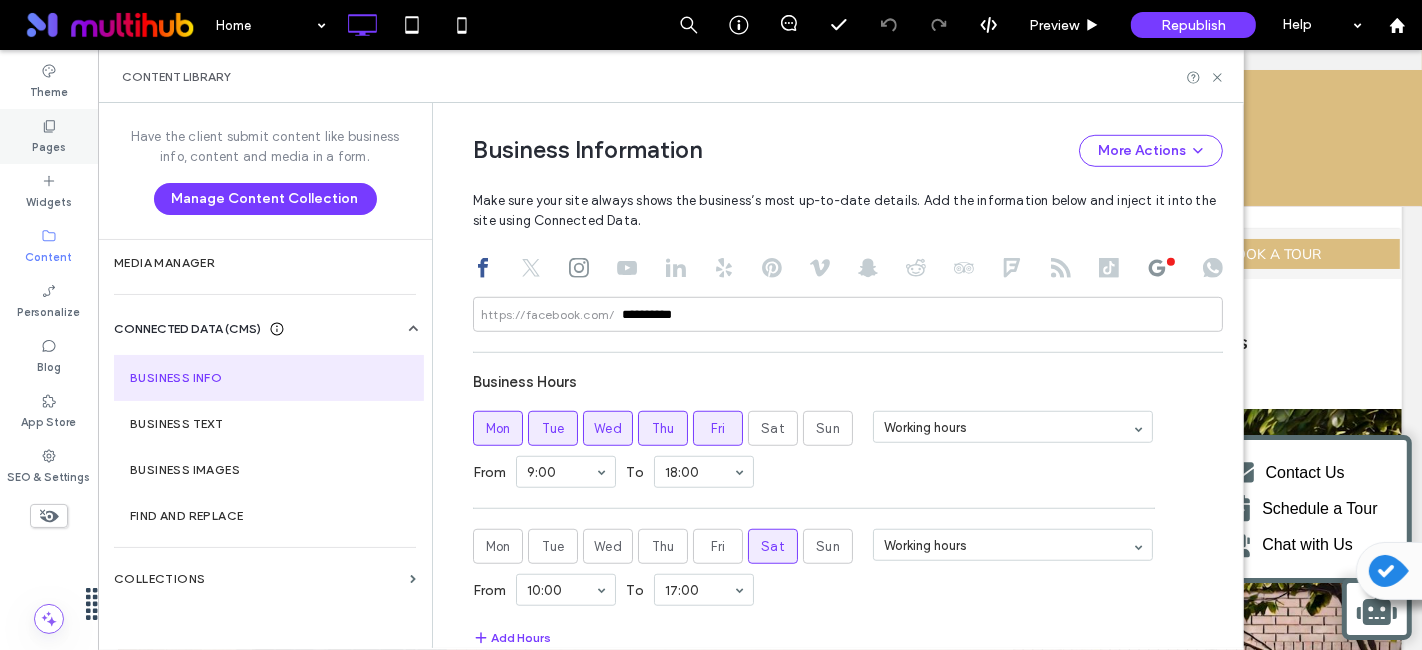 click on "Pages" at bounding box center (49, 145) 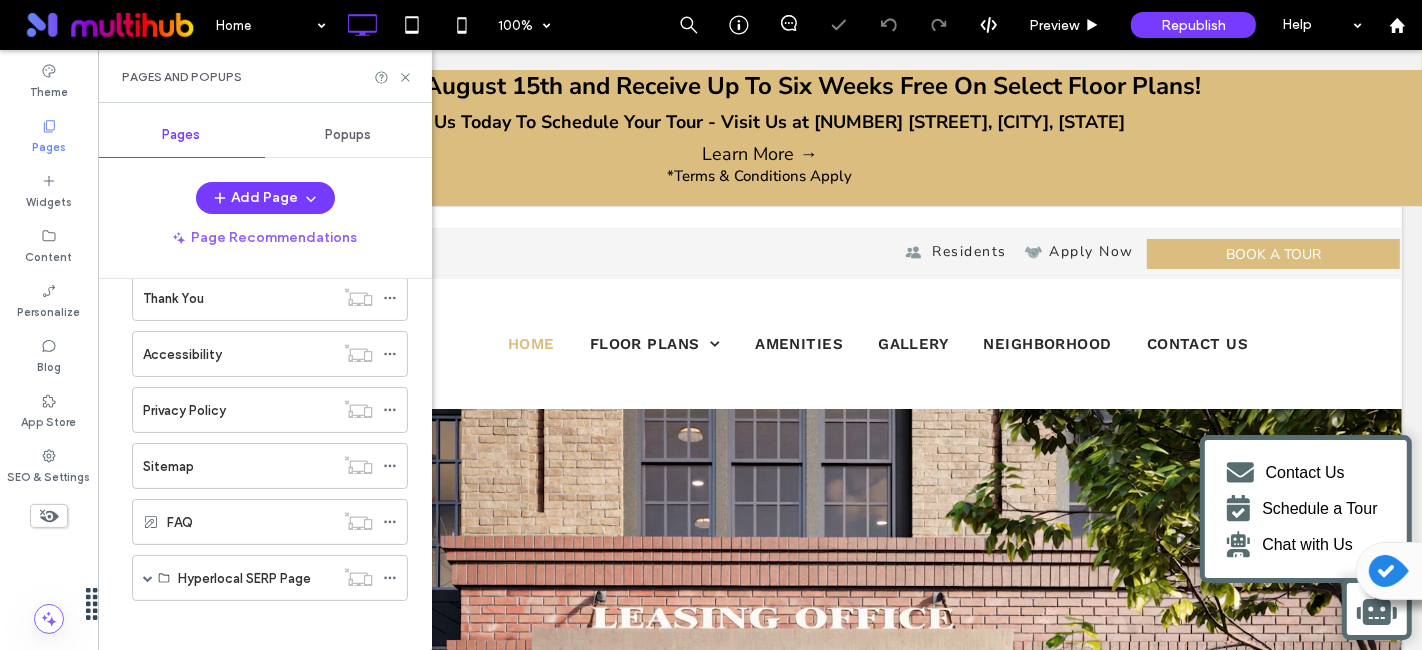 scroll, scrollTop: 542, scrollLeft: 0, axis: vertical 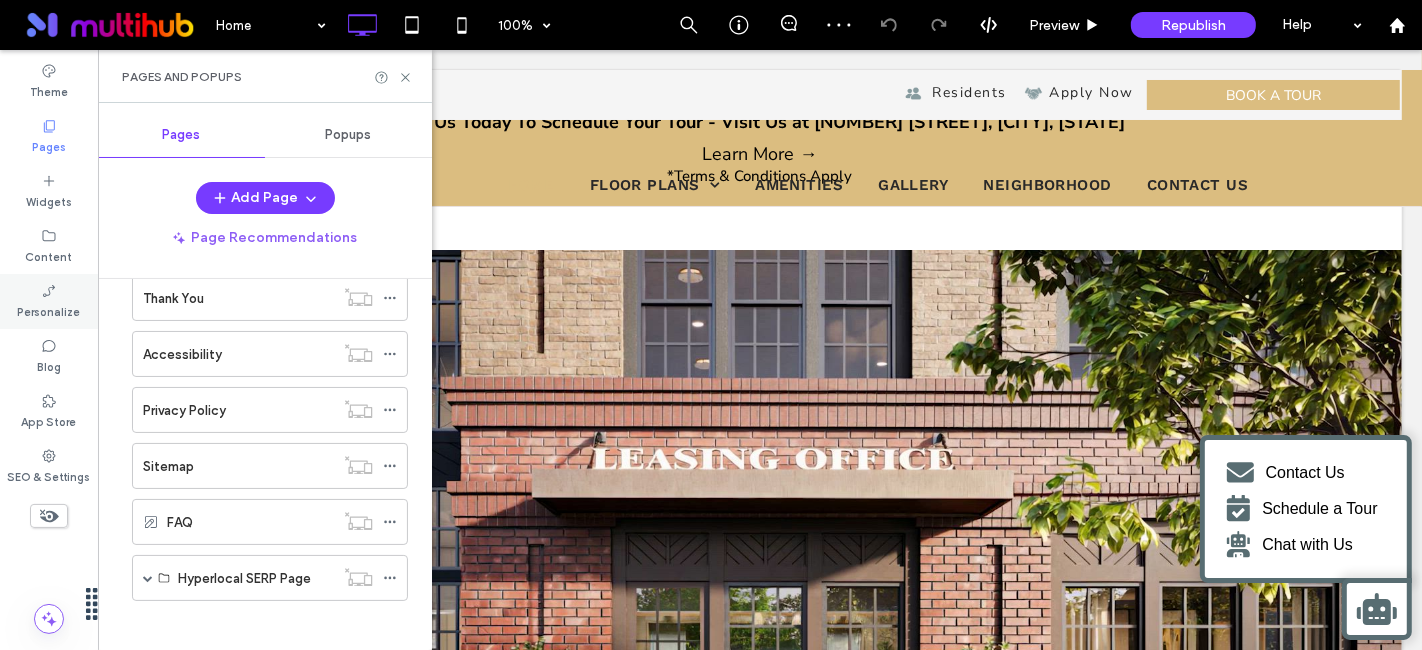 click on "Personalize" at bounding box center [49, 310] 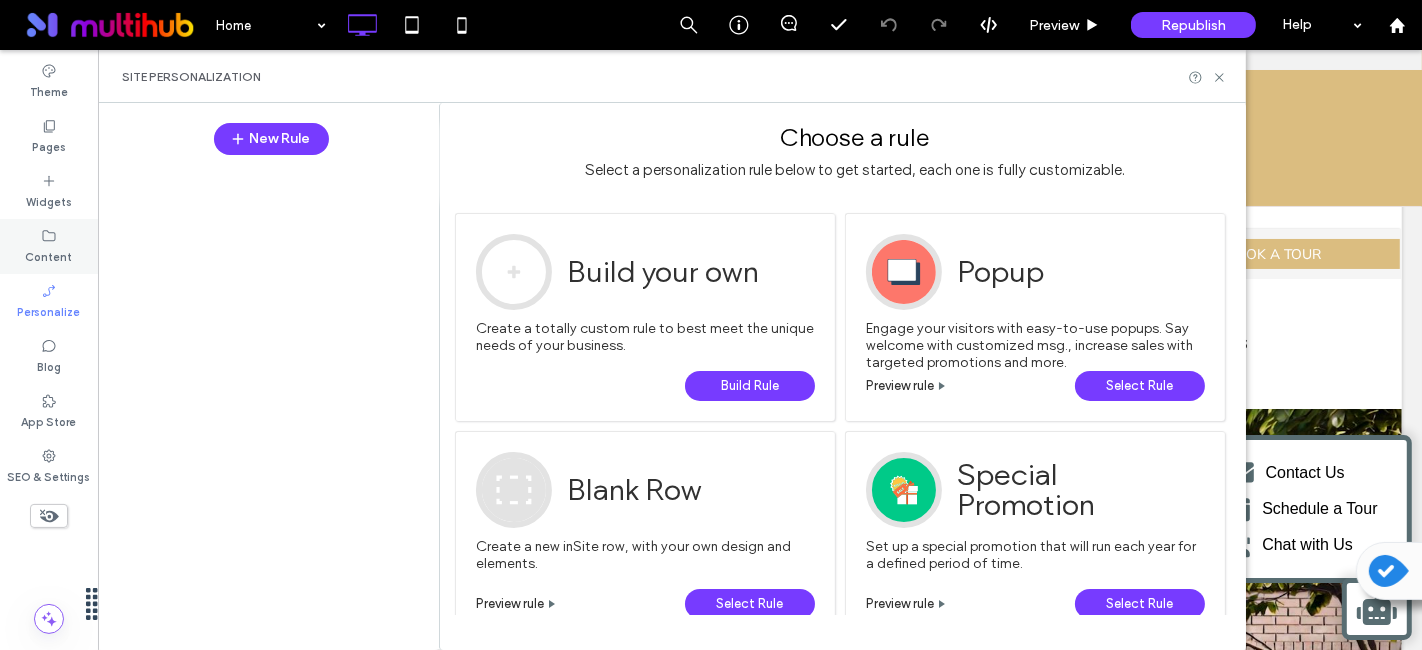 click on "Content" at bounding box center [49, 255] 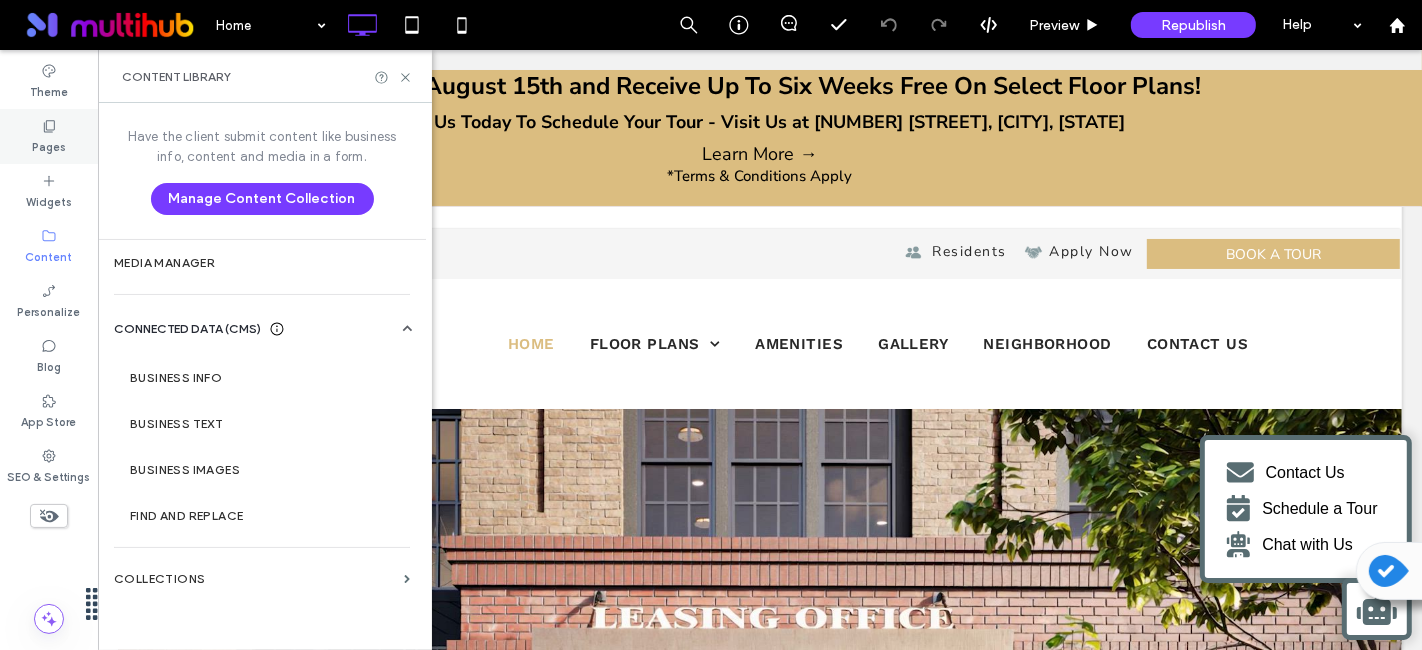 click on "Pages" at bounding box center [49, 136] 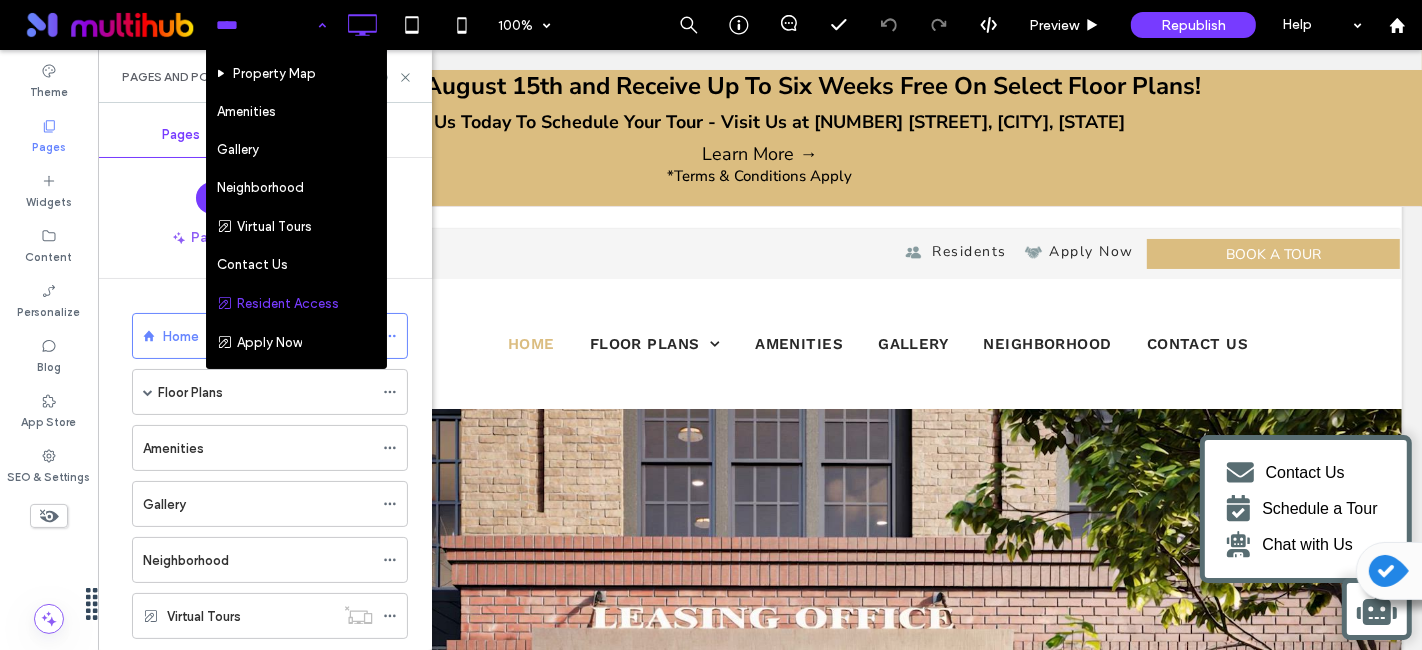 scroll, scrollTop: 0, scrollLeft: 0, axis: both 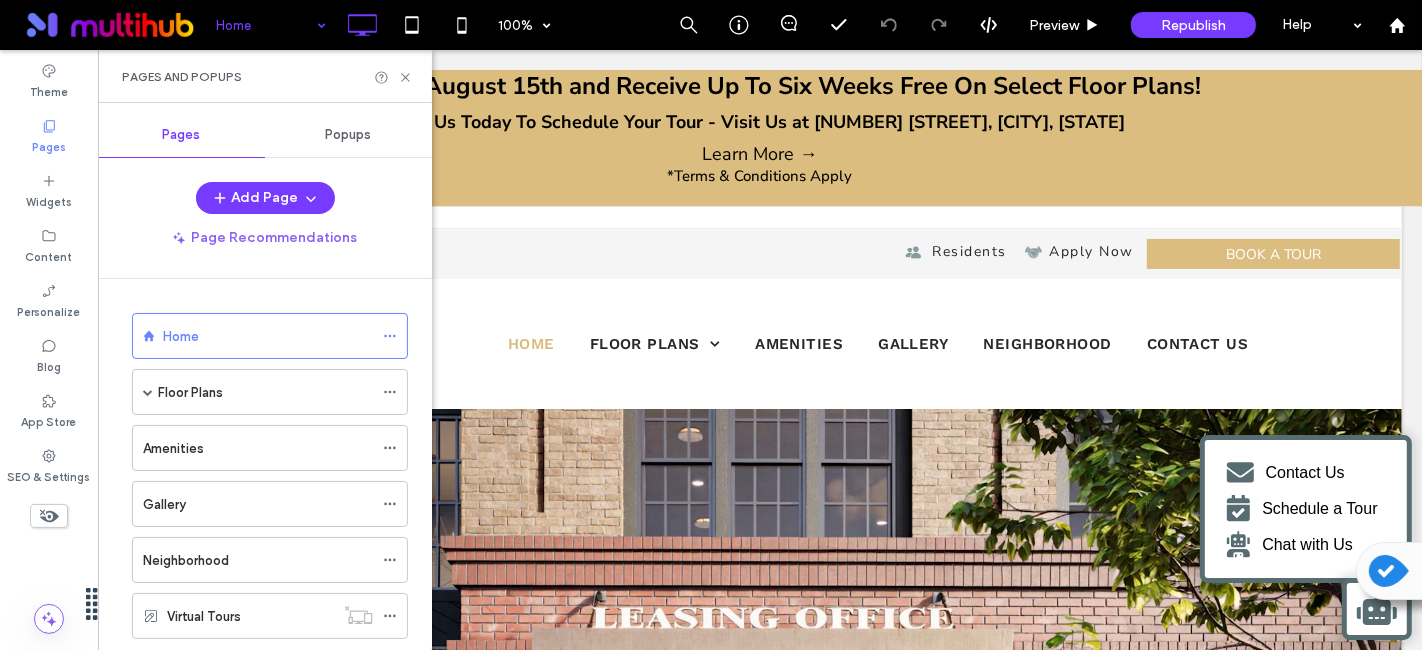 click on "Add Page" at bounding box center [265, 198] 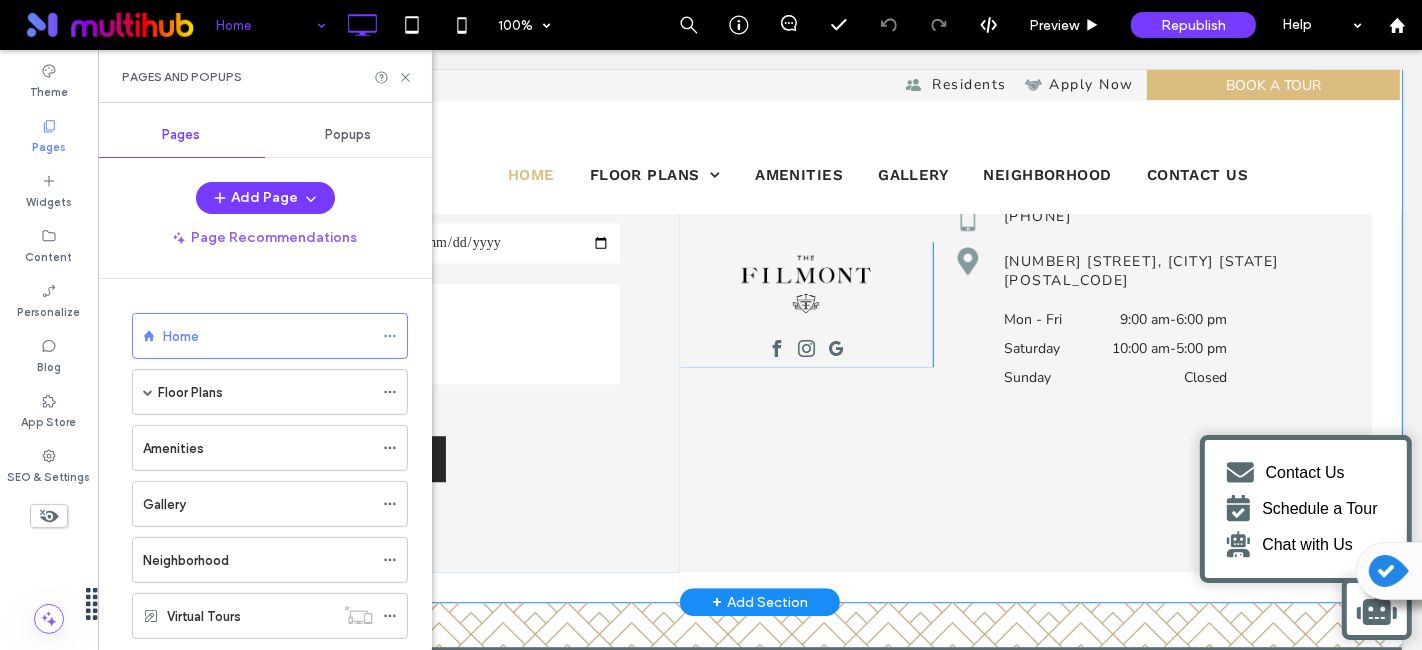 scroll, scrollTop: 4394, scrollLeft: 0, axis: vertical 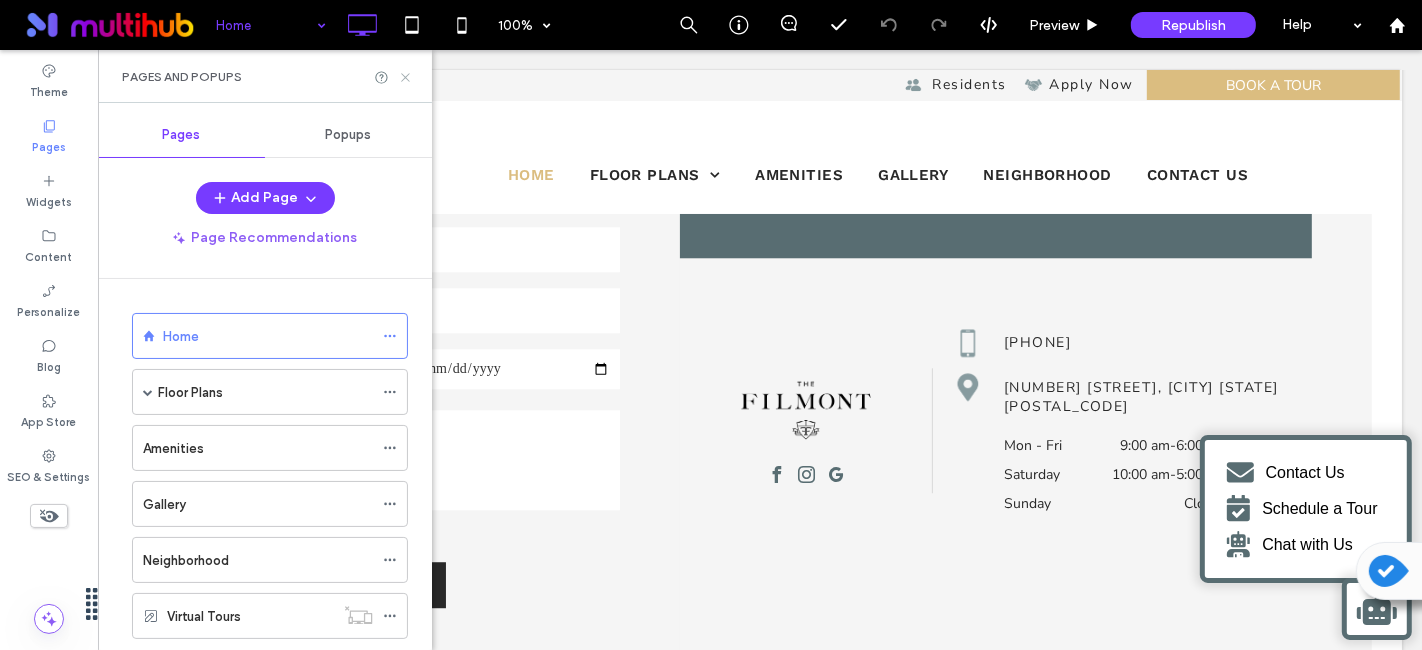 click 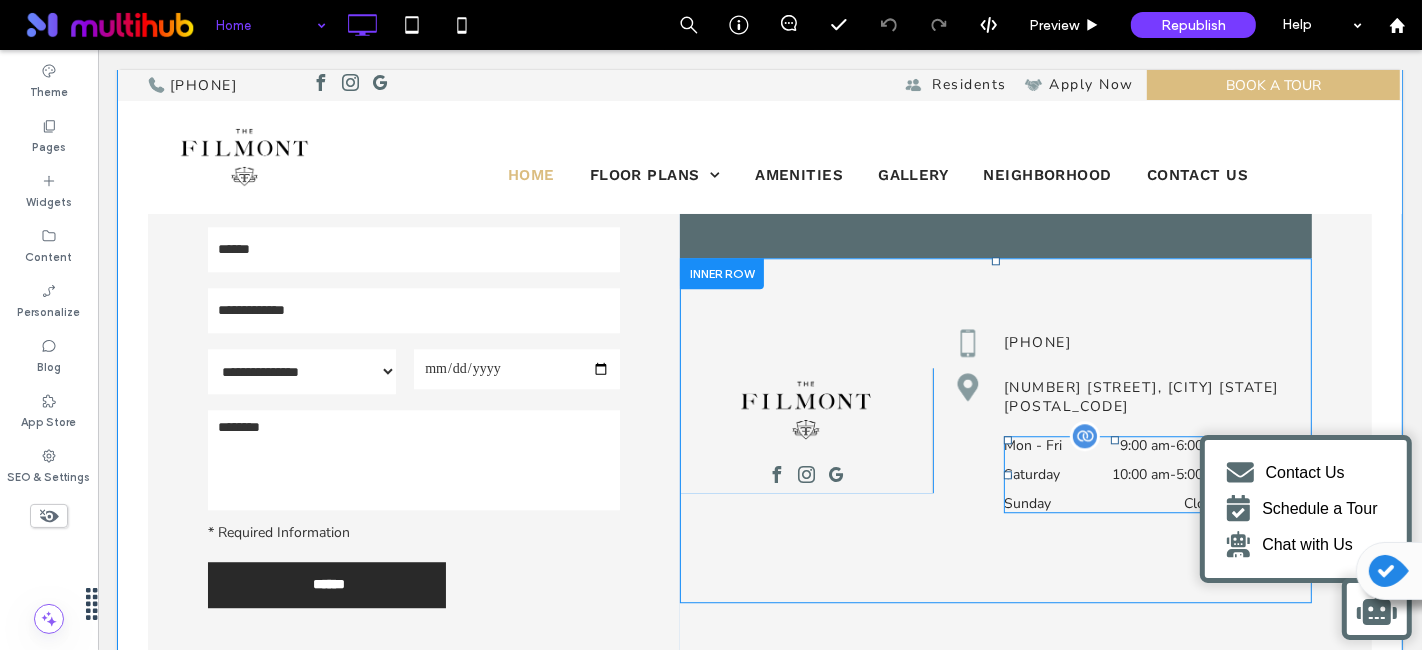 click on "Saturday" at bounding box center (1047, 474) 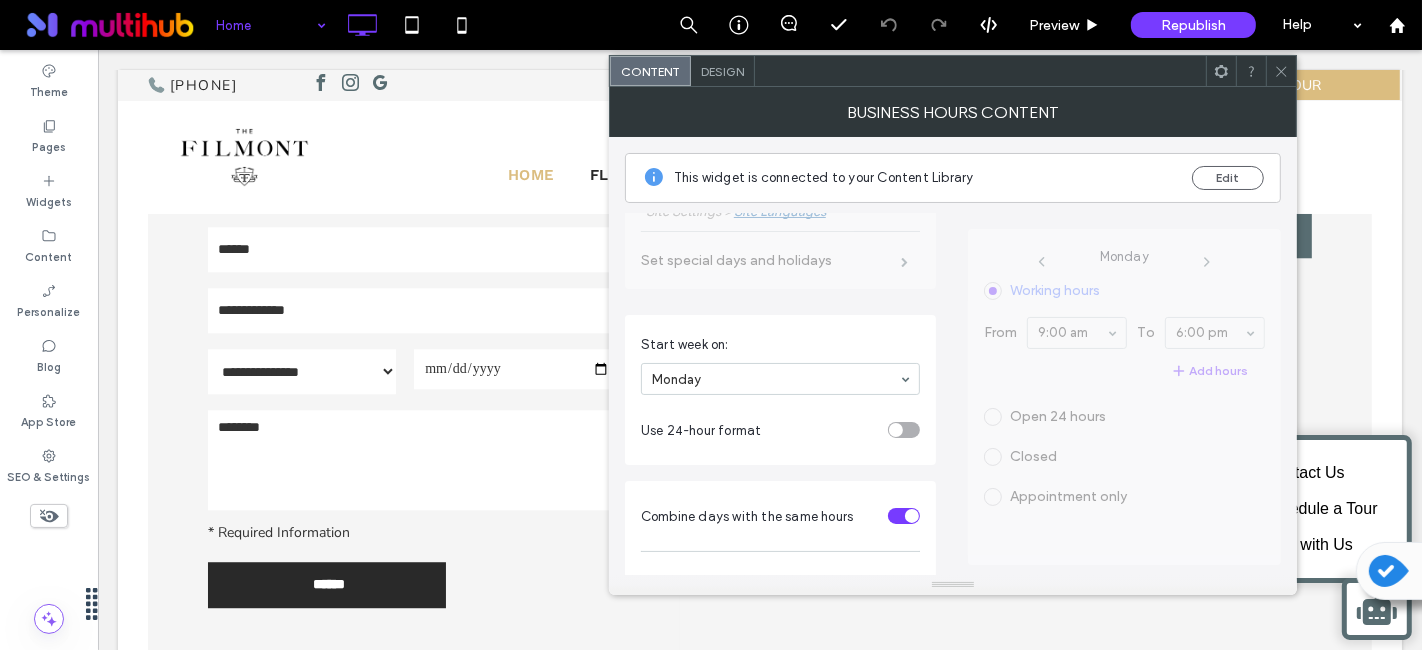 scroll, scrollTop: 514, scrollLeft: 0, axis: vertical 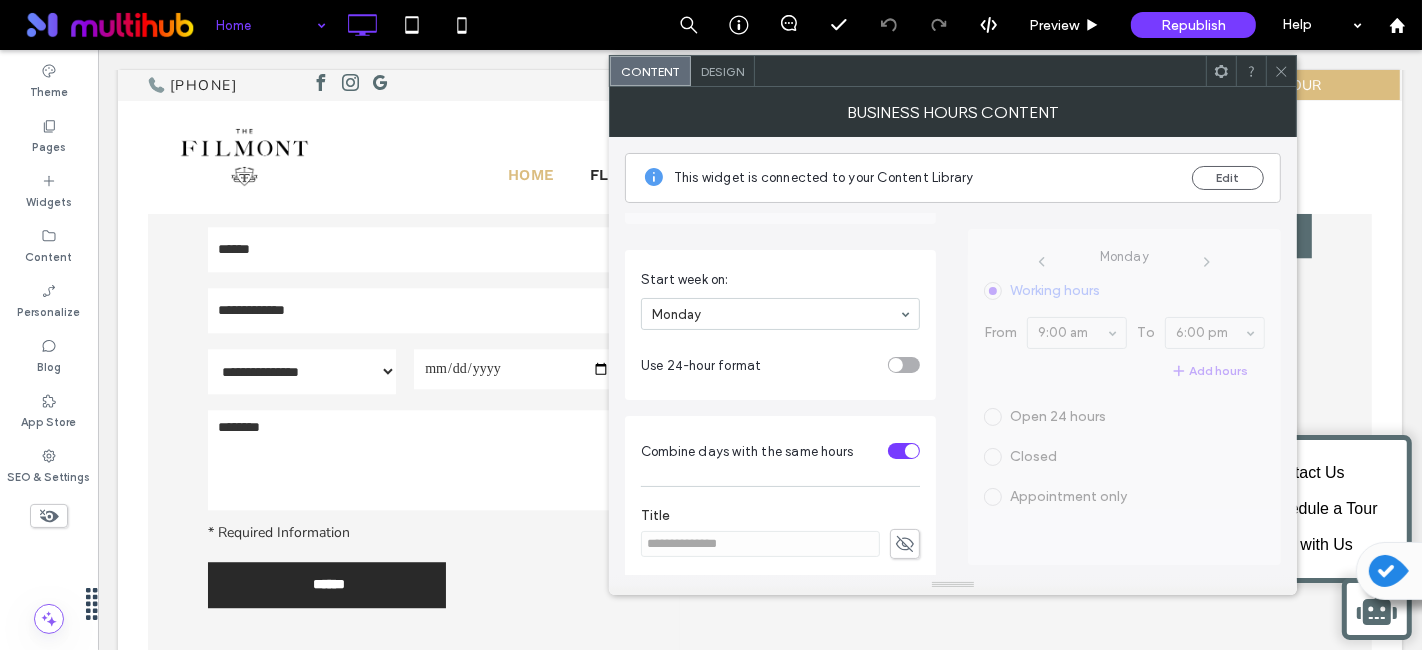 click on "Monday Working hours From 9:00 am To 6:00 pm Add hours Open 24 hours Closed Appointment only" at bounding box center (1124, 389) 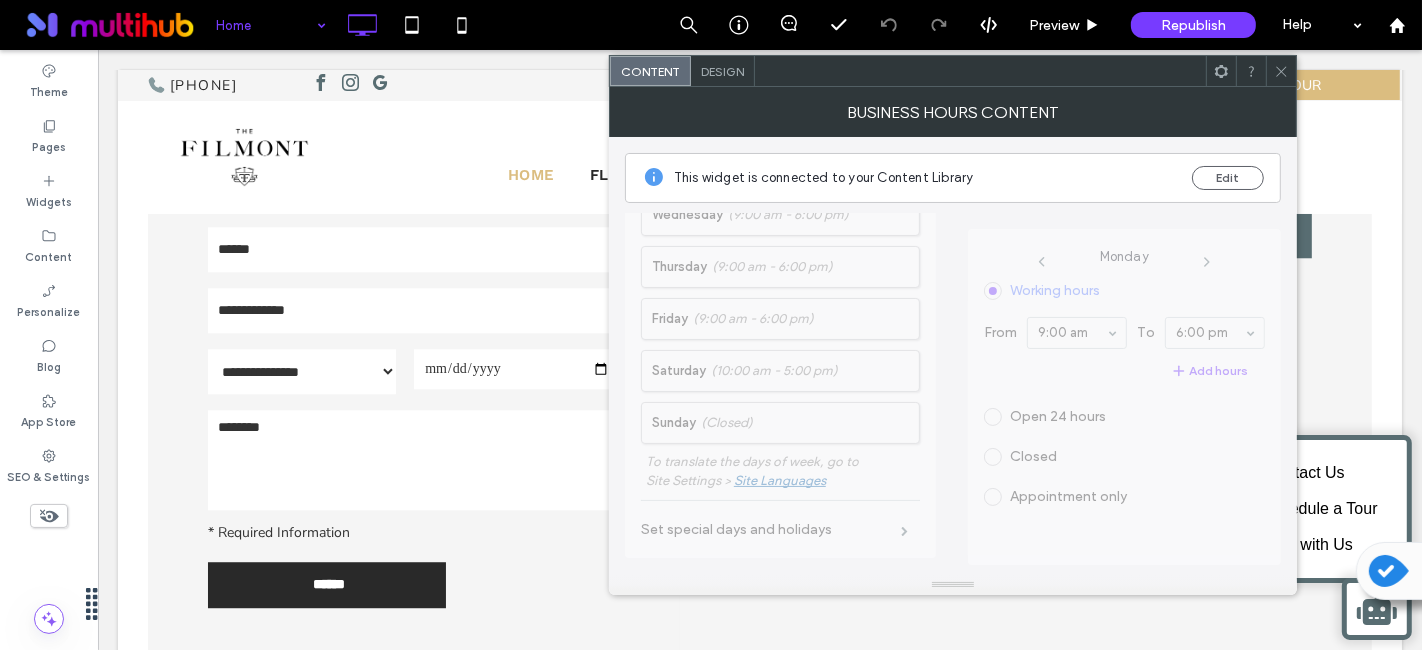 scroll, scrollTop: 0, scrollLeft: 0, axis: both 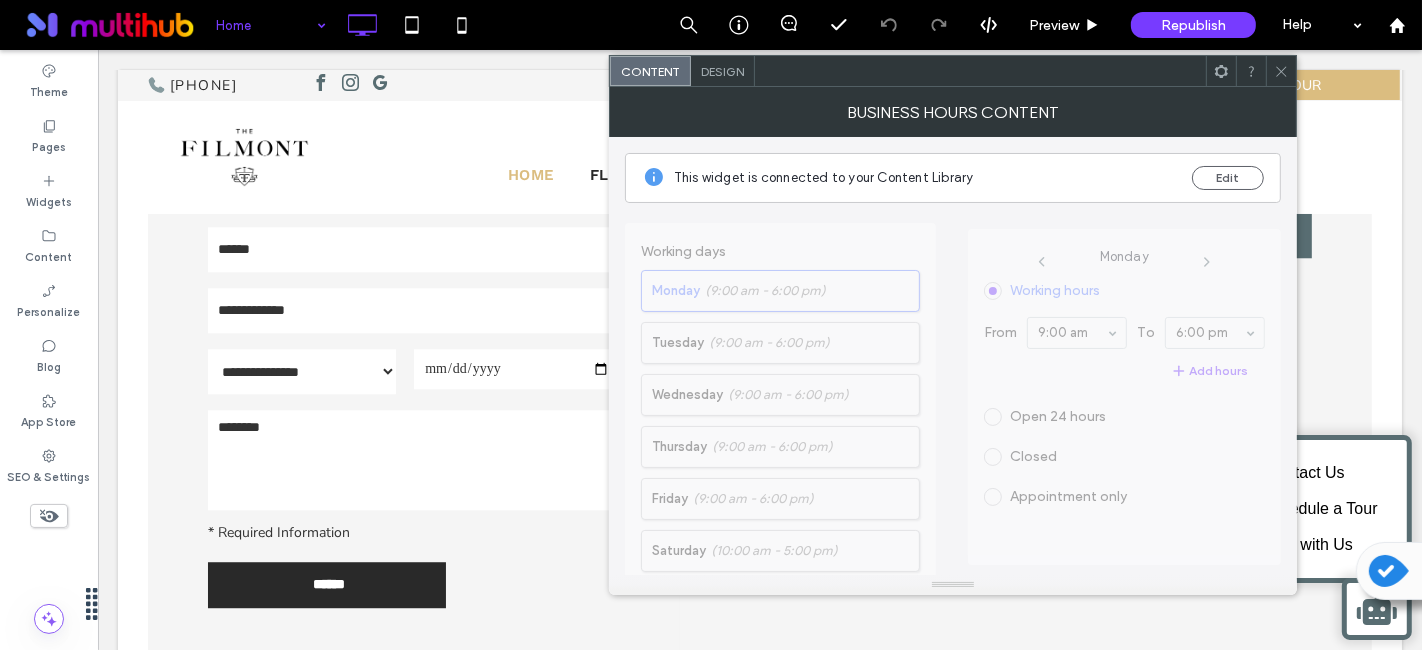 click 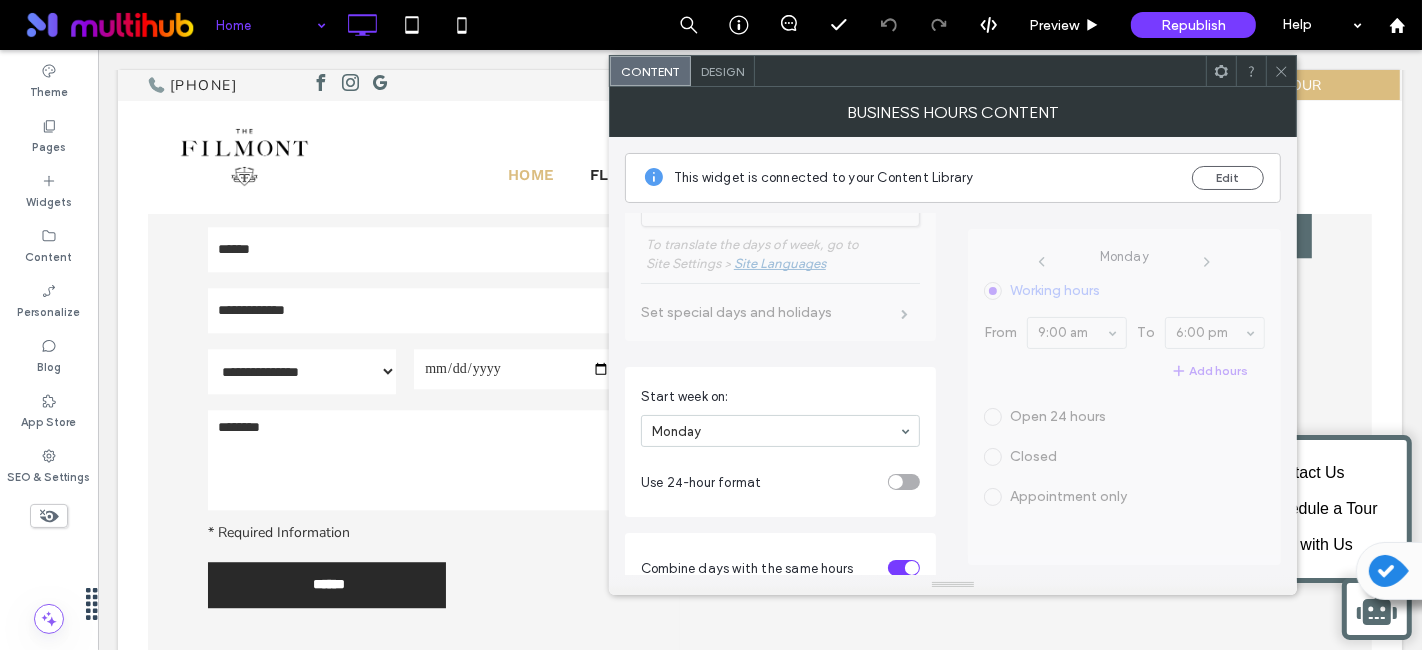 scroll, scrollTop: 180, scrollLeft: 0, axis: vertical 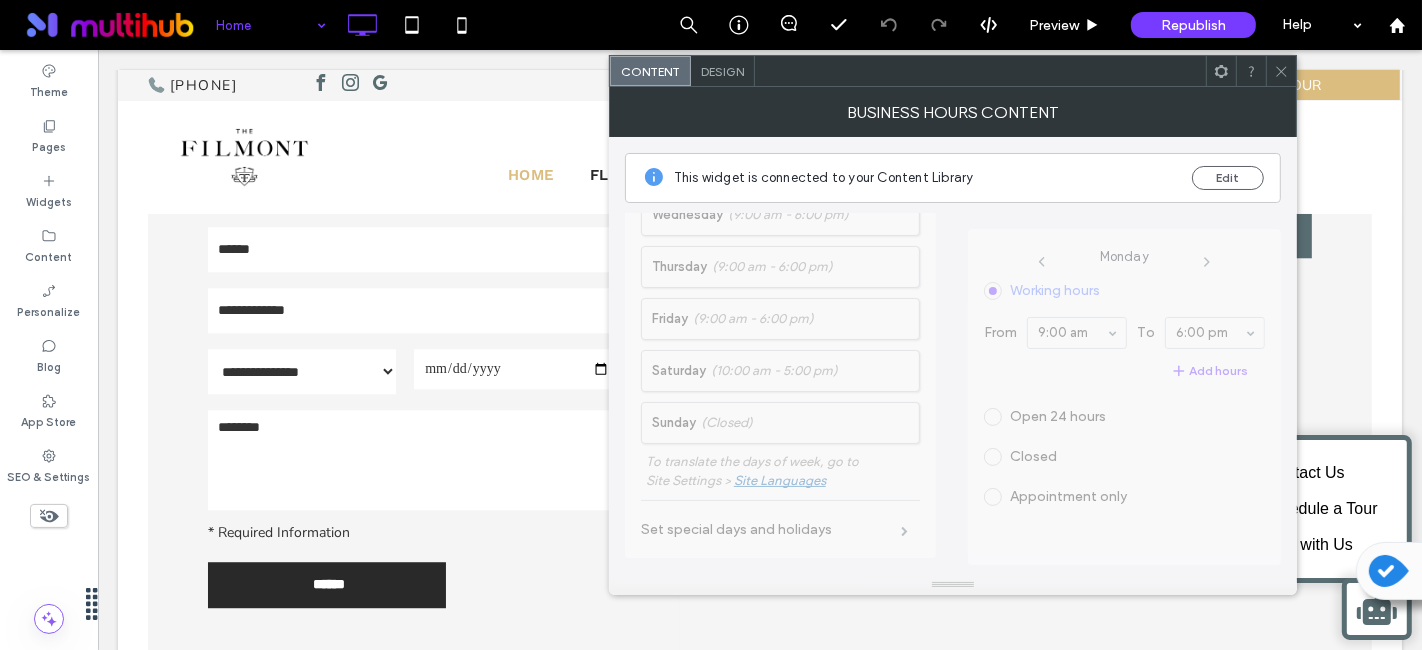 click at bounding box center [1221, 71] 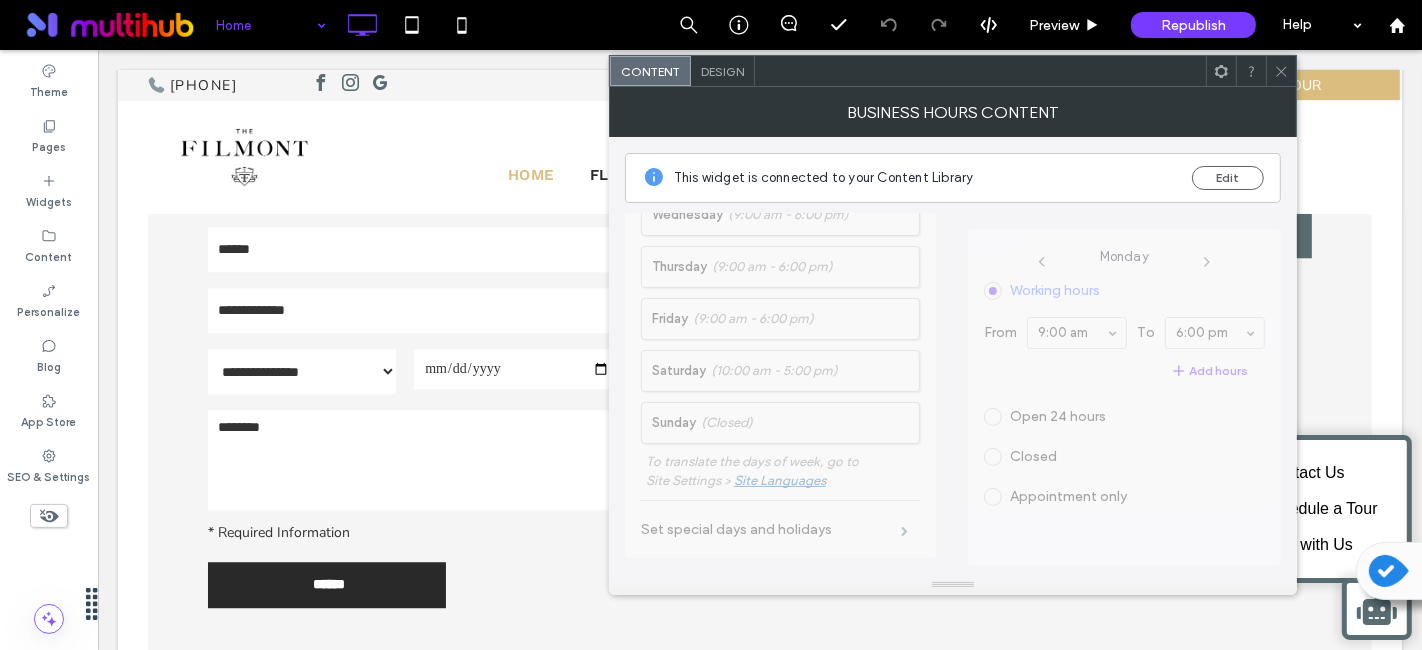 click on "BUSINESS HOURS CONTENT" at bounding box center (953, 112) 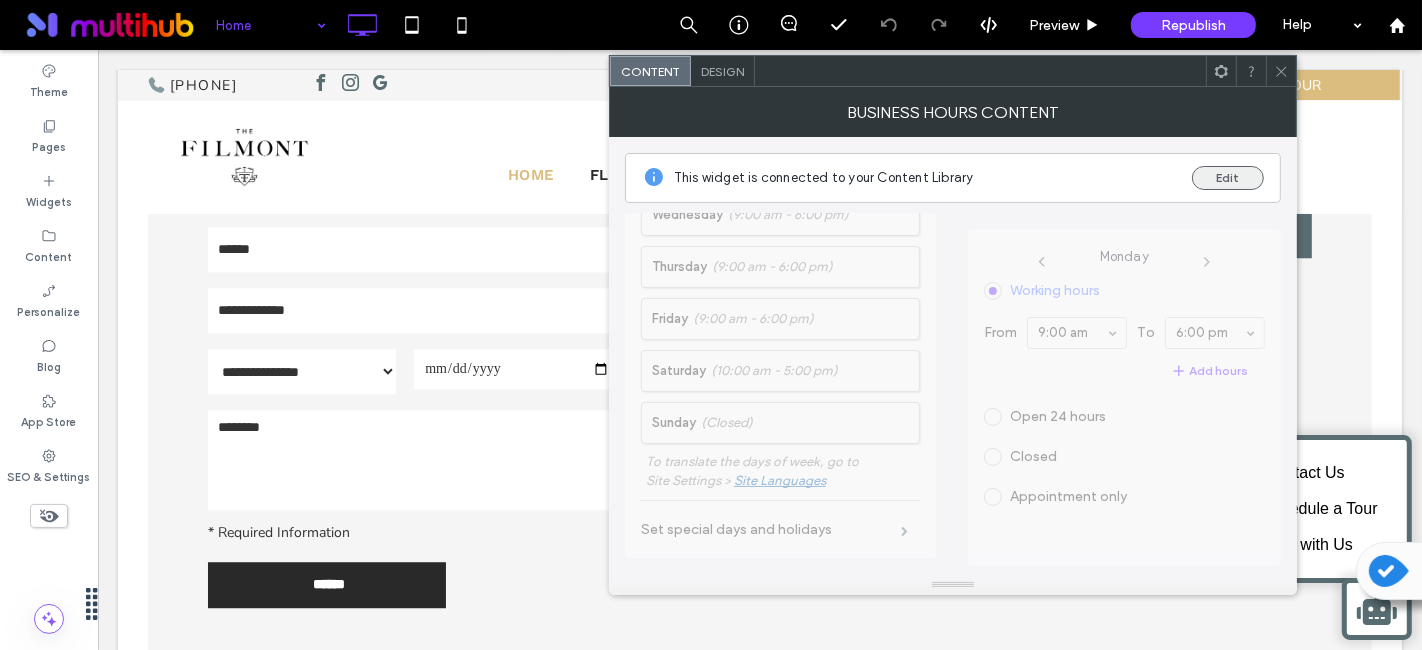 click on "Edit" at bounding box center [1228, 178] 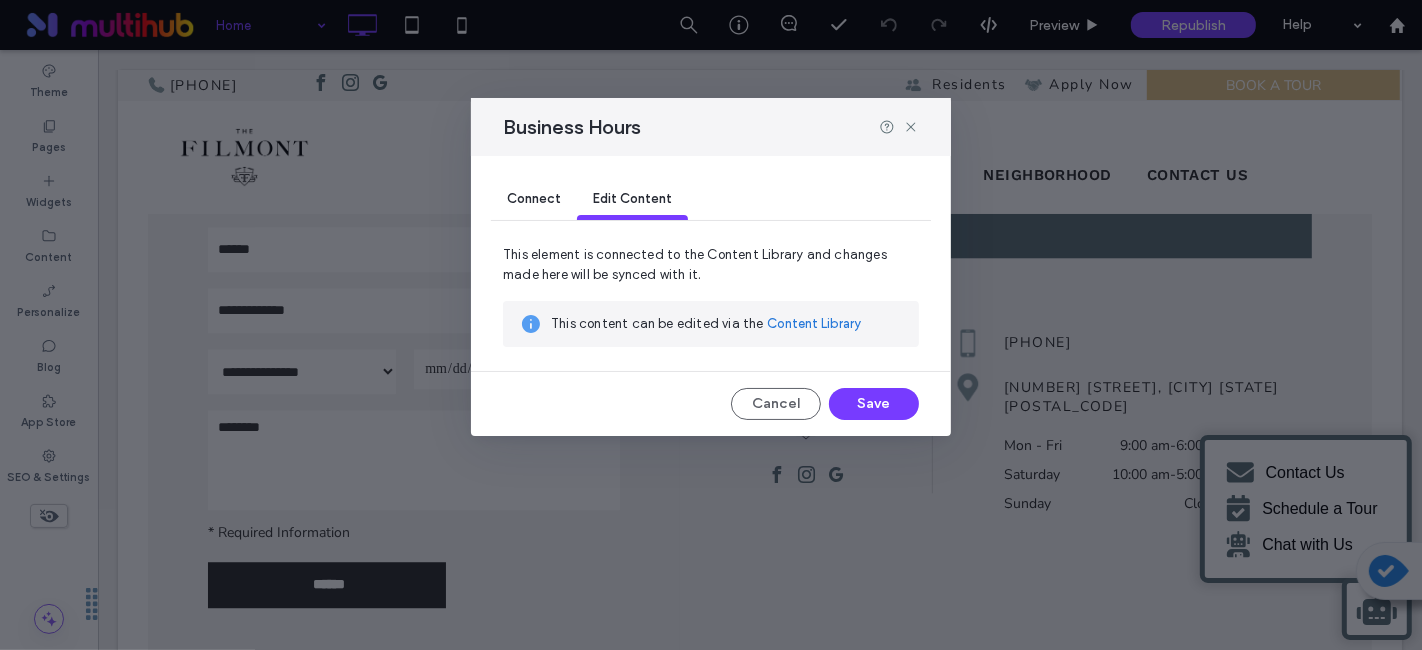 click on "Connect" at bounding box center [534, 198] 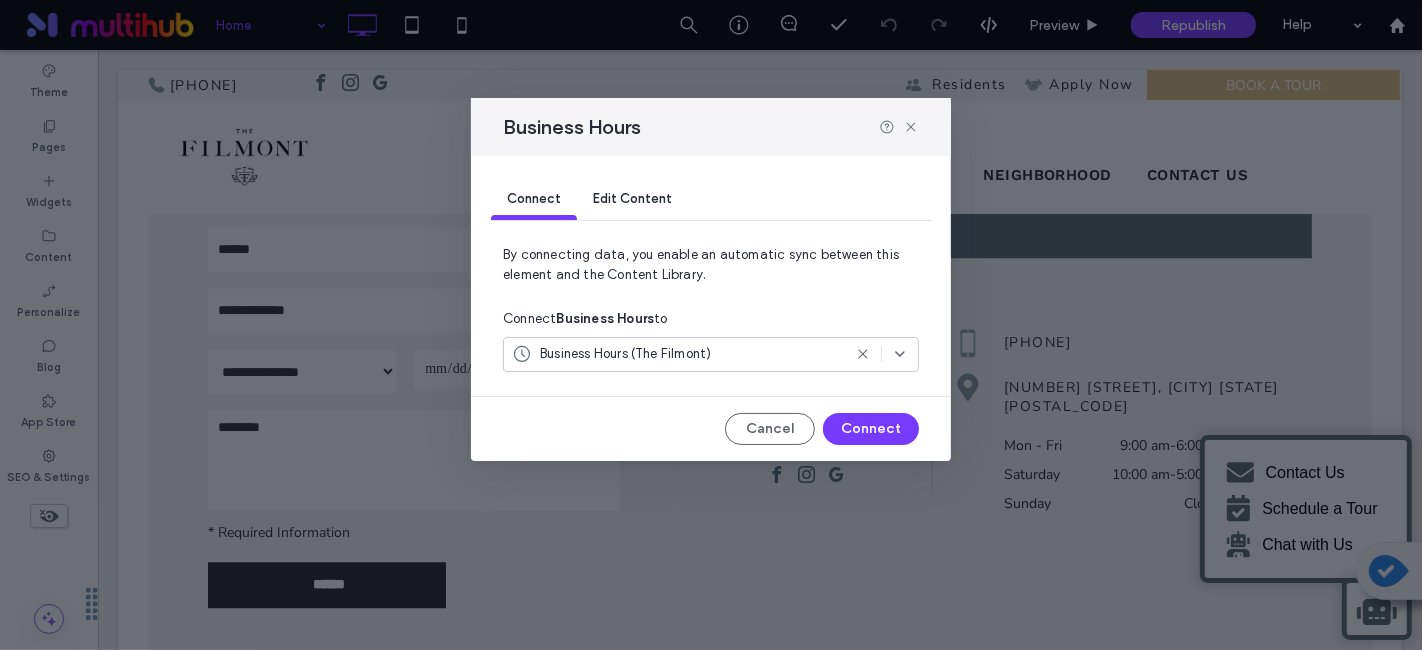 click on "Business Hours (The Filmont)" at bounding box center (626, 354) 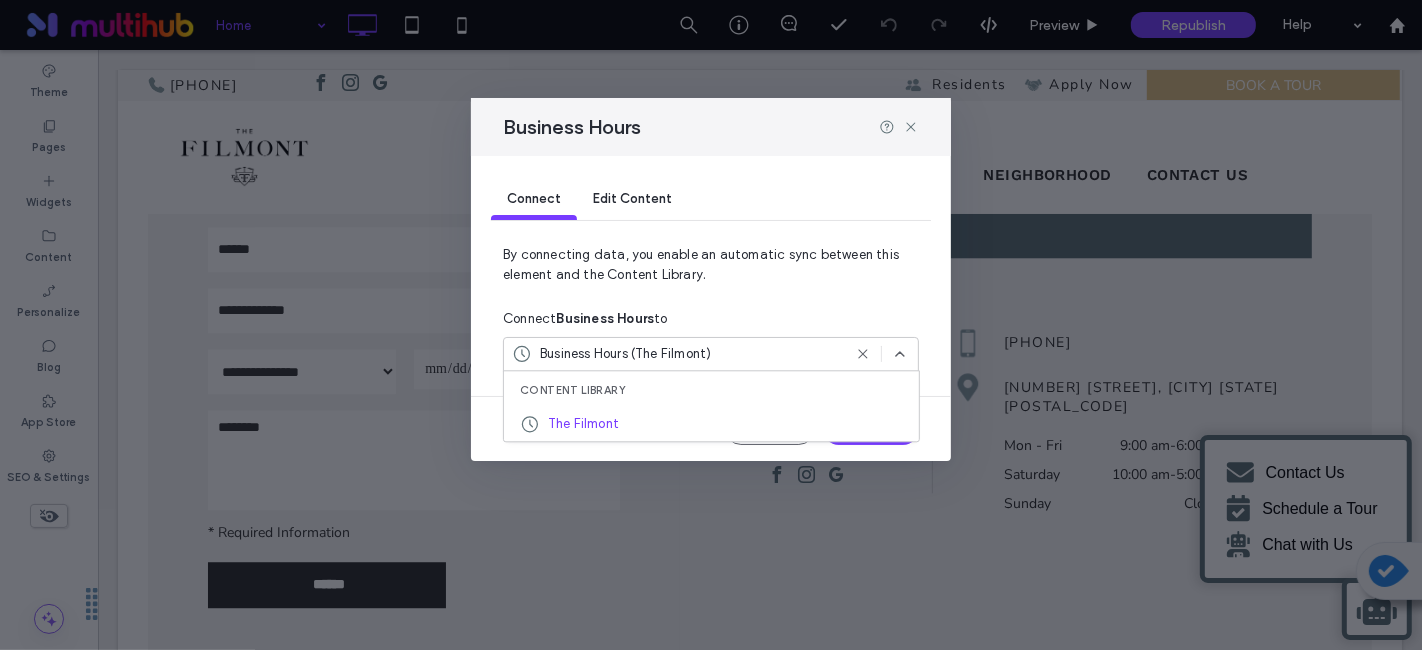 click on "By connecting data, you enable an automatic sync between this element and the Content Library." at bounding box center (711, 273) 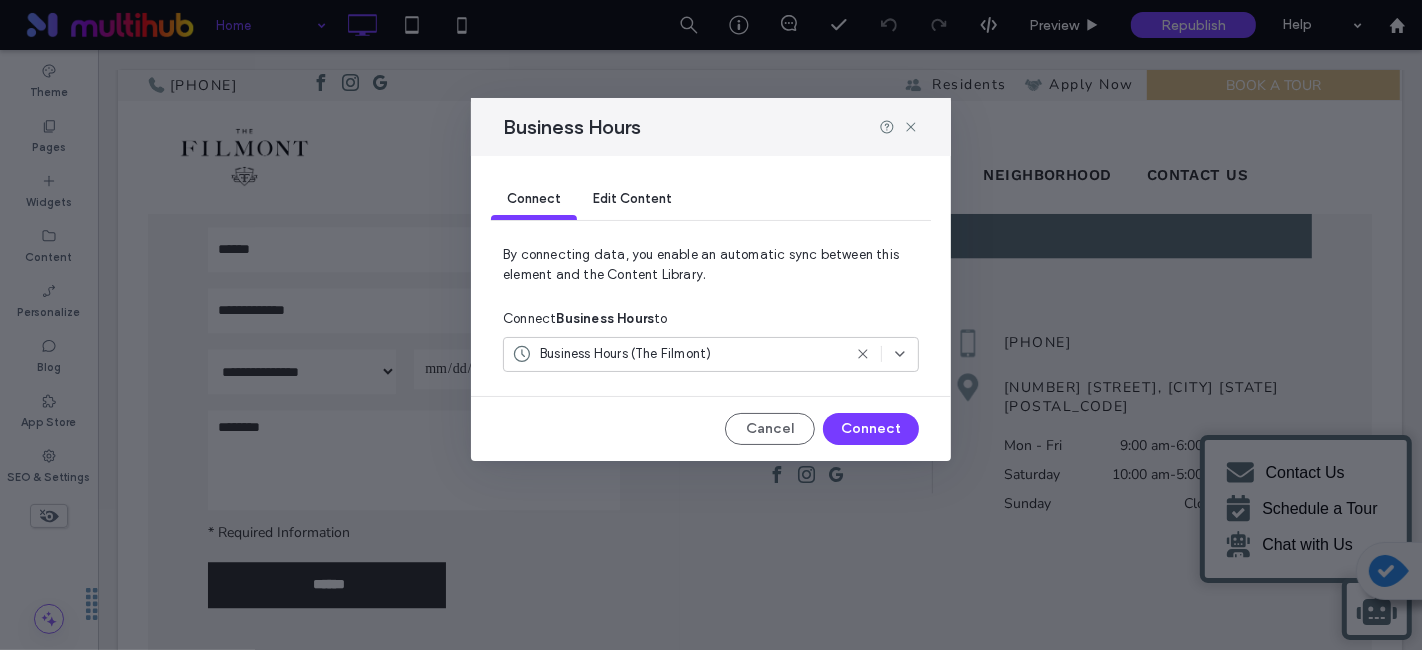 click on "Edit Content" at bounding box center (632, 198) 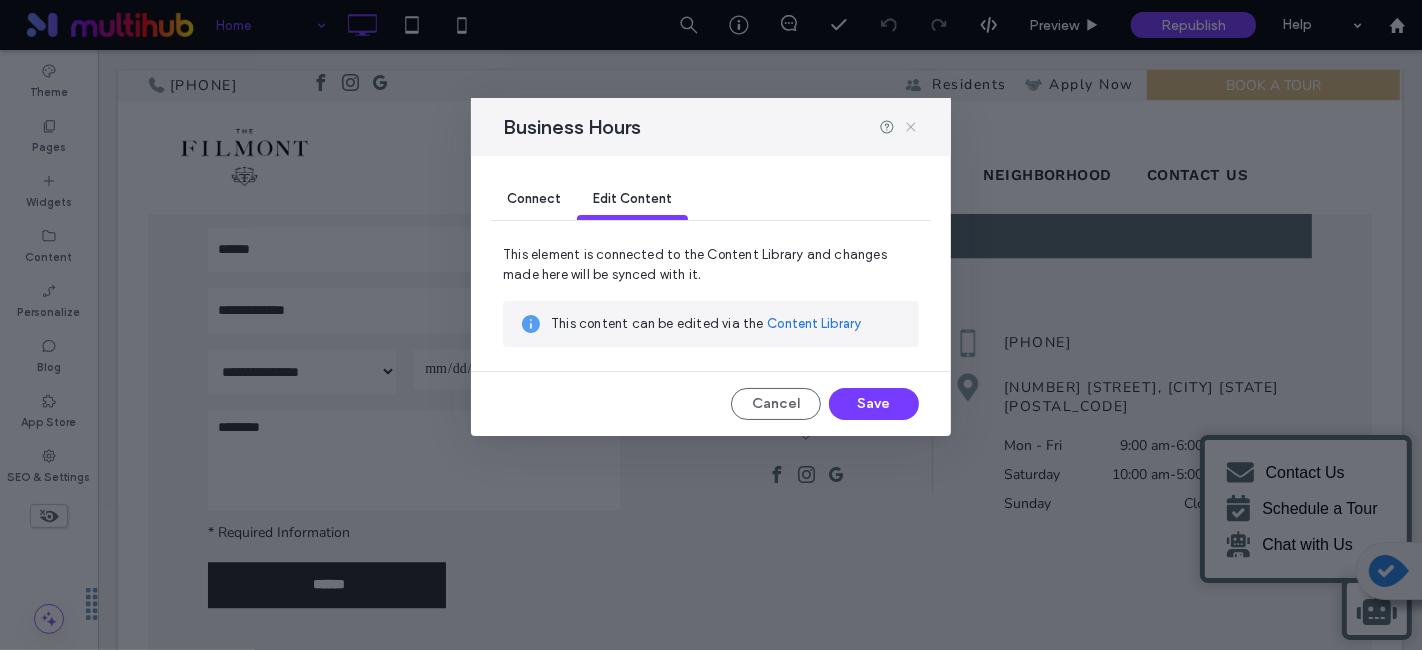 click 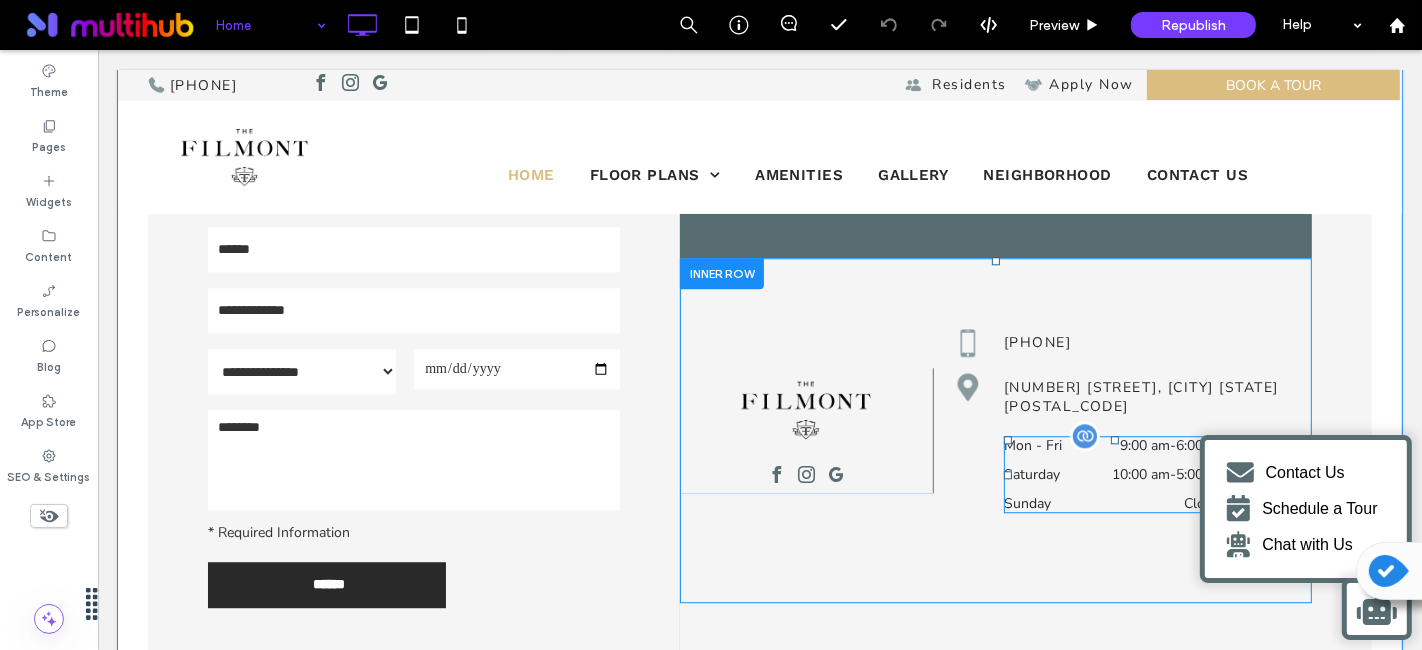 click on "Mon - Fri
9:00 am
-  6:00 pm" at bounding box center [1115, 450] 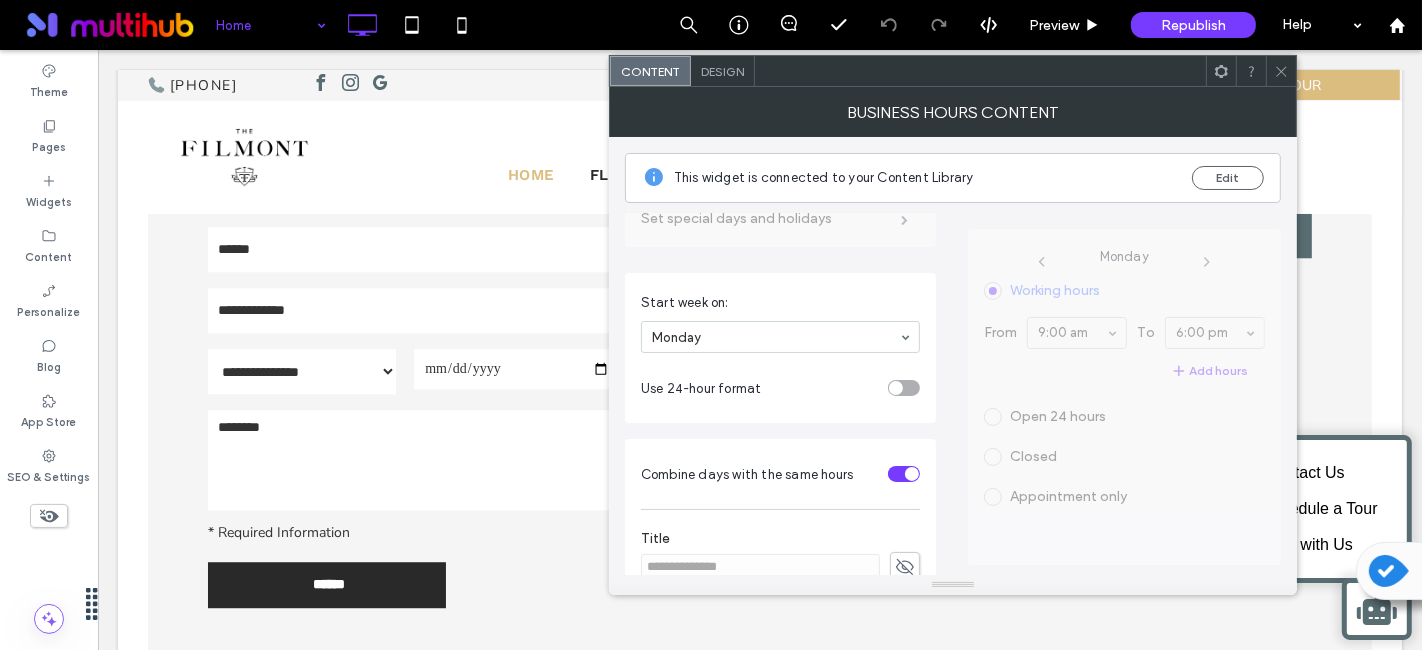 scroll, scrollTop: 514, scrollLeft: 0, axis: vertical 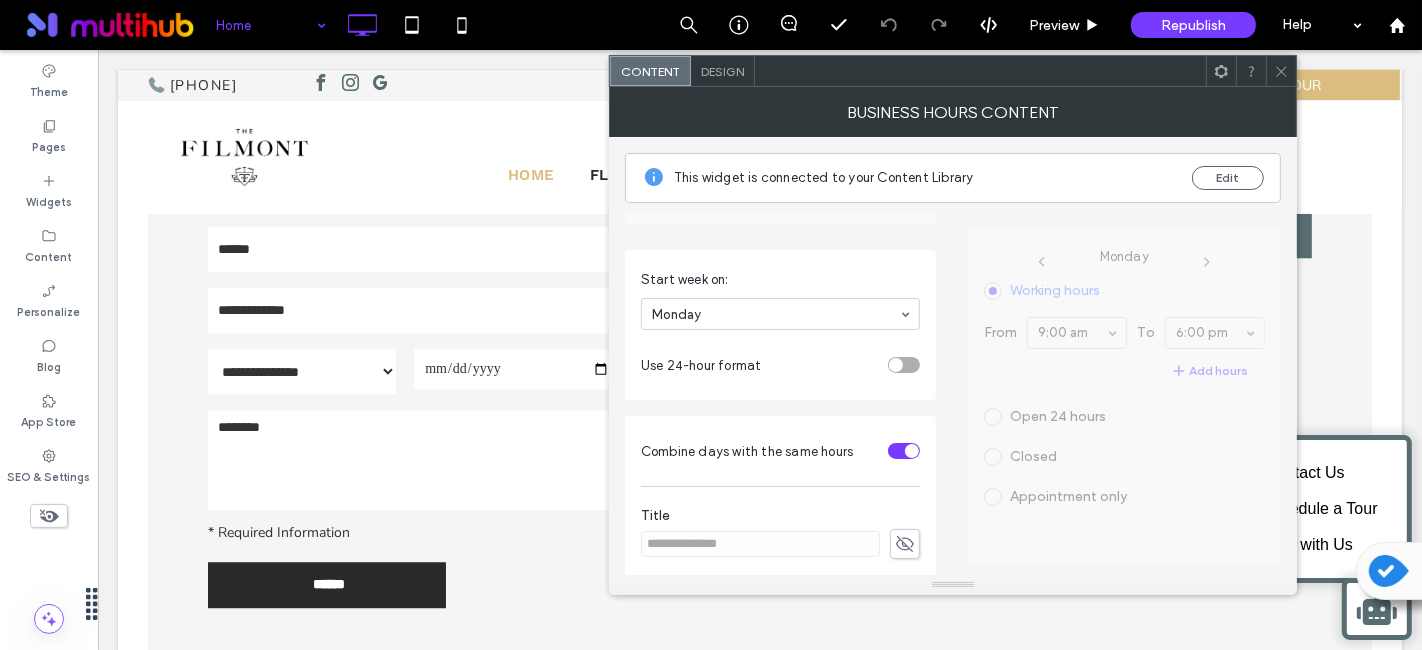 click 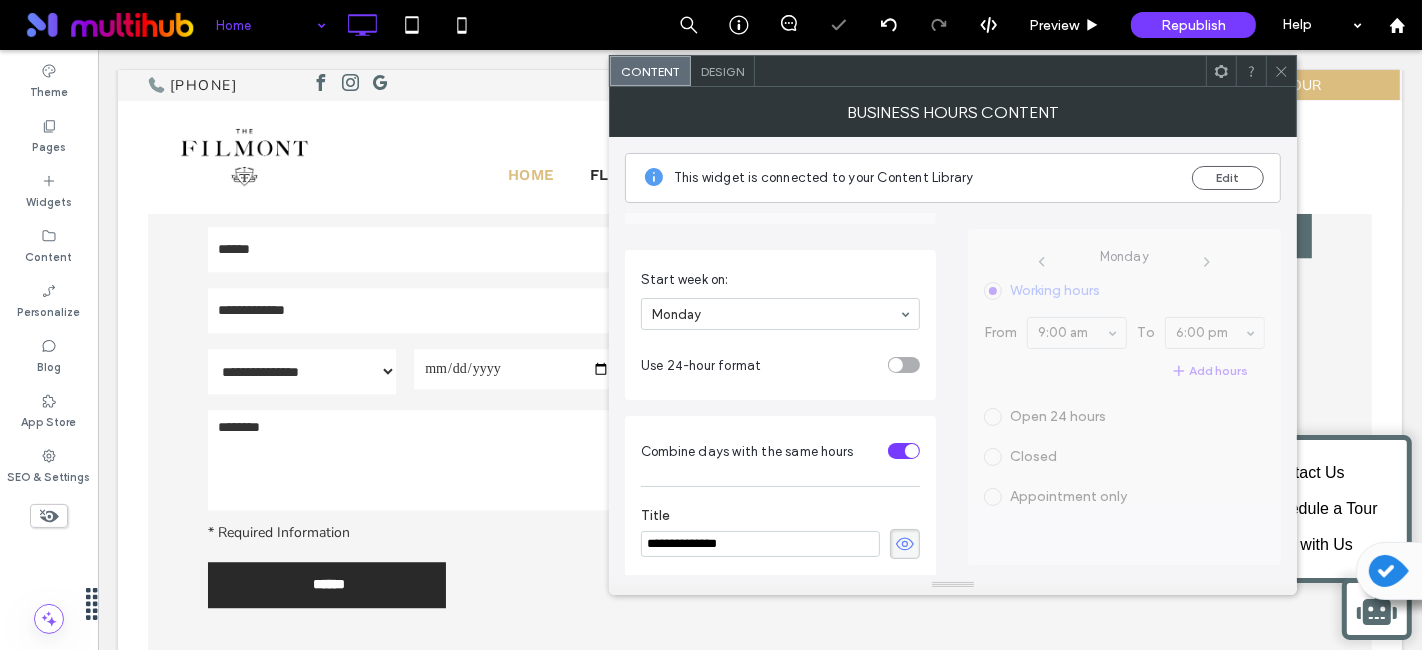 click 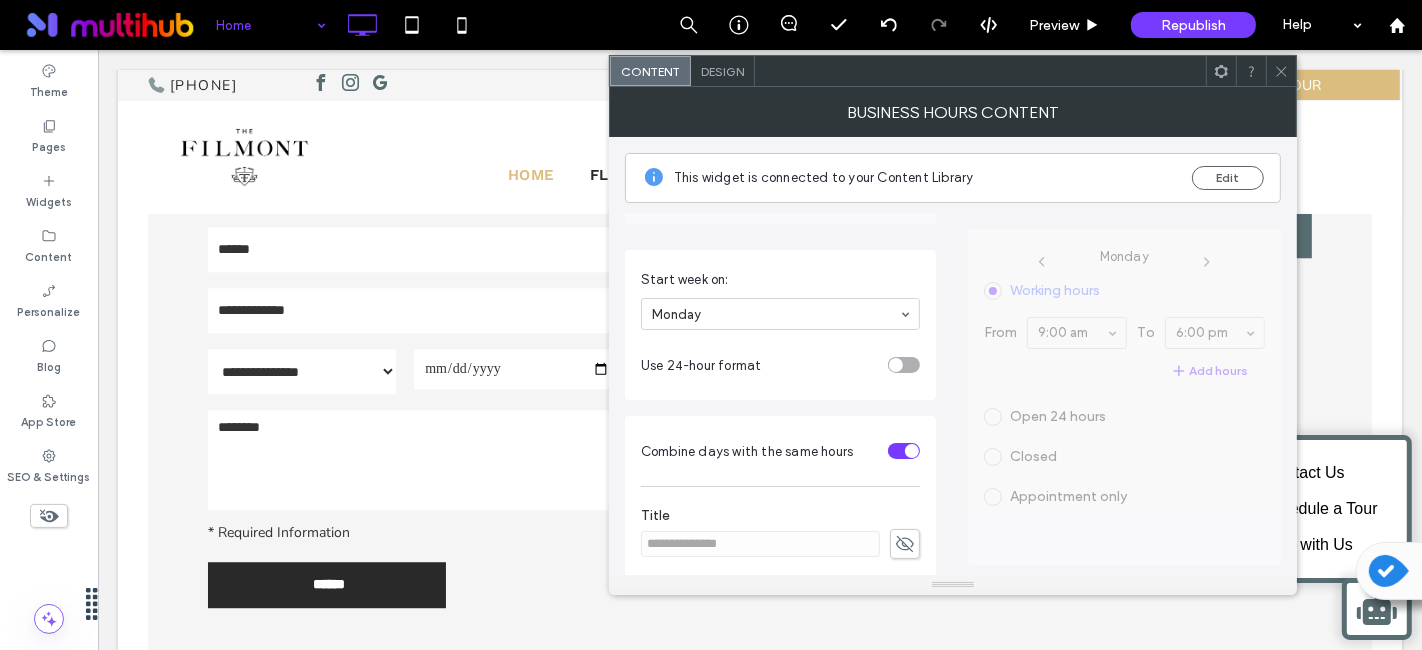 click at bounding box center [1281, 71] 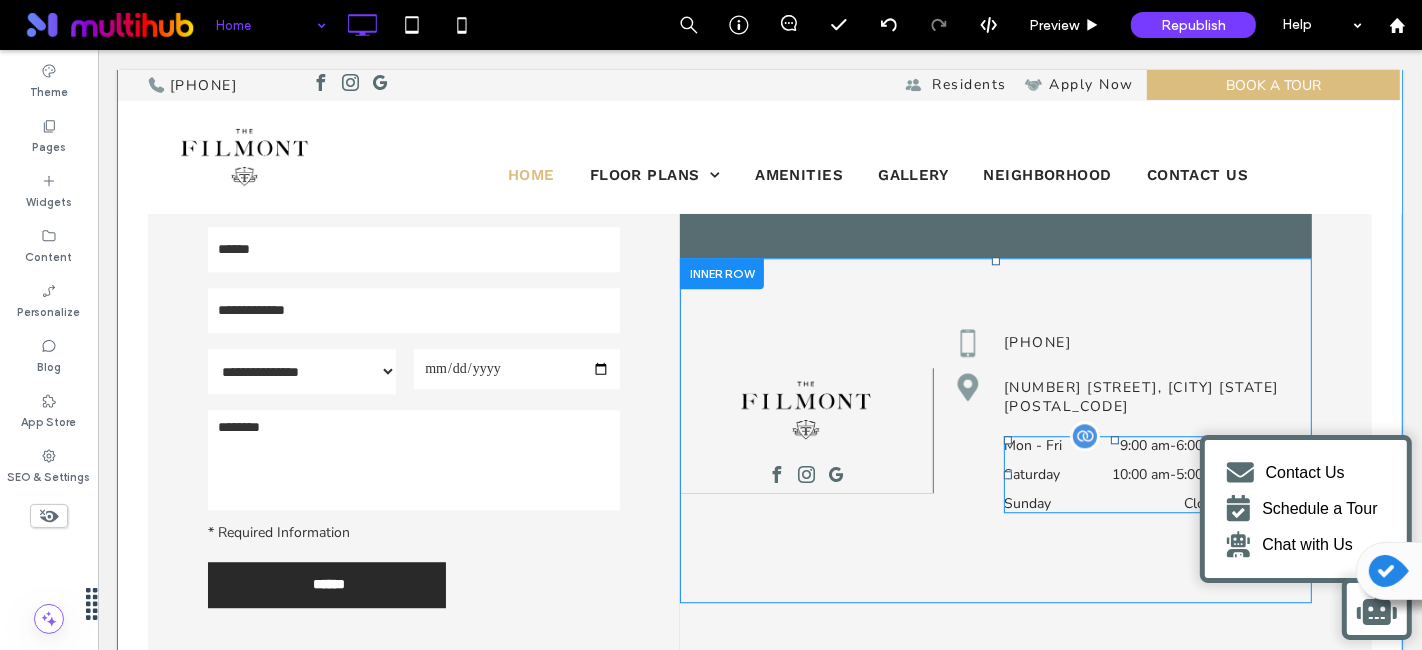 click at bounding box center [1114, 440] 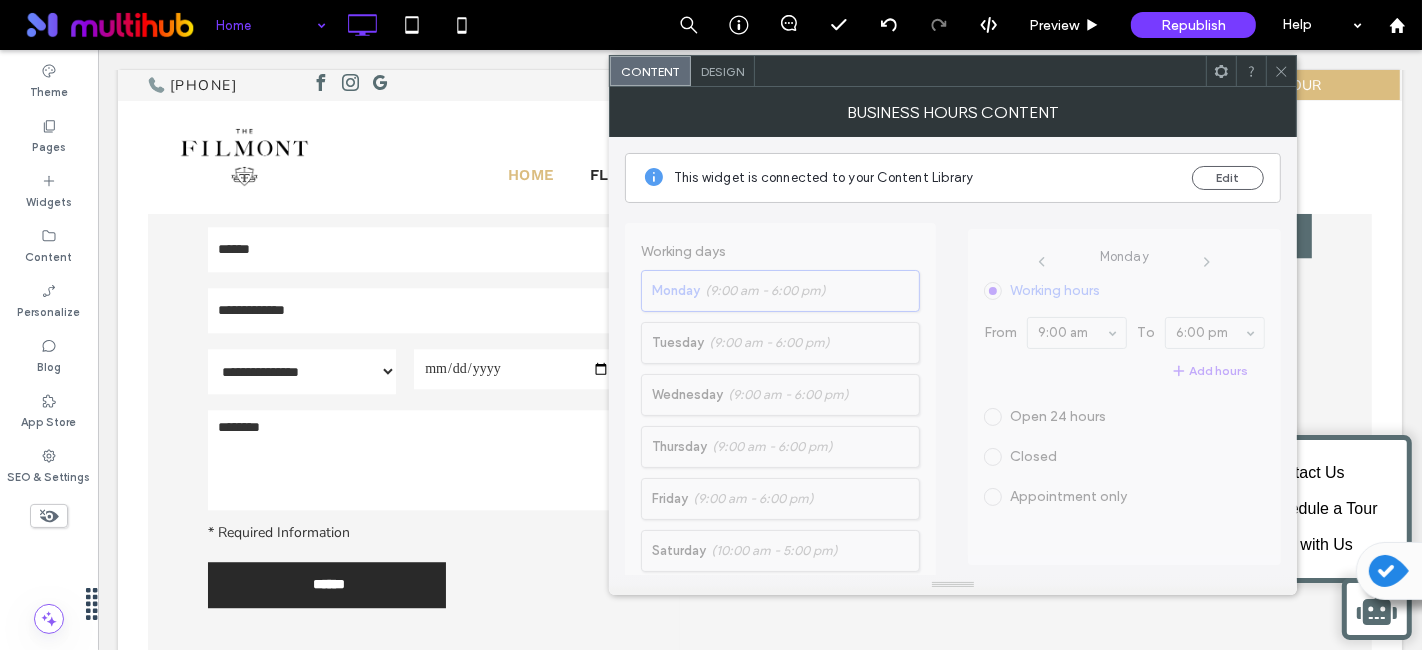 drag, startPoint x: 1109, startPoint y: 451, endPoint x: 1344, endPoint y: 98, distance: 424.0684 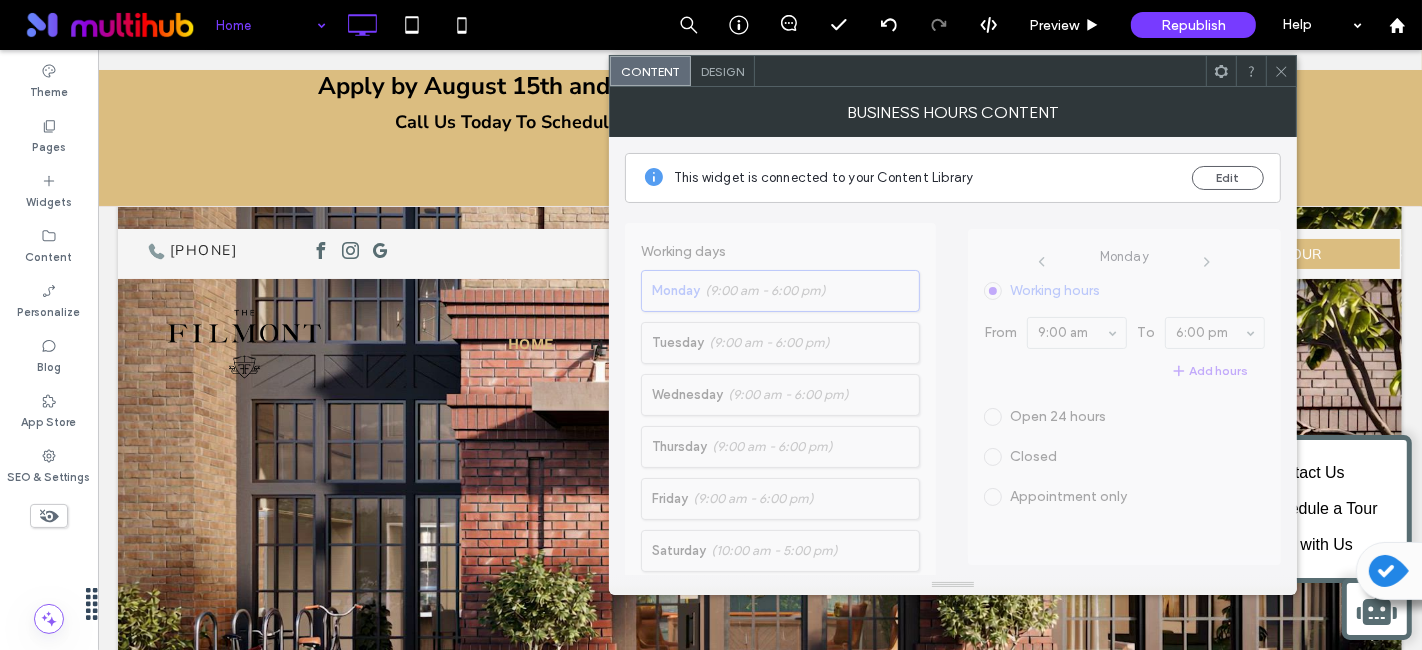 scroll, scrollTop: 0, scrollLeft: 0, axis: both 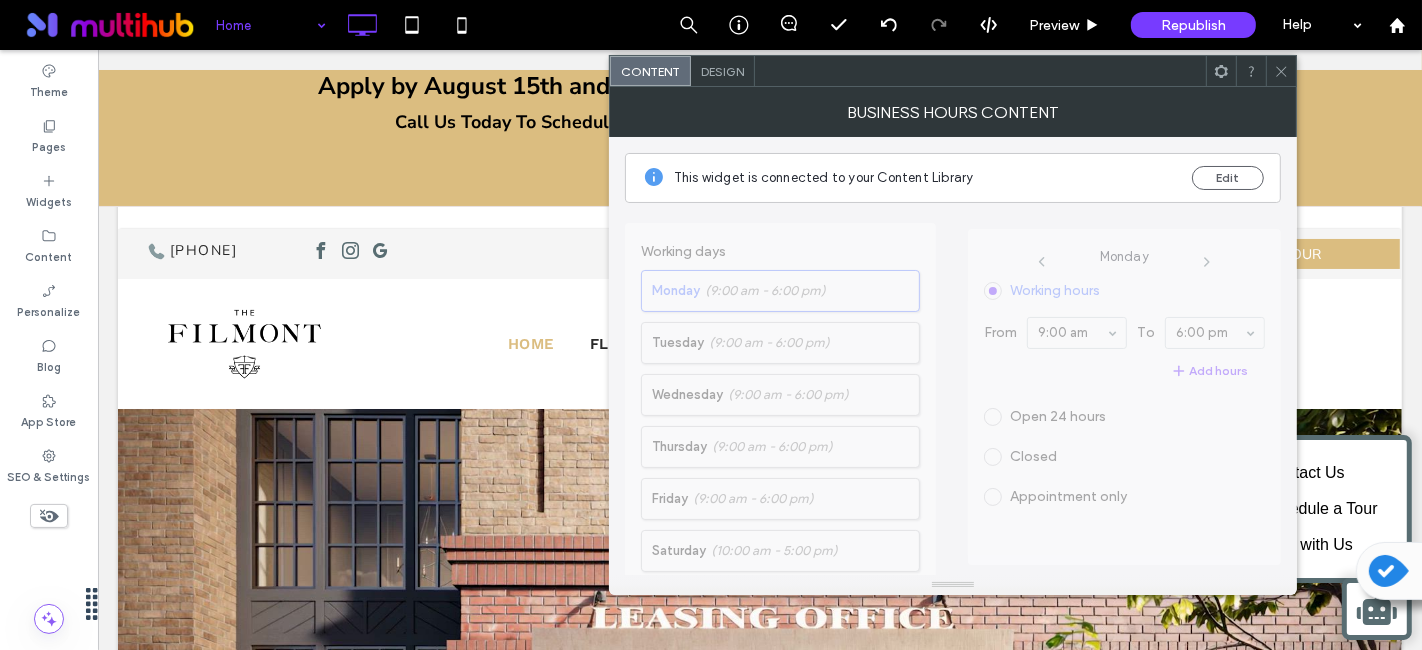 click on "BUSINESS HOURS CONTENT" at bounding box center (953, 112) 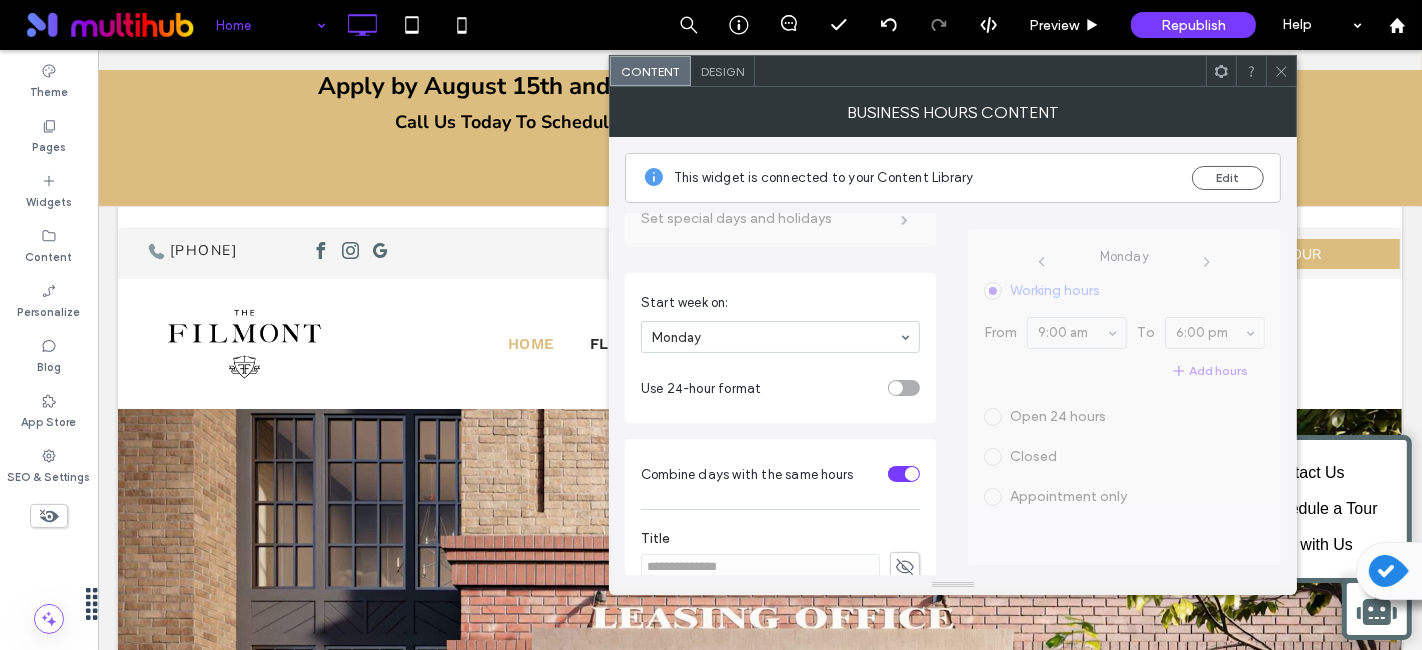 scroll, scrollTop: 514, scrollLeft: 0, axis: vertical 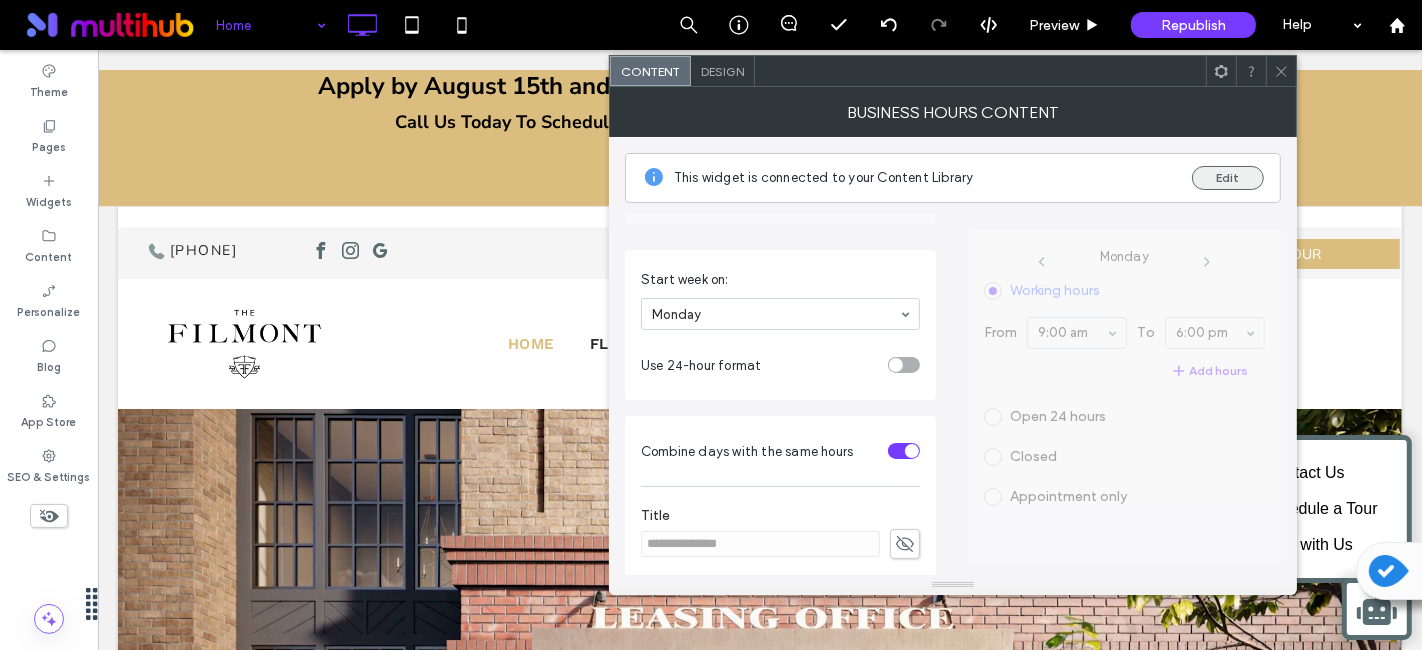 click on "Edit" at bounding box center (1228, 178) 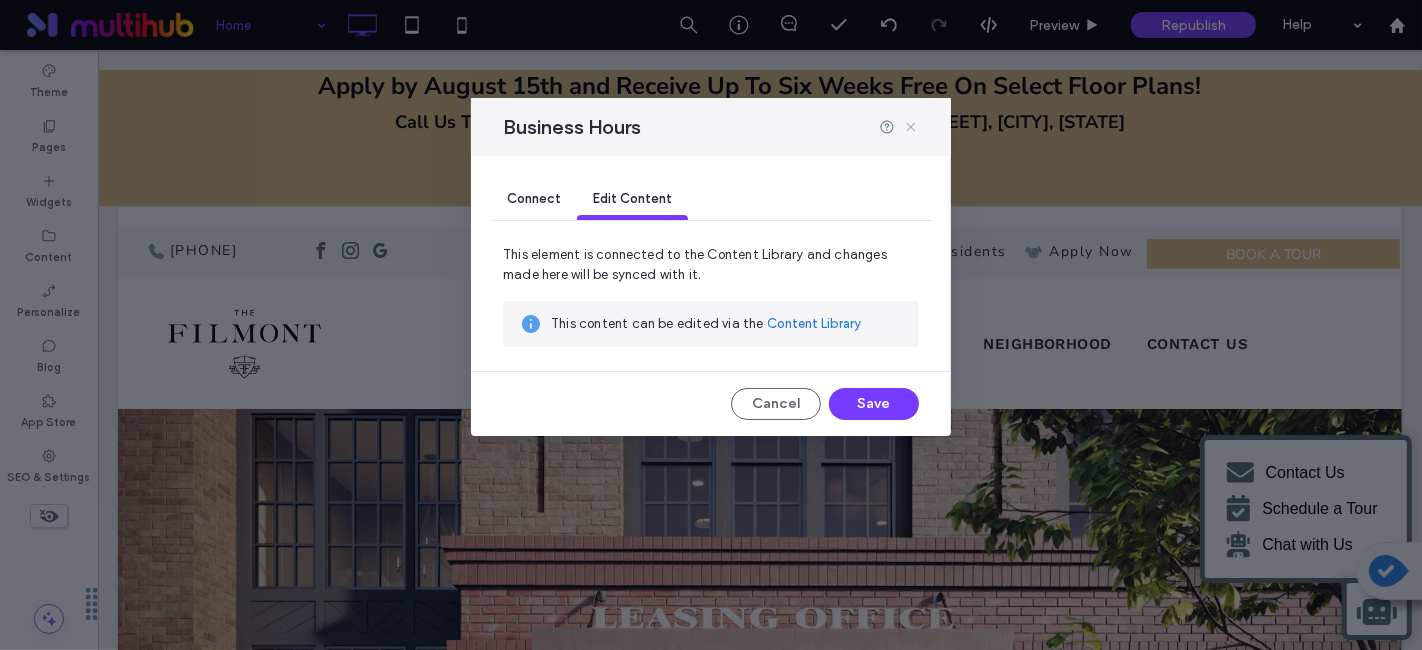 drag, startPoint x: 903, startPoint y: 126, endPoint x: 1213, endPoint y: 81, distance: 313.2491 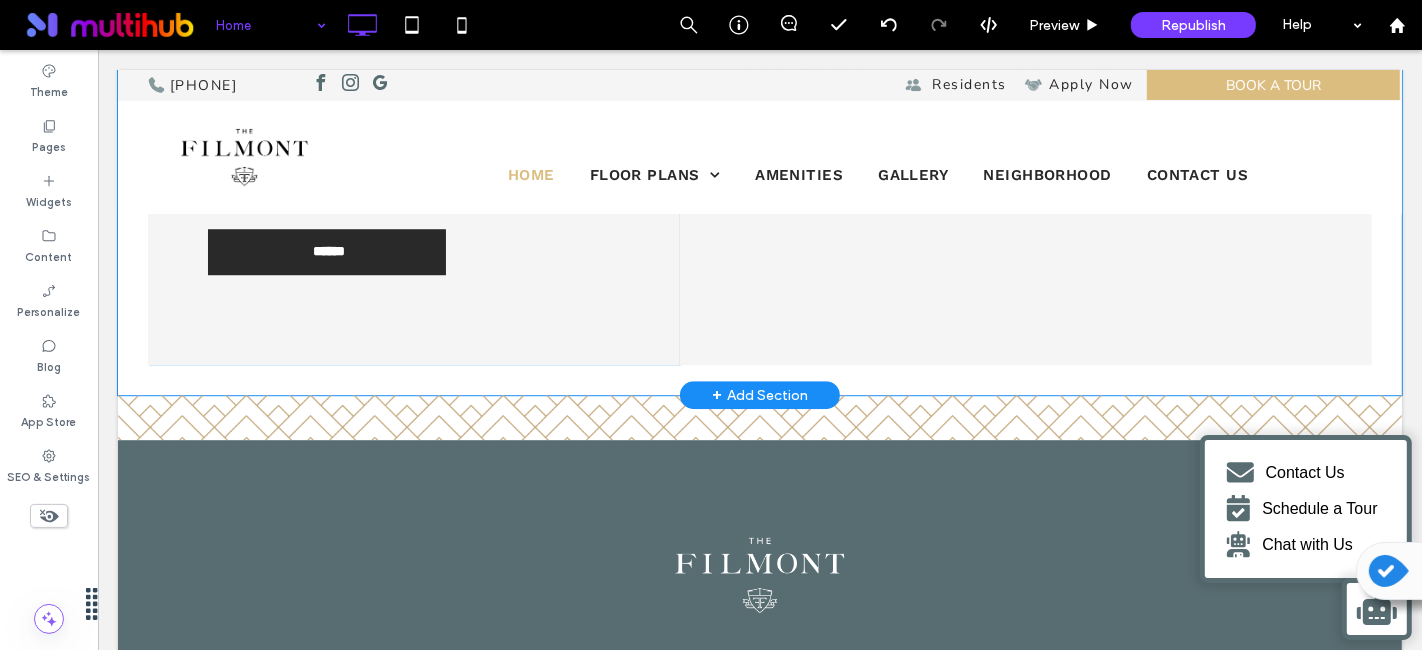 scroll, scrollTop: 4555, scrollLeft: 0, axis: vertical 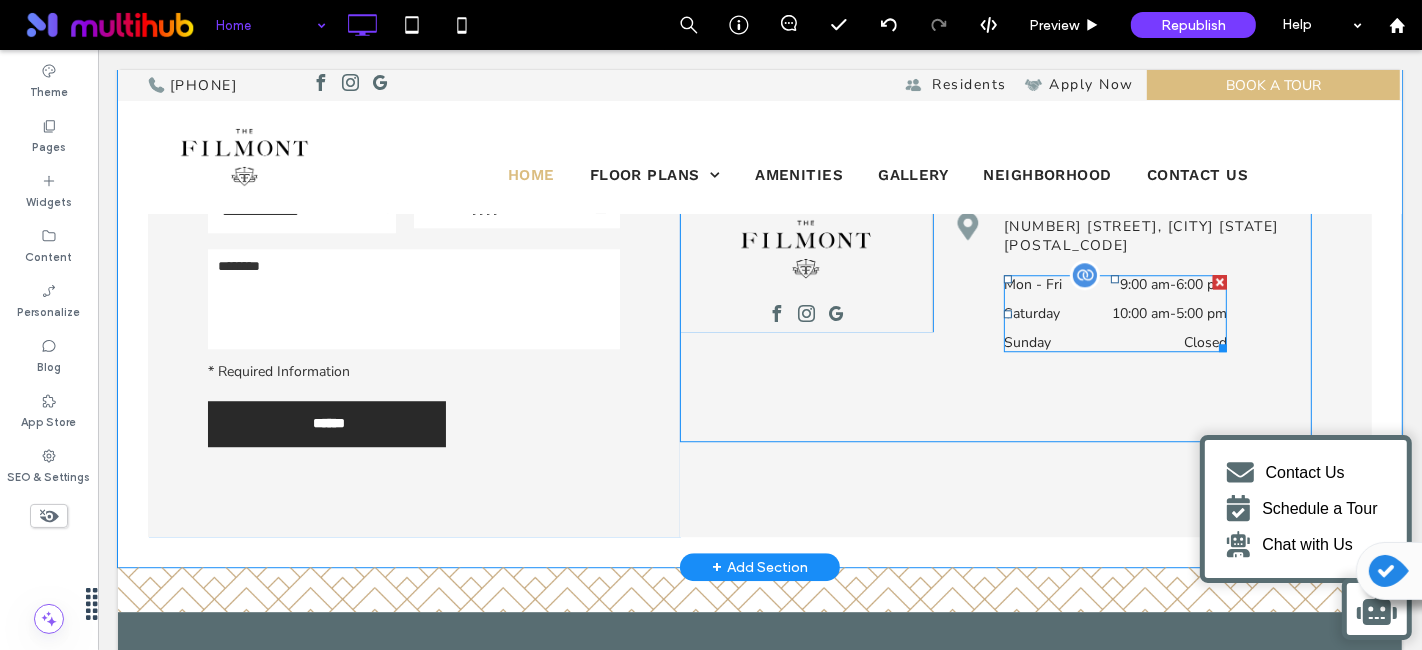 click on "Saturday
10:00 am
-  5:00 pm" at bounding box center [1115, 318] 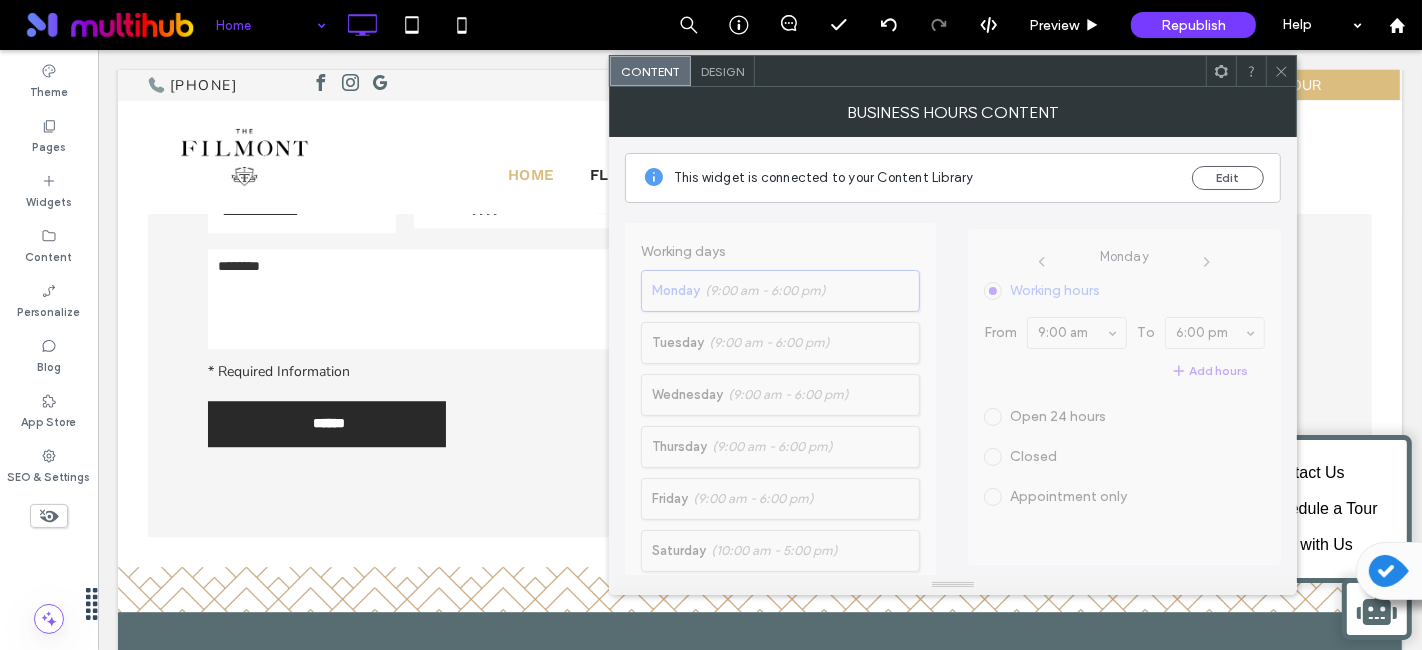 click at bounding box center (1281, 71) 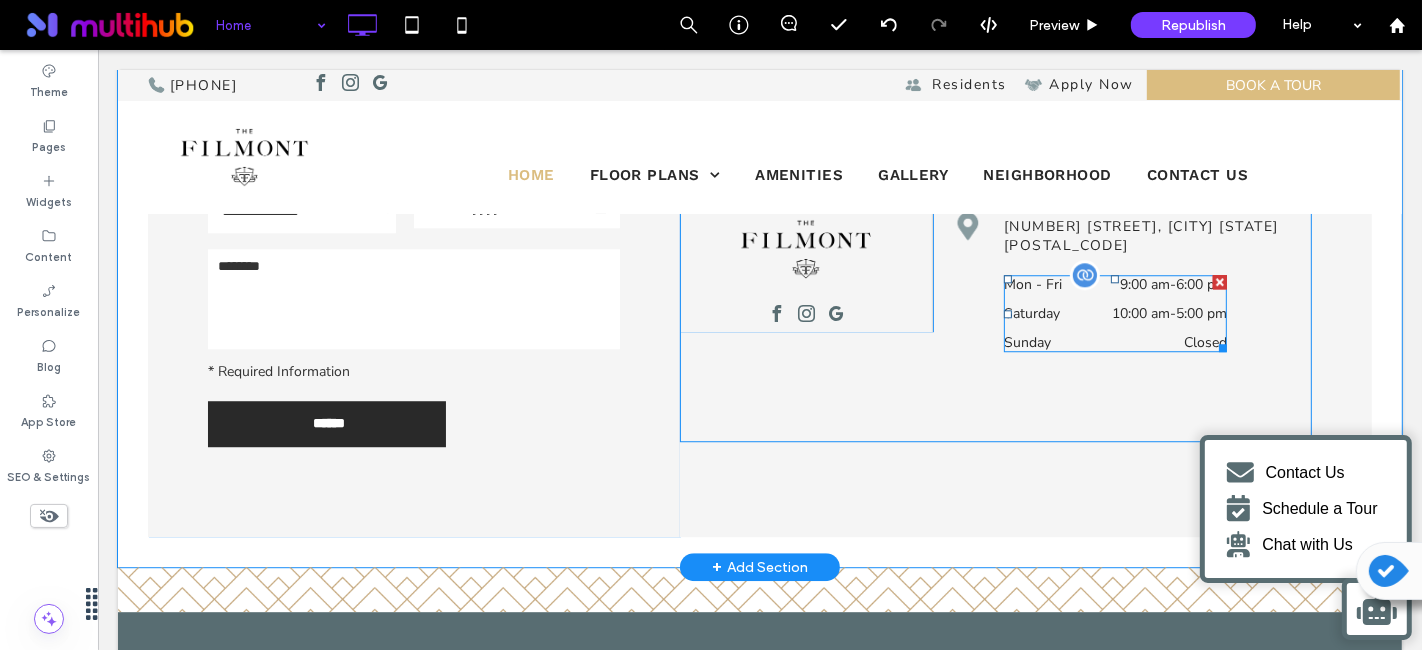 click at bounding box center [1084, 275] 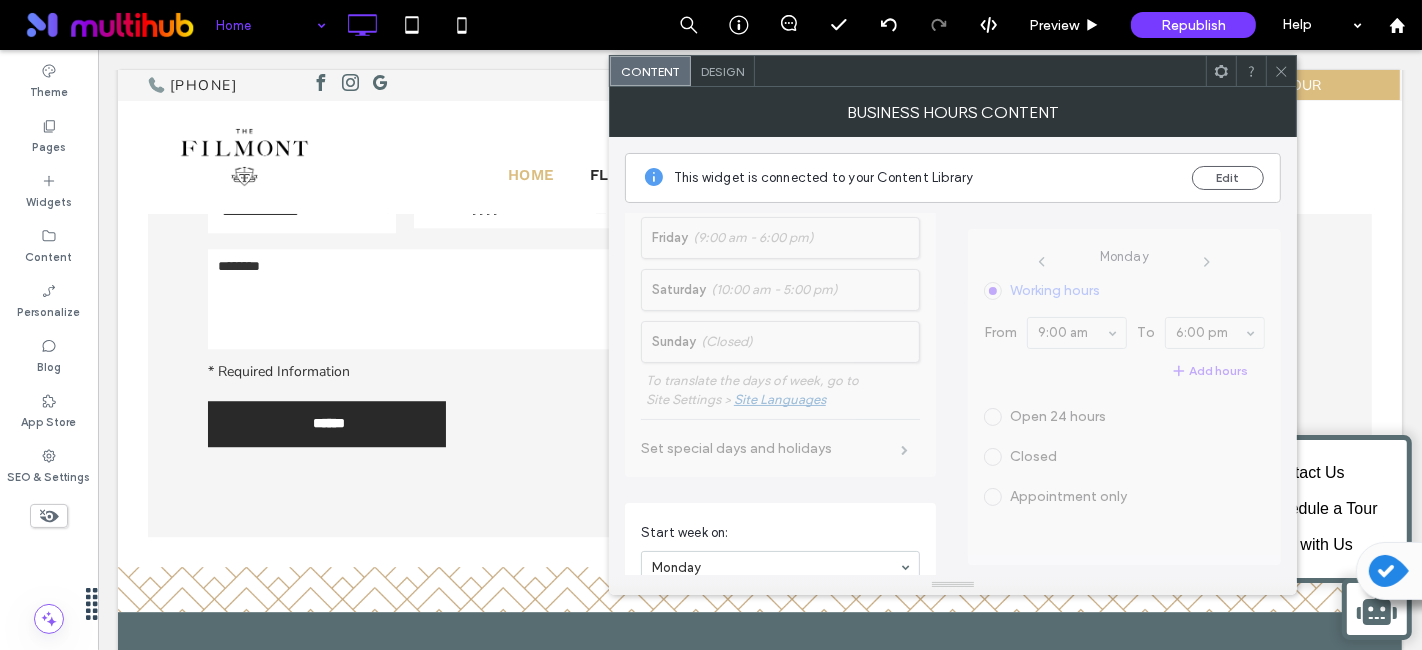 scroll, scrollTop: 180, scrollLeft: 0, axis: vertical 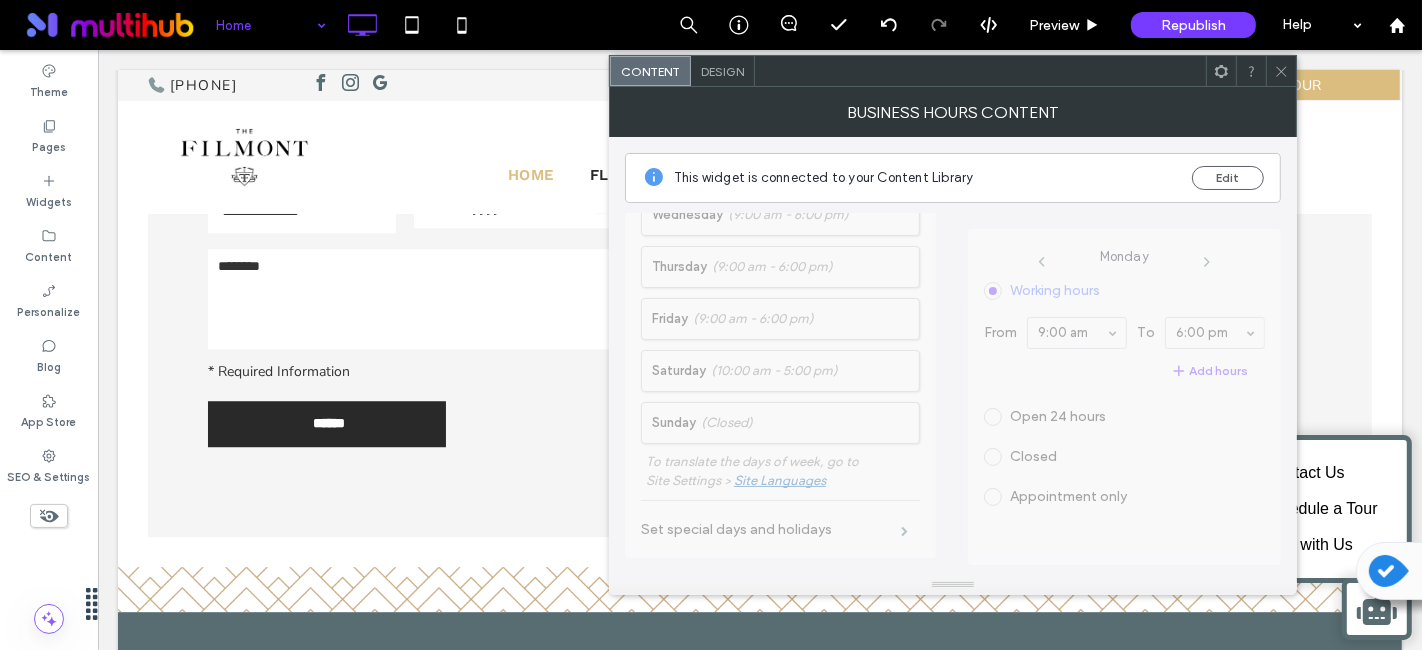 click on "Working days Monday (9:00 am - 6:00 pm) Tuesday (9:00 am - 6:00 pm) Wednesday (9:00 am - 6:00 pm) Thursday (9:00 am - 6:00 pm) Friday (9:00 am - 6:00 pm) Saturday (10:00 am - 5:00 pm) Sunday (Closed) To translate the days of week, go to Site Settings >    Site Languages   Set special days and holidays" at bounding box center [780, 300] 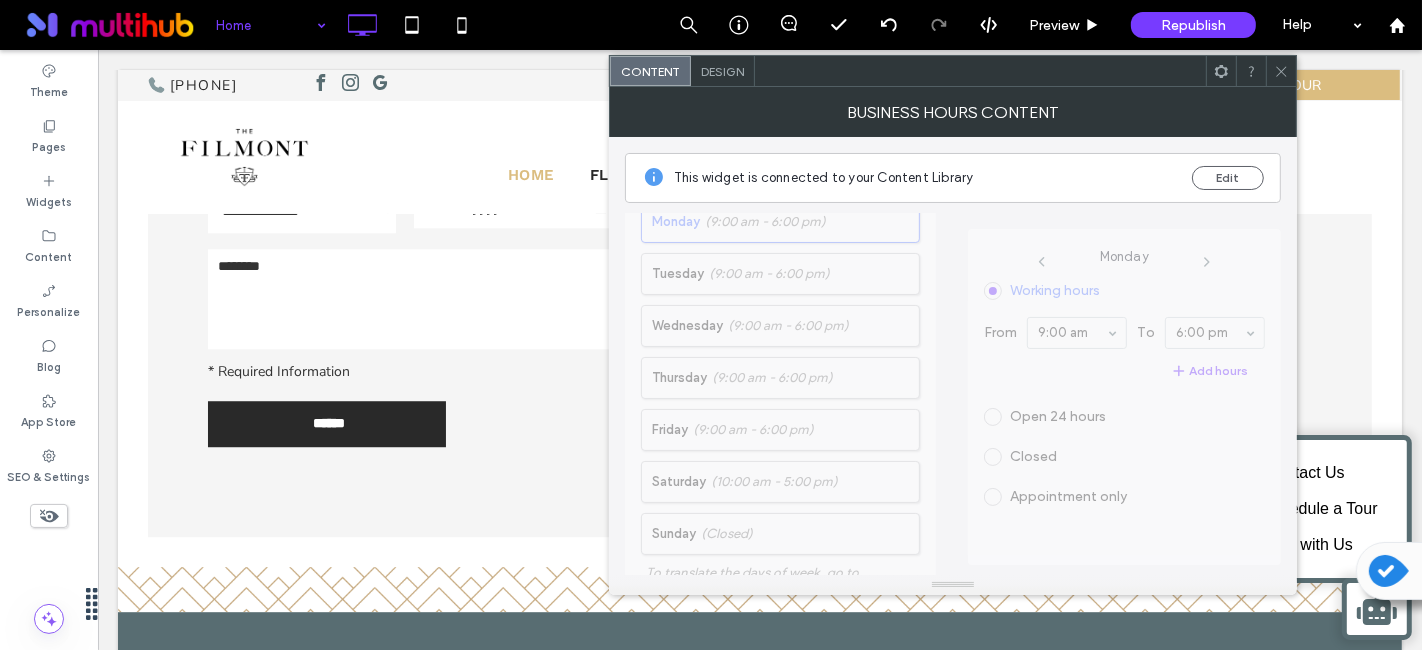 scroll, scrollTop: 0, scrollLeft: 0, axis: both 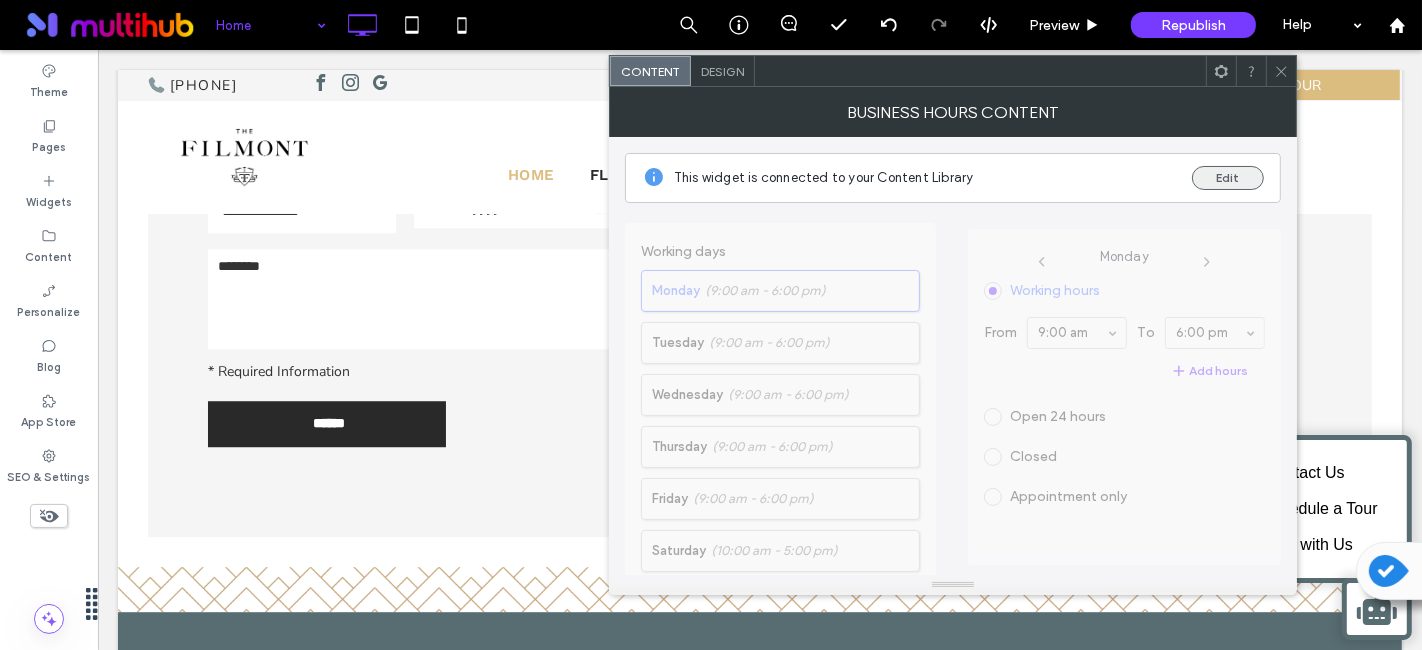 click on "Edit" at bounding box center (1228, 178) 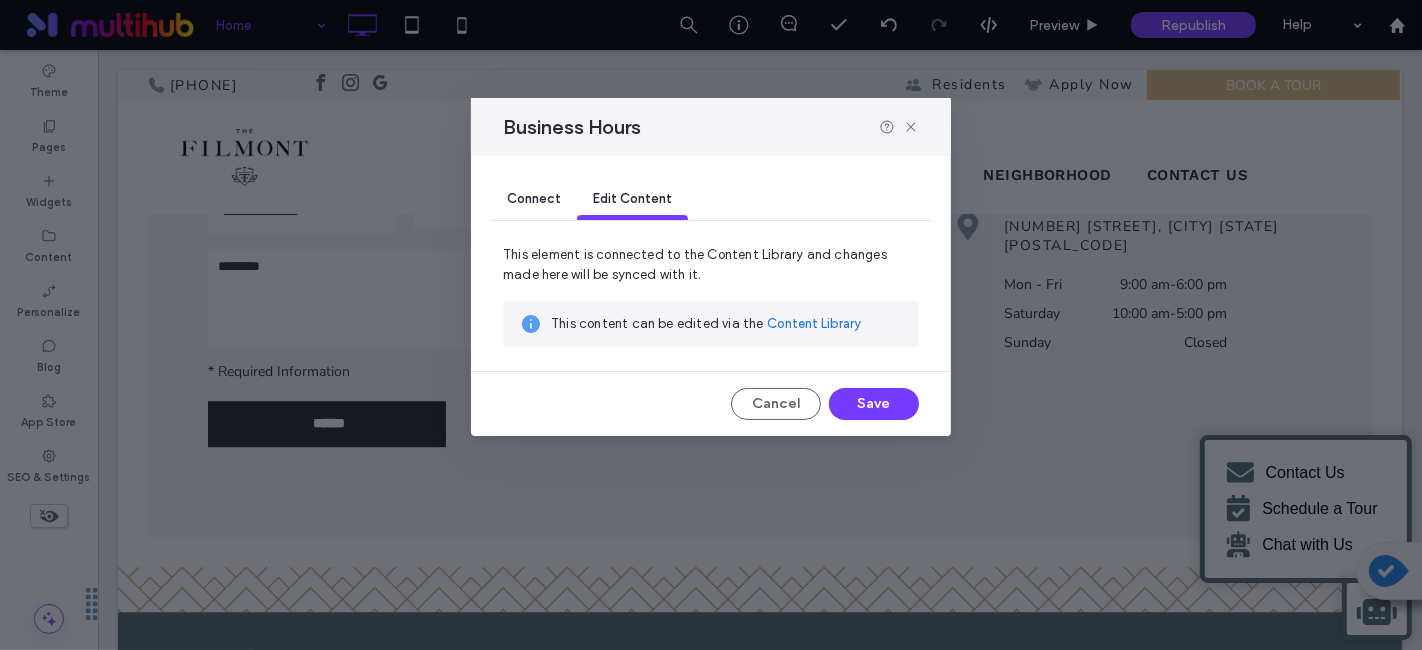 click on "Connect" at bounding box center (534, 200) 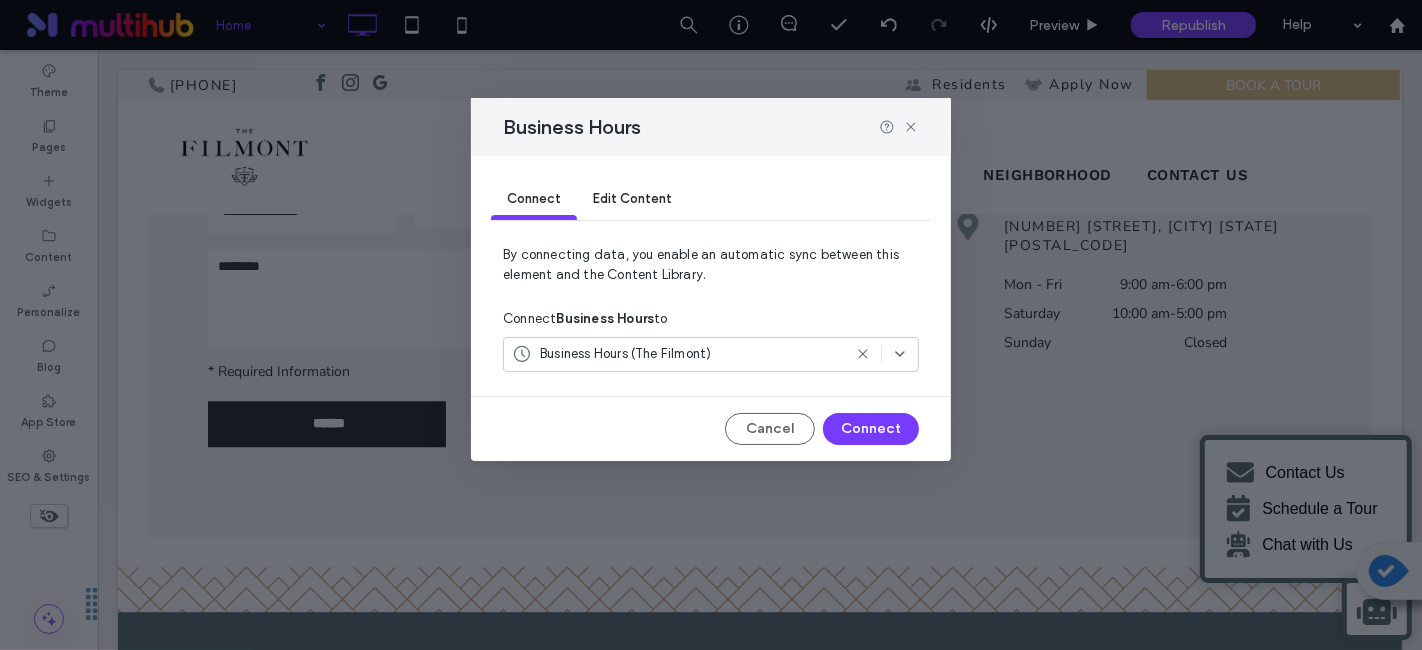 click on "Business Hours (The Filmont)" at bounding box center (676, 354) 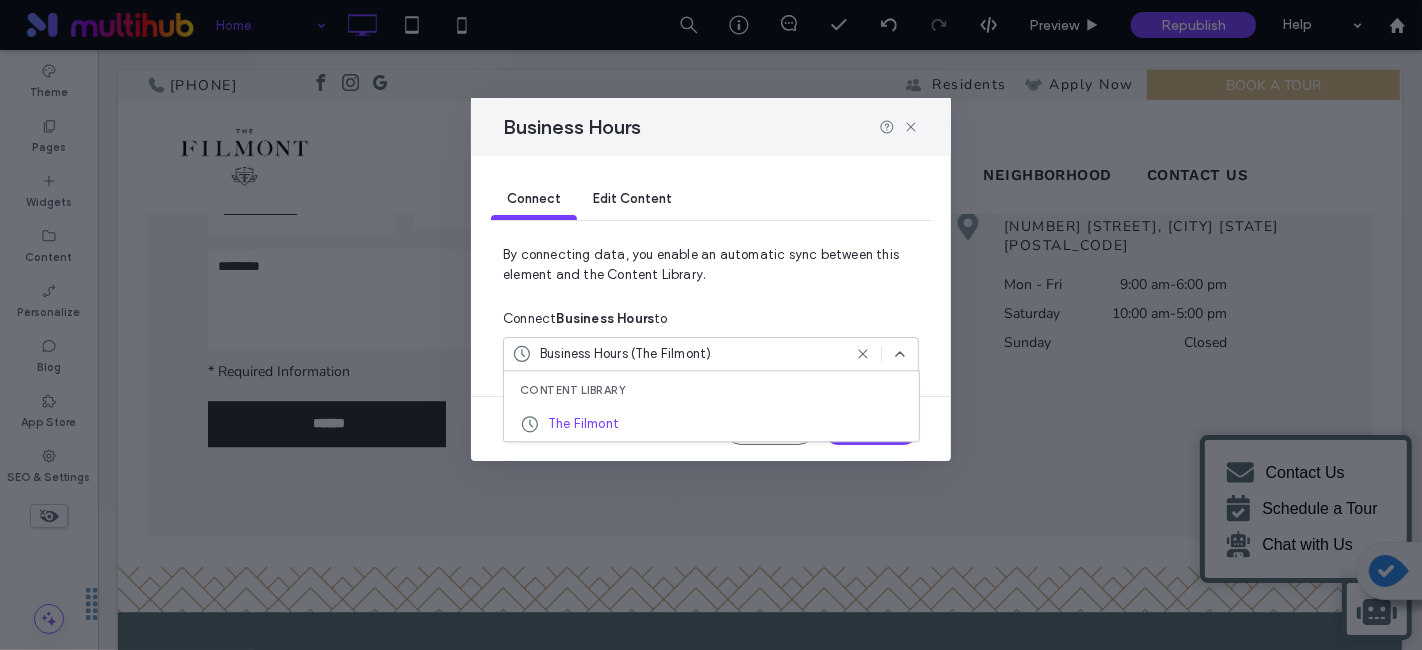 click on "Business Hours (The Filmont)" at bounding box center [626, 354] 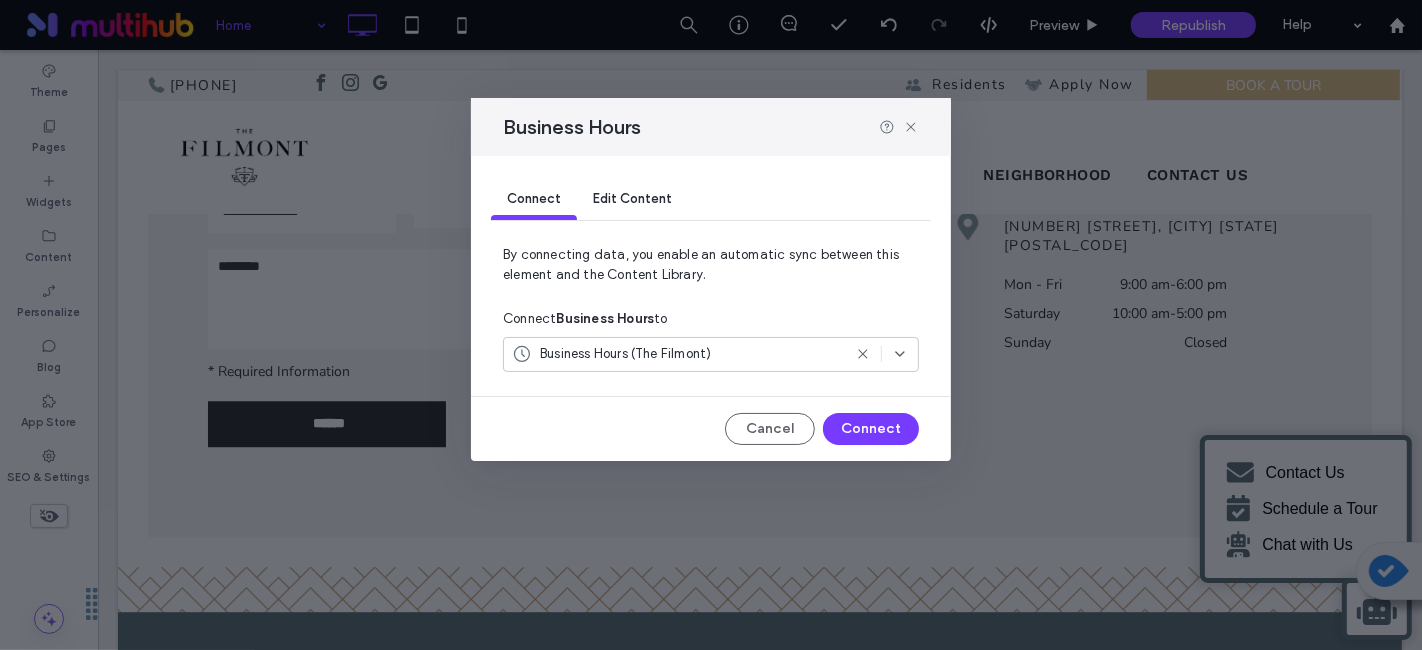 click on "Edit Content" at bounding box center (632, 198) 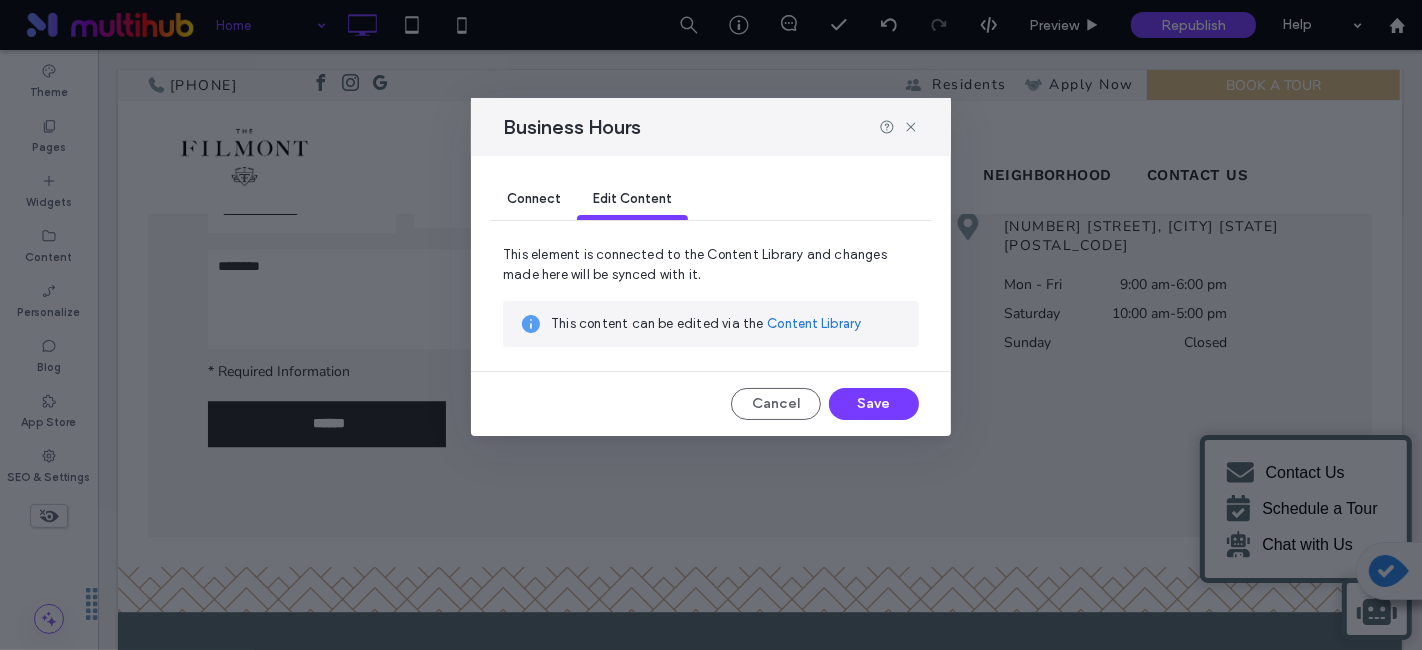 click on "Content Library" at bounding box center (814, 324) 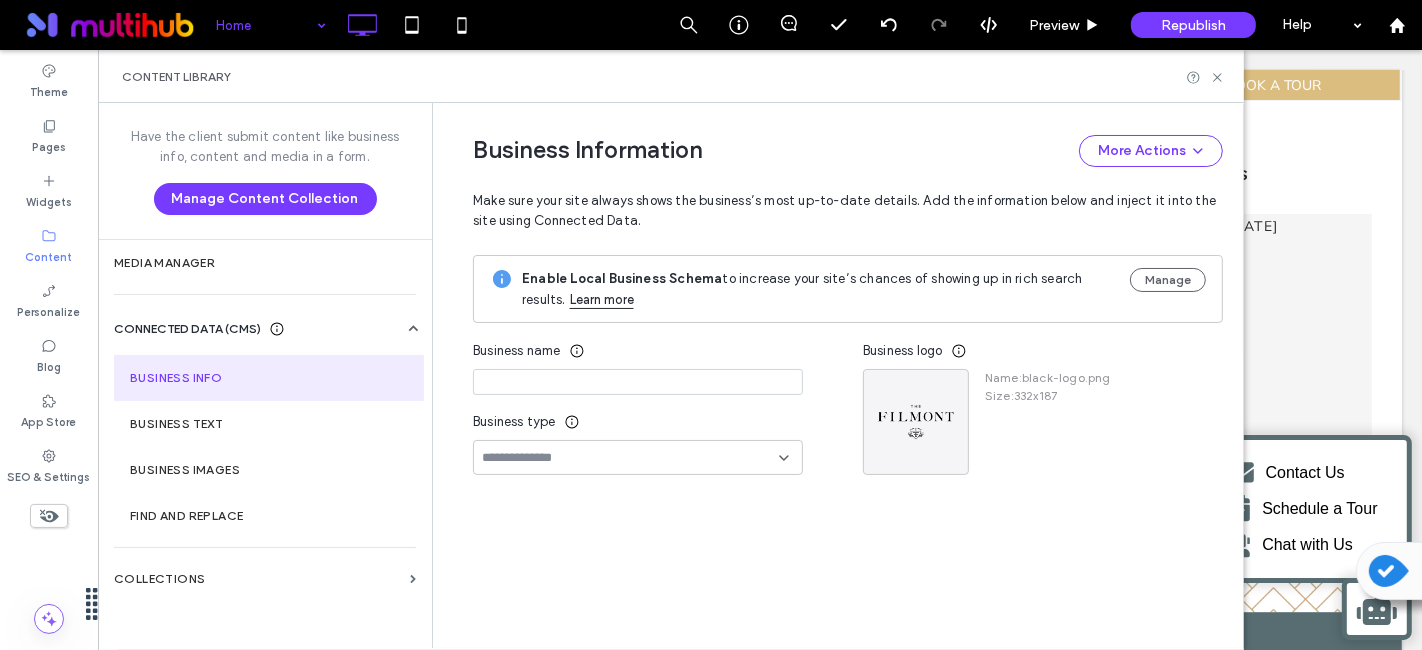 type on "**********" 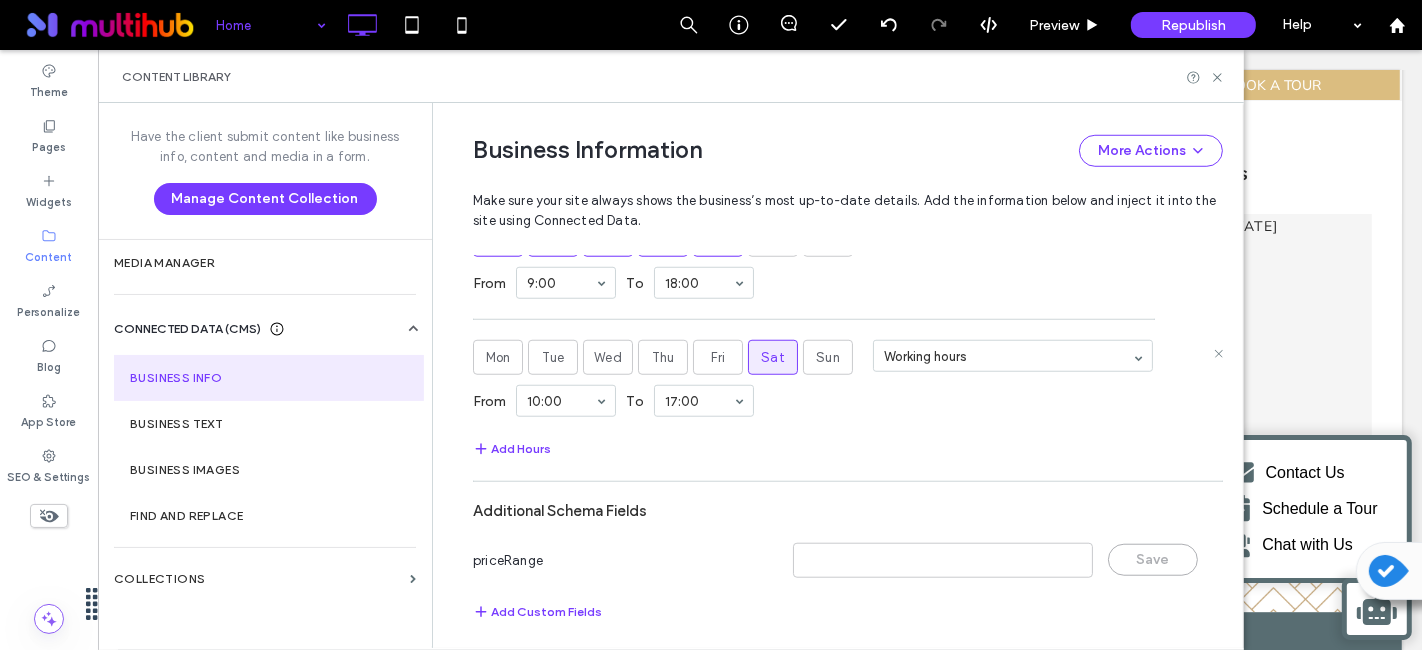 scroll, scrollTop: 1412, scrollLeft: 0, axis: vertical 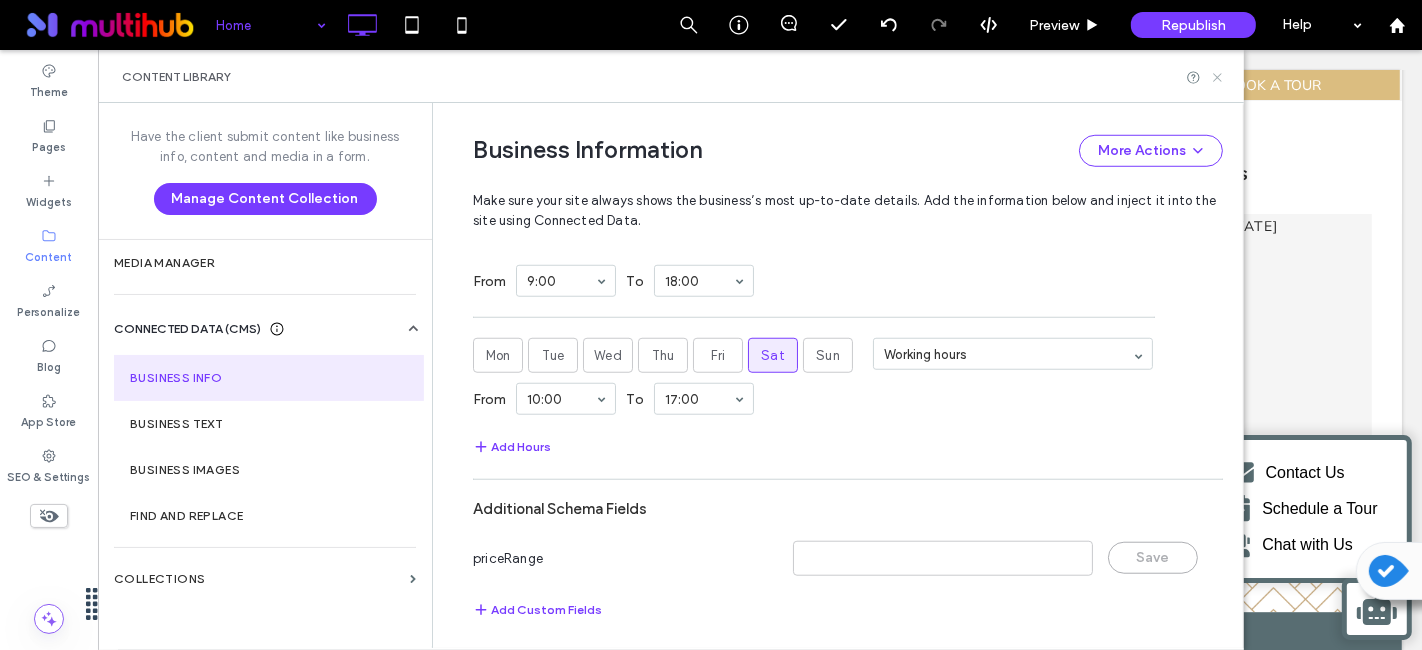 click 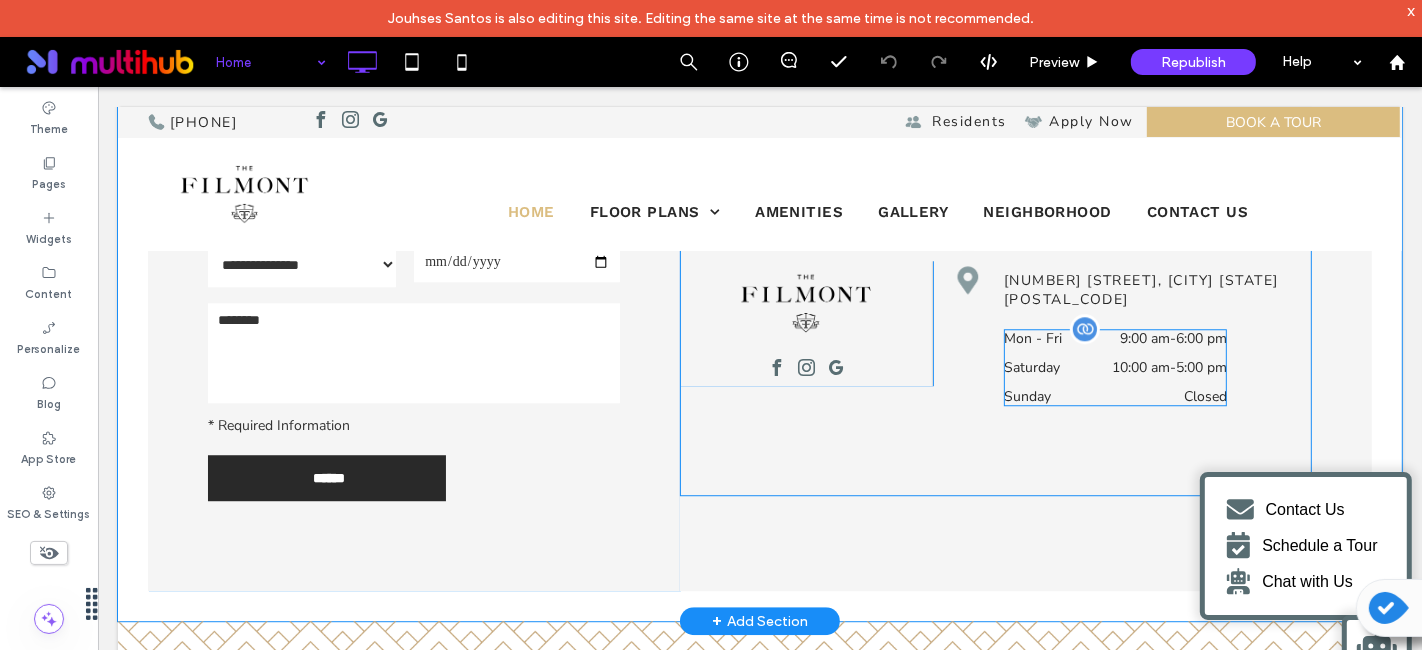 scroll, scrollTop: 4469, scrollLeft: 0, axis: vertical 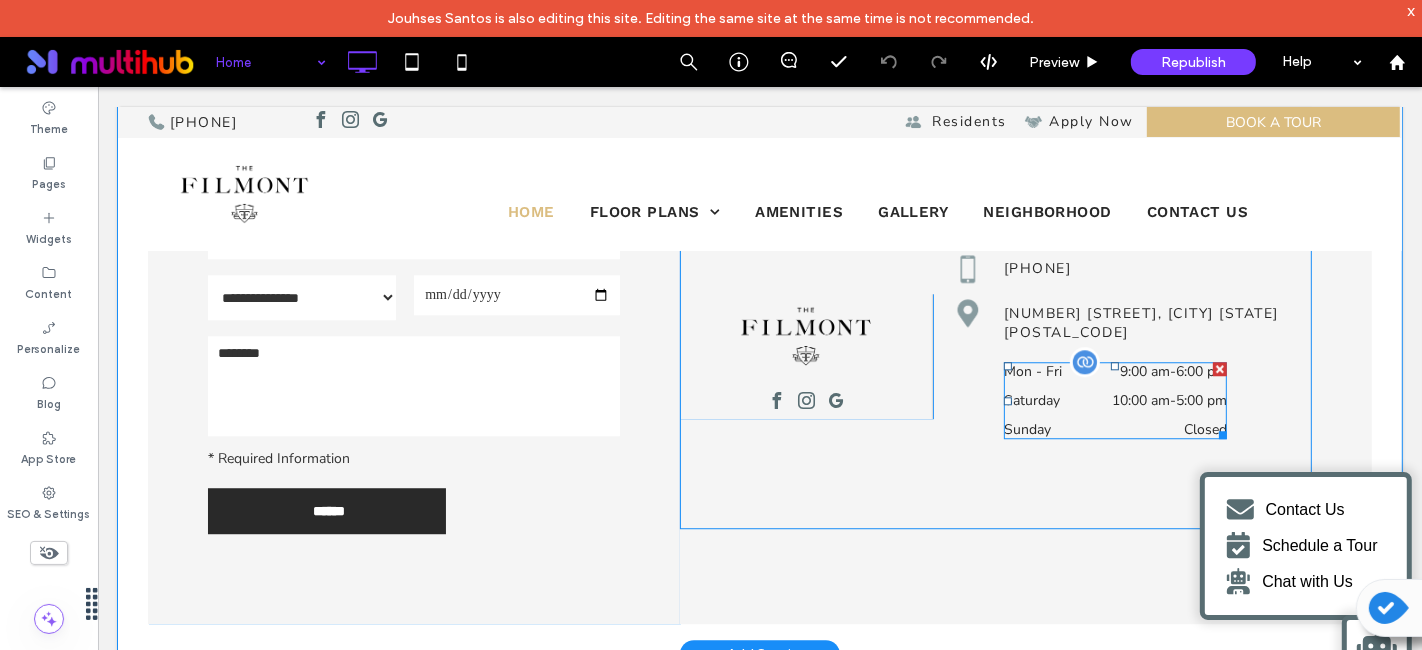 click on "Mon - Fri" at bounding box center [1047, 370] 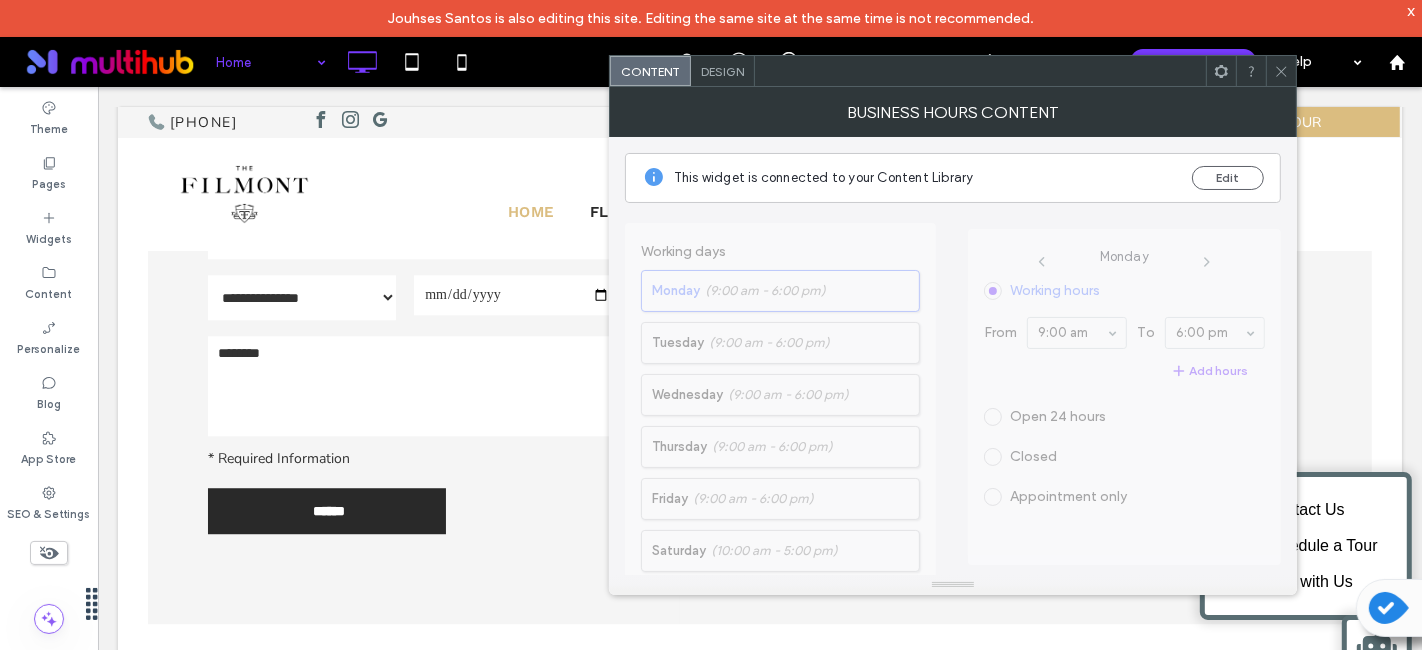 click on "This widget is connected to your Content Library" at bounding box center (925, 178) 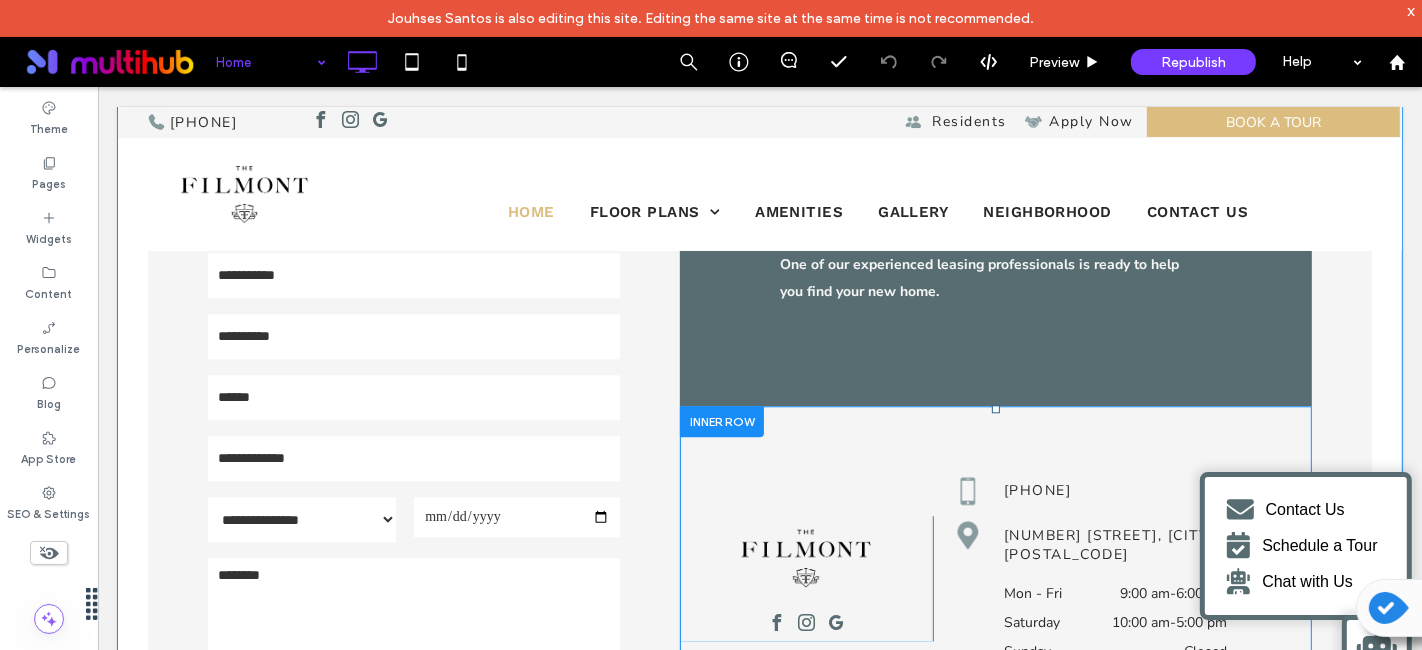 scroll, scrollTop: 4580, scrollLeft: 0, axis: vertical 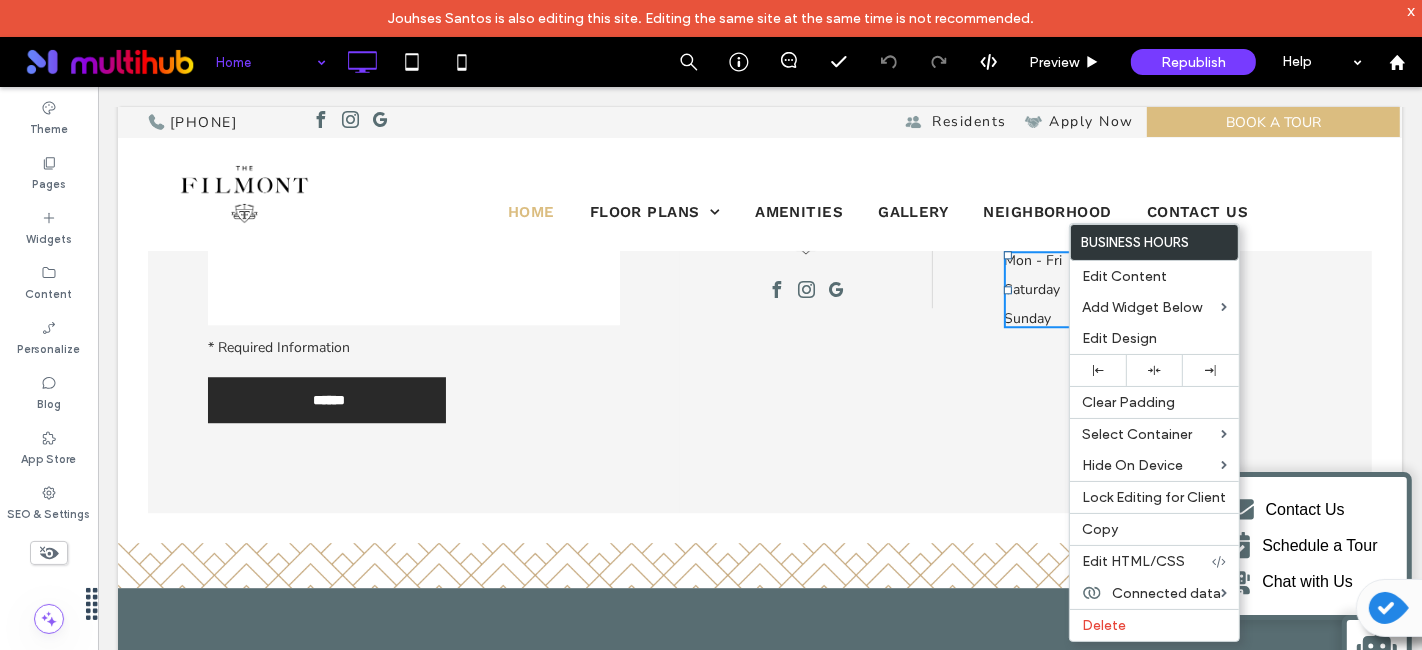 click on "Business Hours" at bounding box center (1154, 242) 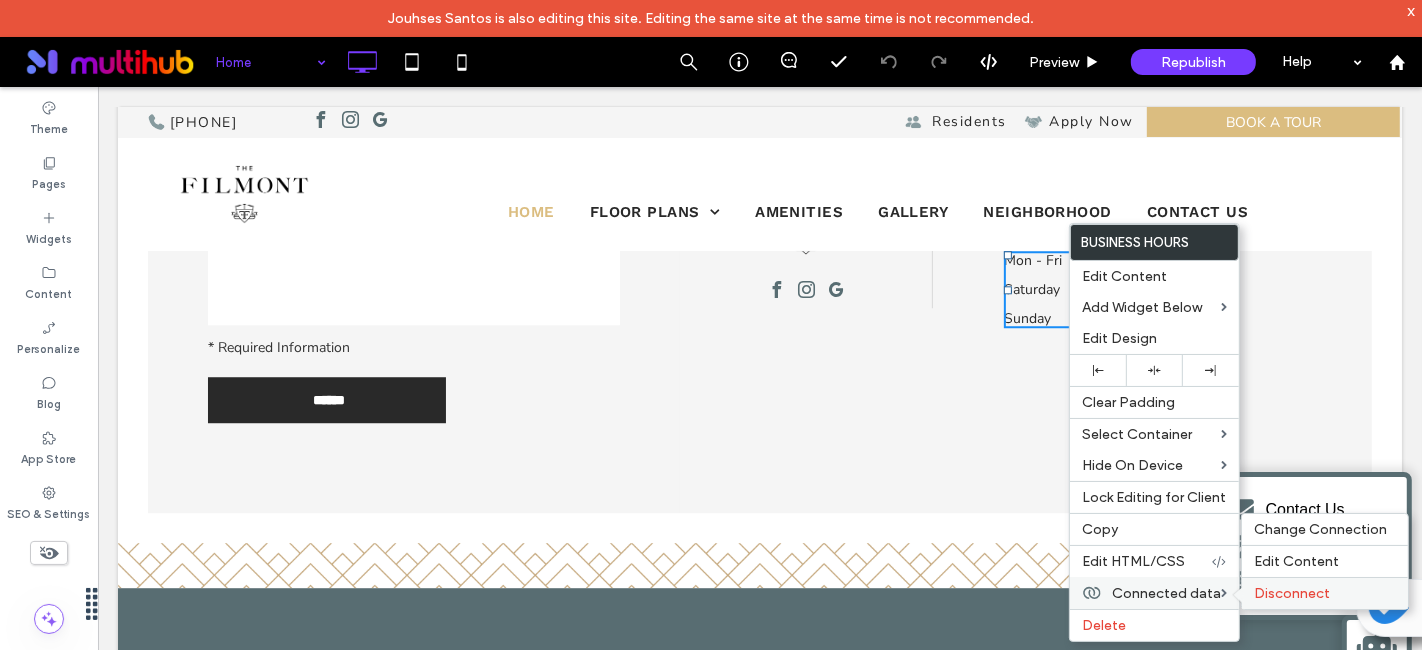click on "Disconnect" at bounding box center (1292, 593) 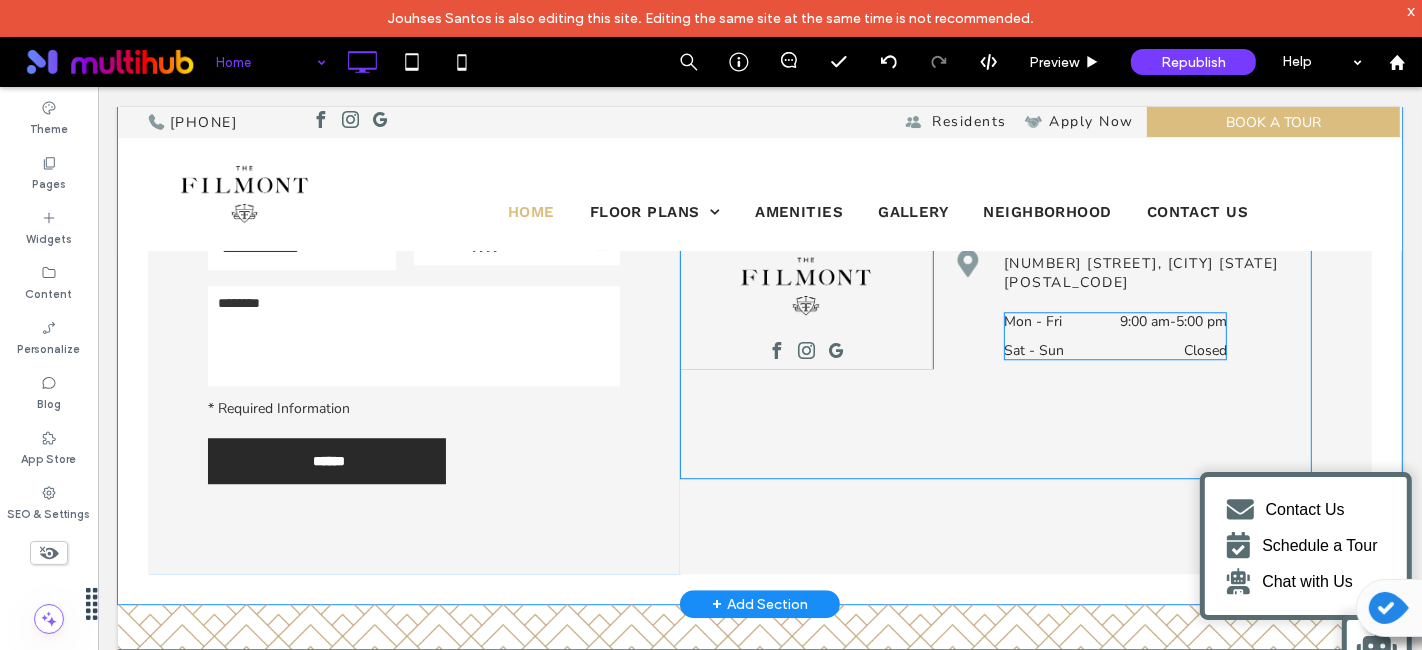 scroll, scrollTop: 4469, scrollLeft: 0, axis: vertical 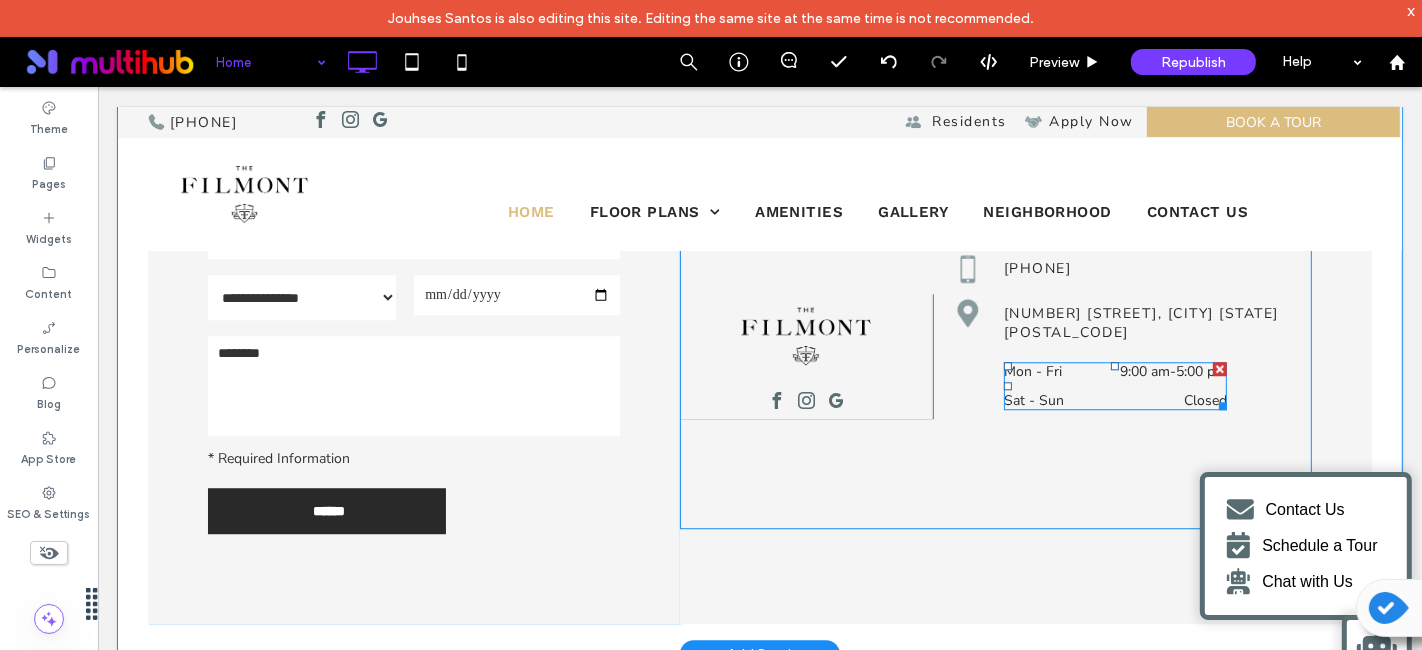 click on "Sat - Sun" at bounding box center [1047, 399] 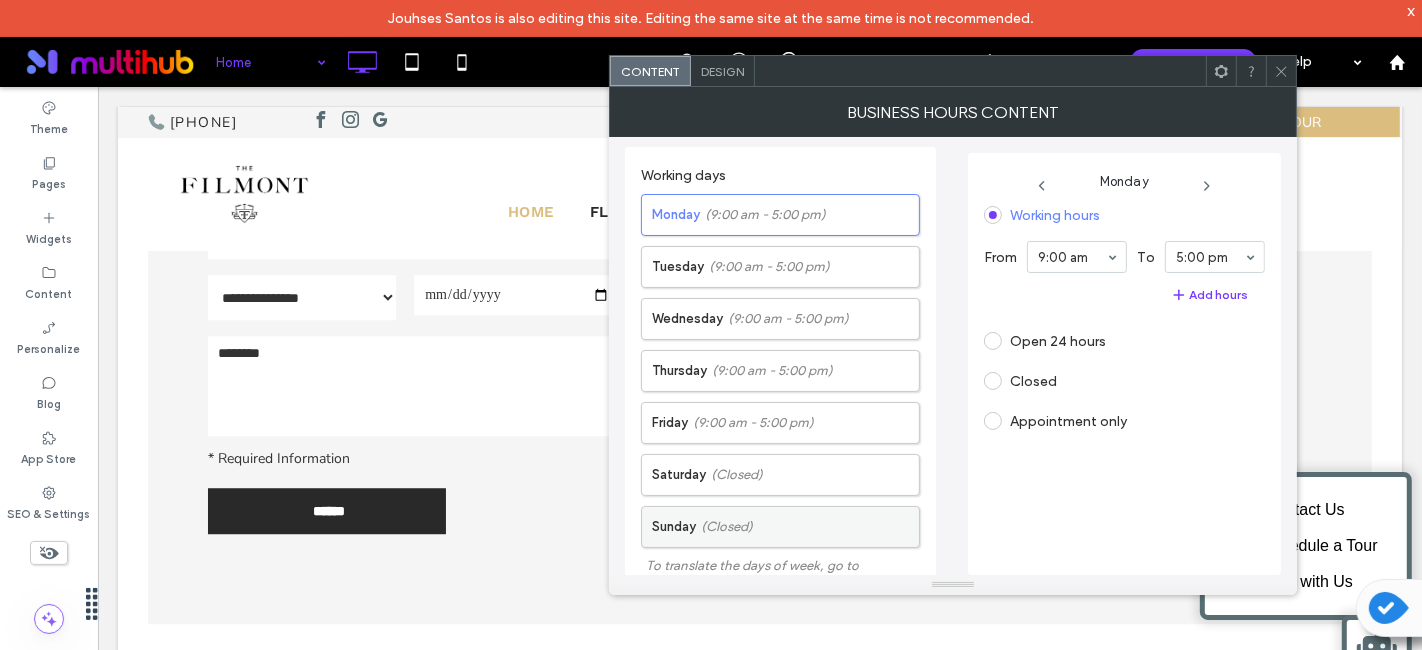 click on "(Closed)" at bounding box center (727, 527) 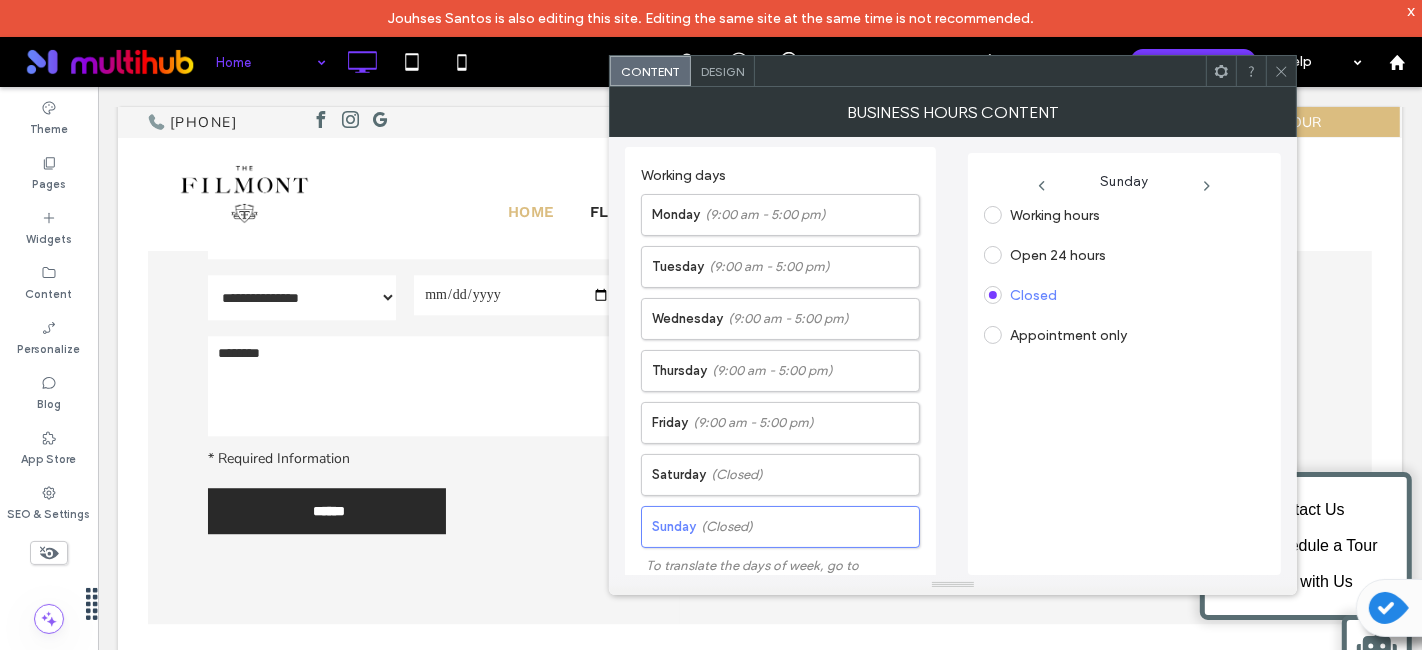 click at bounding box center (993, 335) 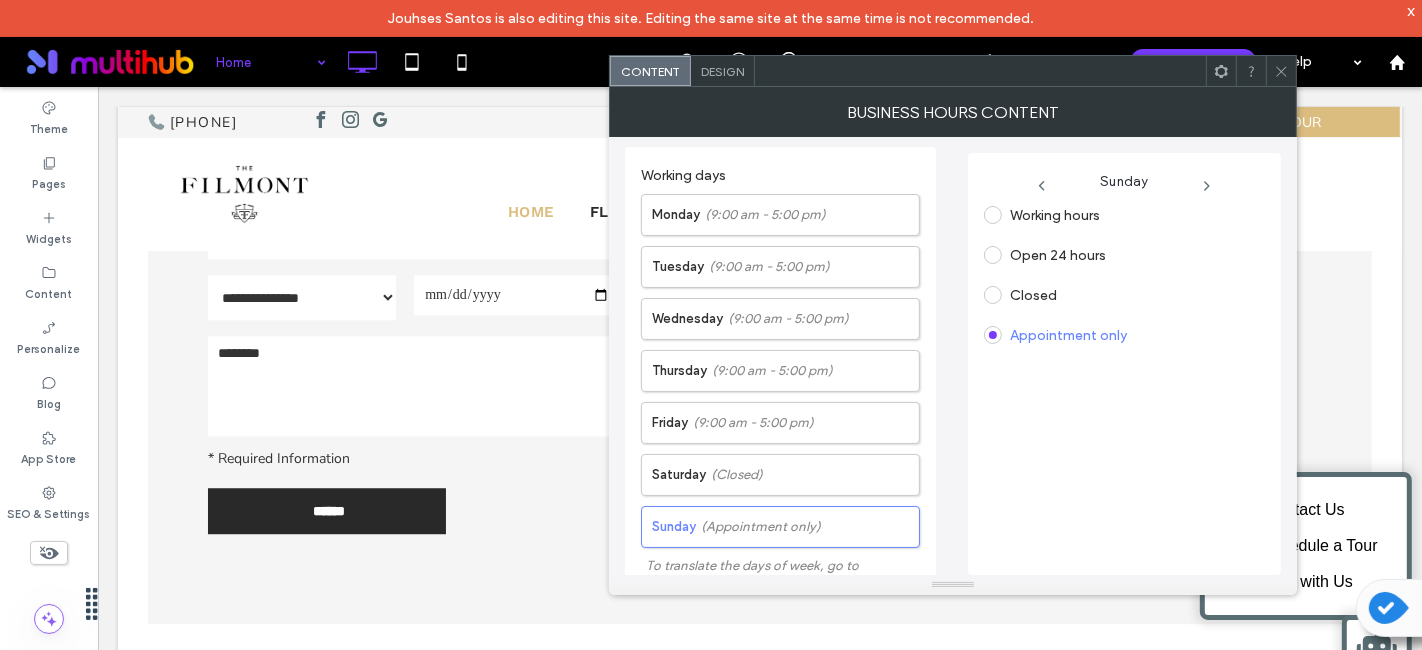 drag, startPoint x: 1284, startPoint y: 80, endPoint x: 1264, endPoint y: 151, distance: 73.76314 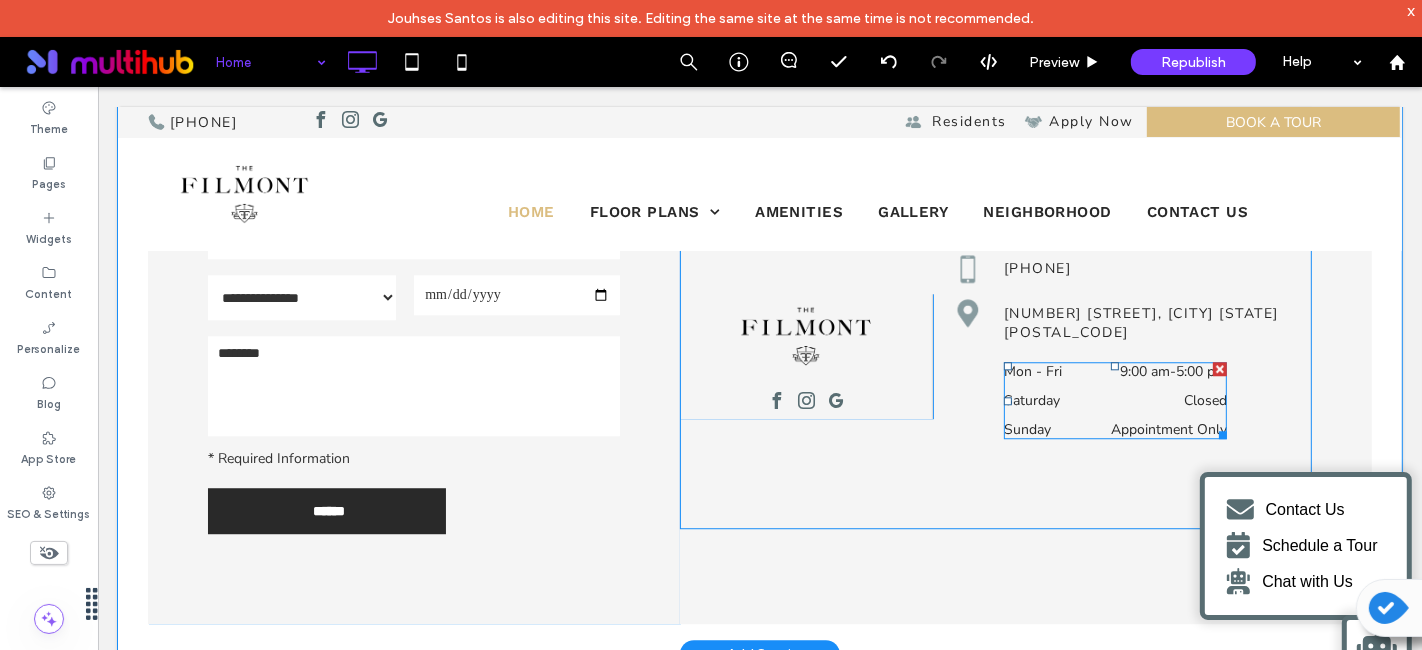 click on "Saturday" at bounding box center (1047, 399) 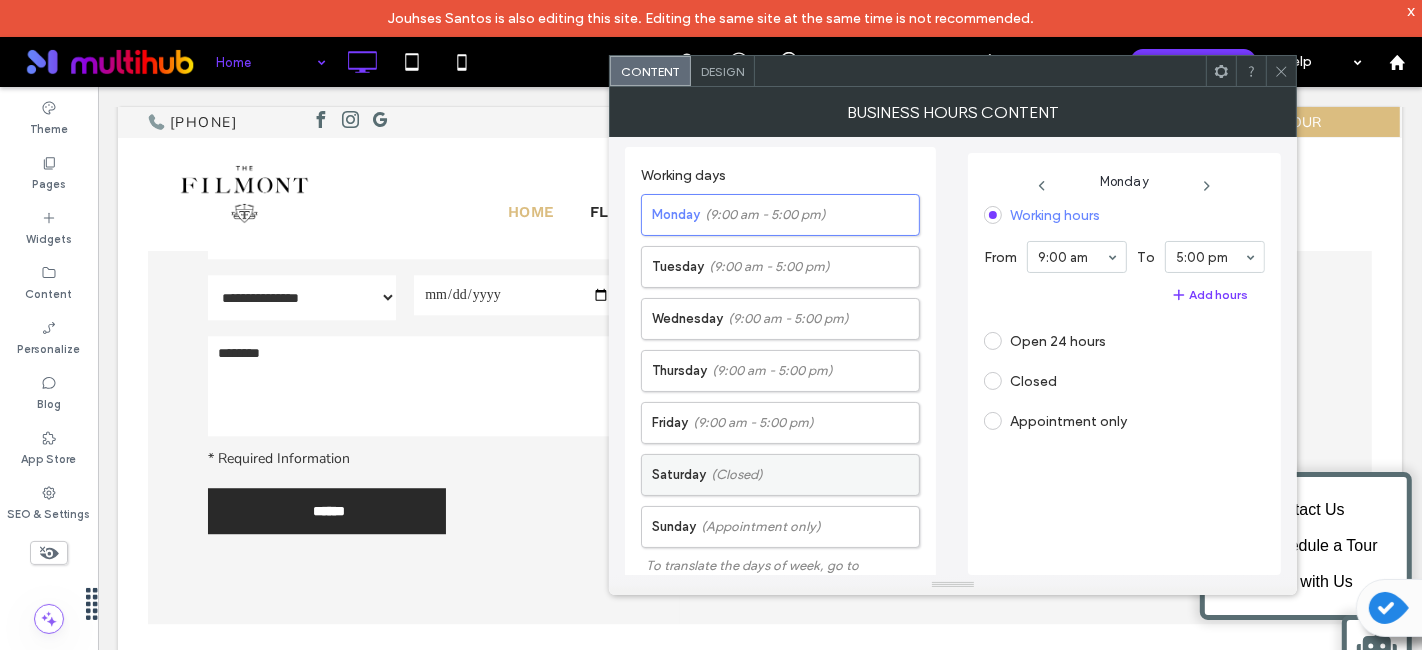 click on "Saturday (Closed)" at bounding box center [785, 475] 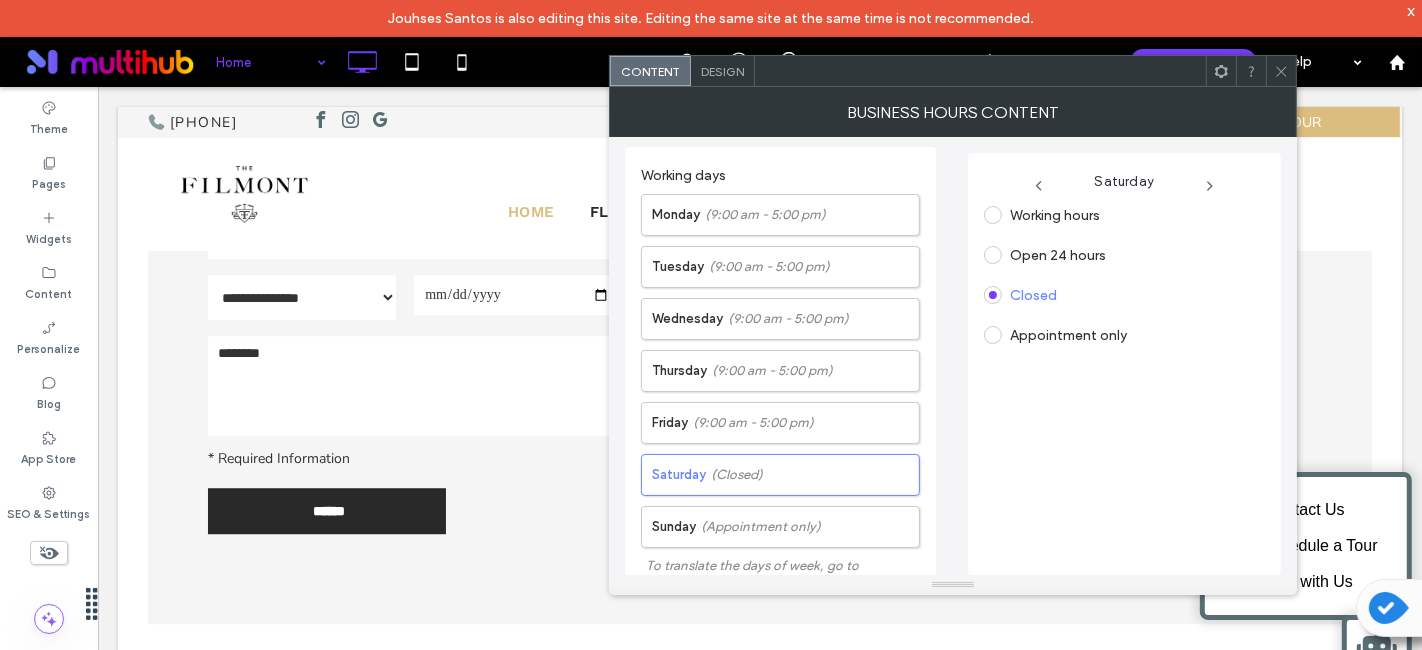 click on "Working hours" at bounding box center [1042, 215] 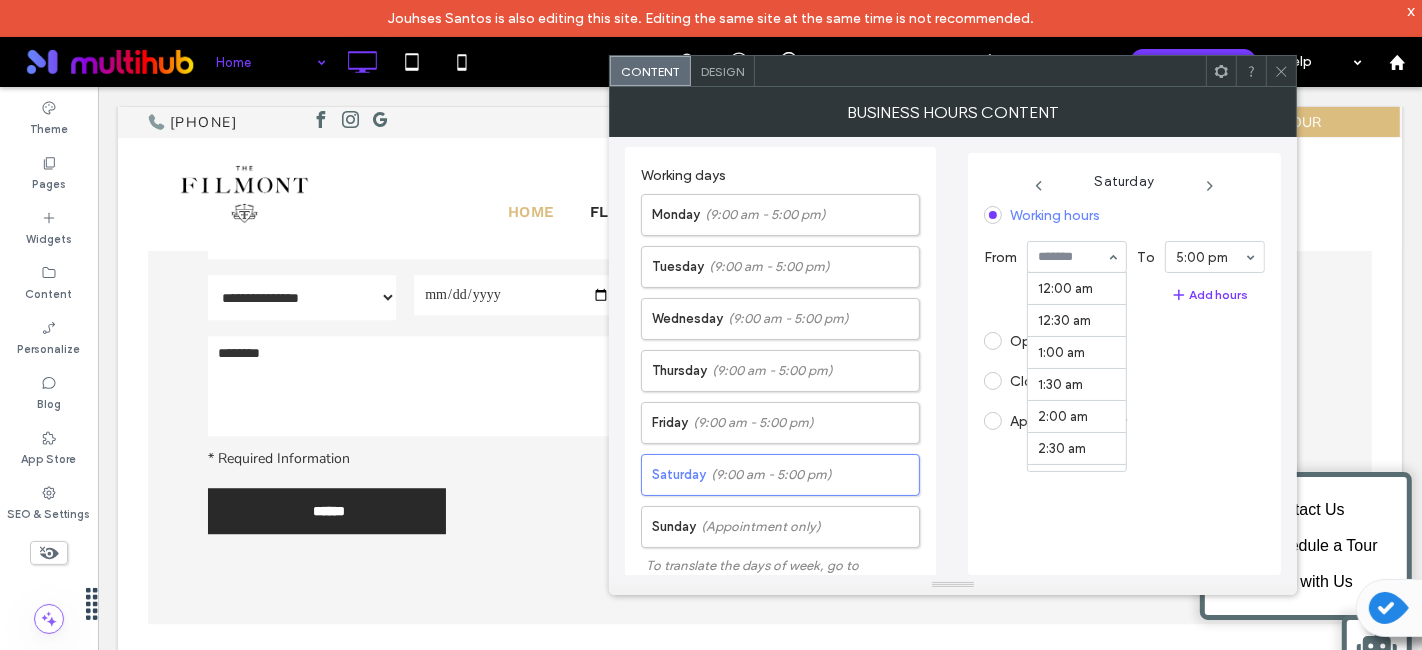 scroll, scrollTop: 580, scrollLeft: 0, axis: vertical 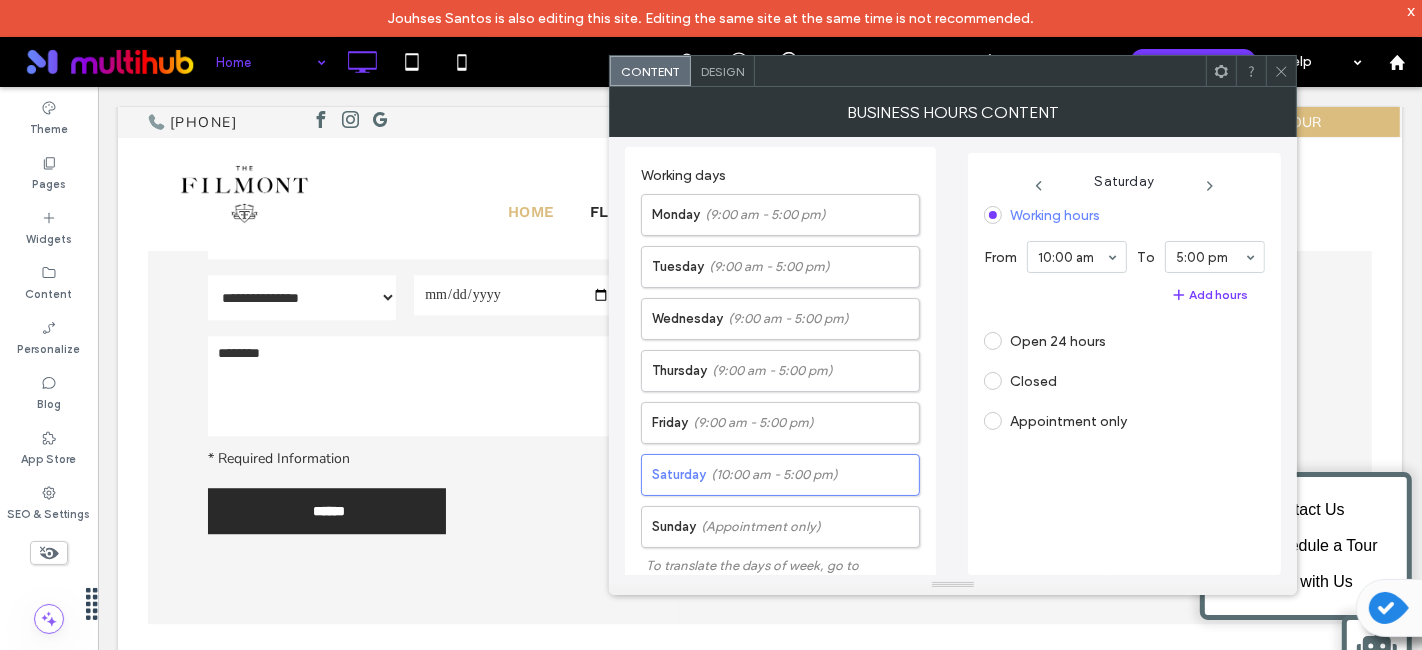 click on "Closed" at bounding box center (1116, 381) 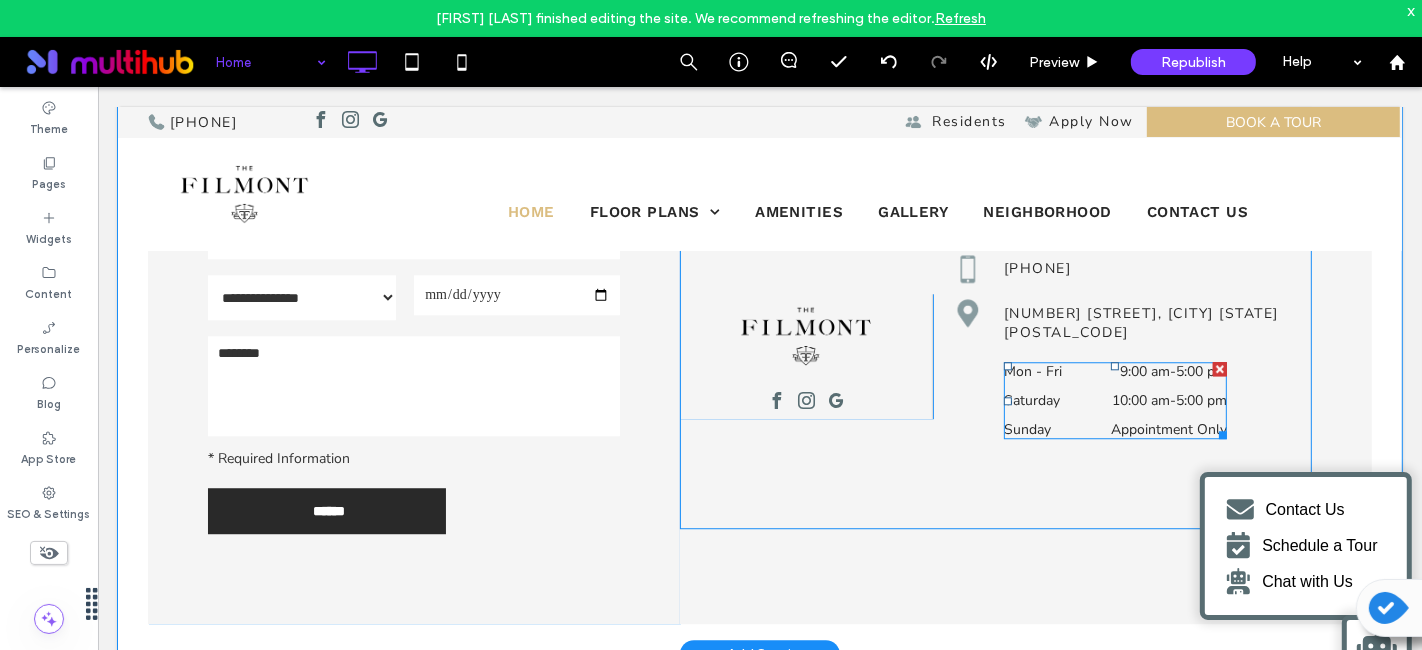 click on "9:00 am" at bounding box center (1144, 370) 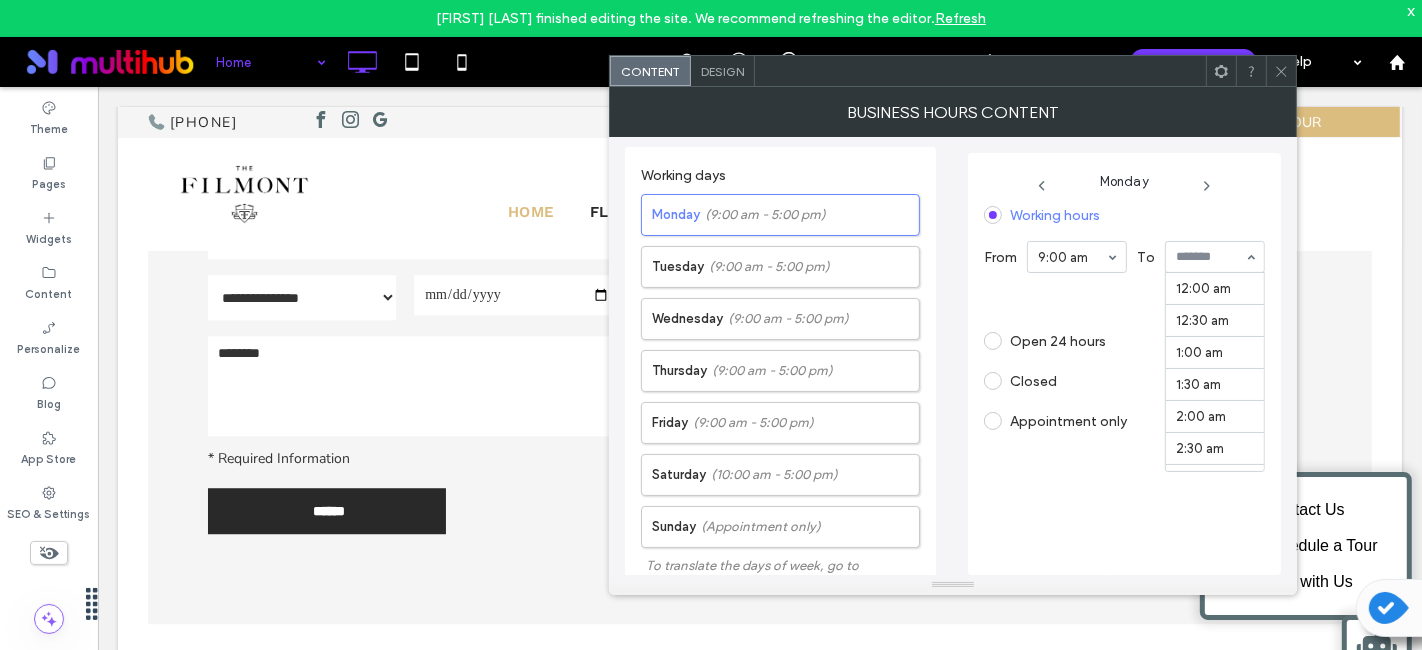 scroll, scrollTop: 1097, scrollLeft: 0, axis: vertical 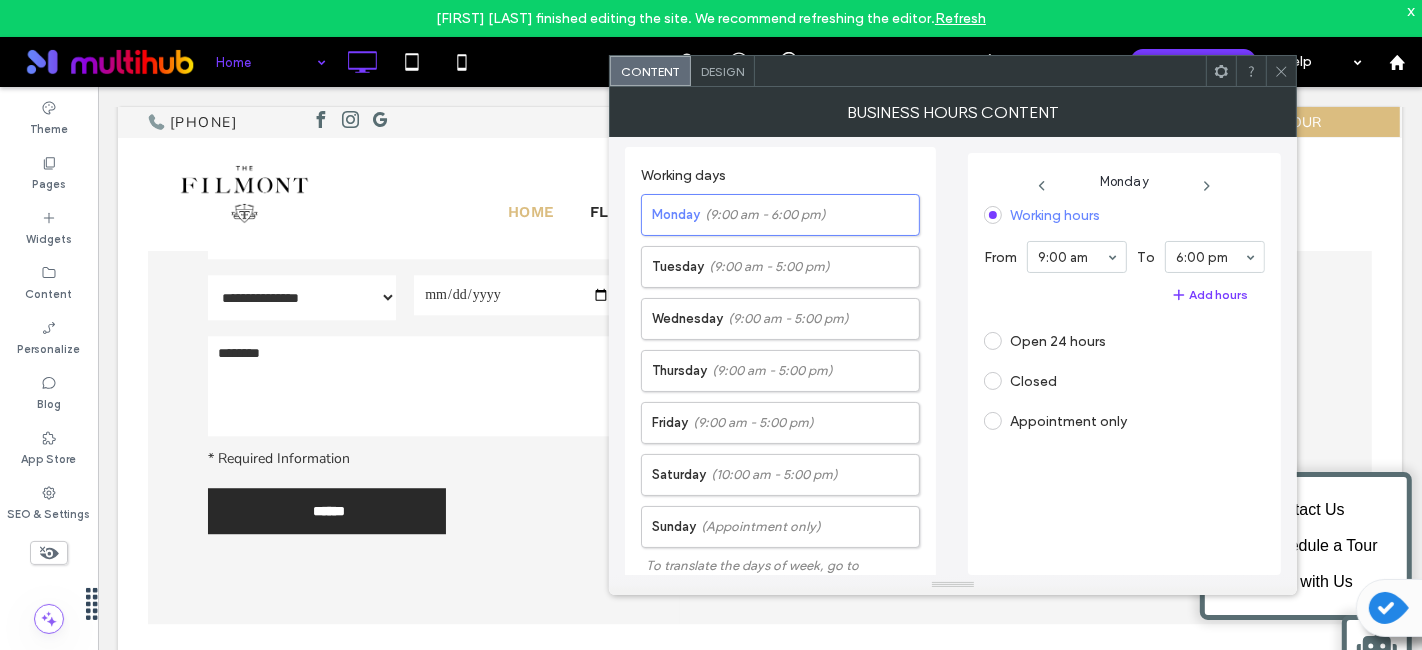 click 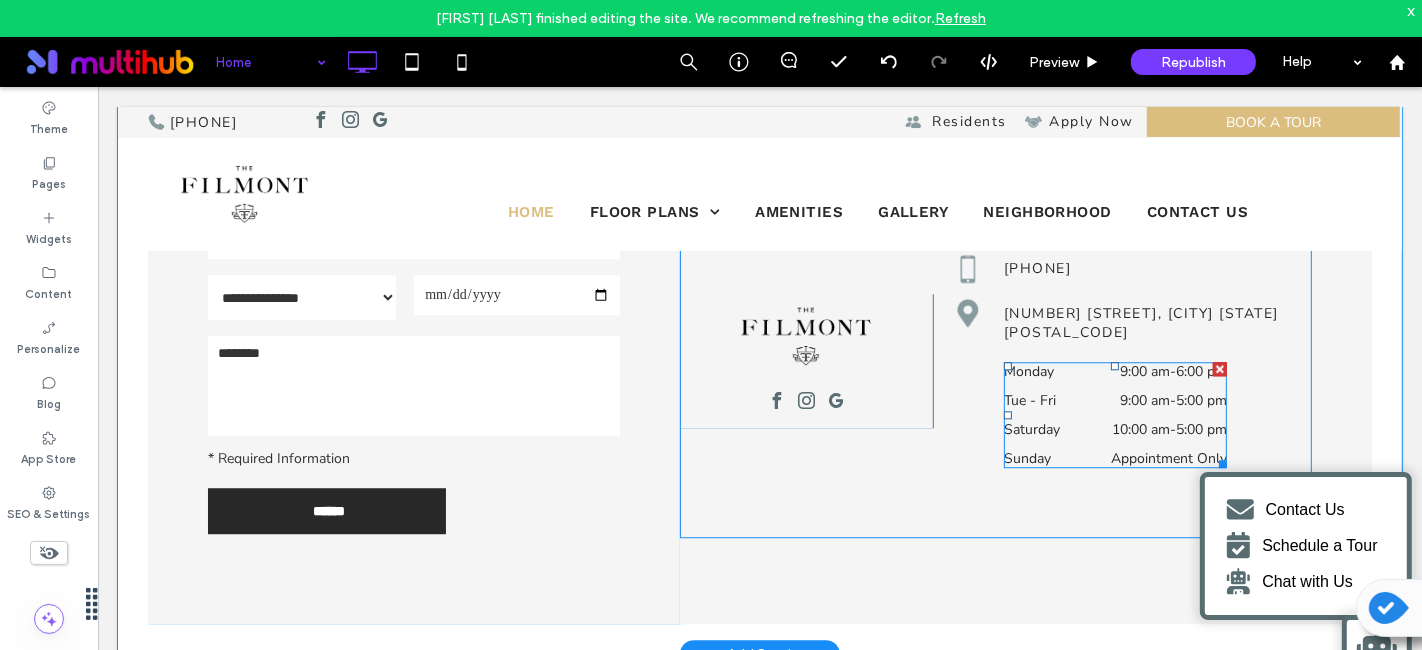 click on "Saturday" at bounding box center [1047, 428] 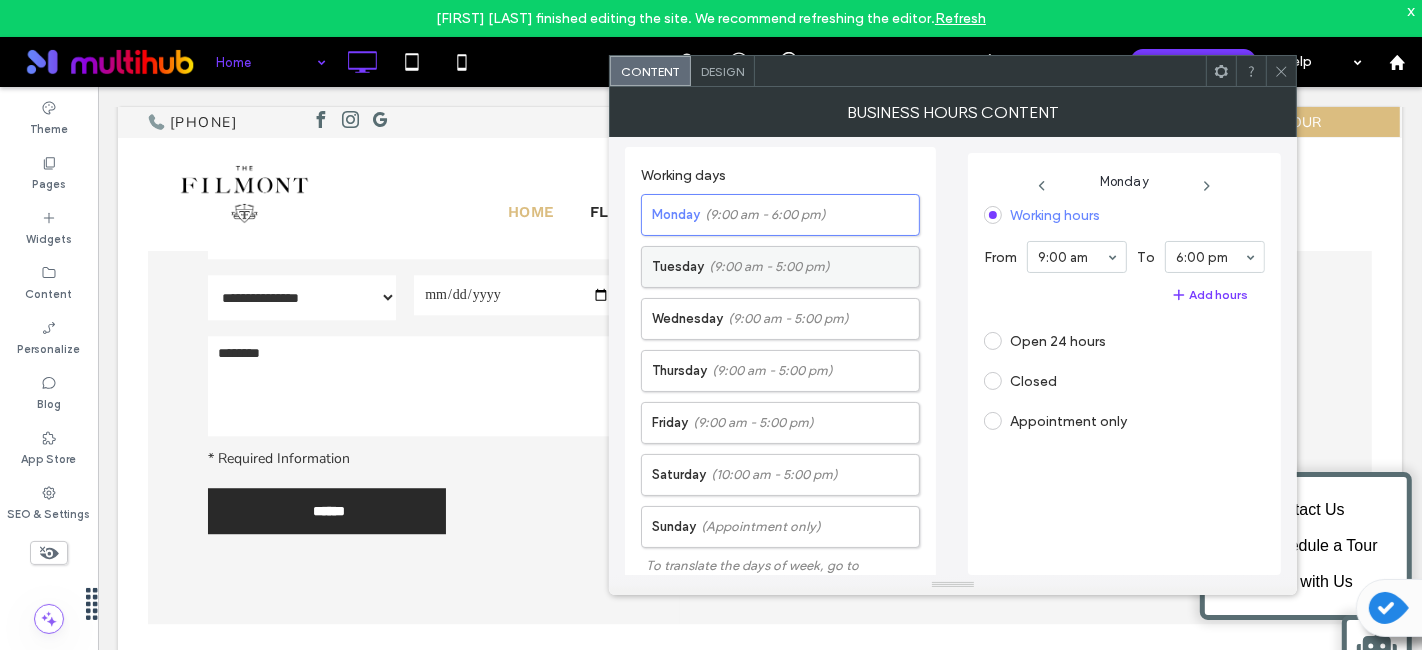 click on "Tuesday (9:00 am - 5:00 pm)" 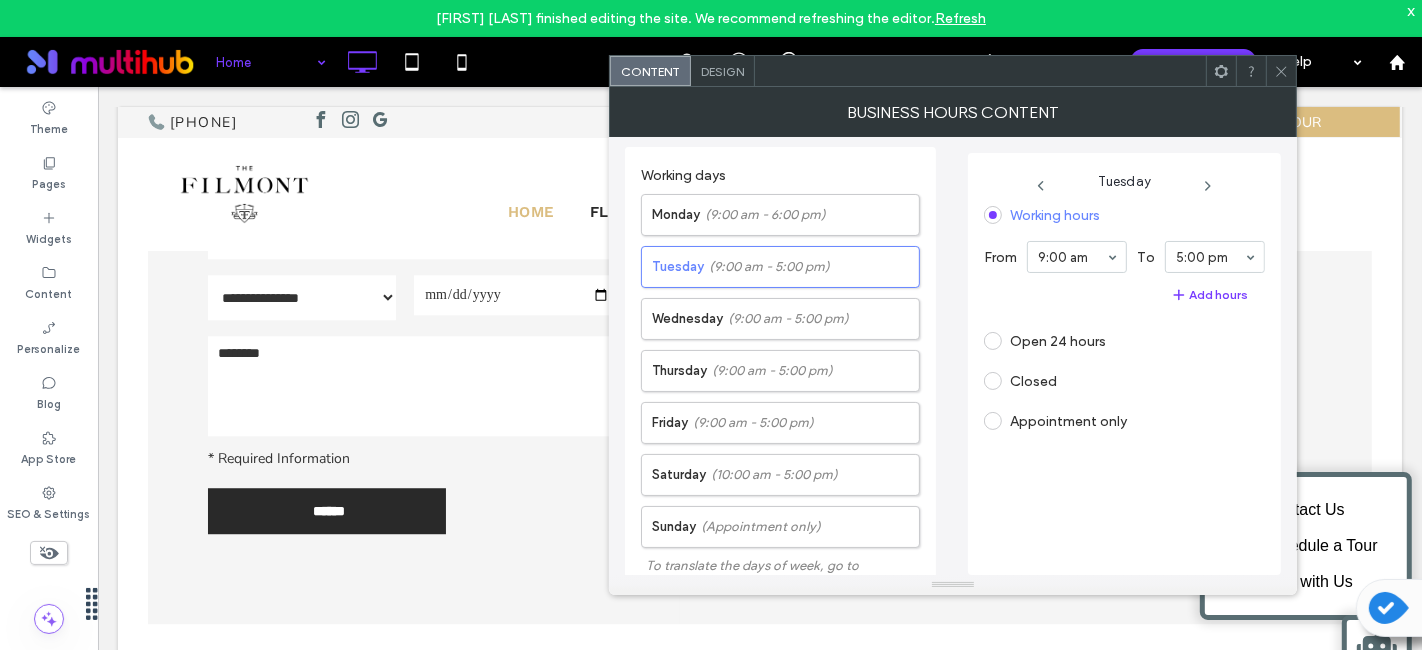 click 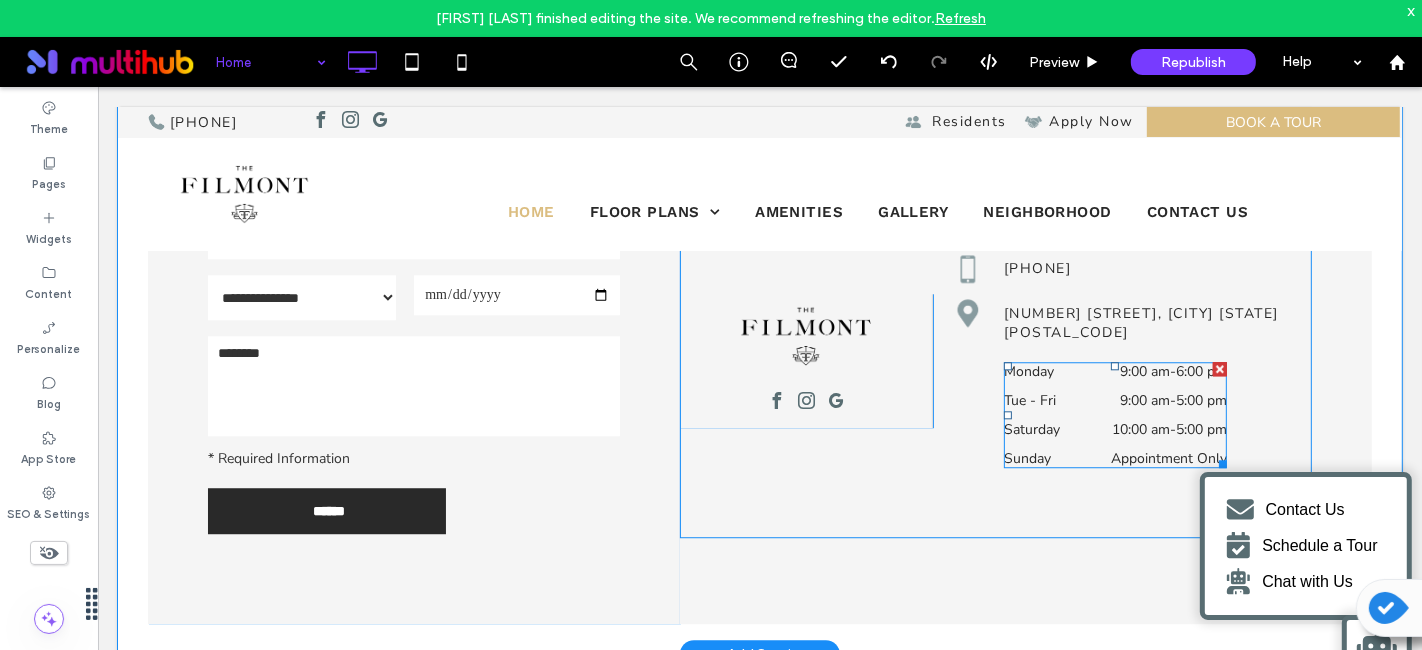 click on "Tue - Fri" 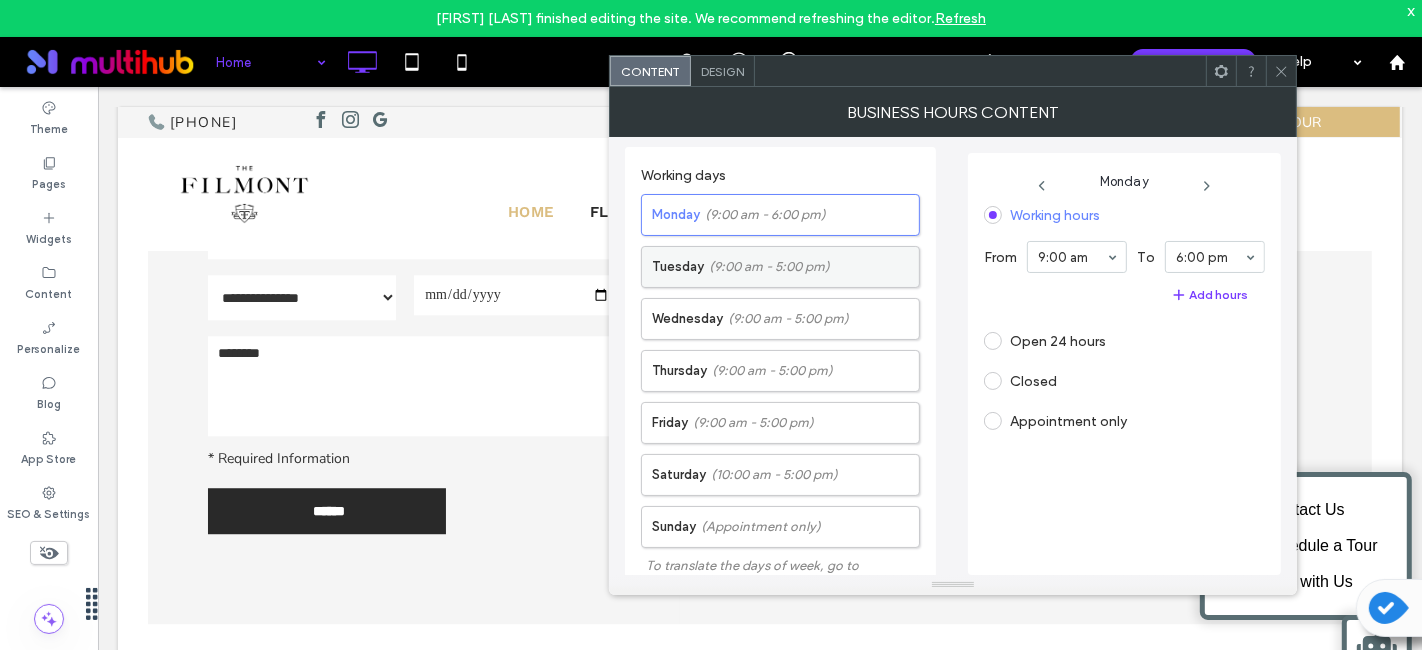 click on "(9:00 am - 5:00 pm)" 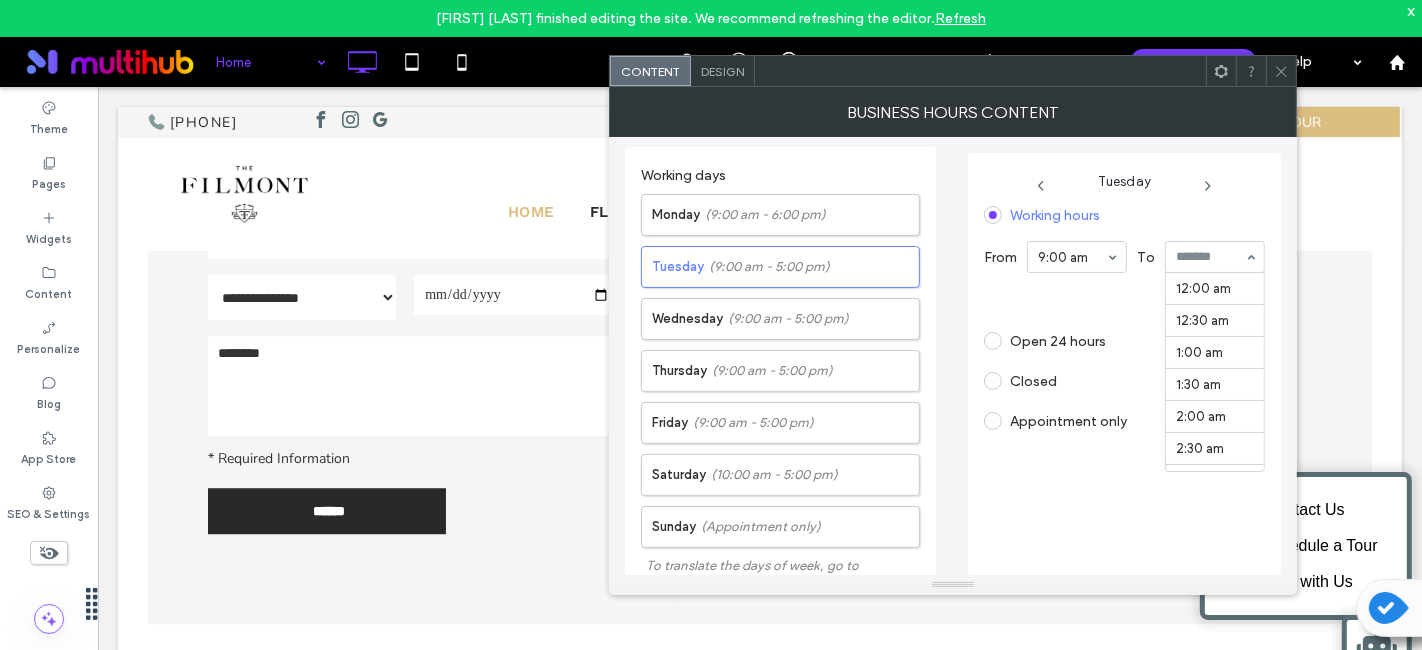 scroll, scrollTop: 1097, scrollLeft: 0, axis: vertical 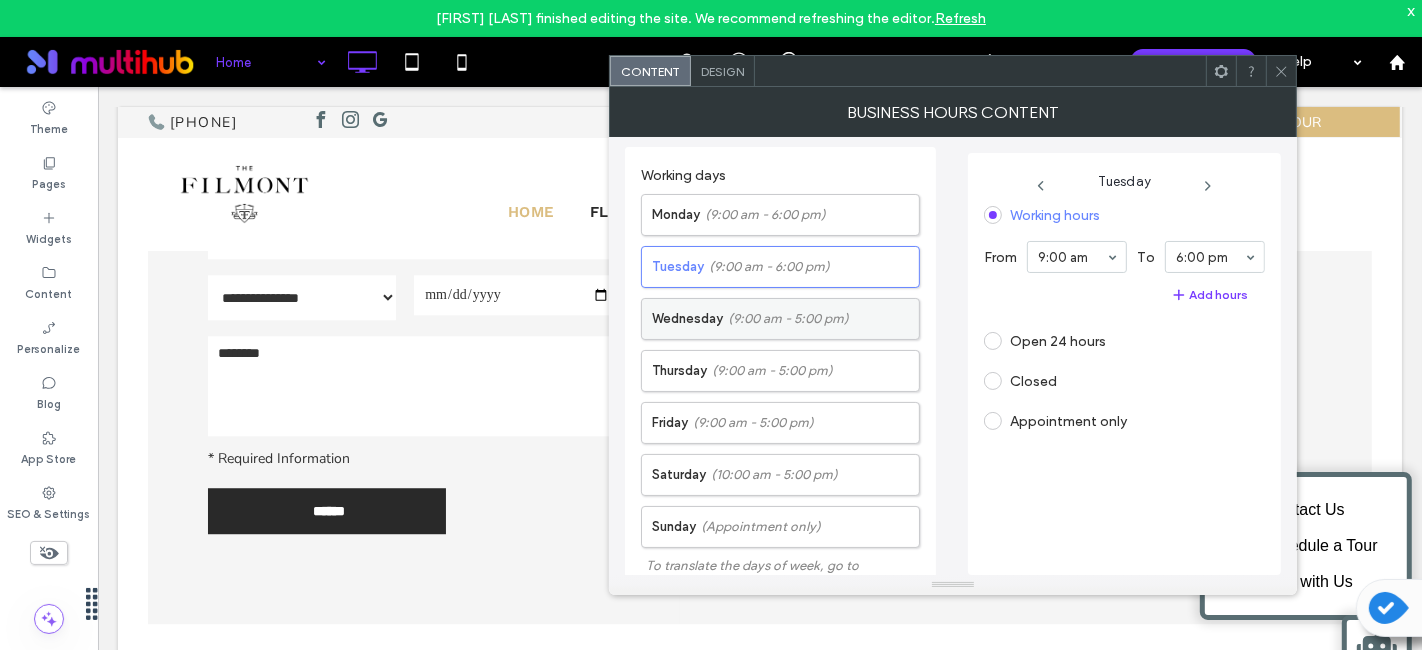 click on "(9:00 am - 5:00 pm)" 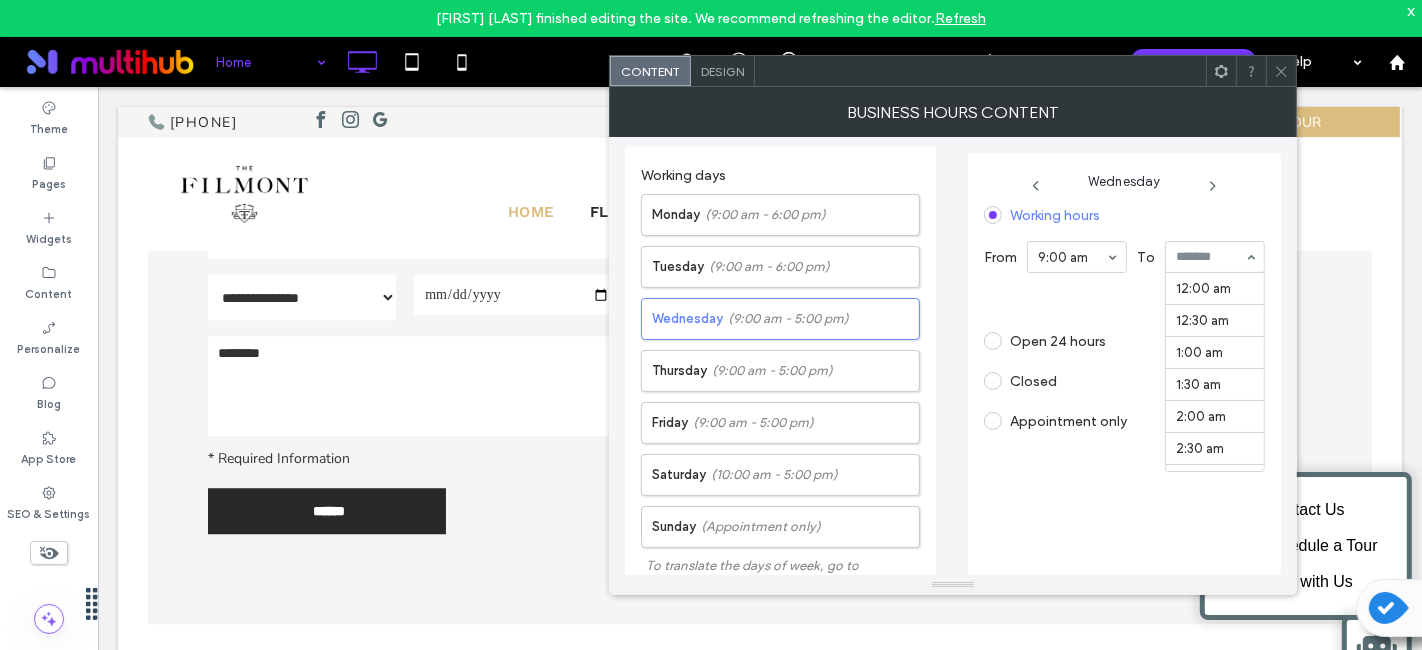 scroll, scrollTop: 1097, scrollLeft: 0, axis: vertical 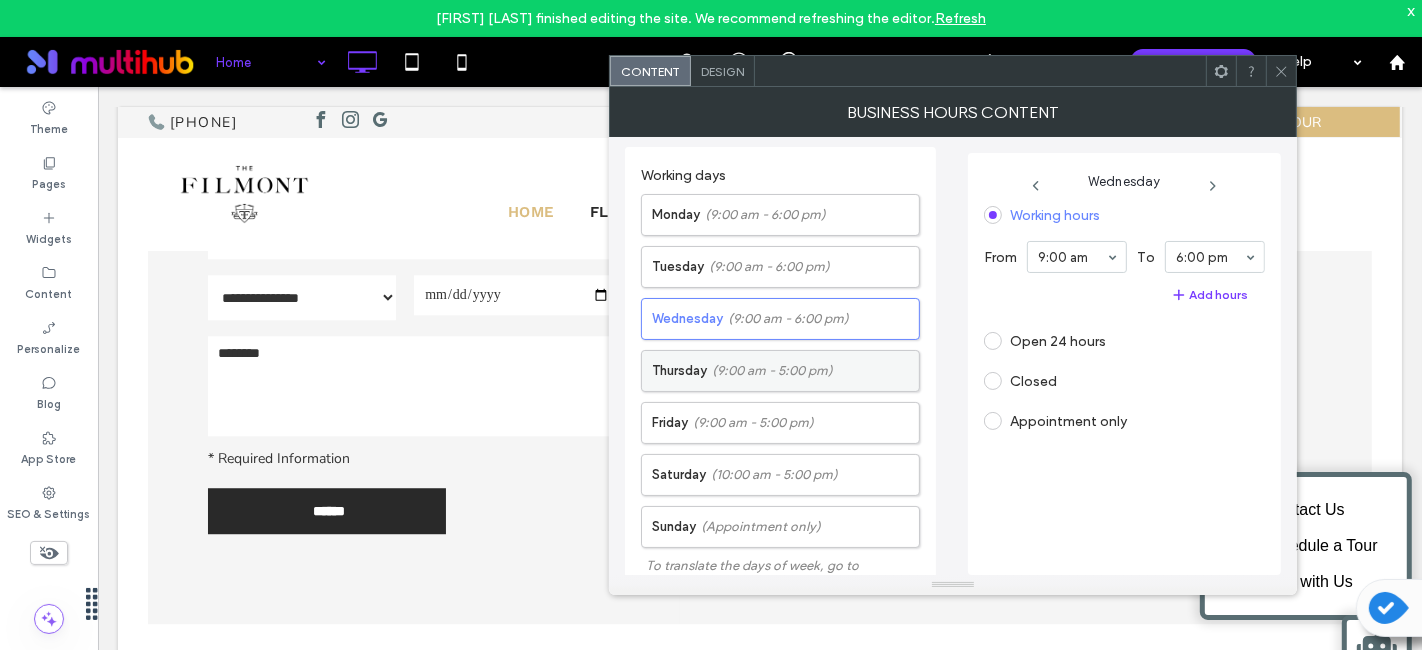 click on "Thursday (9:00 am - 5:00 pm)" 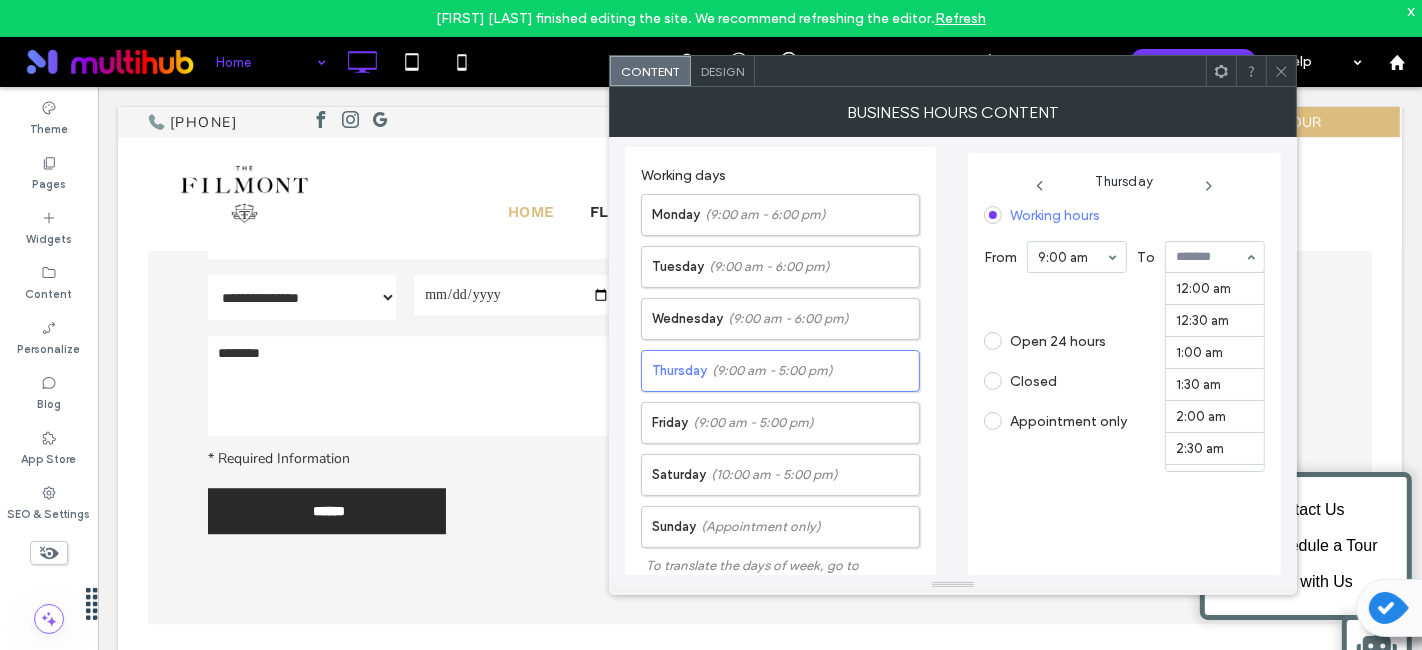 scroll, scrollTop: 1097, scrollLeft: 0, axis: vertical 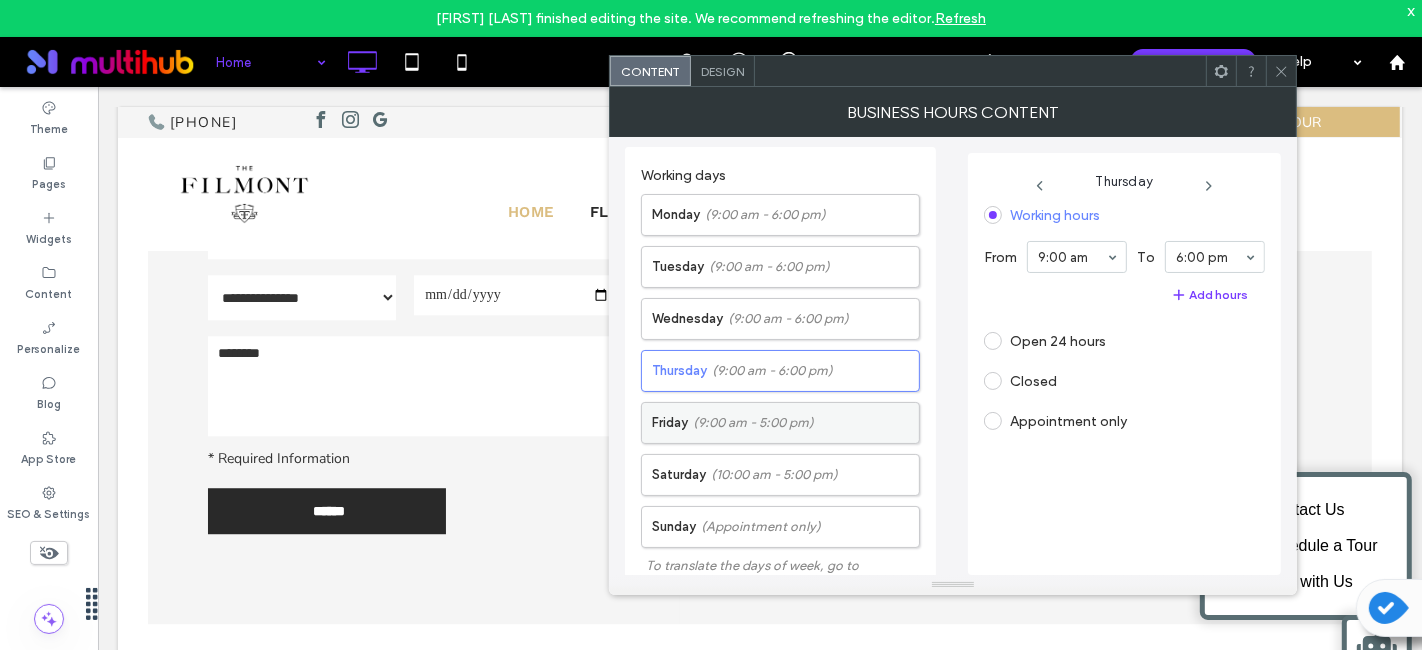 click on "Friday (9:00 am - 5:00 pm)" 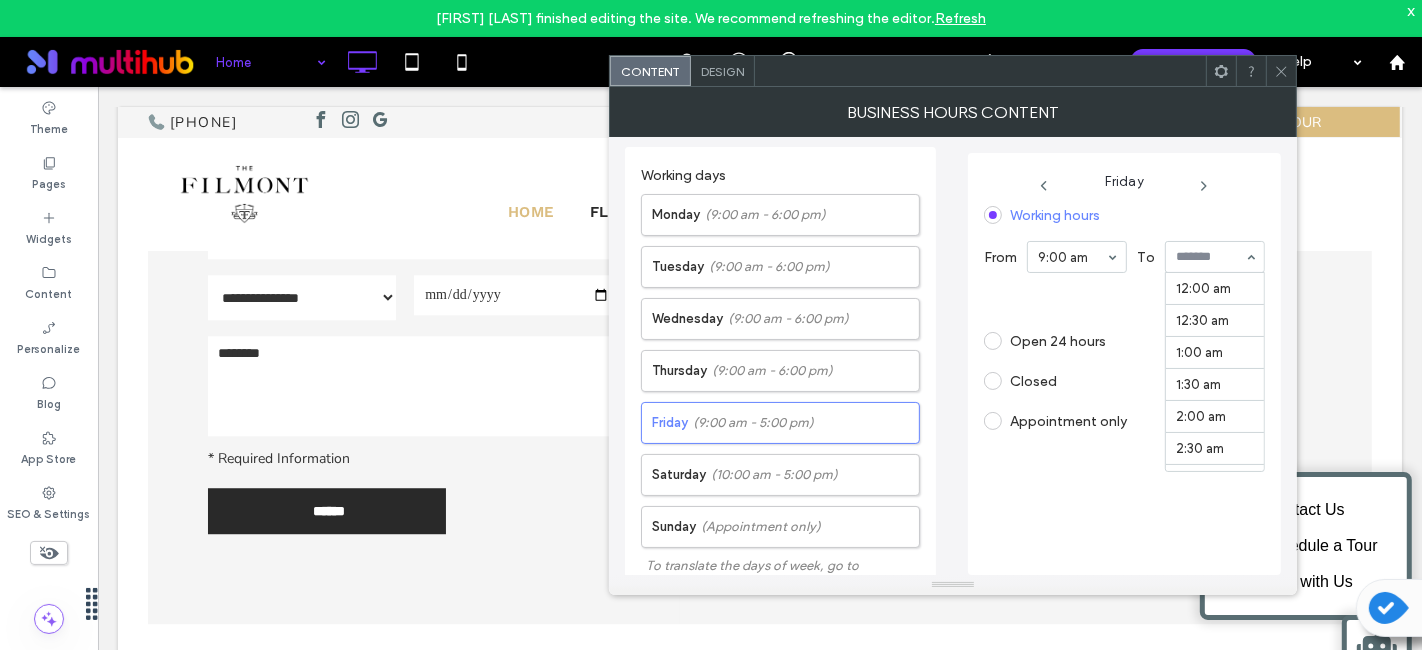 scroll, scrollTop: 1097, scrollLeft: 0, axis: vertical 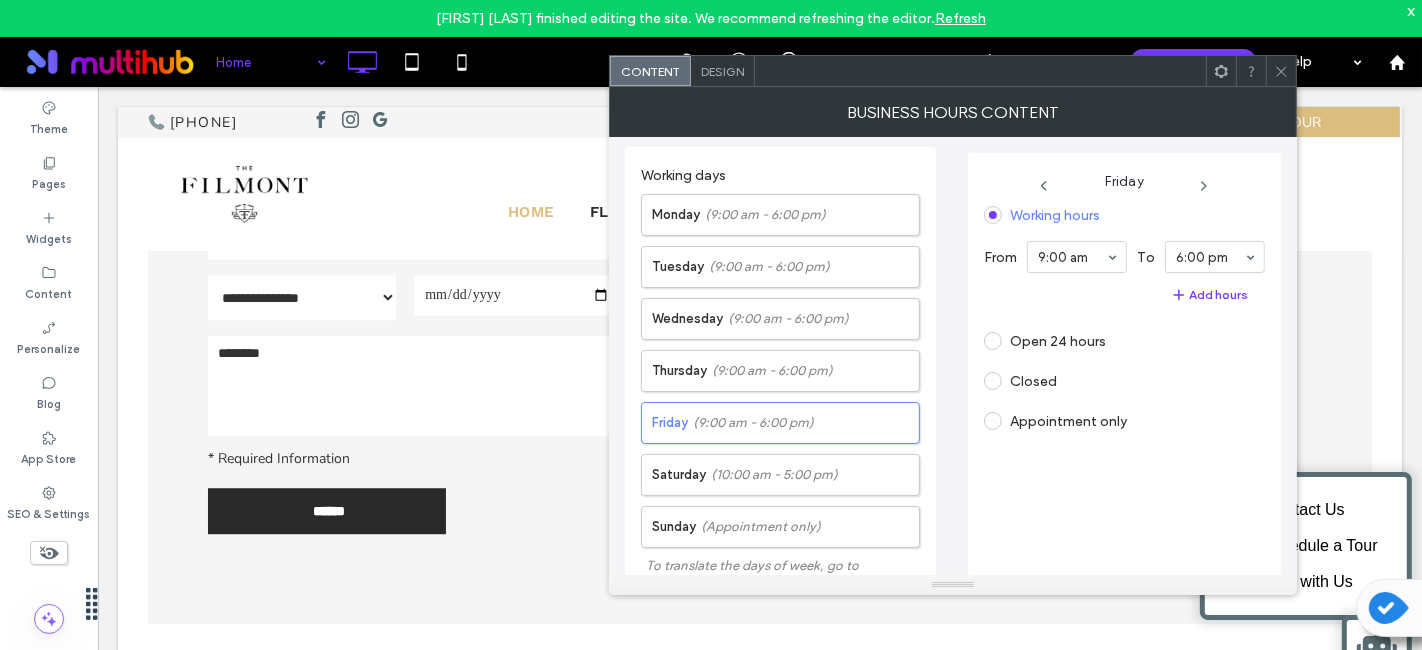 click 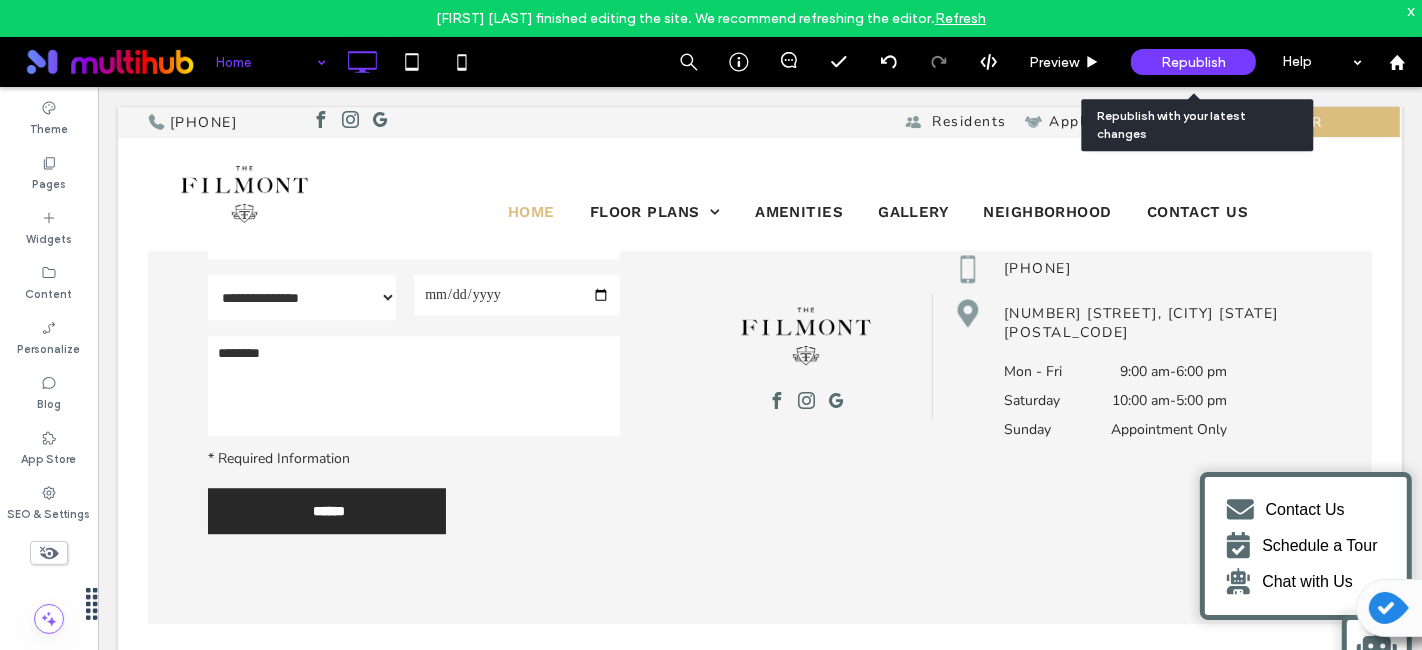click on "Republish" 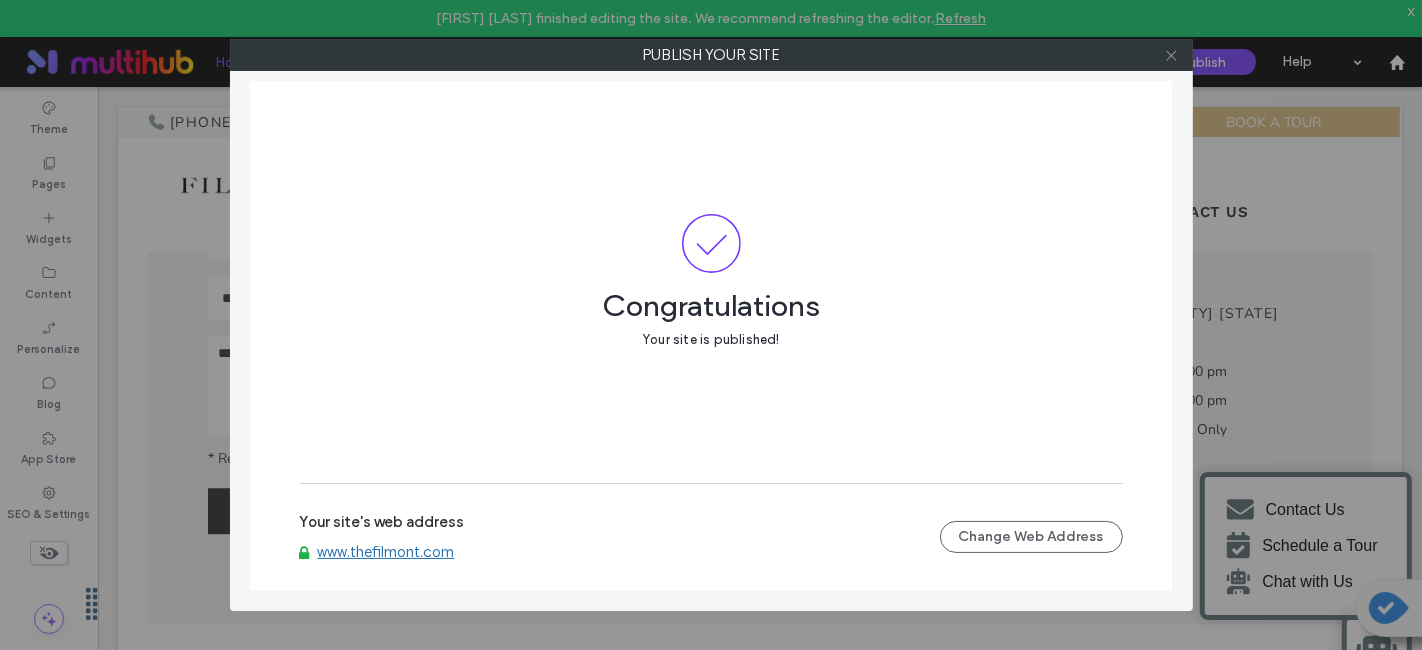 click 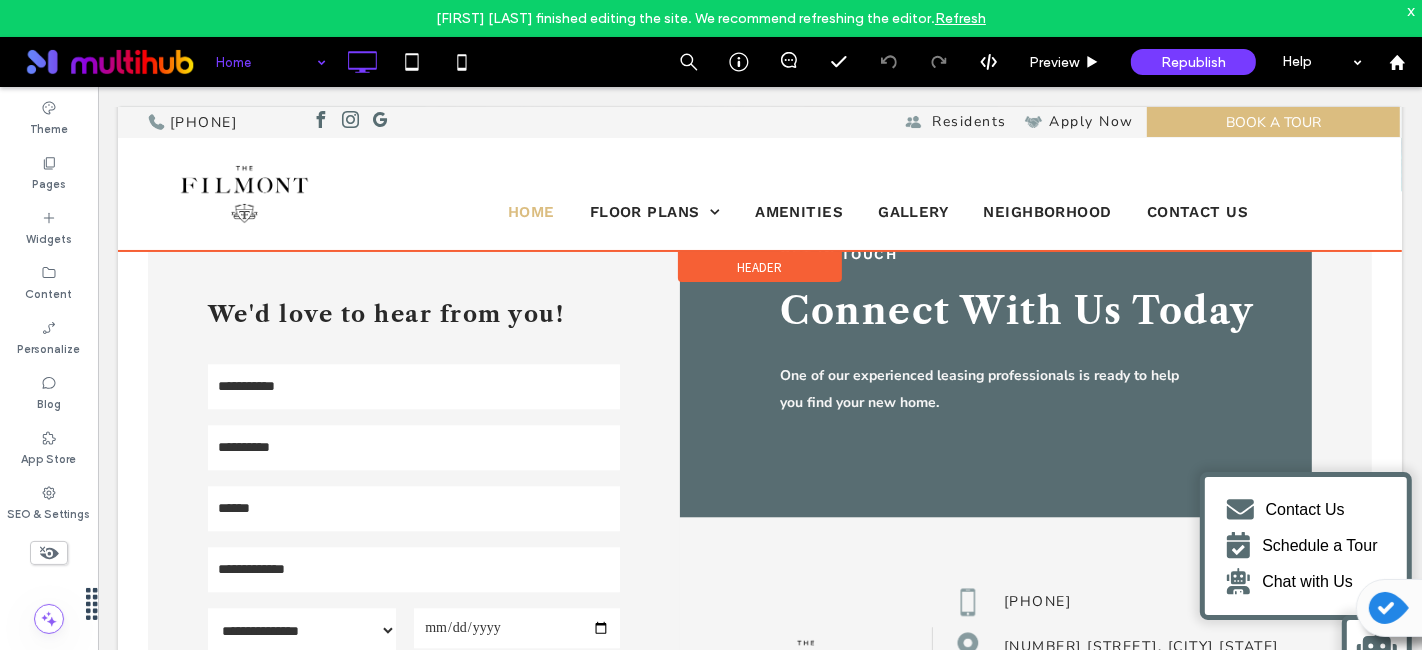 scroll, scrollTop: 3914, scrollLeft: 0, axis: vertical 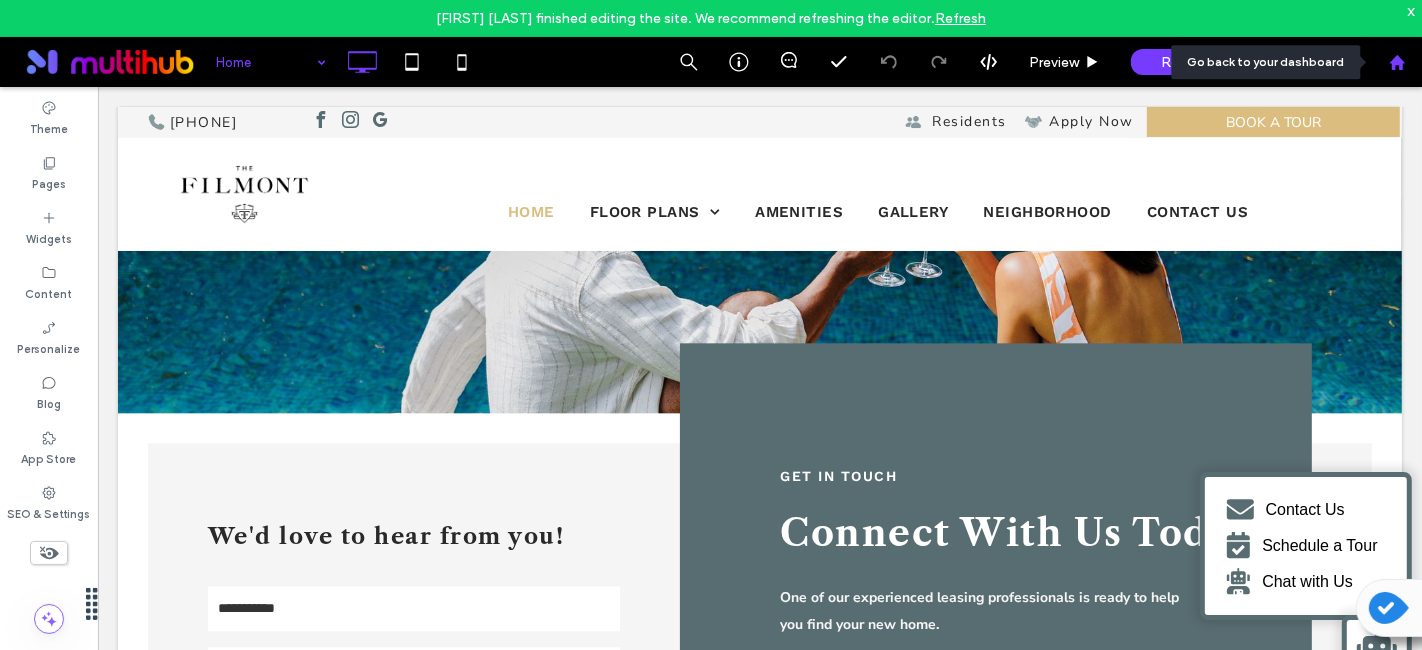 click 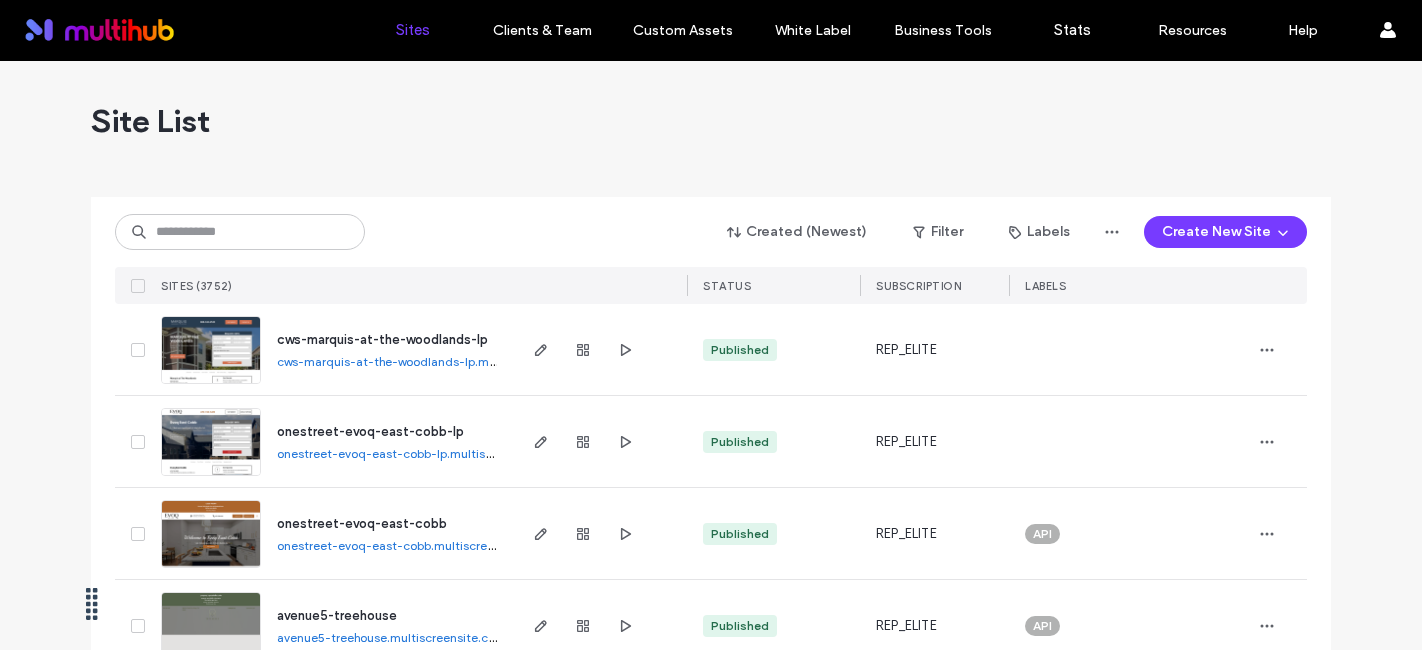 scroll, scrollTop: 0, scrollLeft: 0, axis: both 